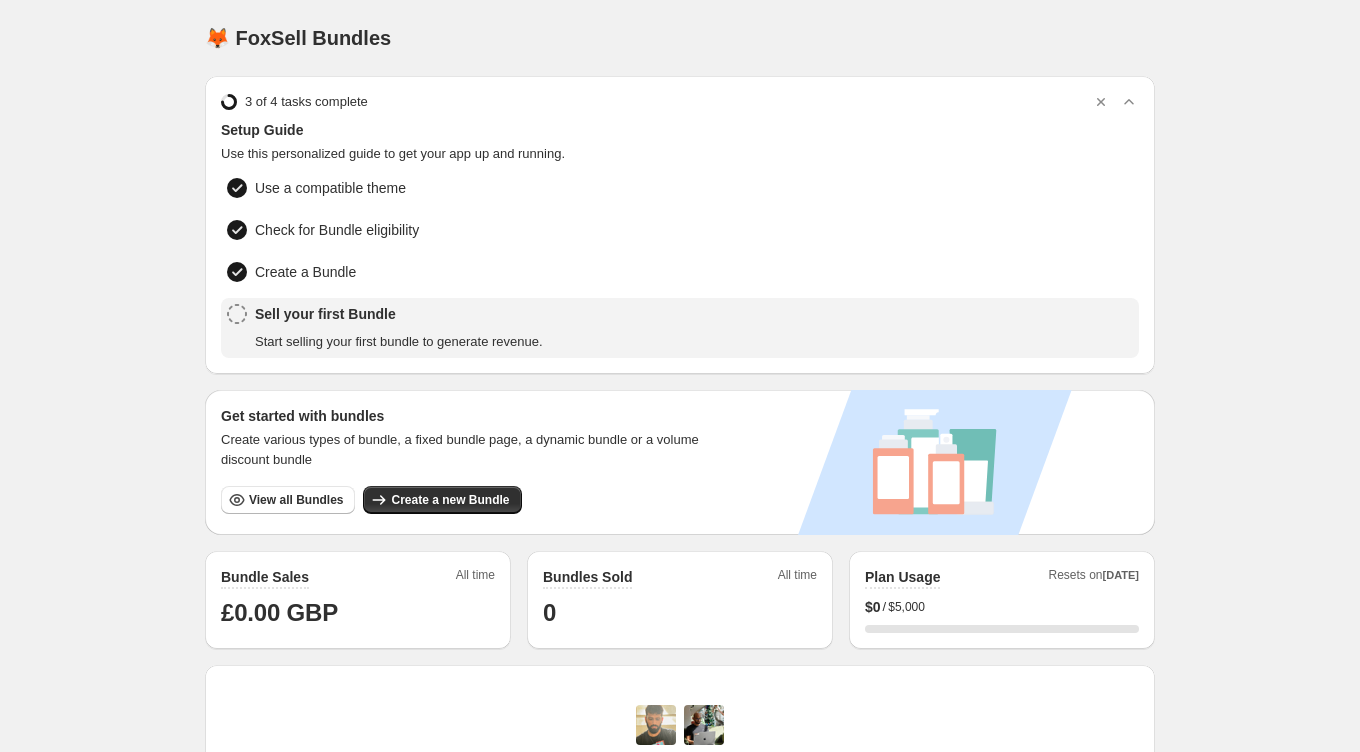 scroll, scrollTop: 0, scrollLeft: 0, axis: both 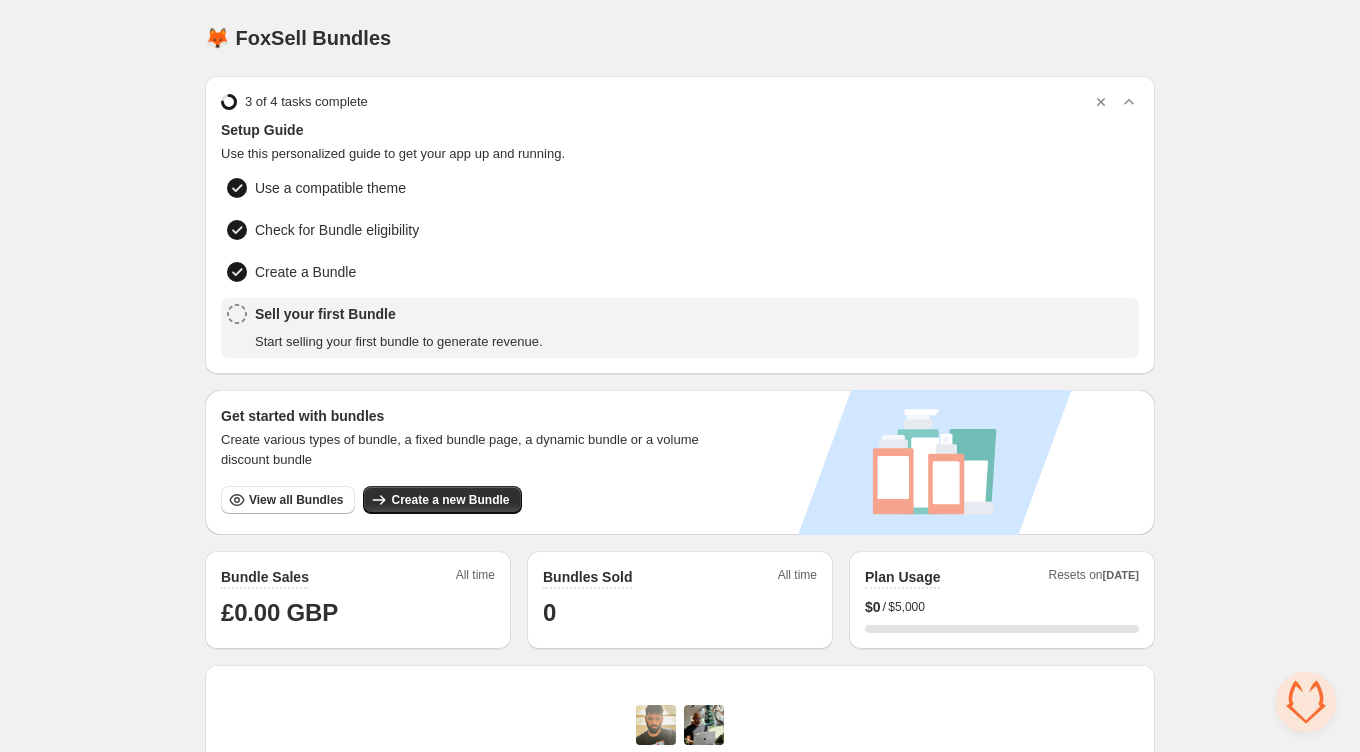 click on "Home Bundles Analytics Plan and Billing 🦊 FoxSell Bundles. This page is ready 🦊 FoxSell Bundles 3 of 4 tasks complete Setup Guide Use this personalized guide to get your app up and running. Use a compatible theme Check for Bundle eligibility Create a Bundle Sell your first Bundle Start selling your first bundle to generate revenue. Get started with bundles Create various types of bundle, a fixed bundle page, a dynamic bundle or a volume discount bundle View all Bundles Create a new Bundle Bundle Sales All time £0.00 GBP Bundles Sold All time 0 Plan Usage Resets on  Aug 1st $ 0 / $5,000 0 % You are eligible for a free white glove onboarding call Enjoy our free white glove onboarding call—we'll customize your setup, walk through key features, and have you up and running in just 30 minutes Book a call Brand/Logos/Horizontal + Surname Original Help Docs Get answers to your questions and learn how to use the app. View Help Docs Tutorials View Tutorials Chat with Us Chat with Us" at bounding box center (680, 644) 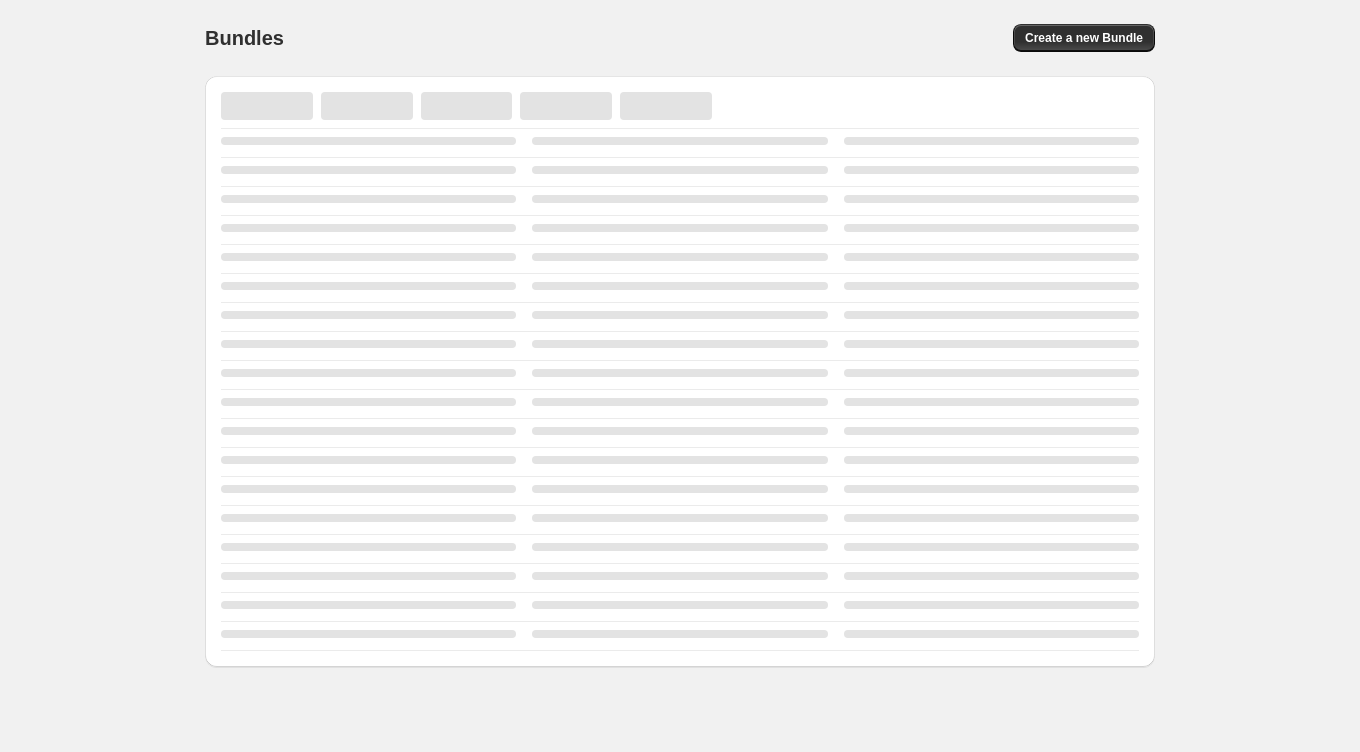 scroll, scrollTop: 0, scrollLeft: 0, axis: both 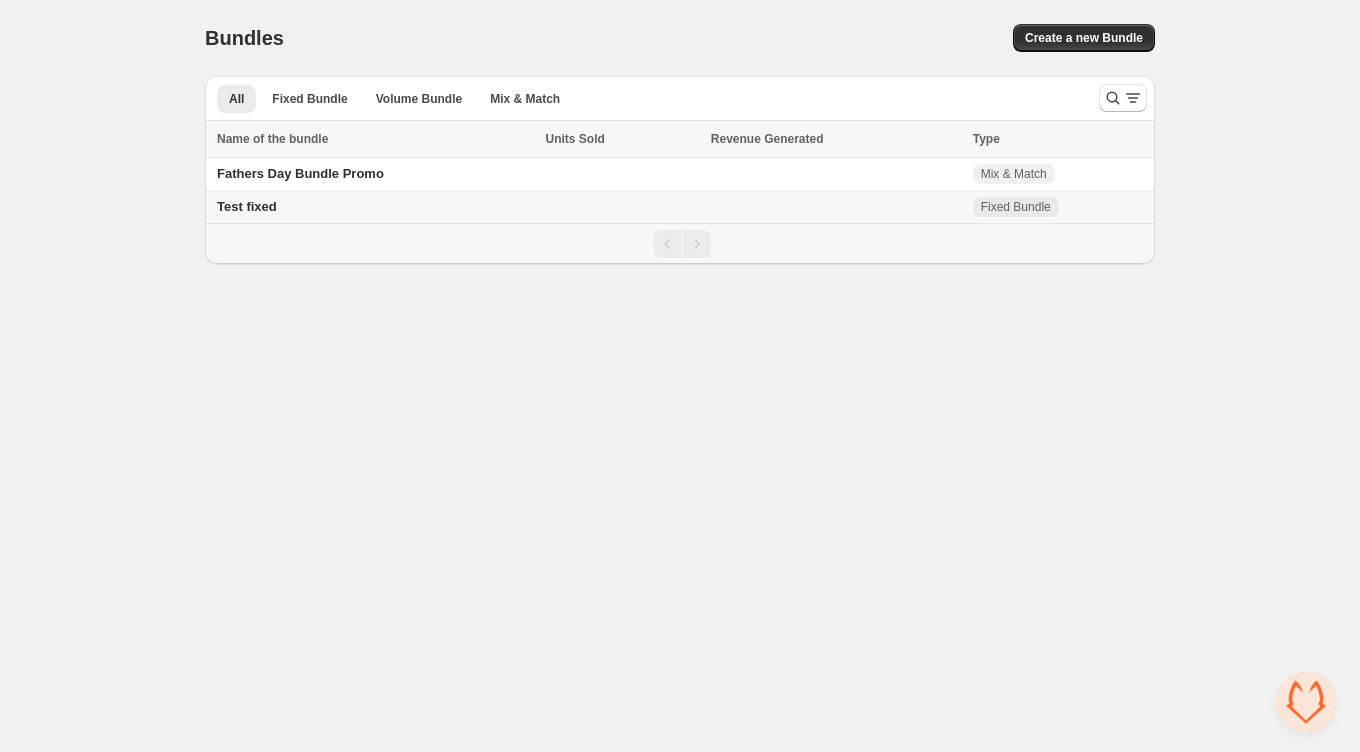 click on "Home Bundles Analytics Plan and Billing Bundles. This page is ready Bundles Create a new Bundle All Fixed Bundle Volume Bundle Mix & Match More views All Fixed Bundle Volume Bundle Mix & Match More views Name of the bundle Name of the bundle Units Sold Revenue Generated Type Select all 2 Bundles 0 selected Name of the bundle Units Sold Revenue Generated Type Fathers Day Bundle Promo Mix & Match Test fixed Fixed Bundle" at bounding box center (680, 376) 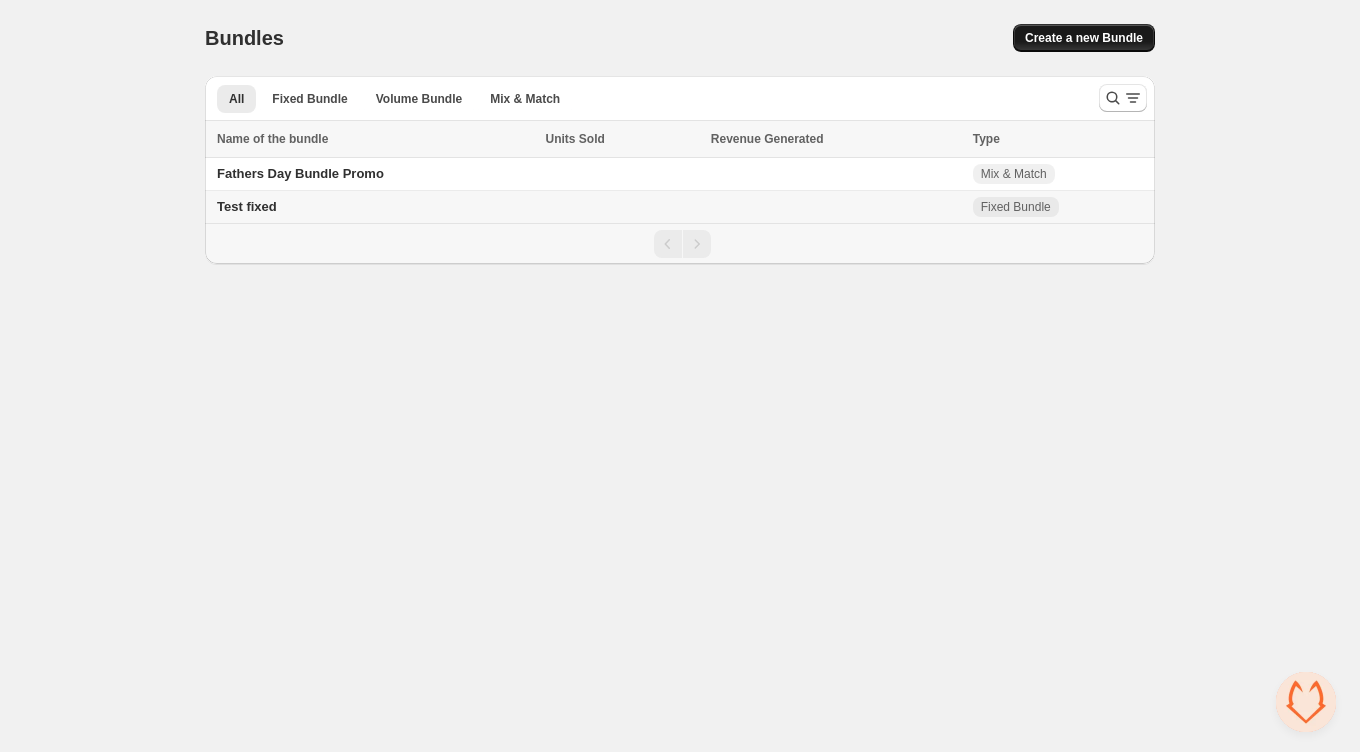 click on "Create a new Bundle" at bounding box center (1084, 38) 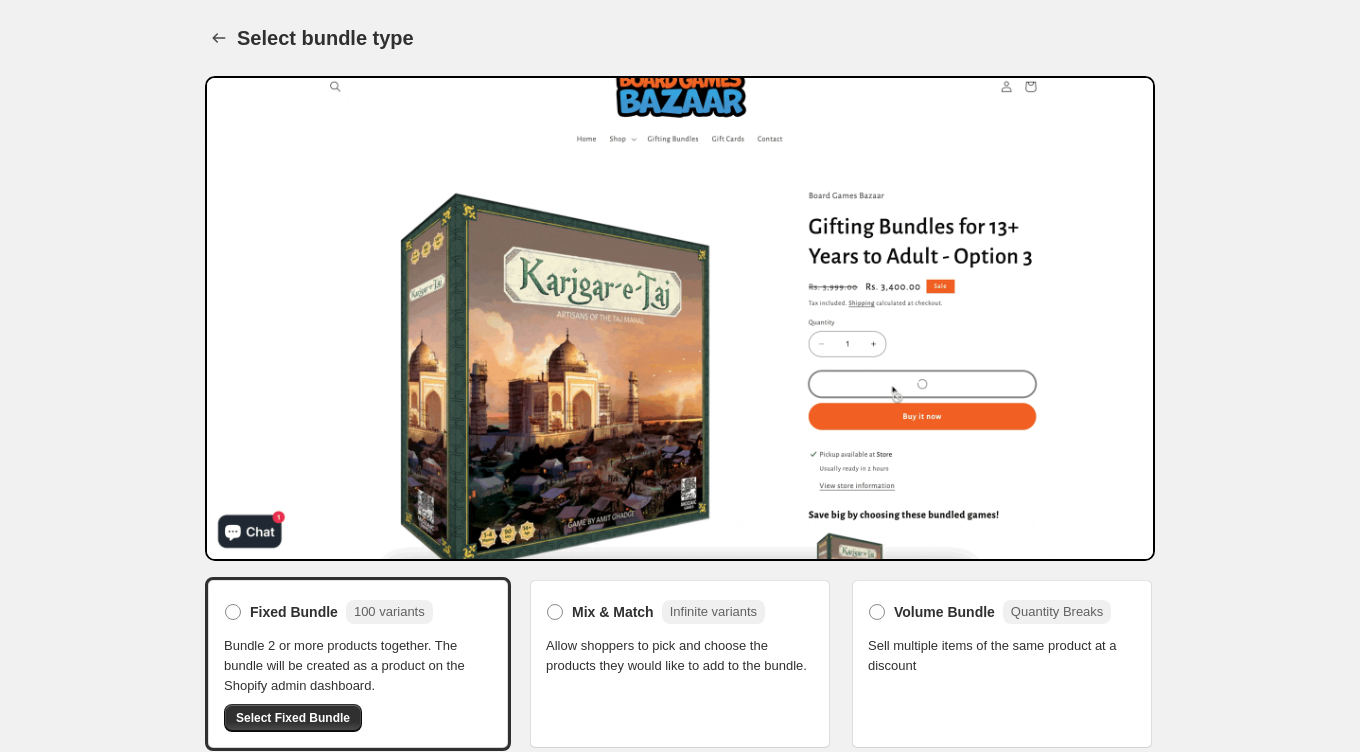 scroll, scrollTop: 11, scrollLeft: 0, axis: vertical 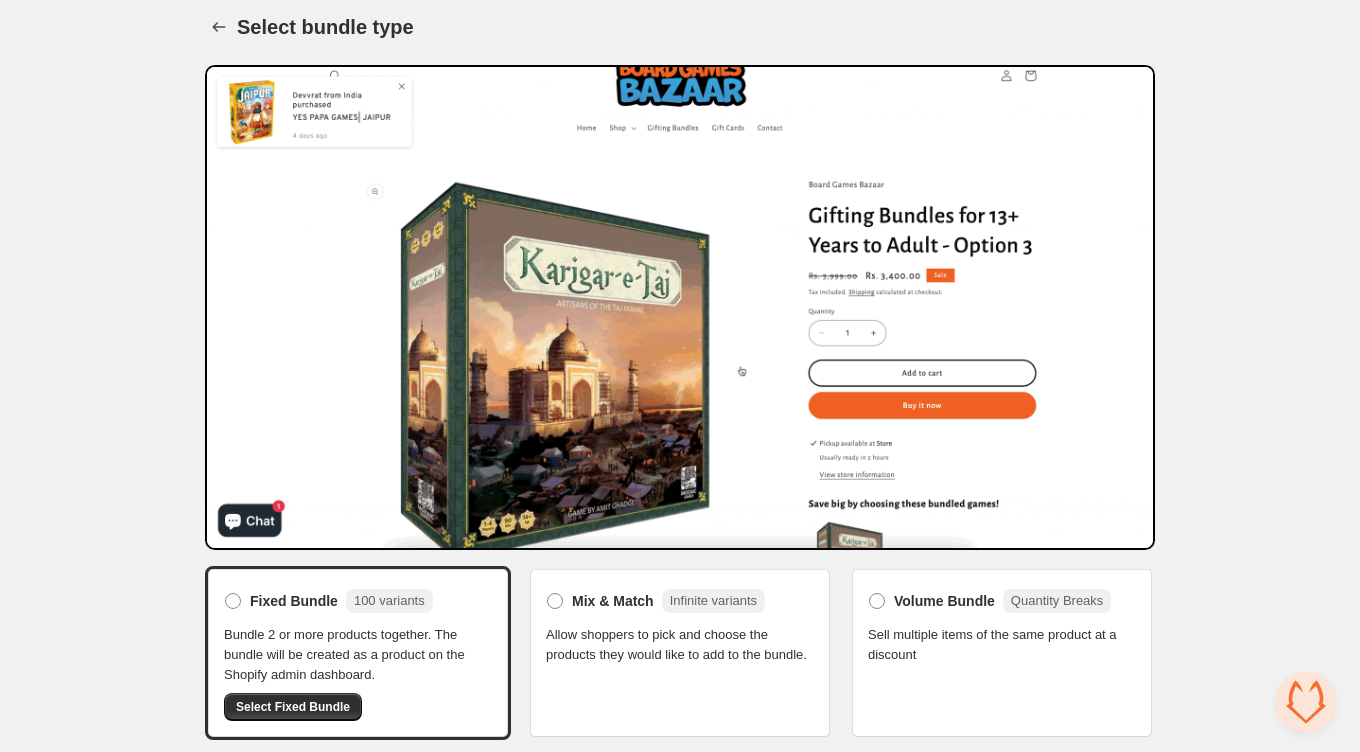 click on "Allow shoppers to pick and choose the products they would like to add to the bundle." at bounding box center (680, 645) 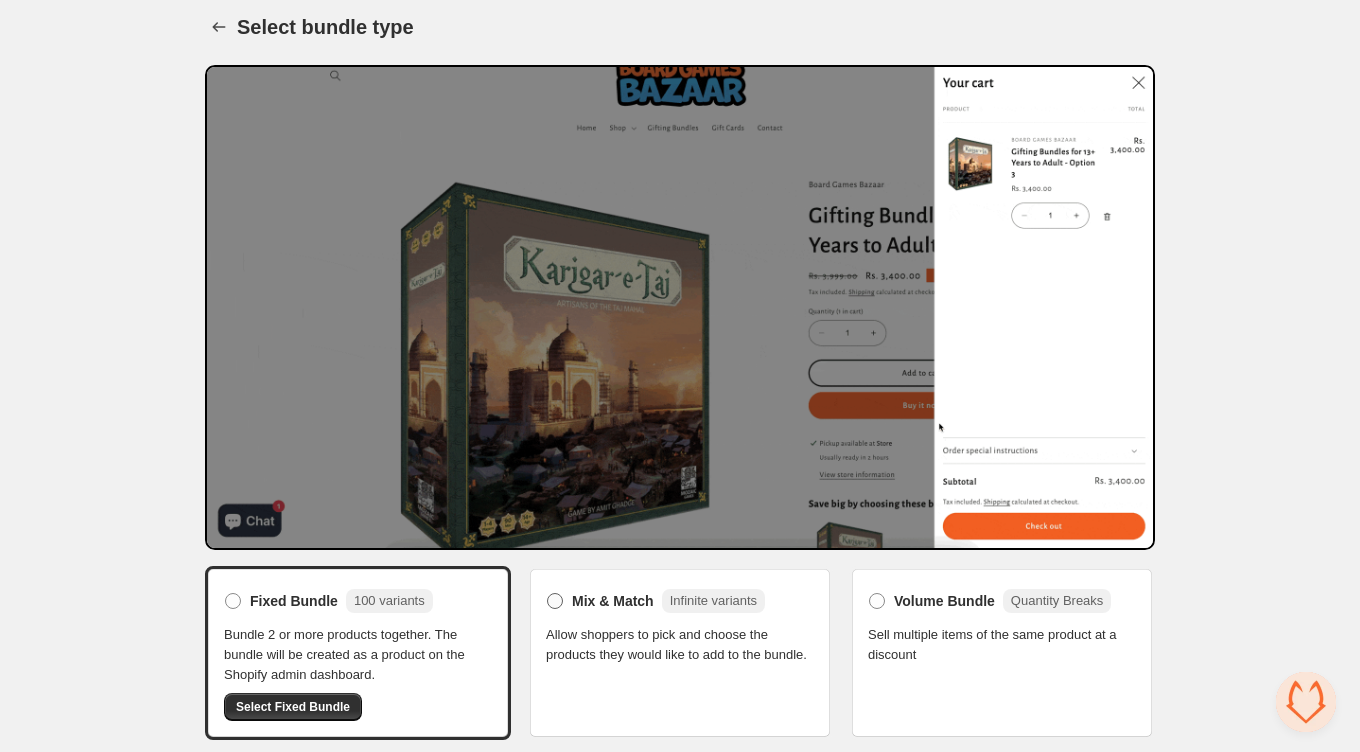 click at bounding box center (555, 601) 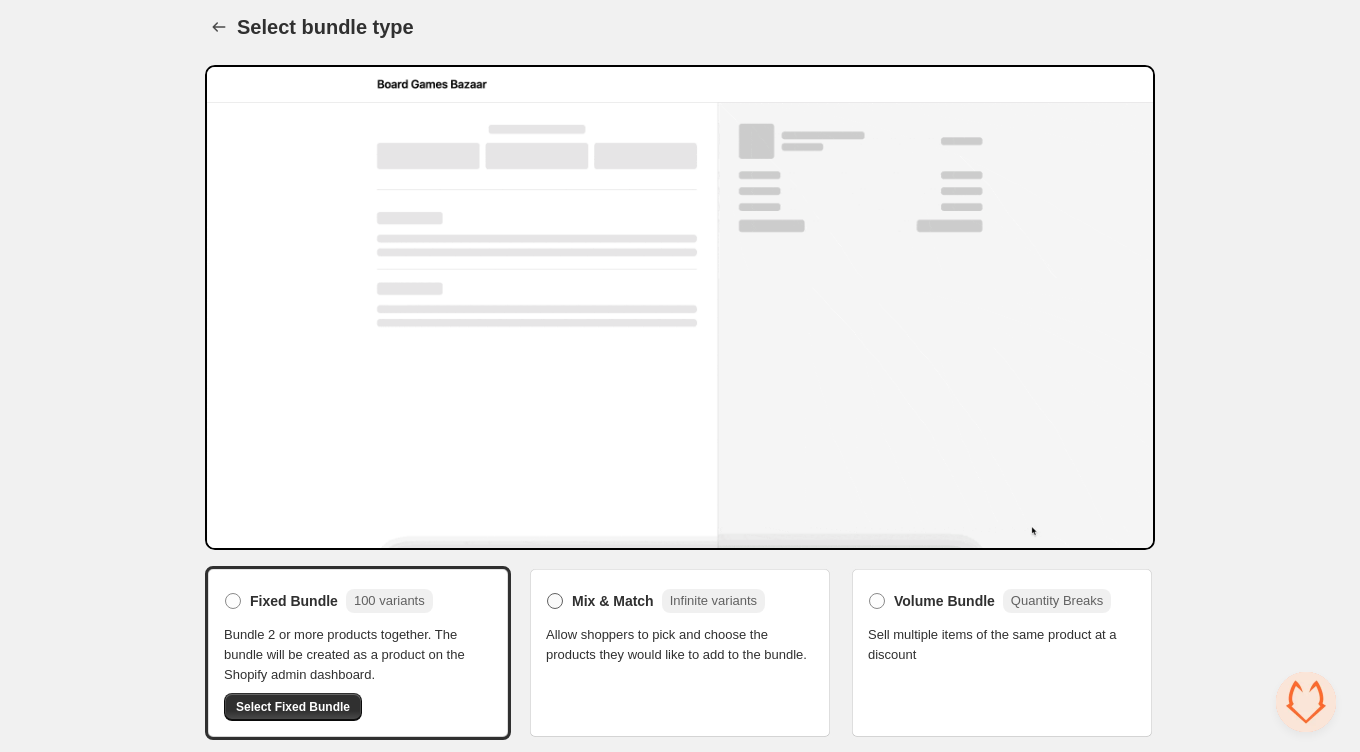 scroll, scrollTop: 0, scrollLeft: 0, axis: both 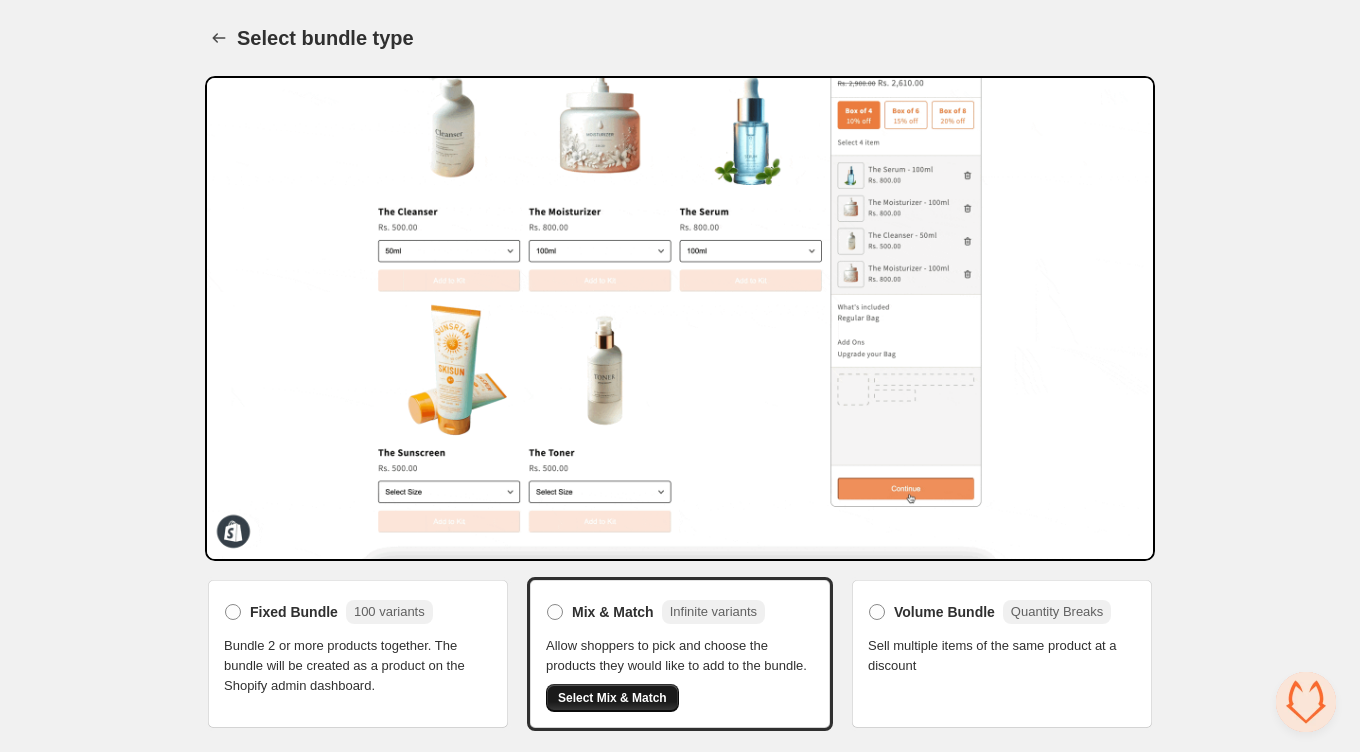 click on "Select Mix & Match" at bounding box center [612, 698] 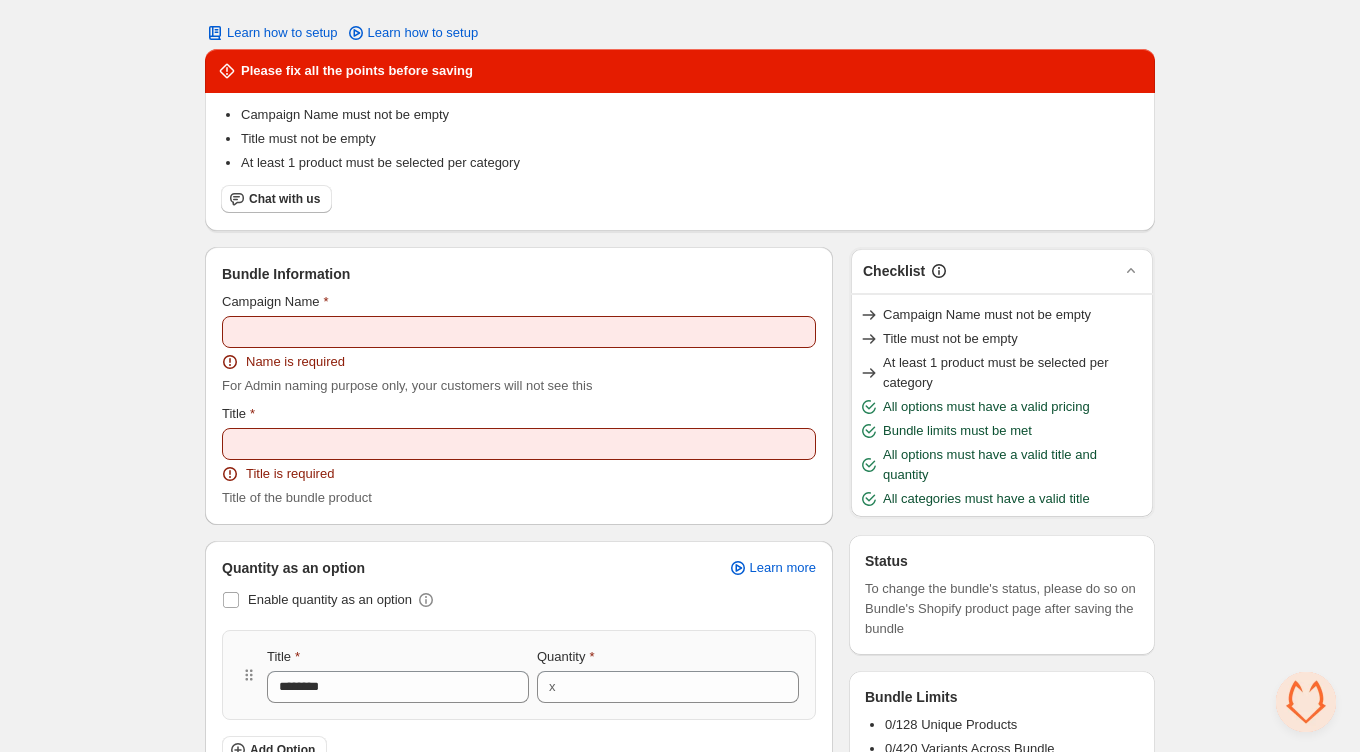 scroll, scrollTop: 0, scrollLeft: 0, axis: both 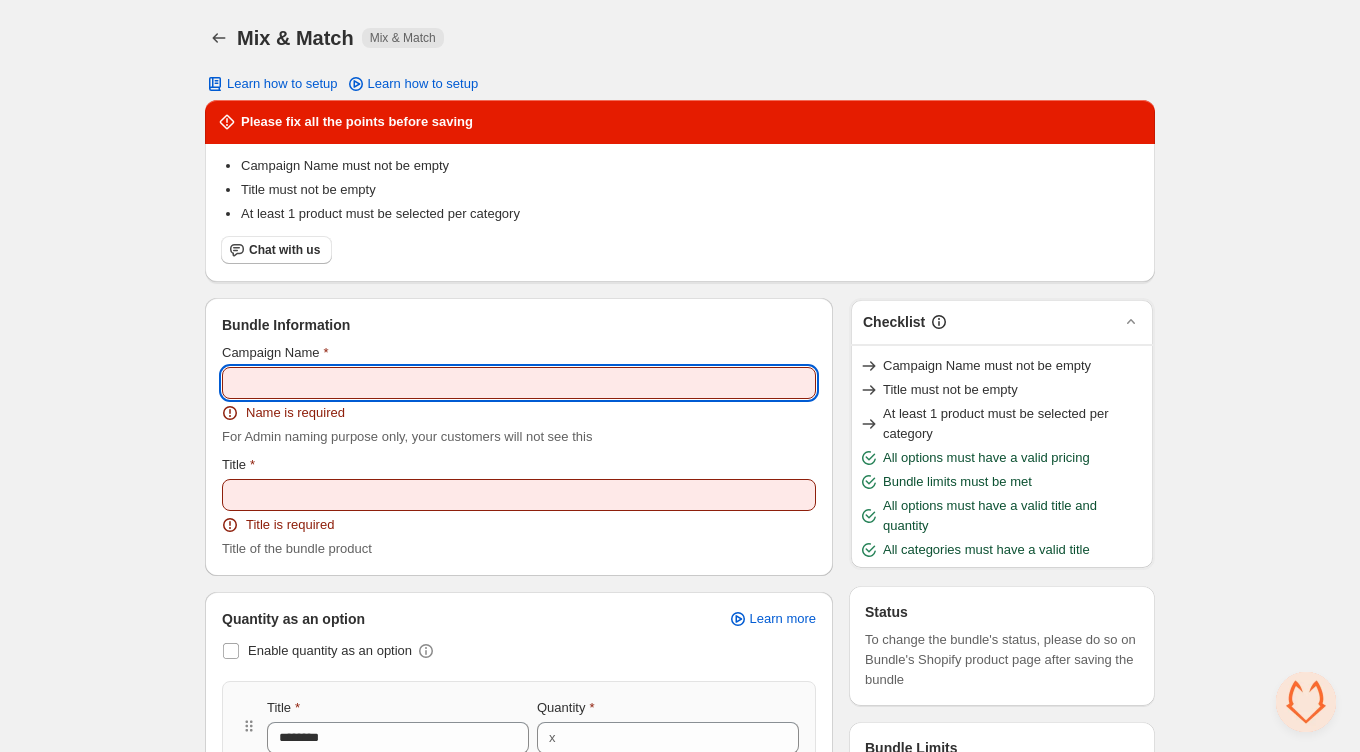 click on "Campaign Name" at bounding box center (519, 383) 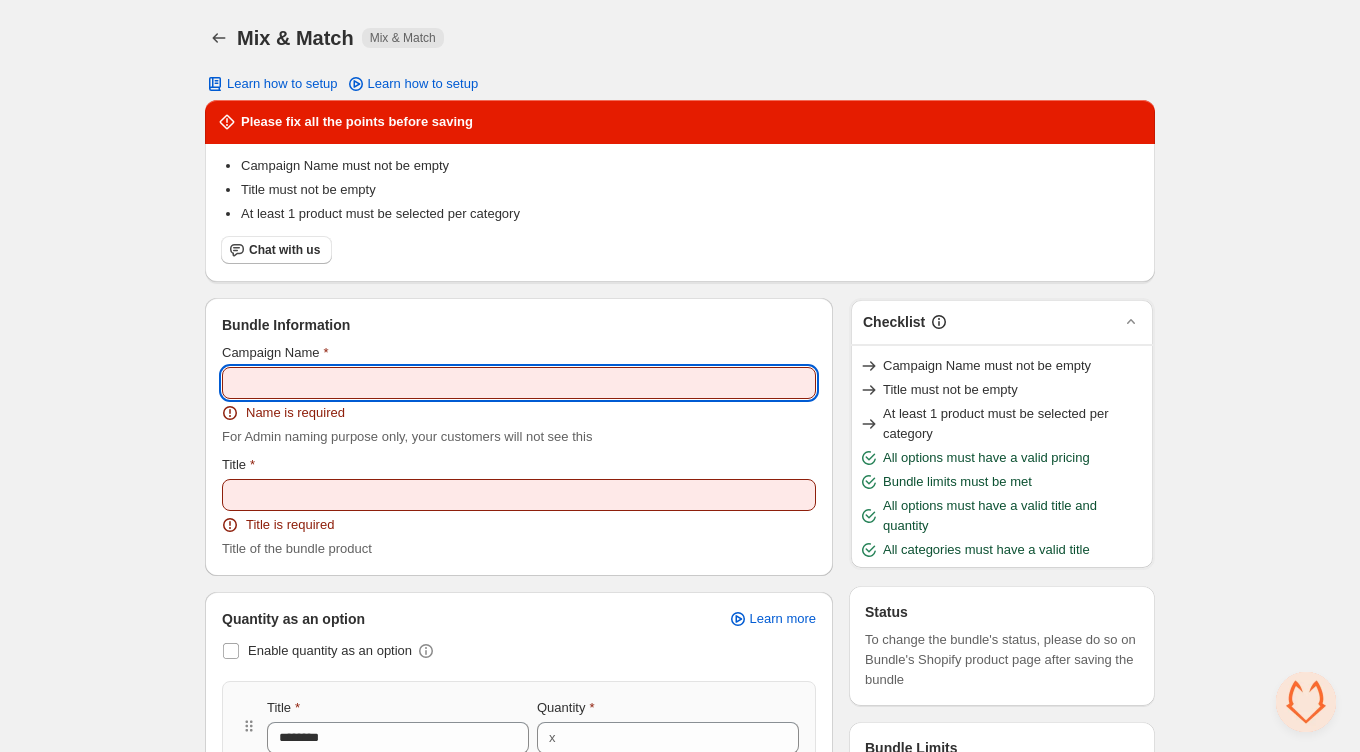 click on "Campaign Name" at bounding box center [519, 383] 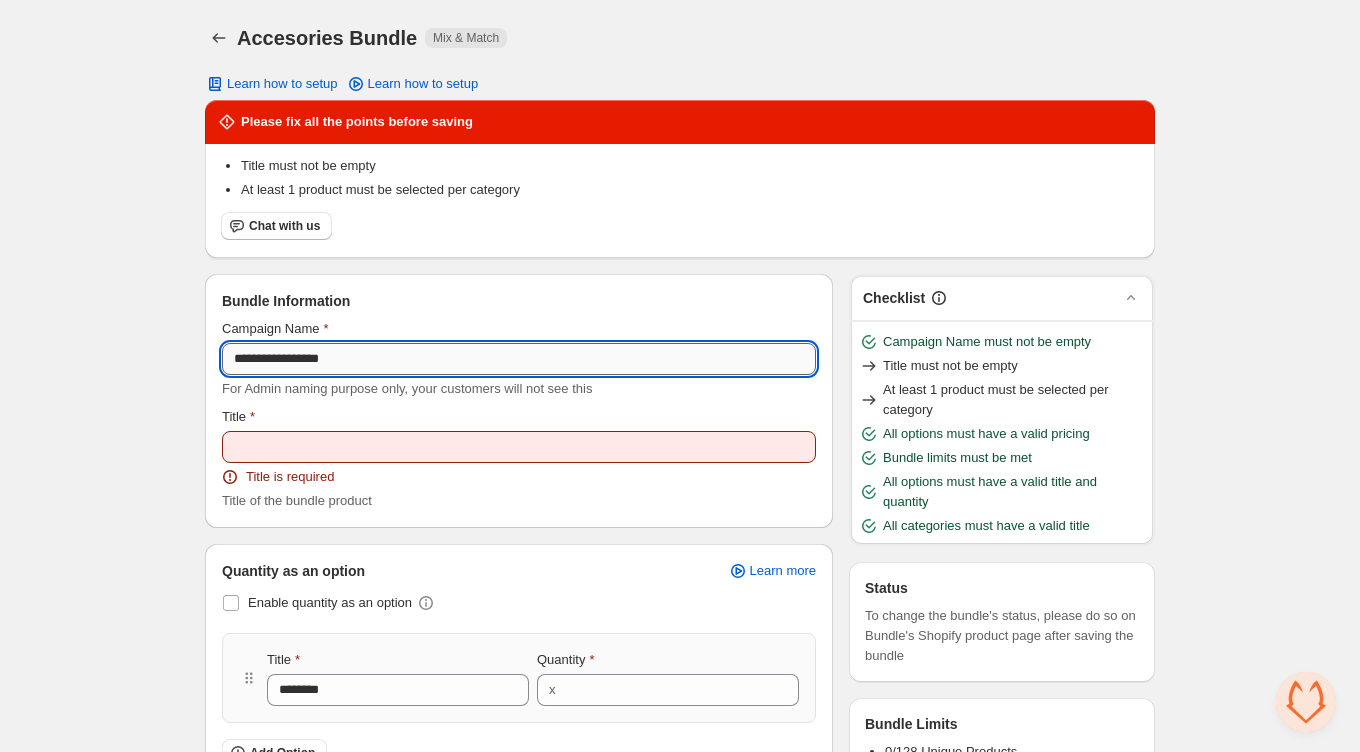 click on "**********" at bounding box center (519, 359) 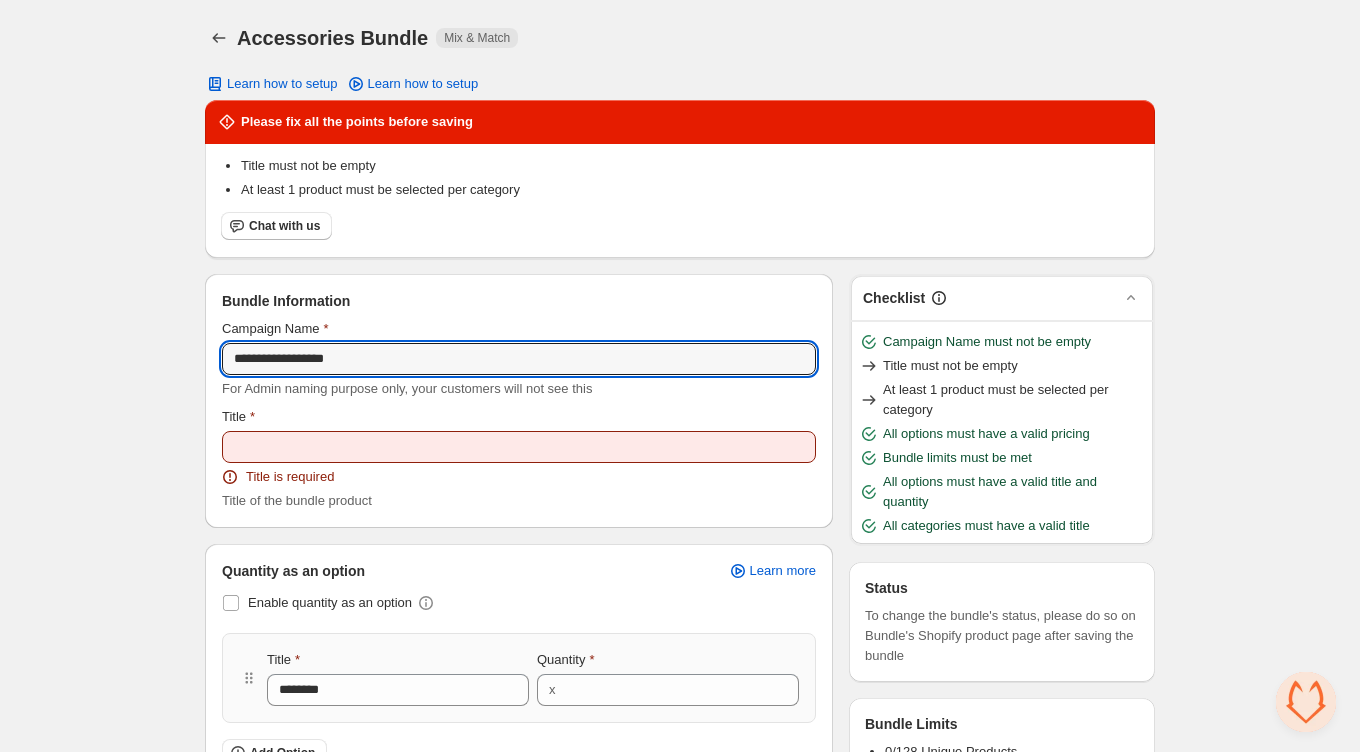 type on "**********" 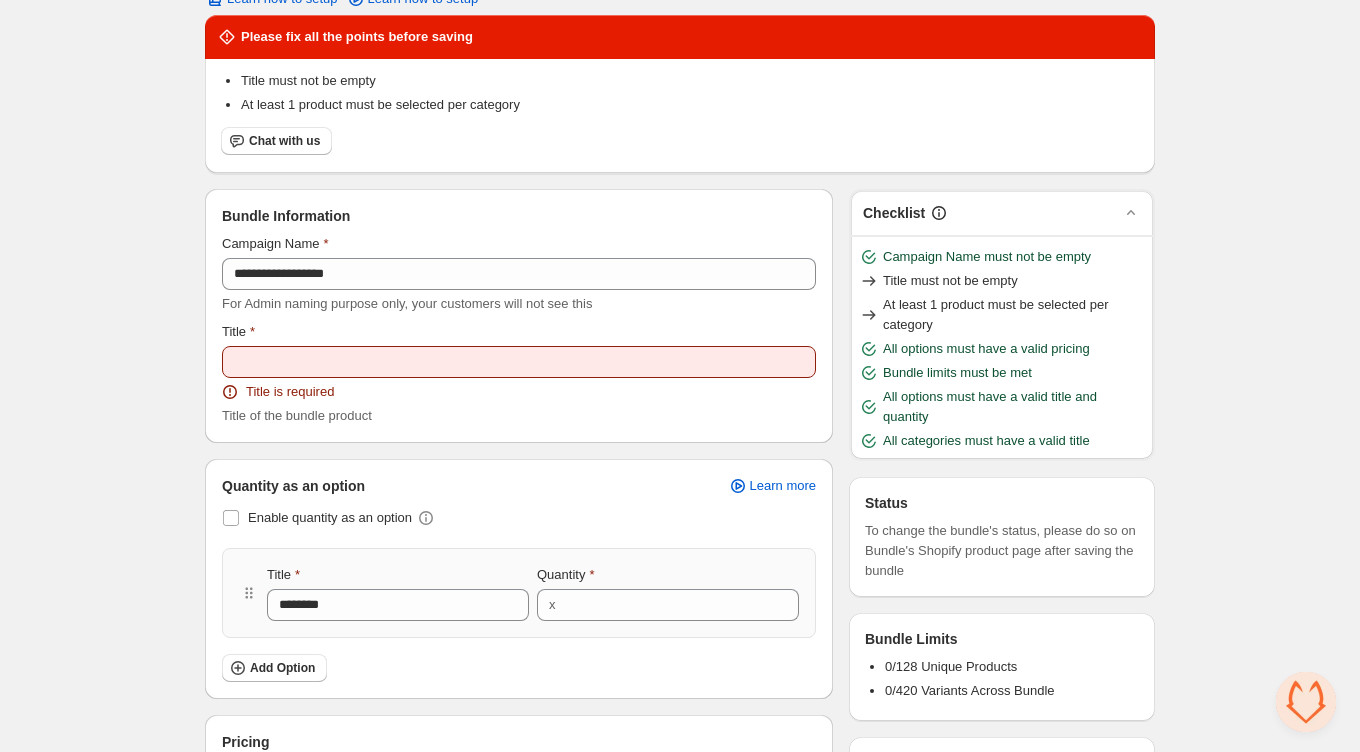 scroll, scrollTop: 101, scrollLeft: 0, axis: vertical 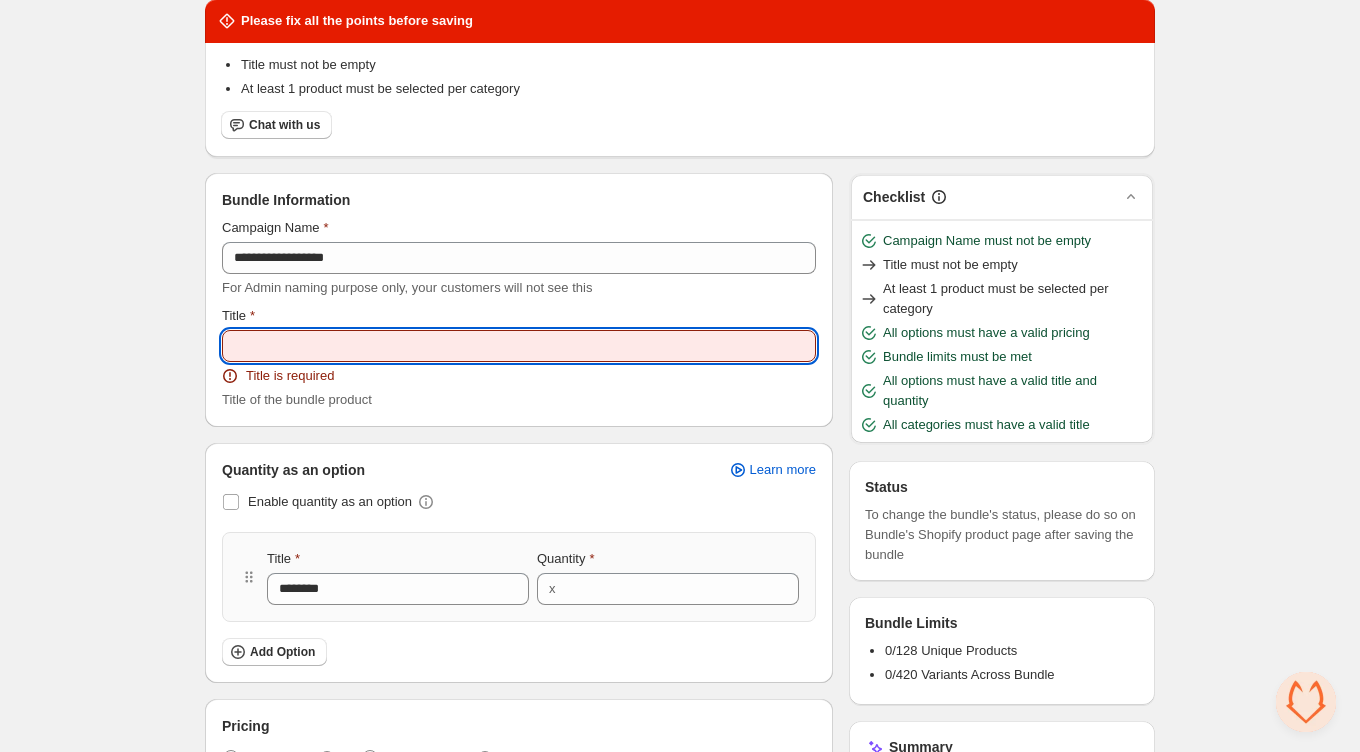click on "Title" at bounding box center [519, 346] 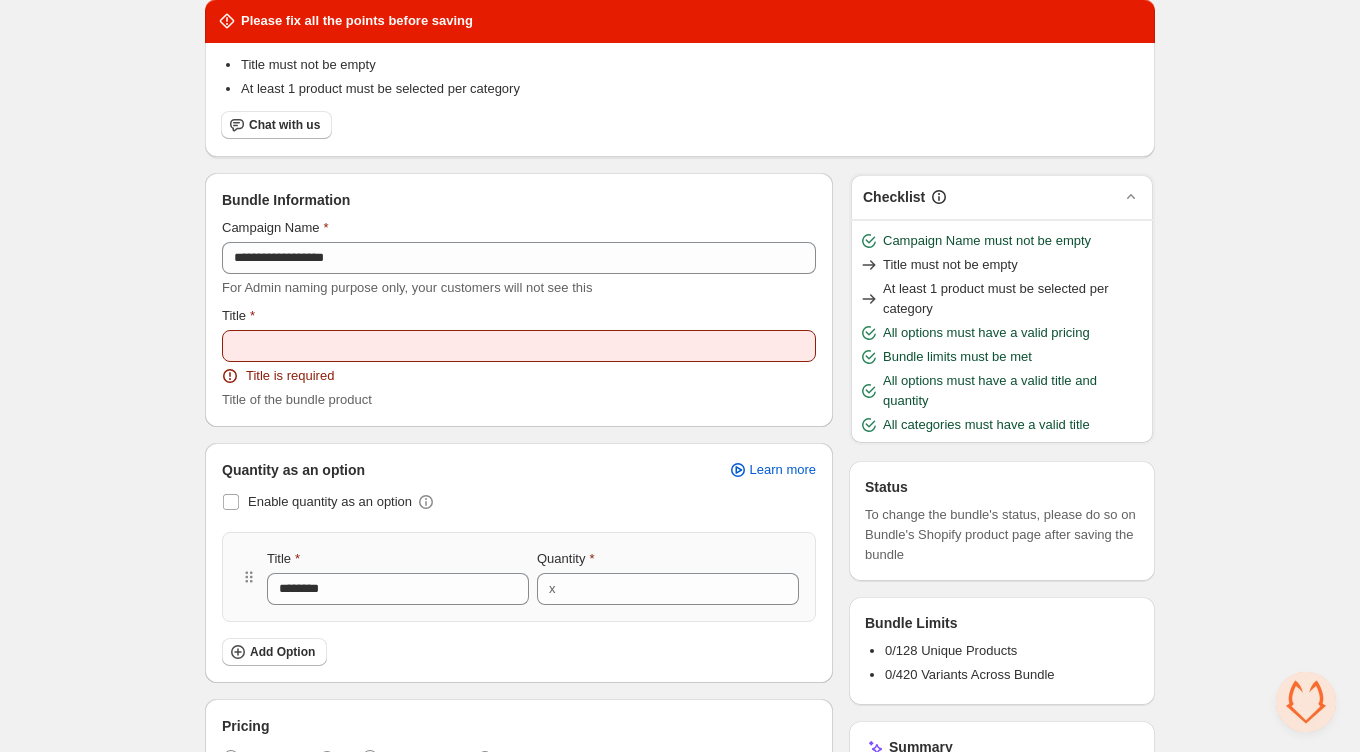 click on "**********" at bounding box center (680, 714) 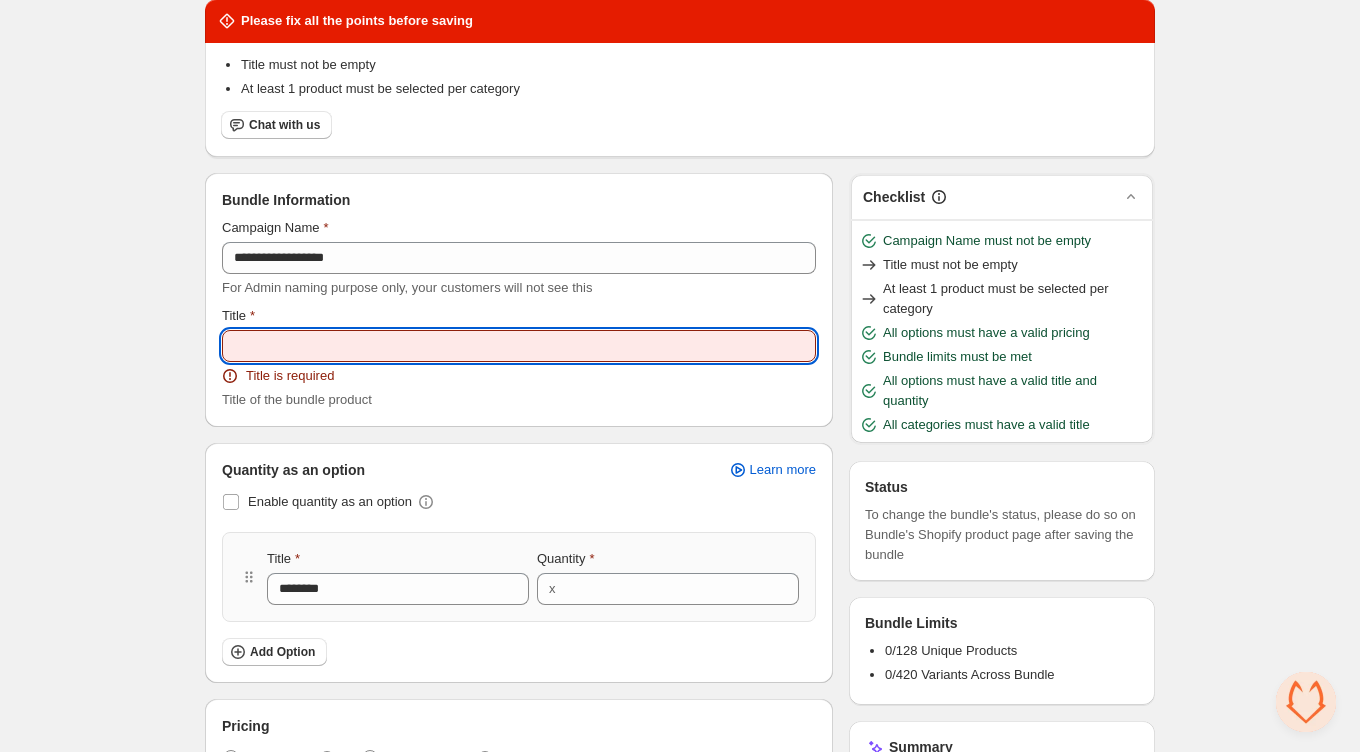 click on "Title" at bounding box center (519, 346) 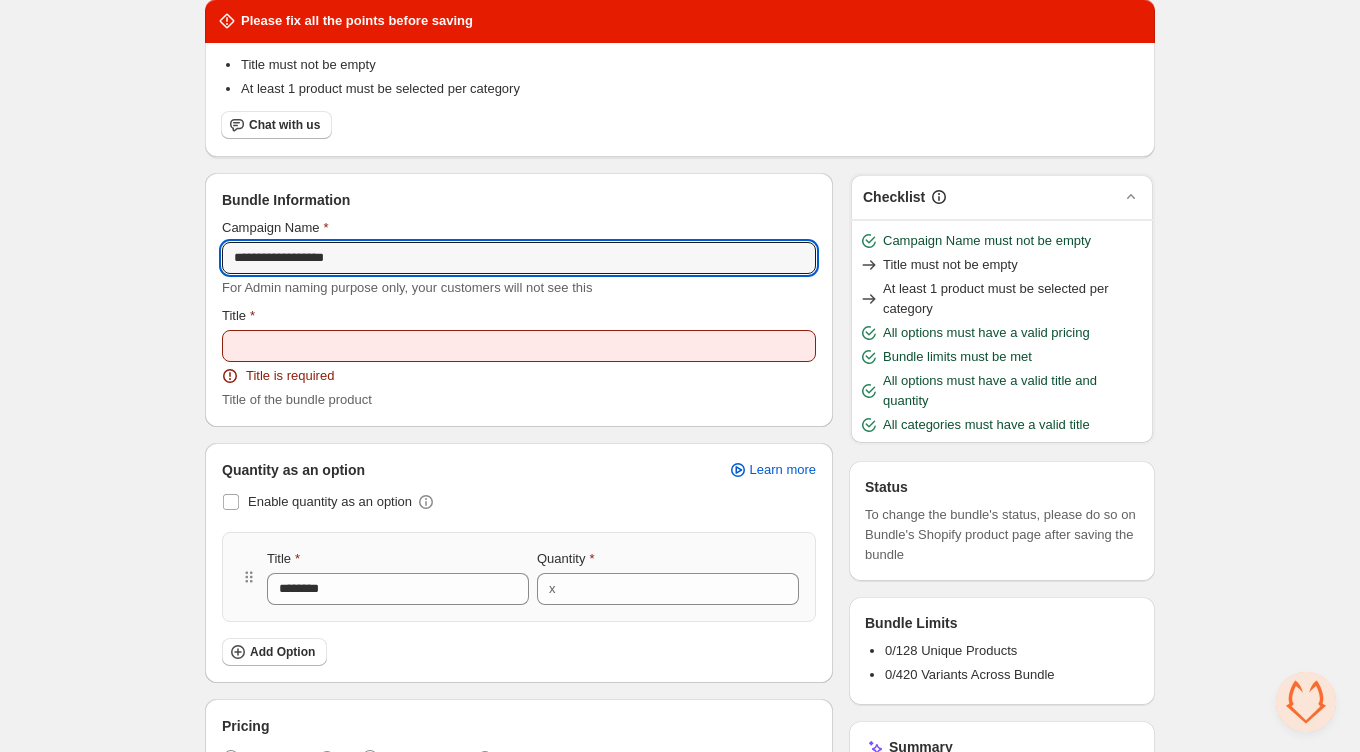 drag, startPoint x: 384, startPoint y: 253, endPoint x: 176, endPoint y: 256, distance: 208.02164 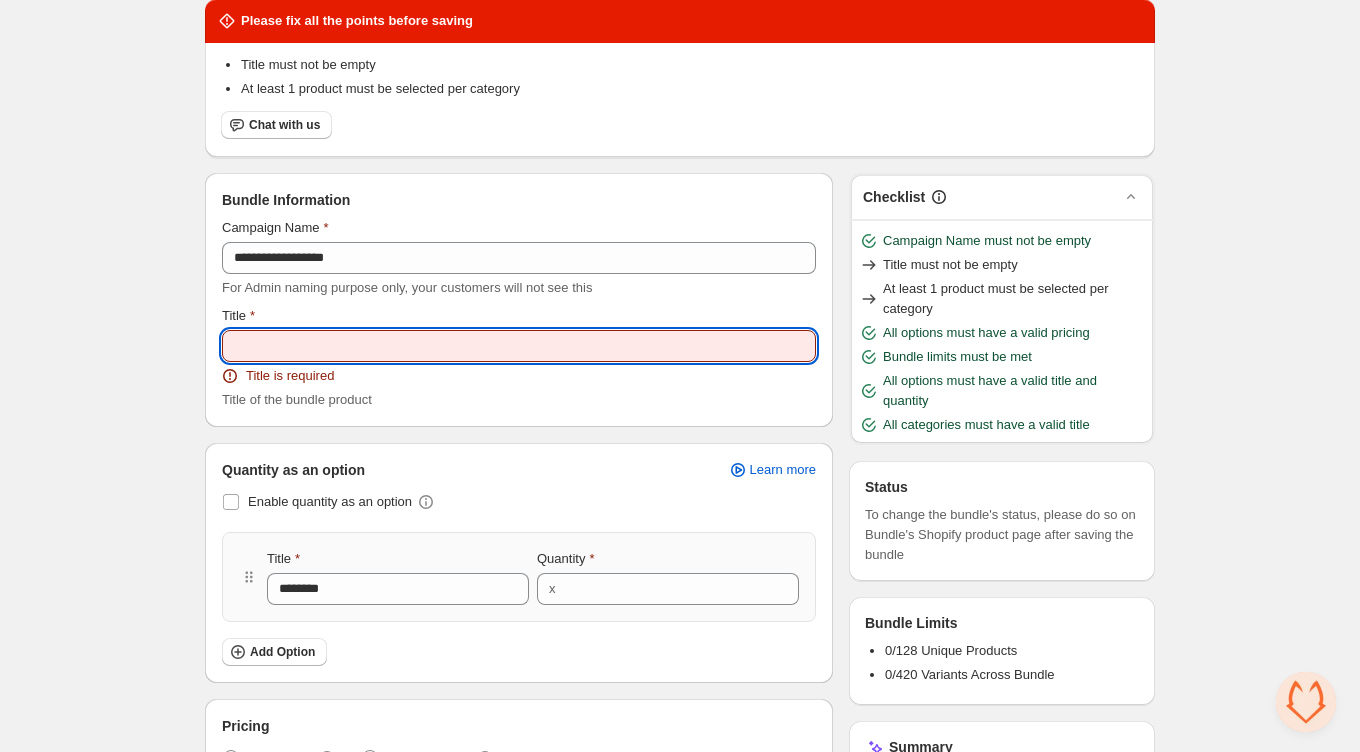 click on "Title" at bounding box center [519, 346] 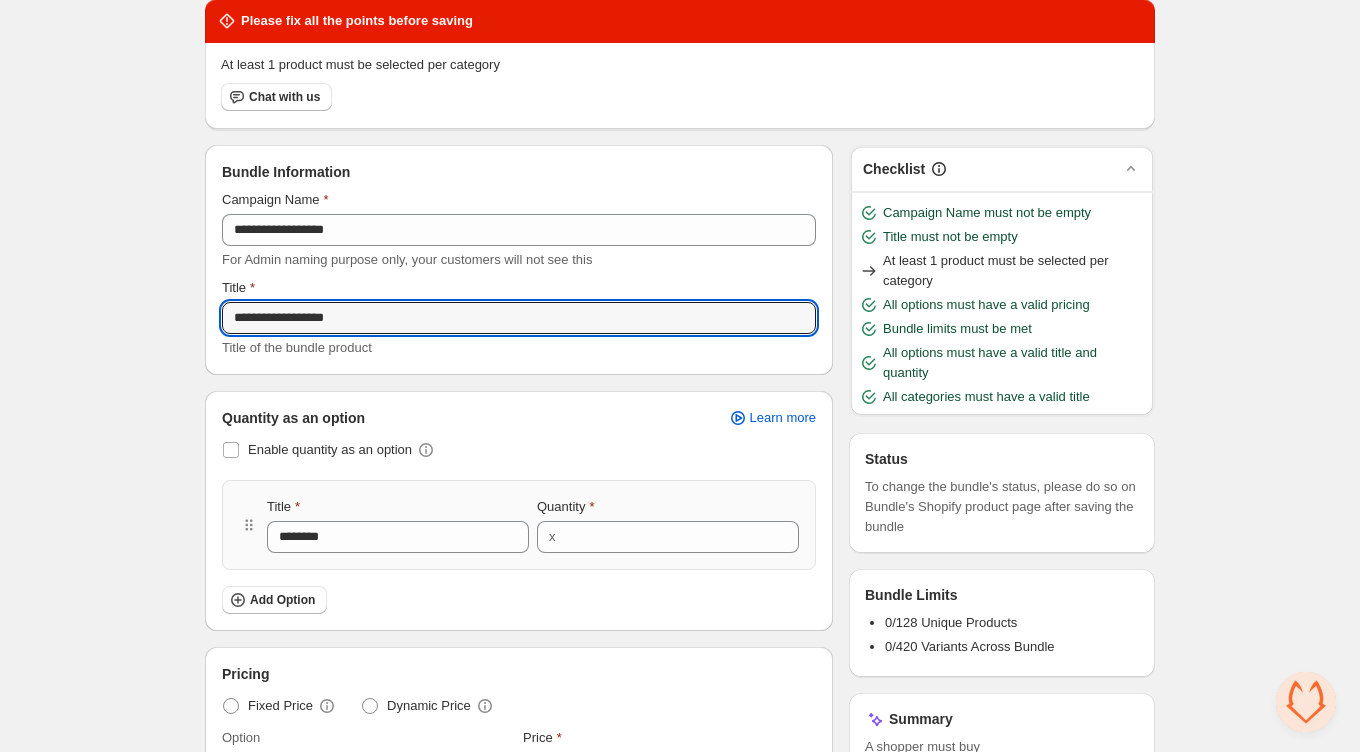 type on "**********" 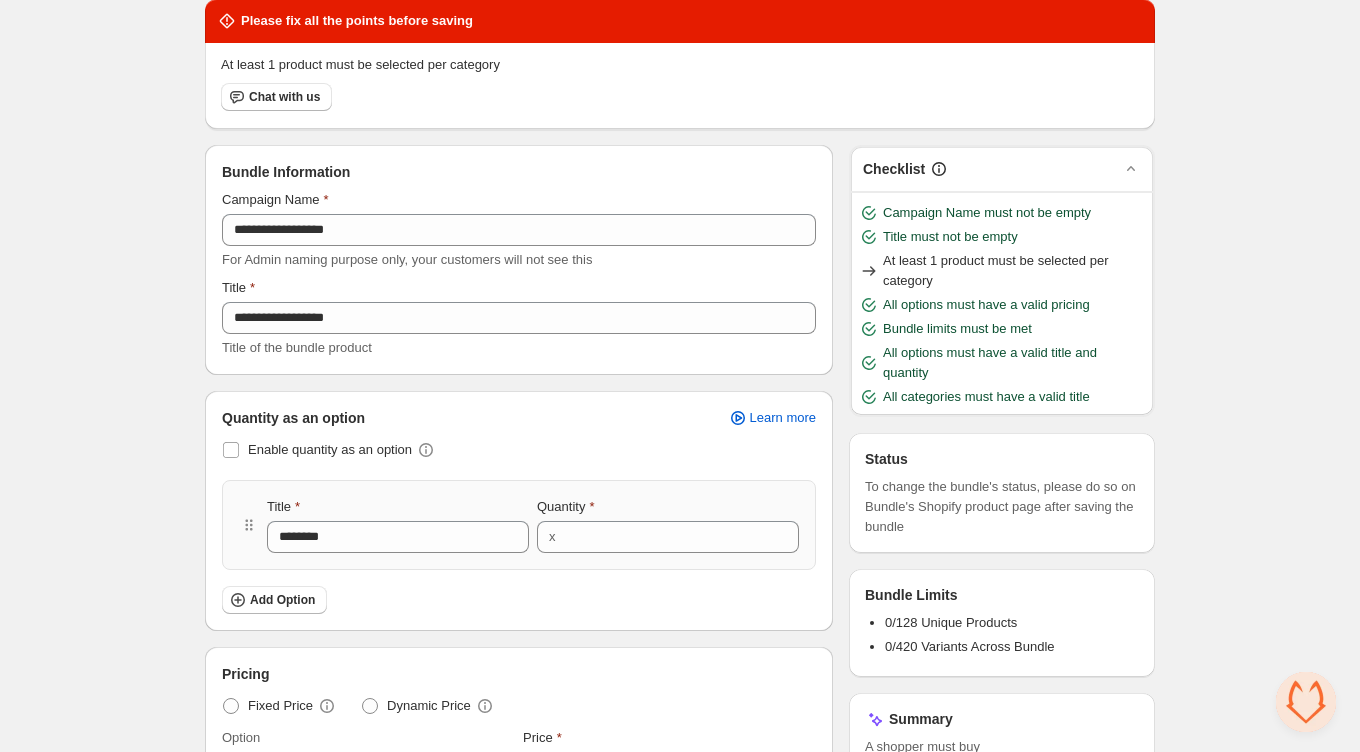 click on "**********" at bounding box center [680, 688] 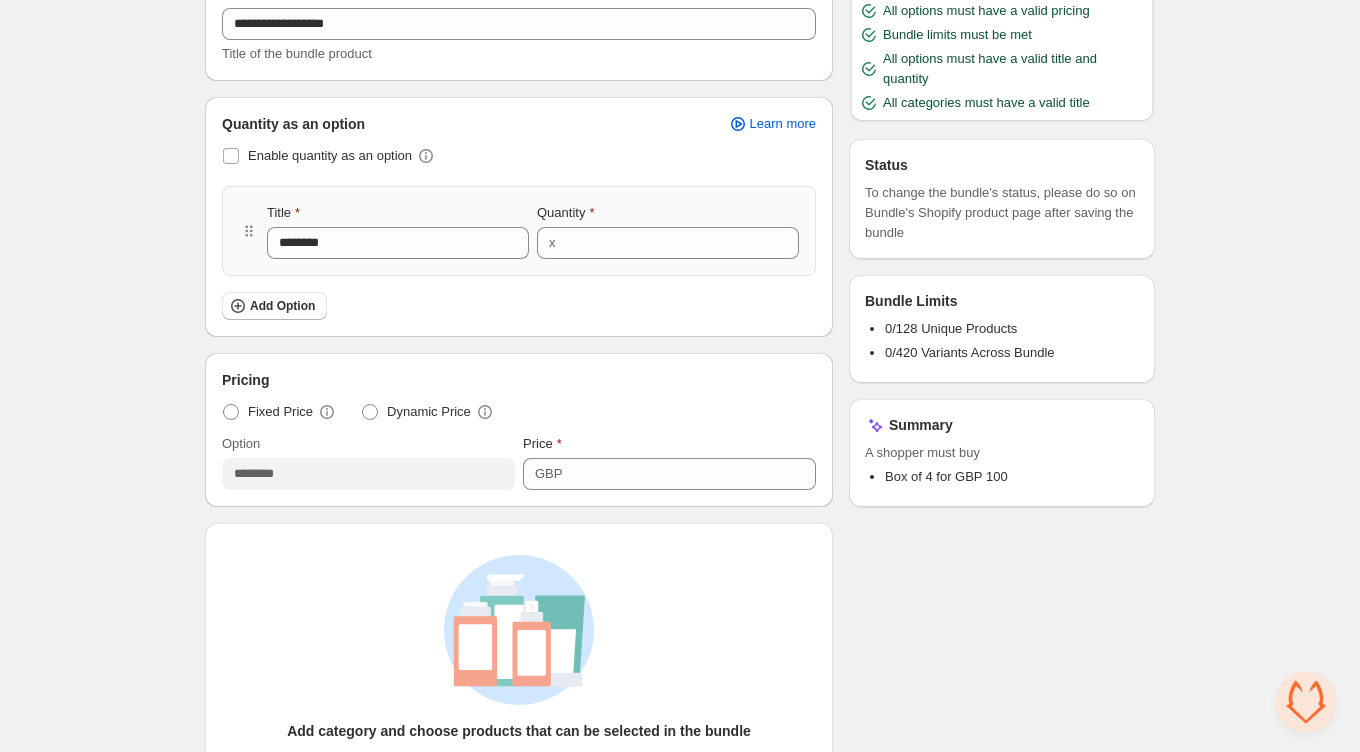 scroll, scrollTop: 402, scrollLeft: 0, axis: vertical 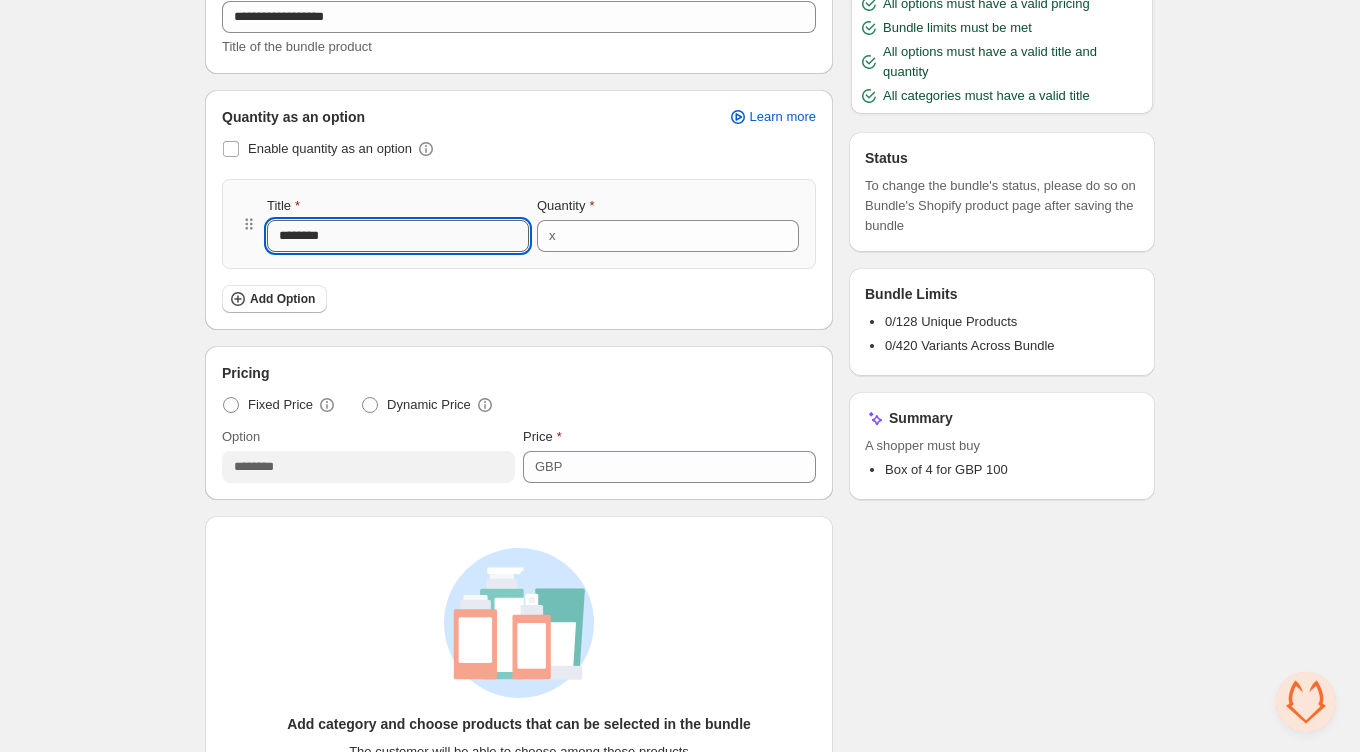 click on "********" at bounding box center [398, 236] 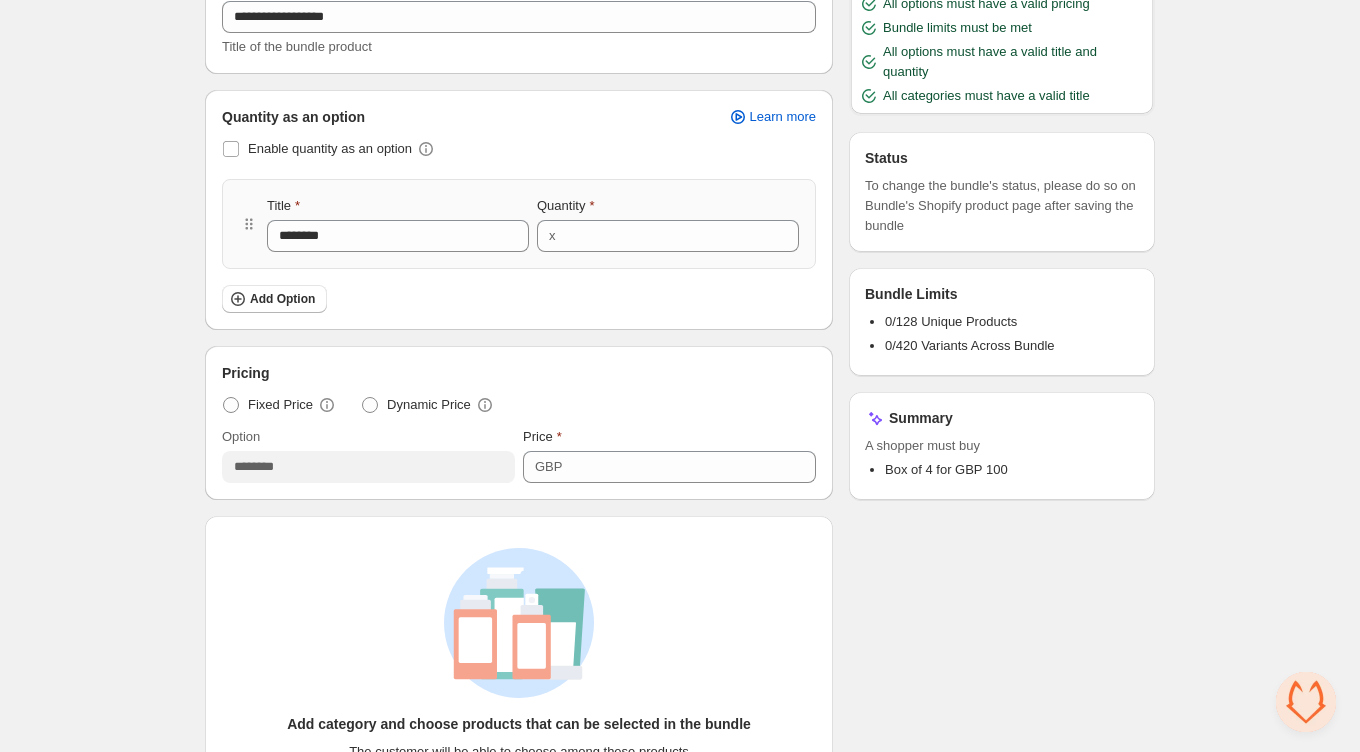 click on "**********" at bounding box center [680, 387] 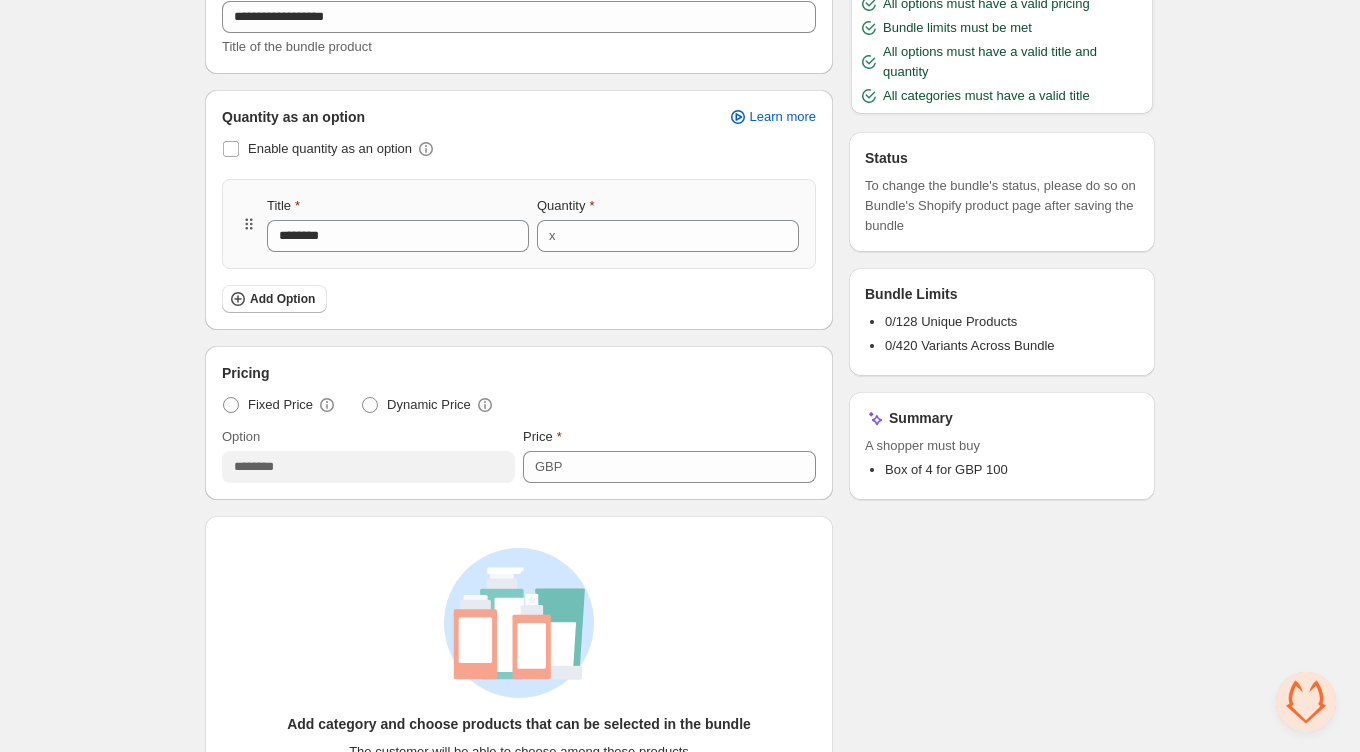 click 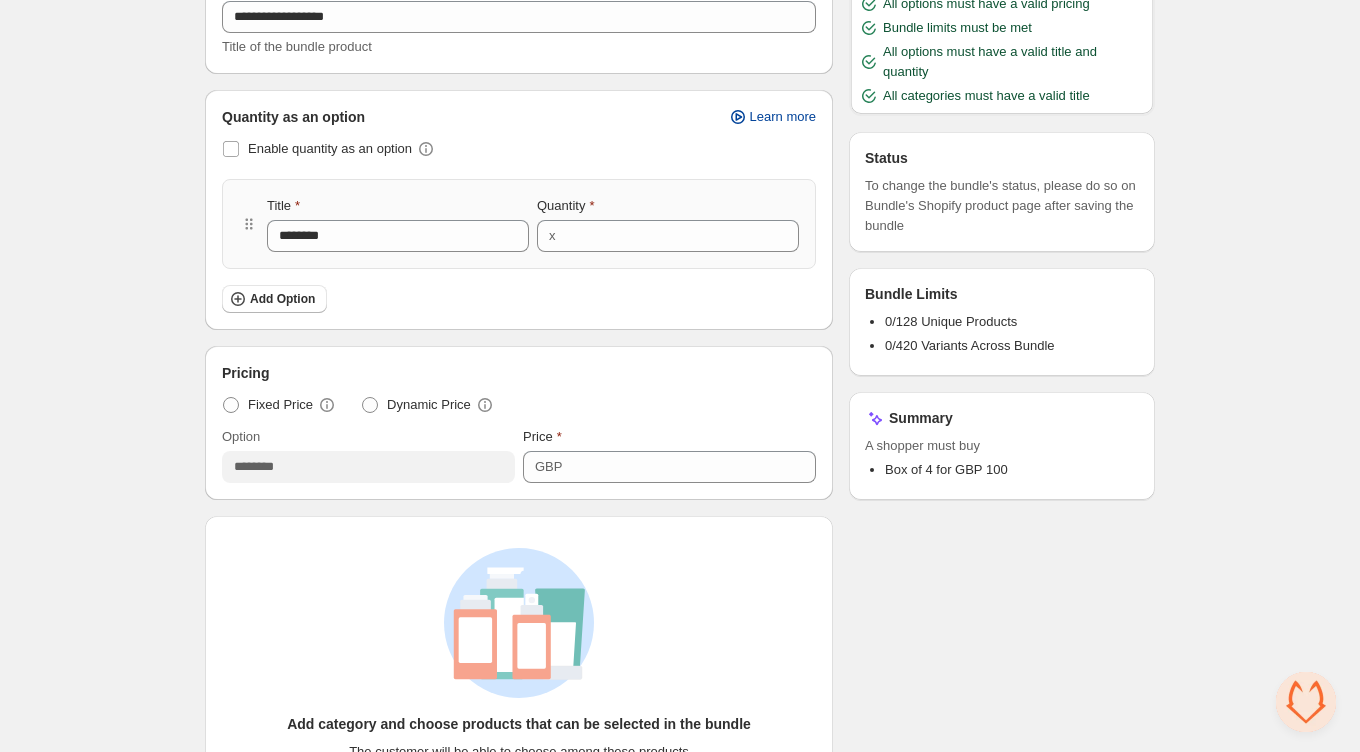 click on "Learn more" at bounding box center (783, 117) 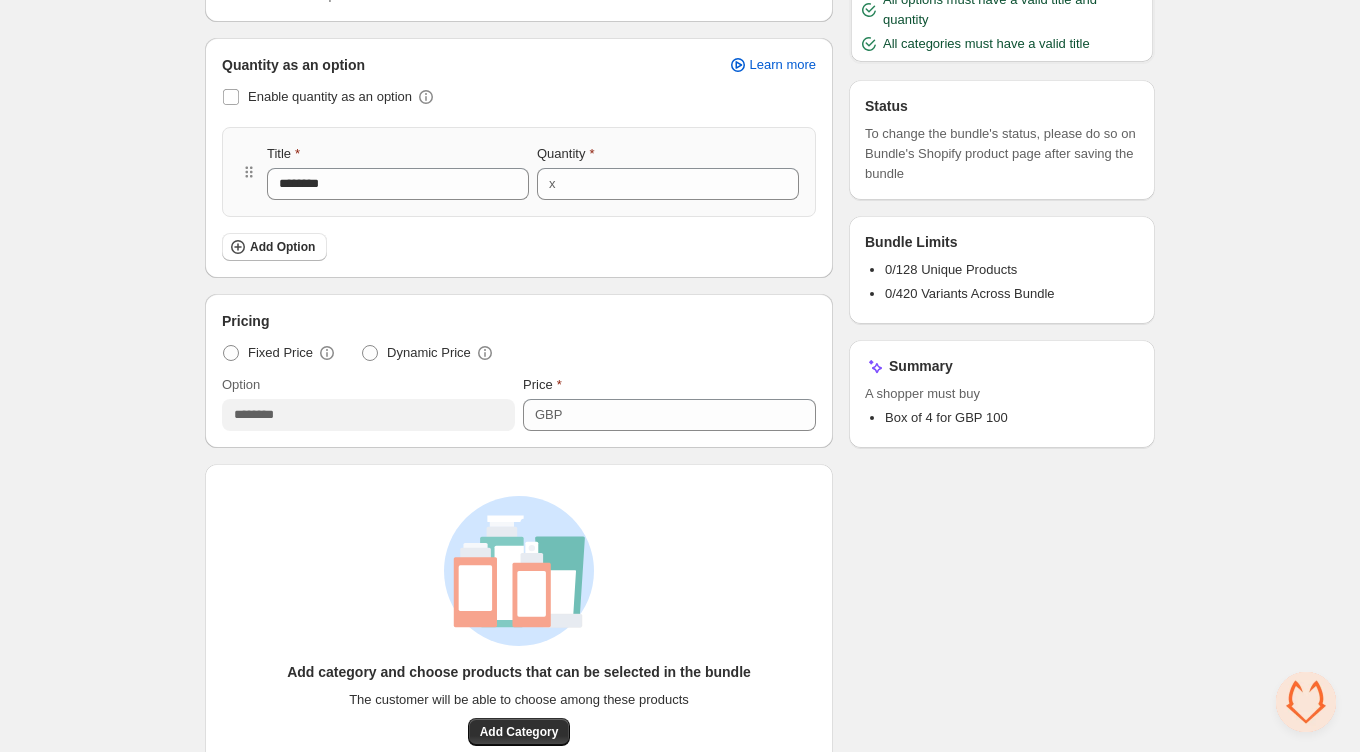 scroll, scrollTop: 486, scrollLeft: 0, axis: vertical 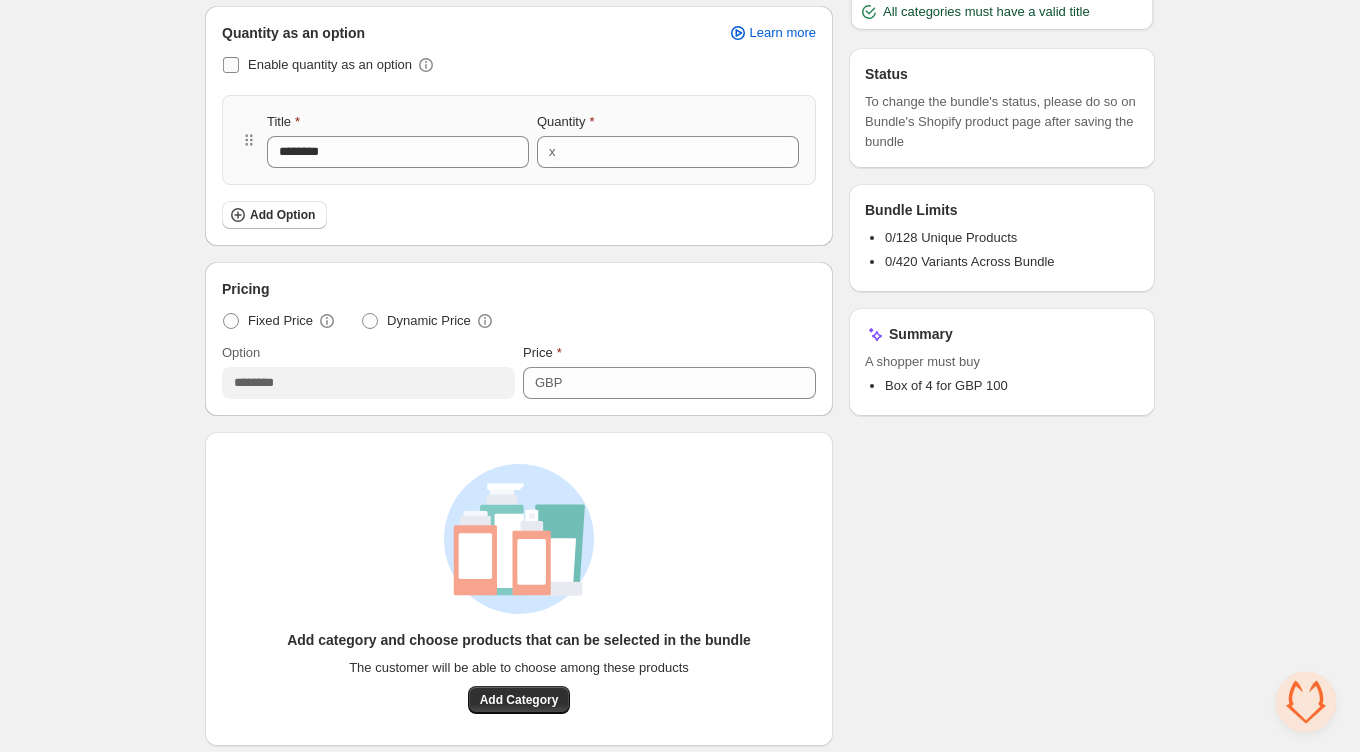 click at bounding box center [231, 65] 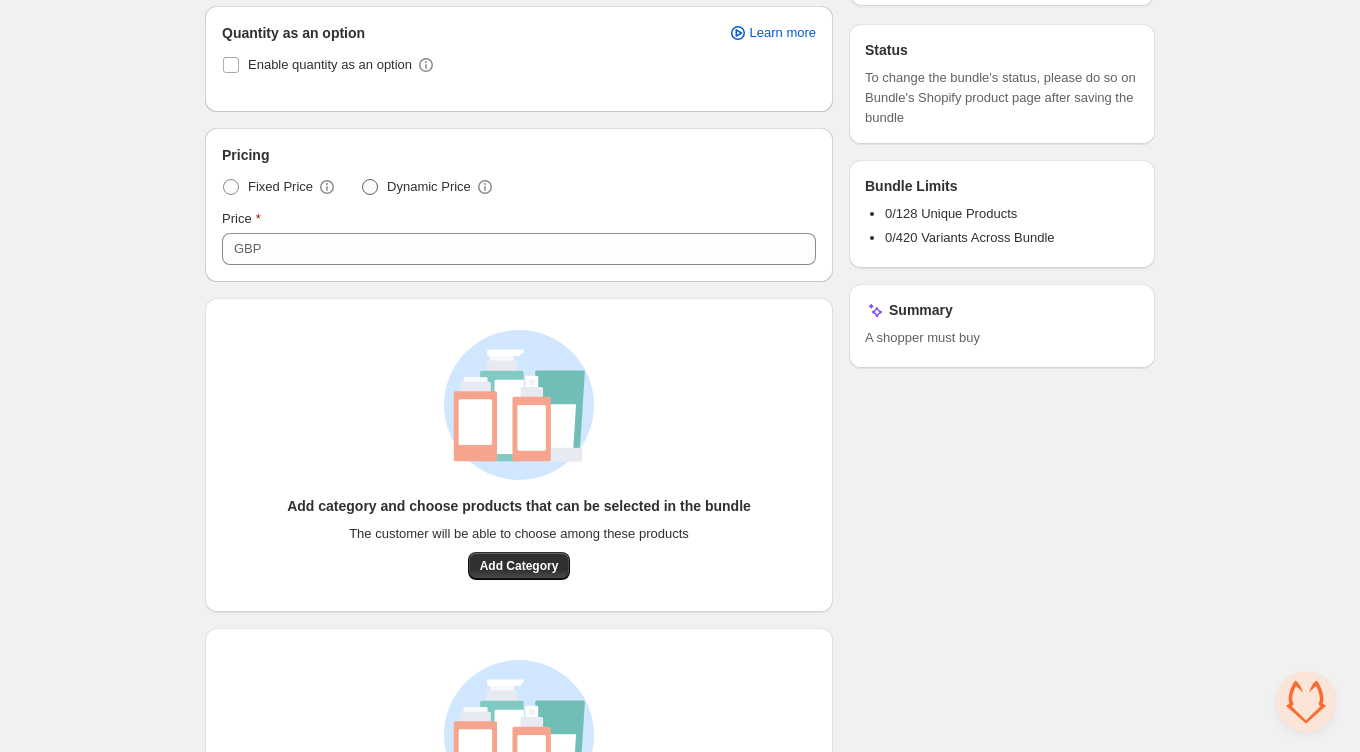 click on "Dynamic Price" at bounding box center [429, 187] 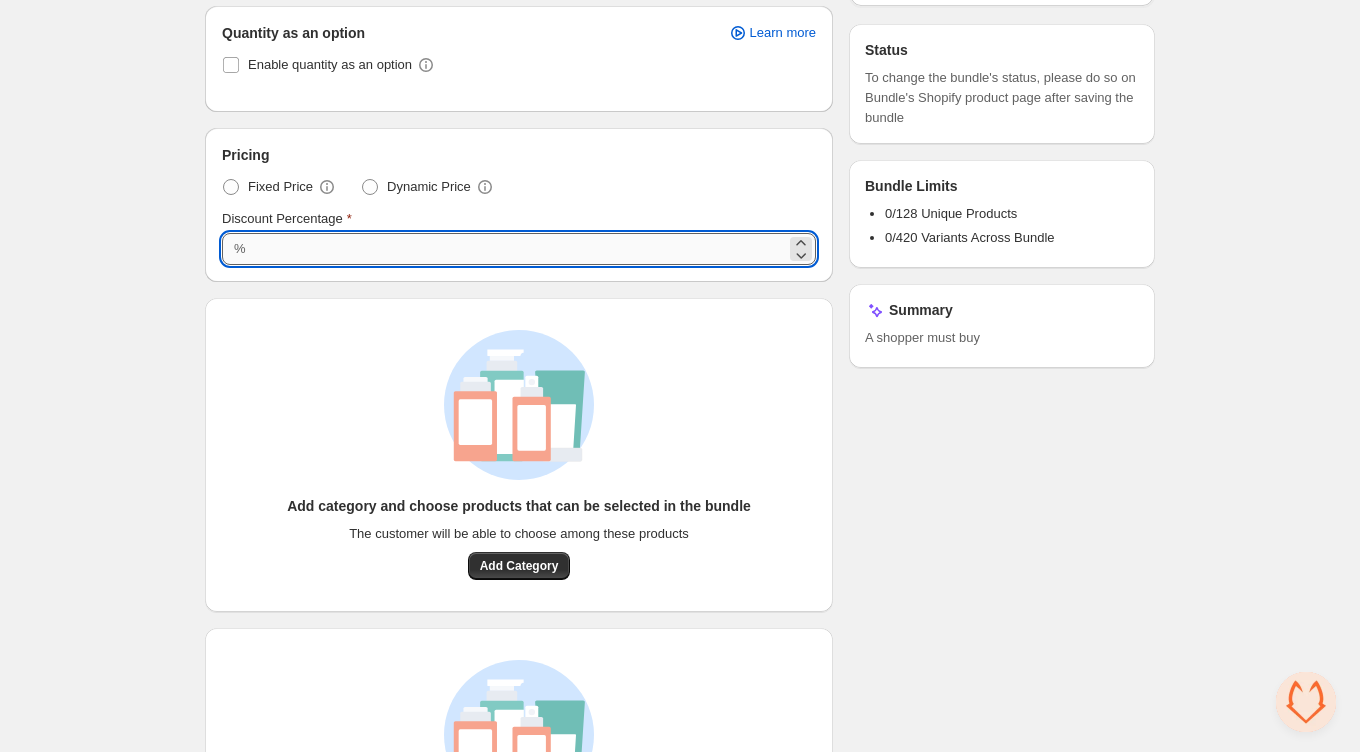 click on "***" at bounding box center [519, 249] 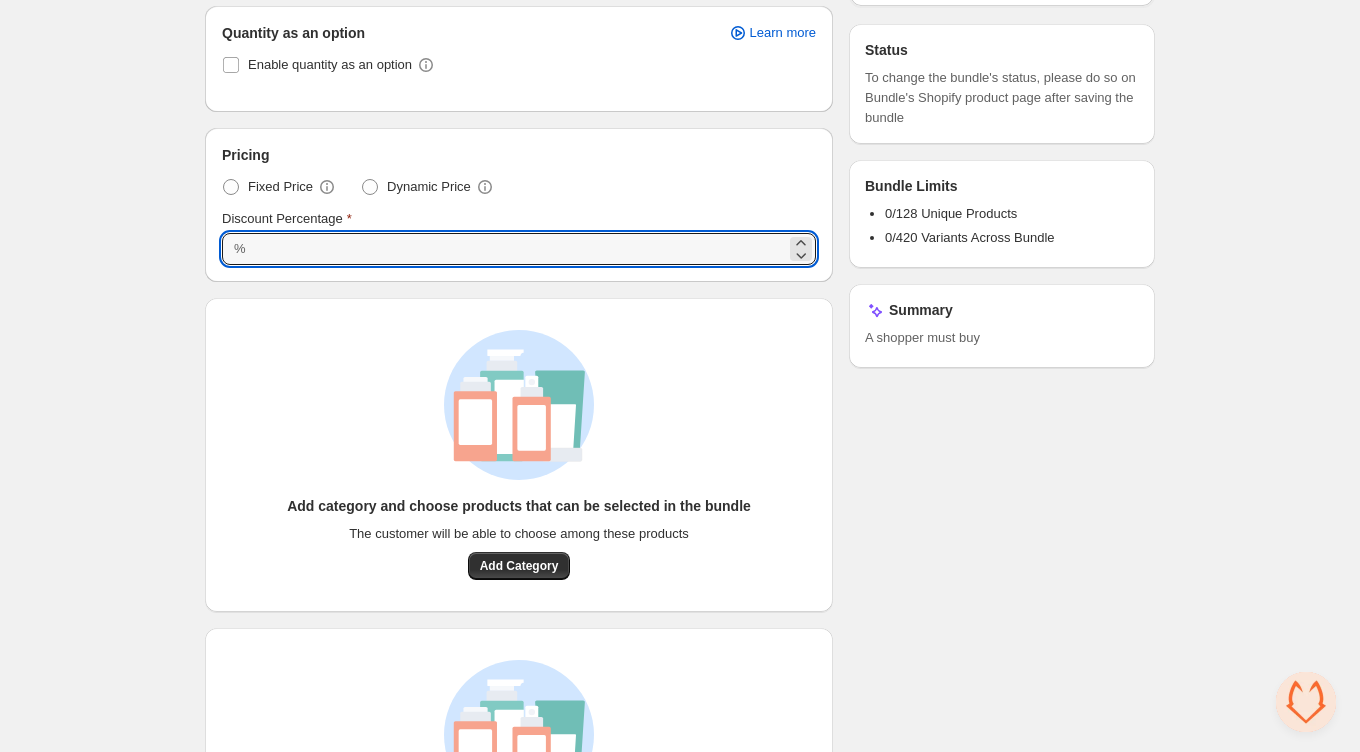 click on "**********" at bounding box center (680, 236) 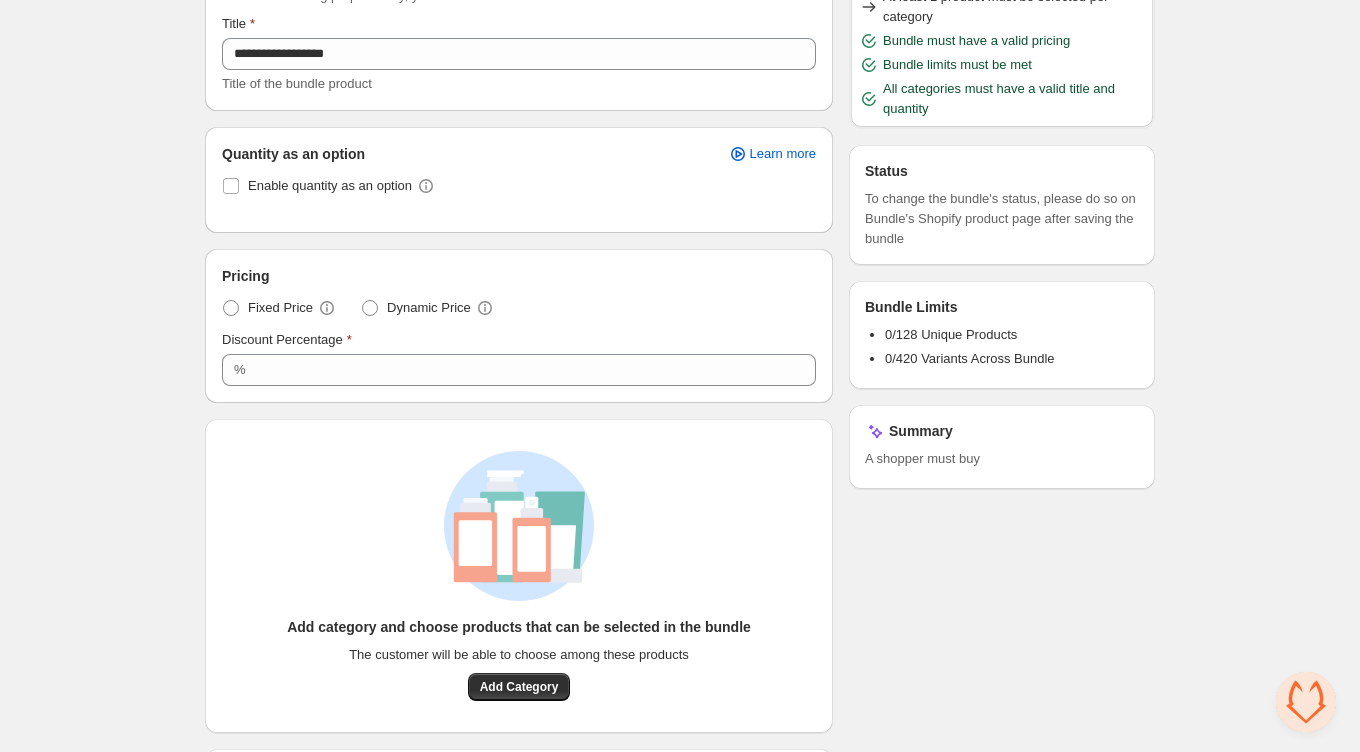 scroll, scrollTop: 346, scrollLeft: 0, axis: vertical 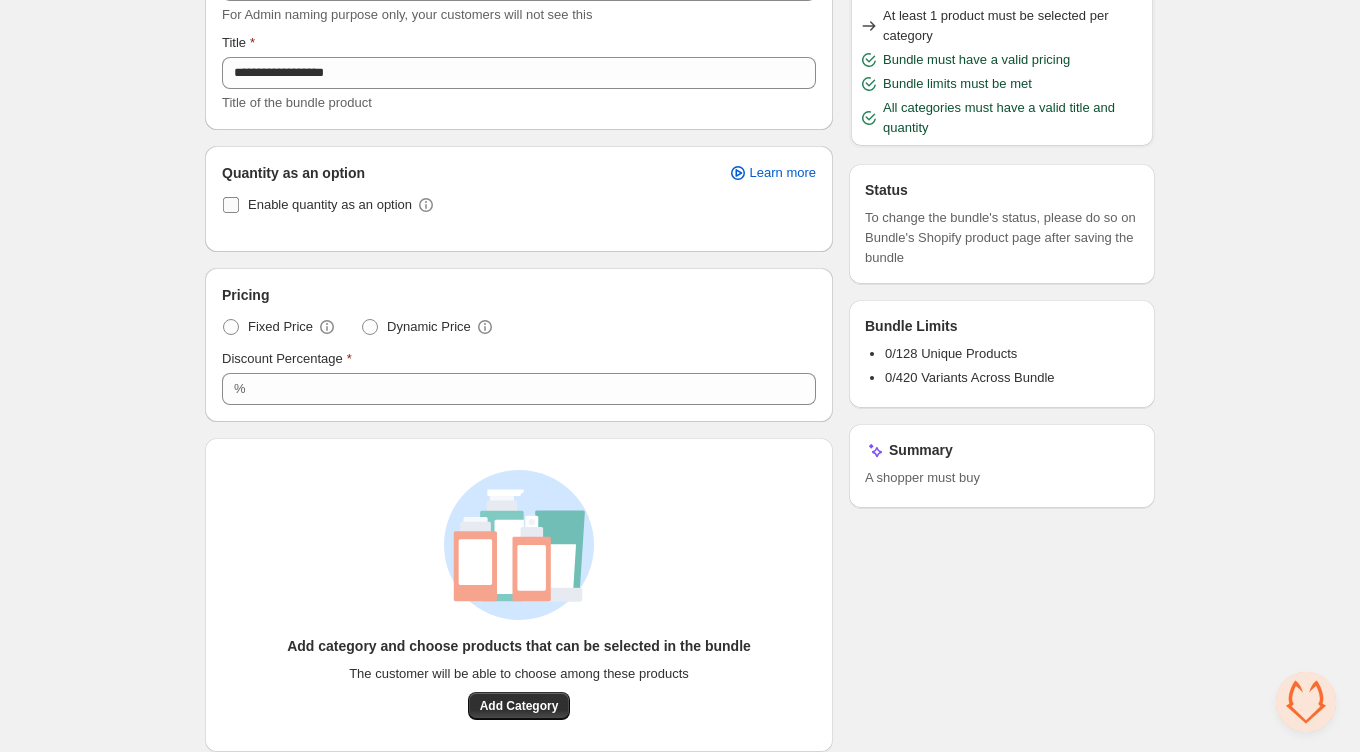 click on "Enable quantity as an option" at bounding box center (317, 205) 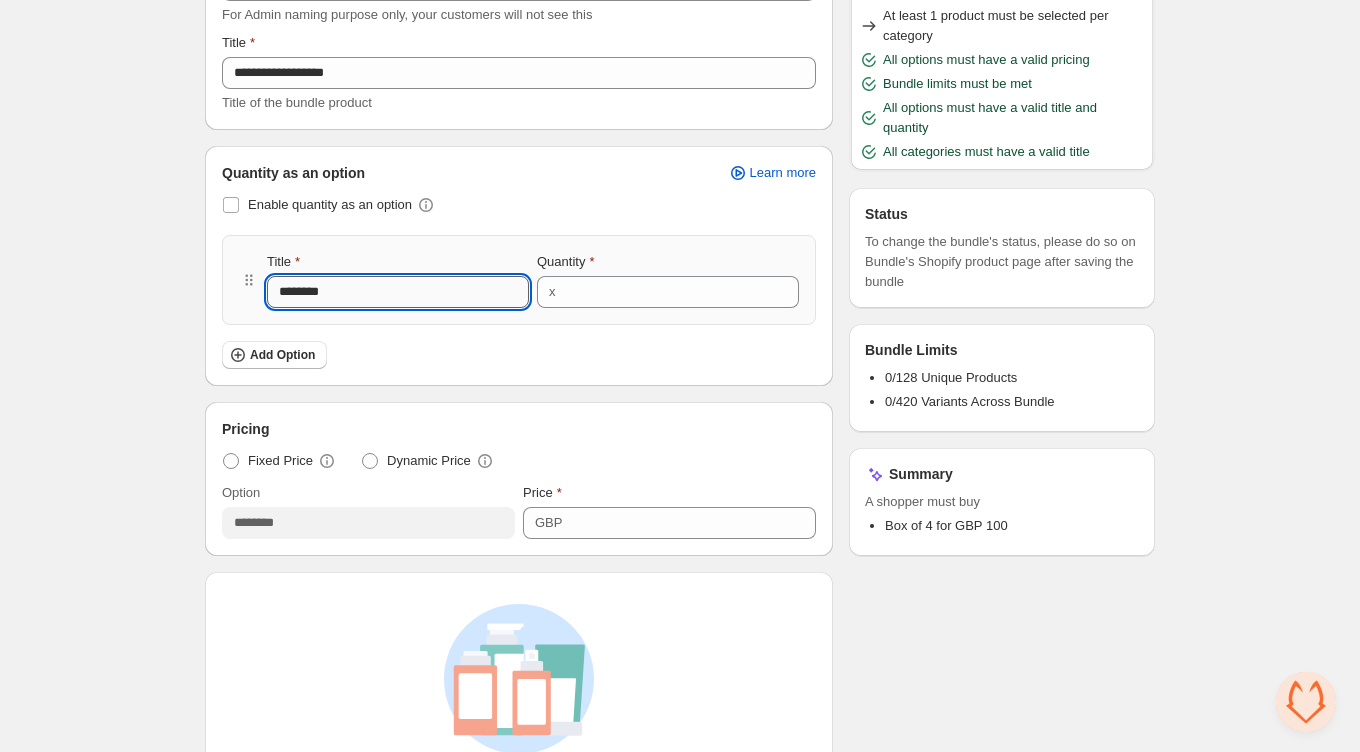 click on "********" at bounding box center [398, 292] 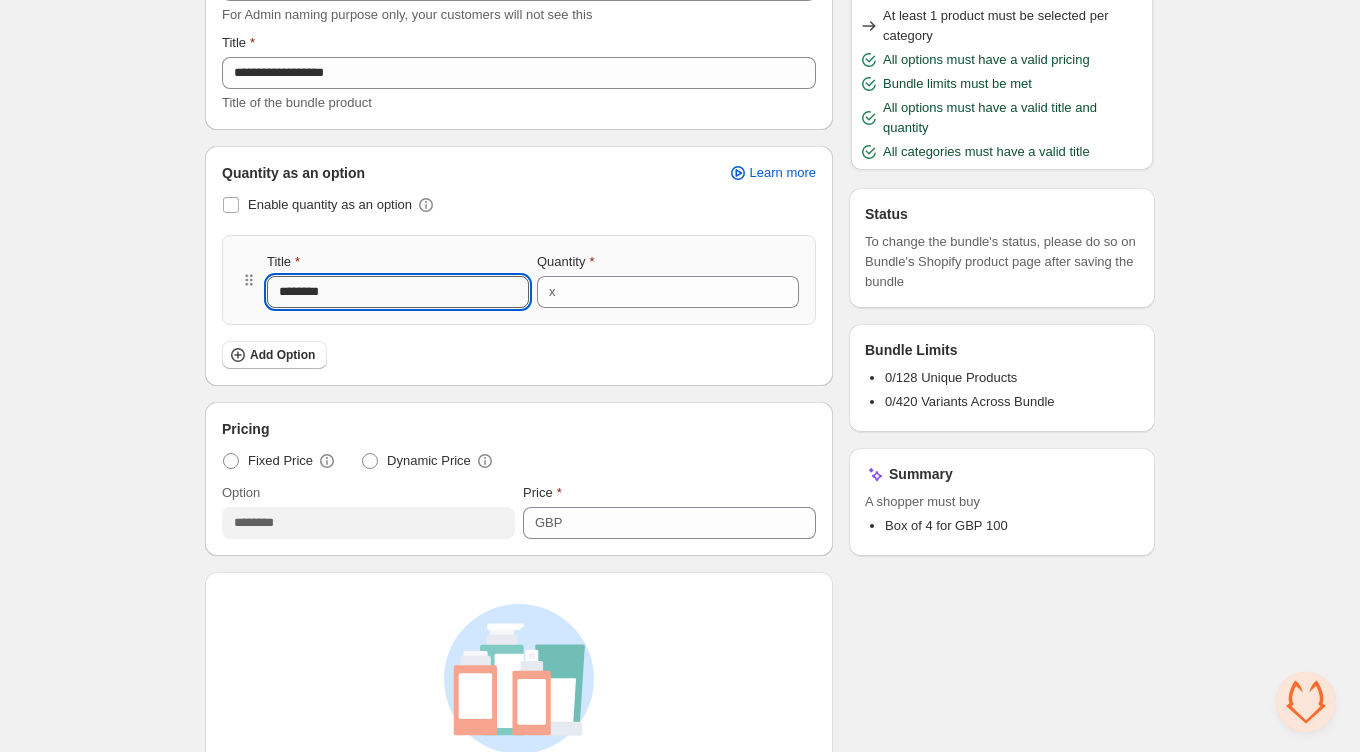 type on "******" 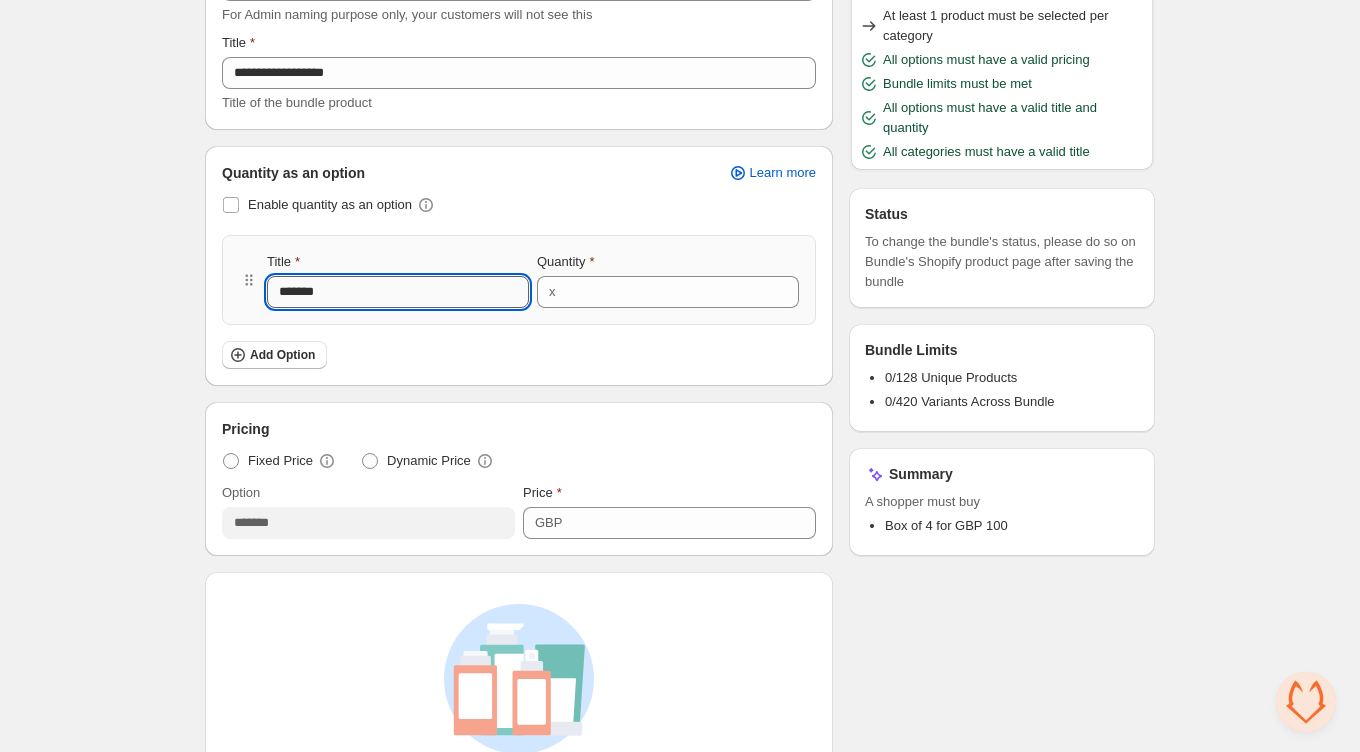 type on "********" 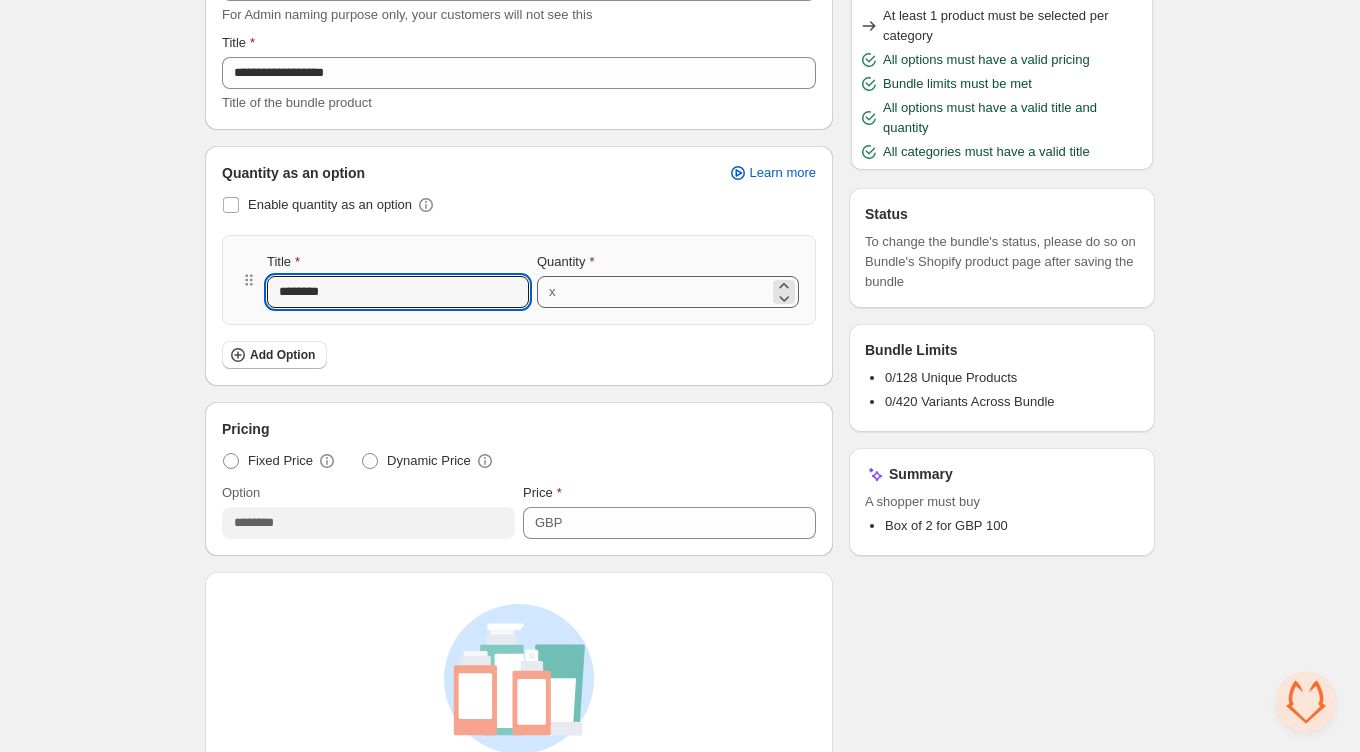 type on "********" 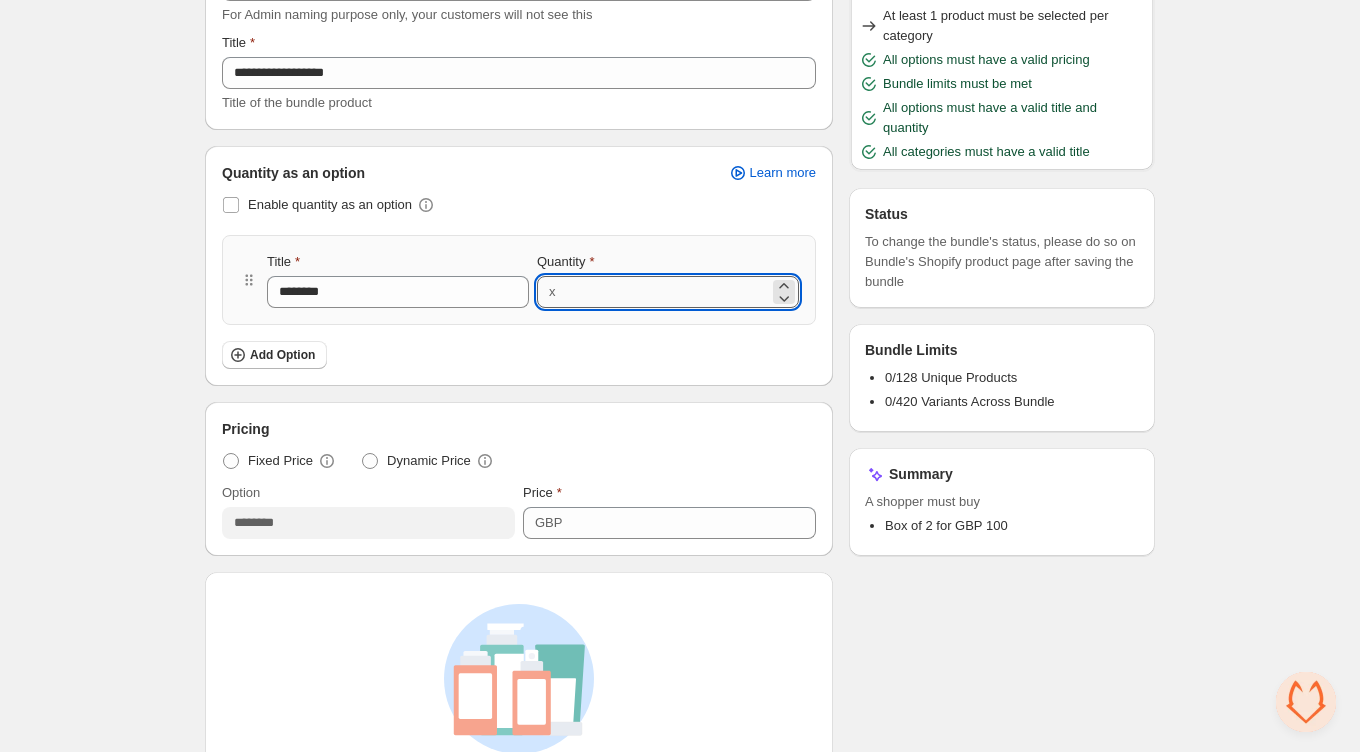 click on "*" at bounding box center [666, 292] 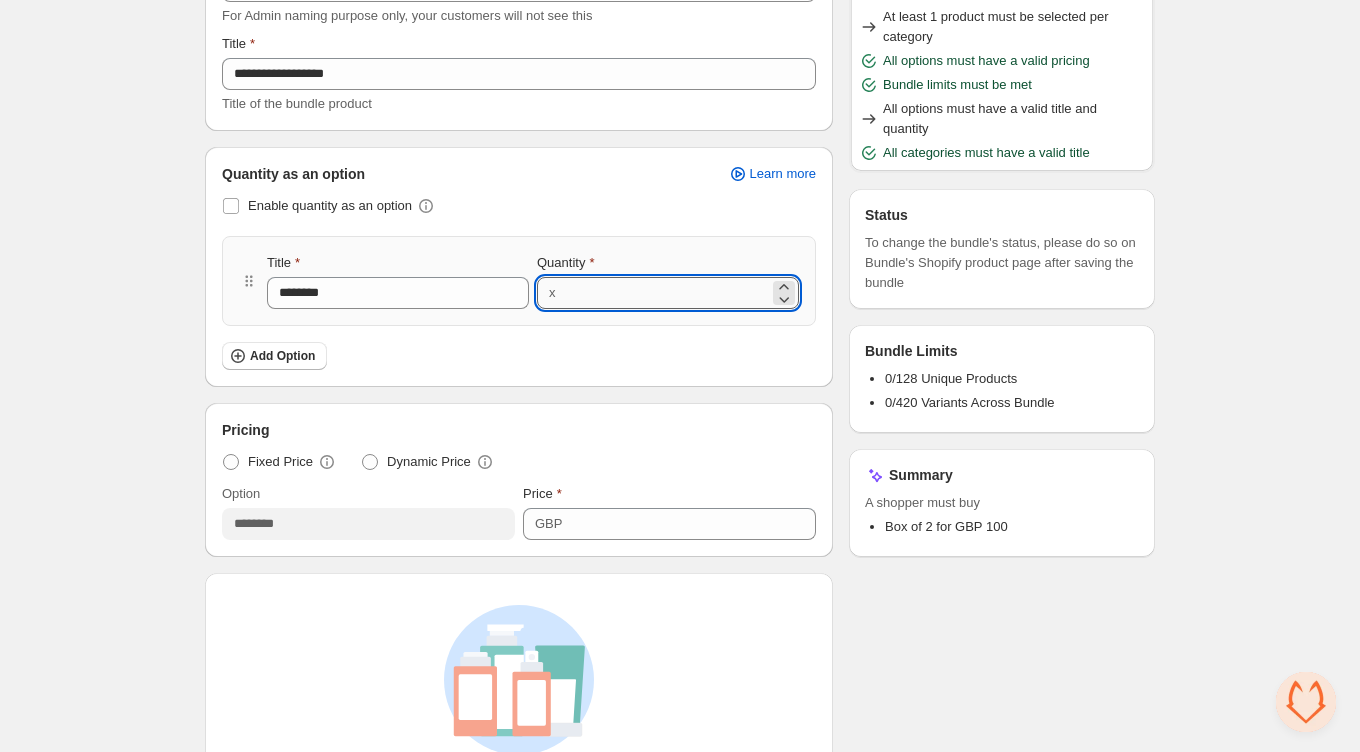 type on "*" 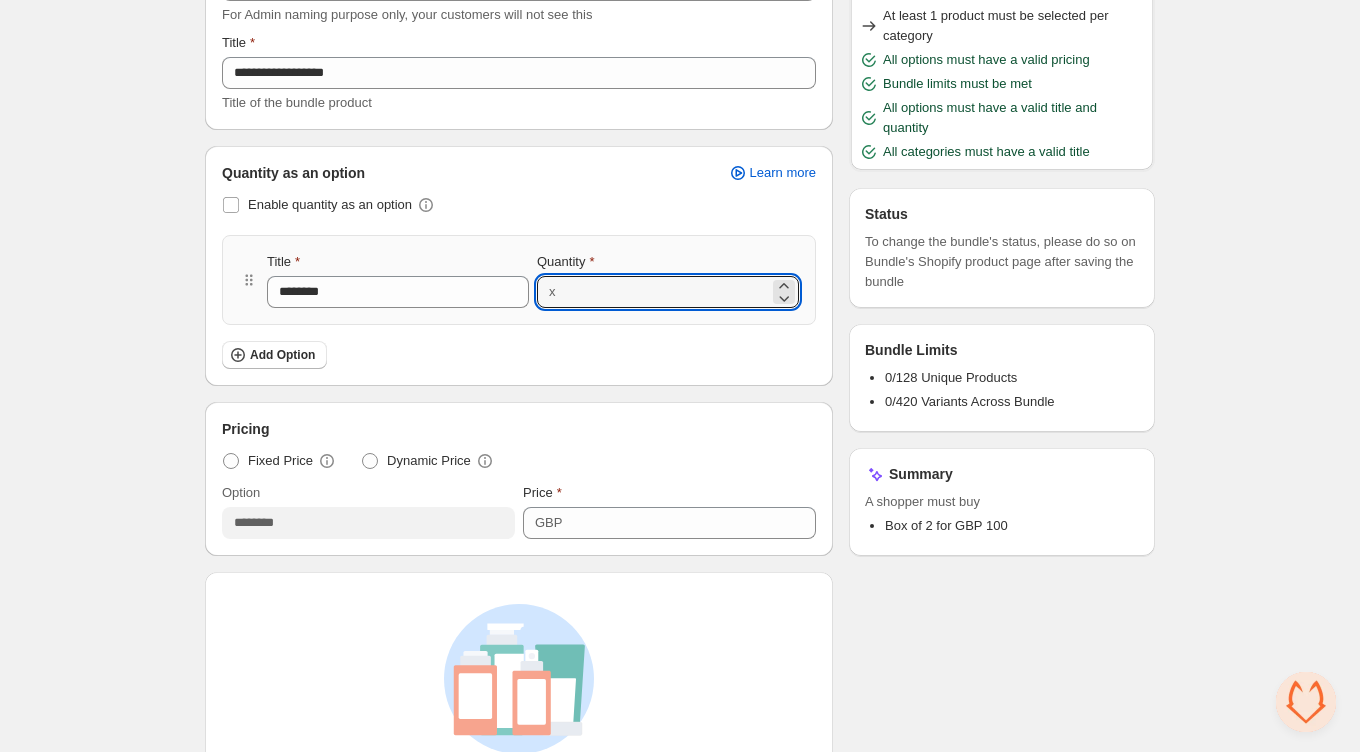 type on "*" 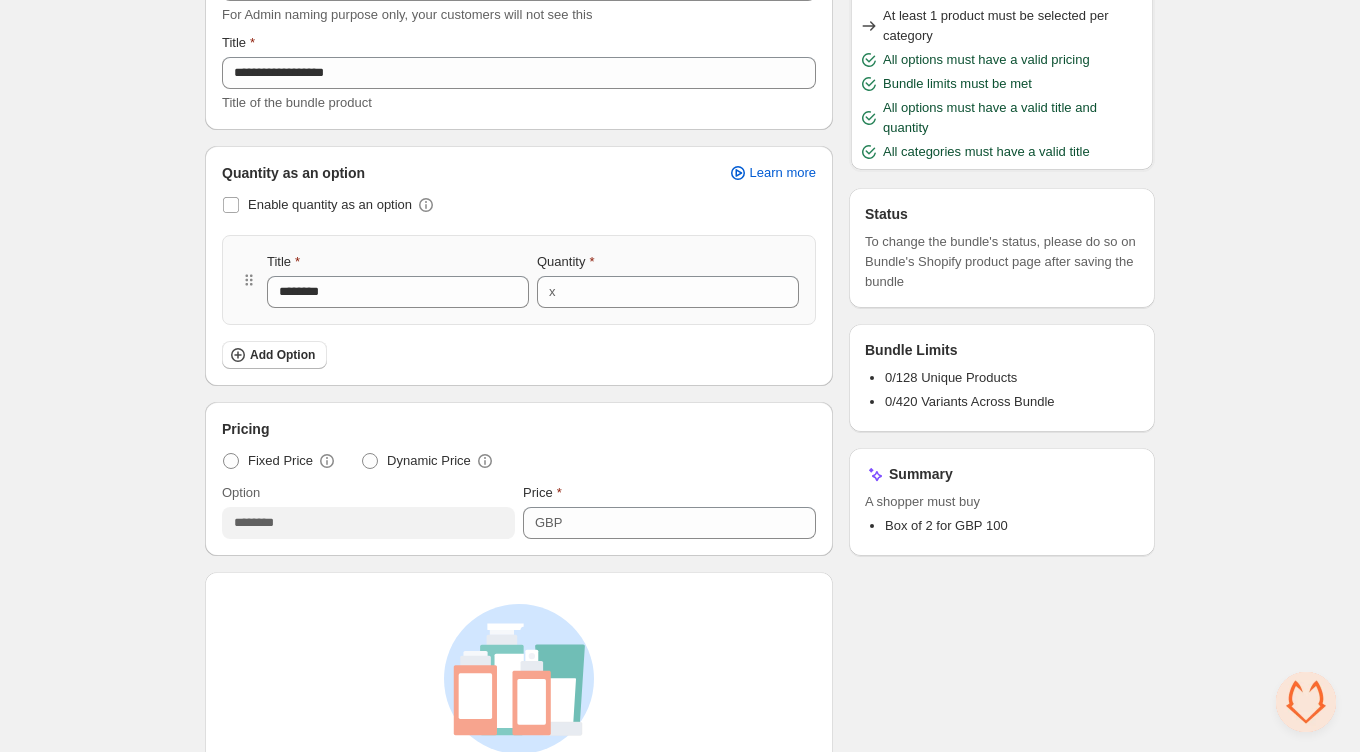 click on "**********" at bounding box center [680, 443] 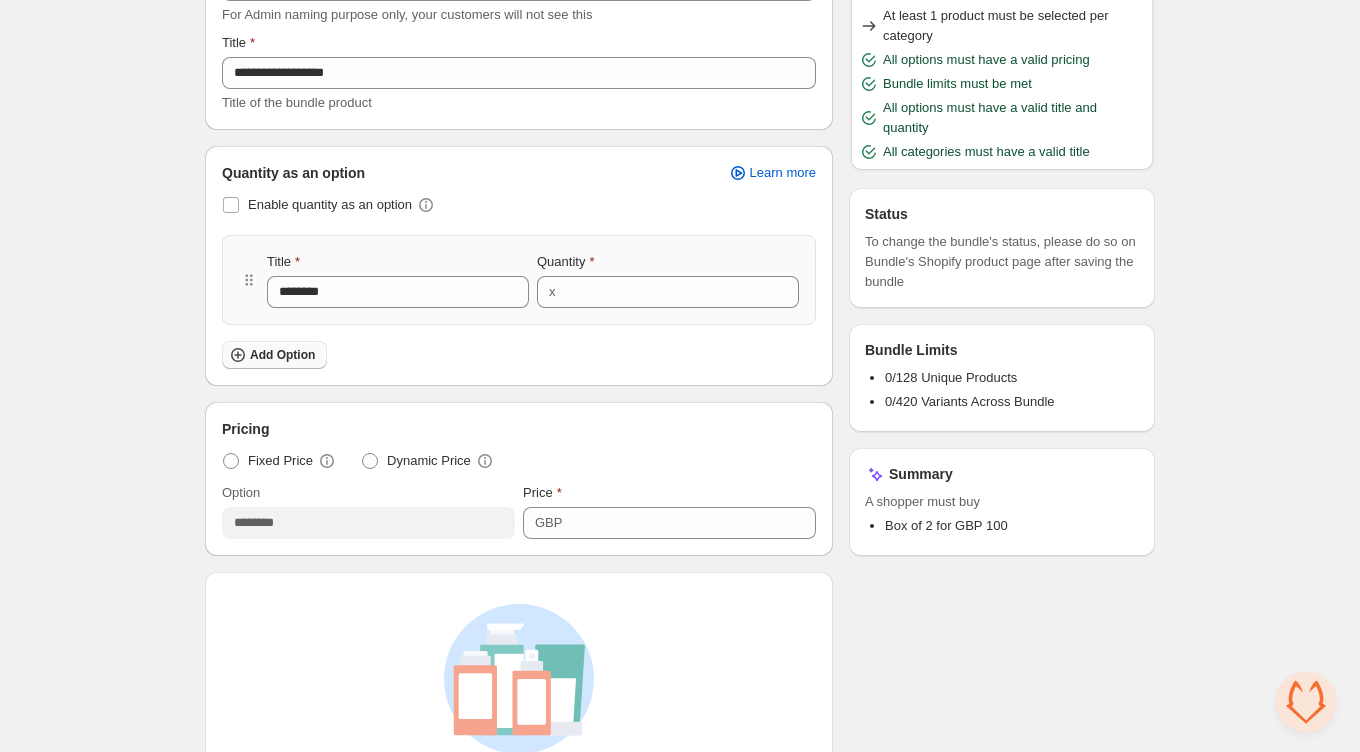click on "Add Option" at bounding box center (282, 355) 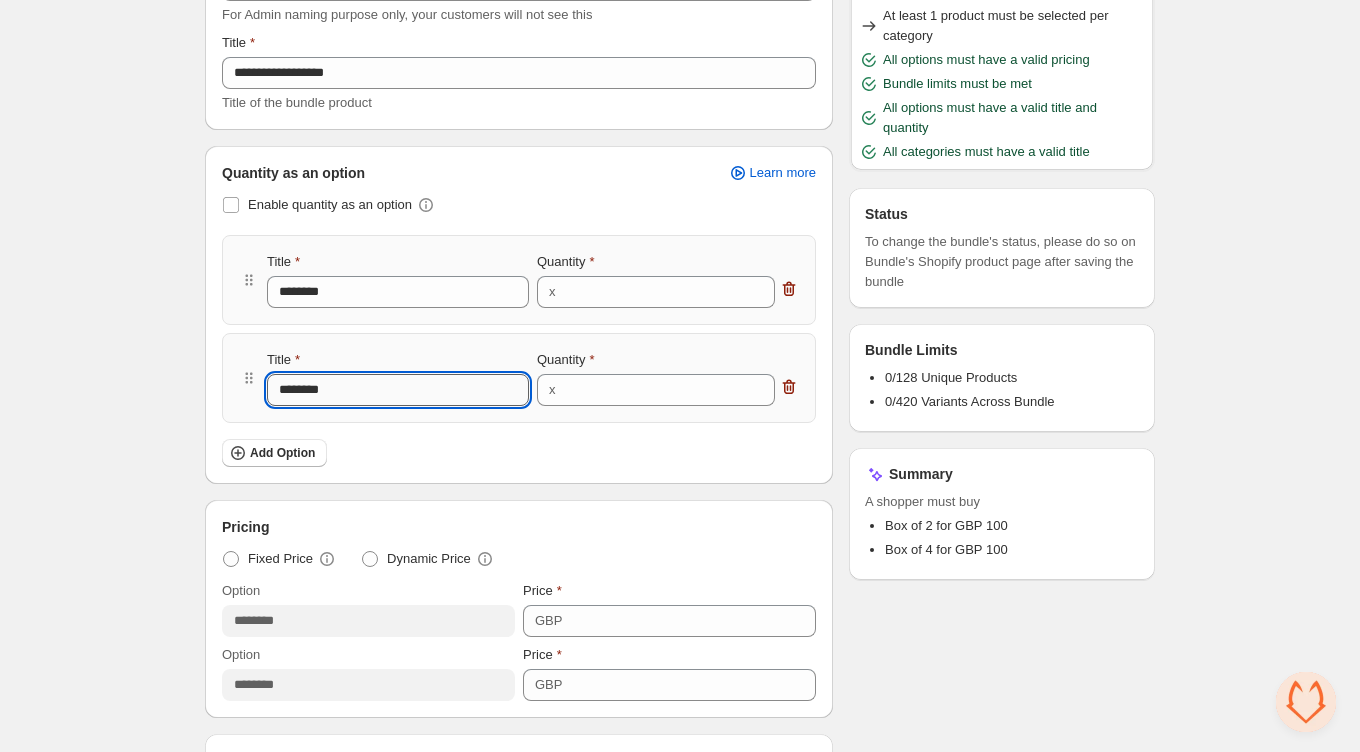 click on "********" at bounding box center [398, 390] 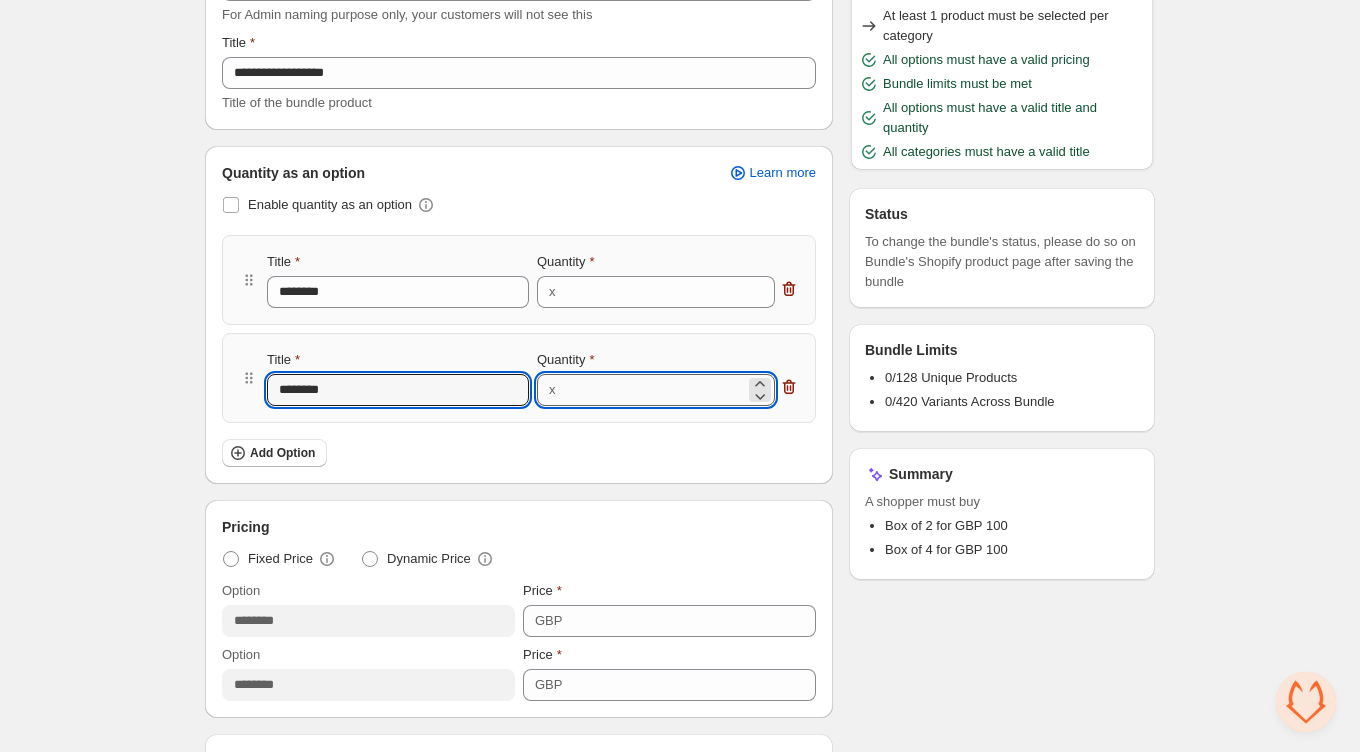 click on "*" at bounding box center (654, 390) 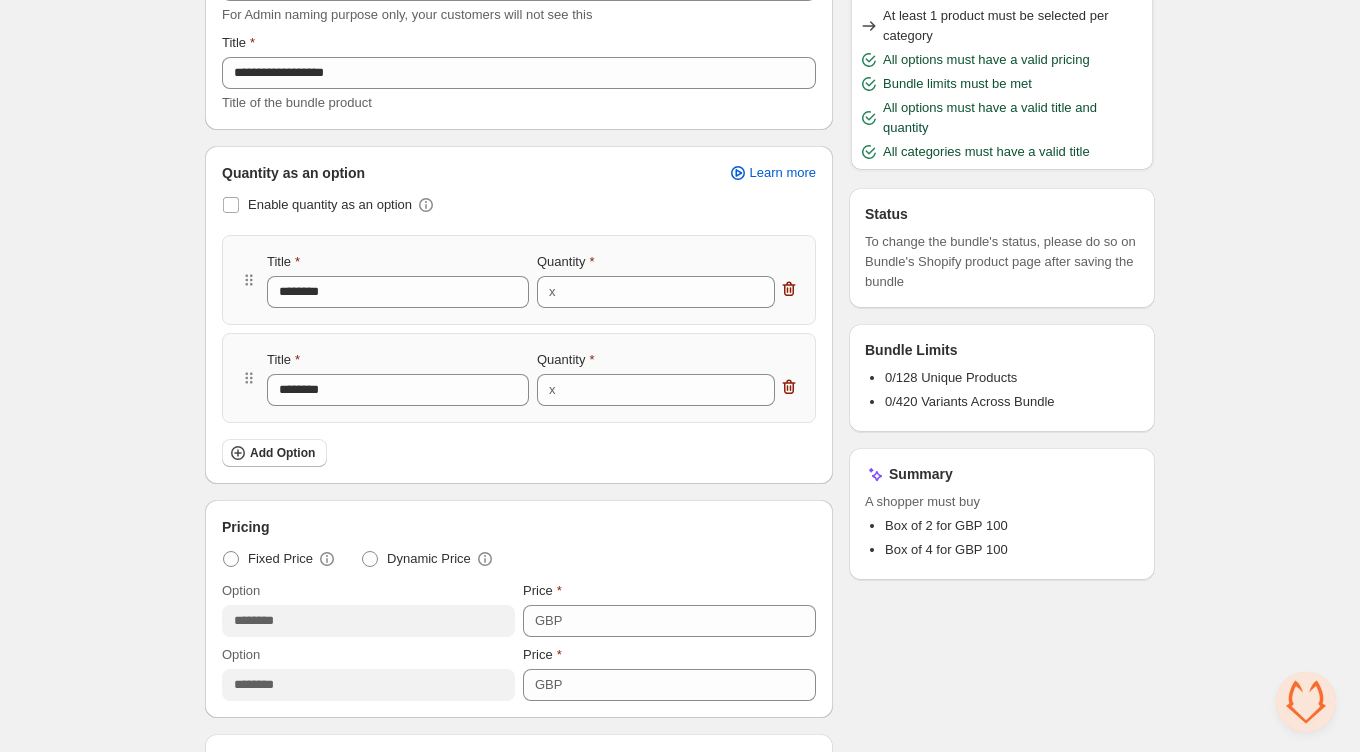 click on "**********" at bounding box center [680, 524] 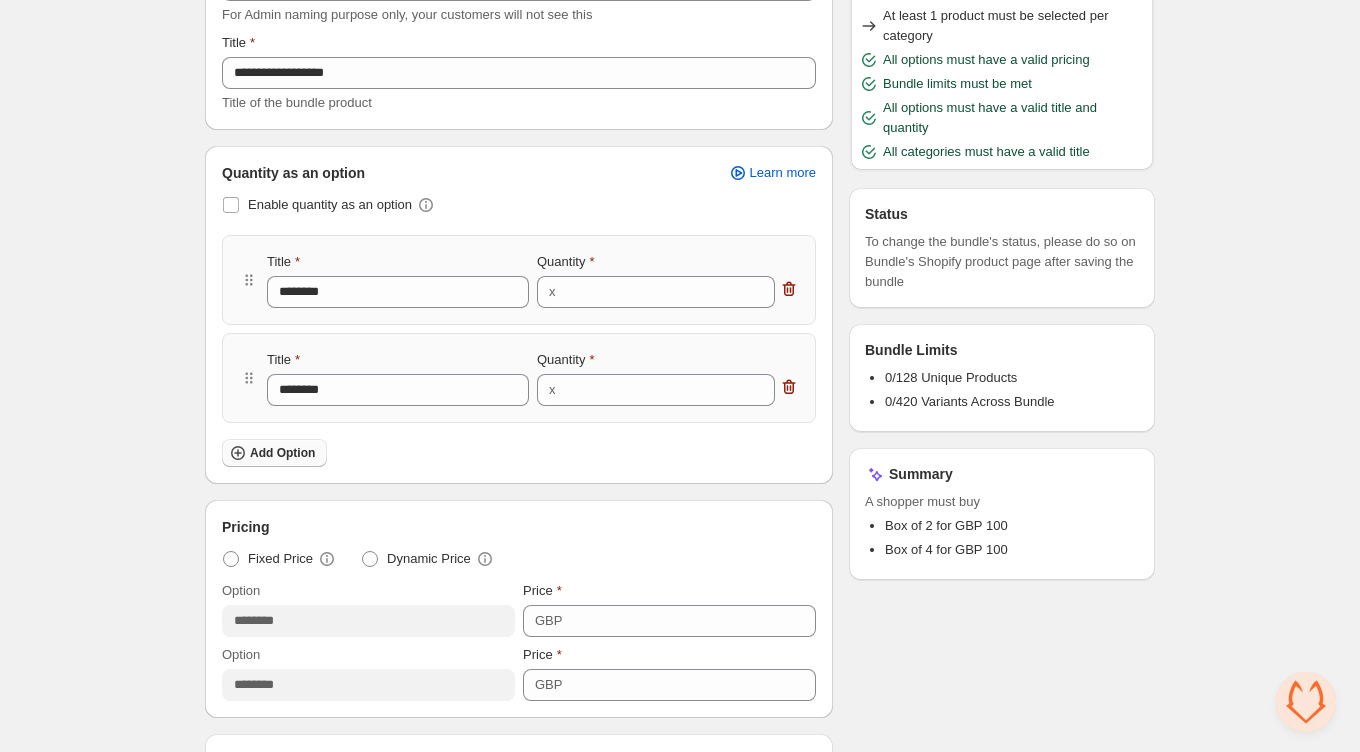 click on "Add Option" at bounding box center (282, 453) 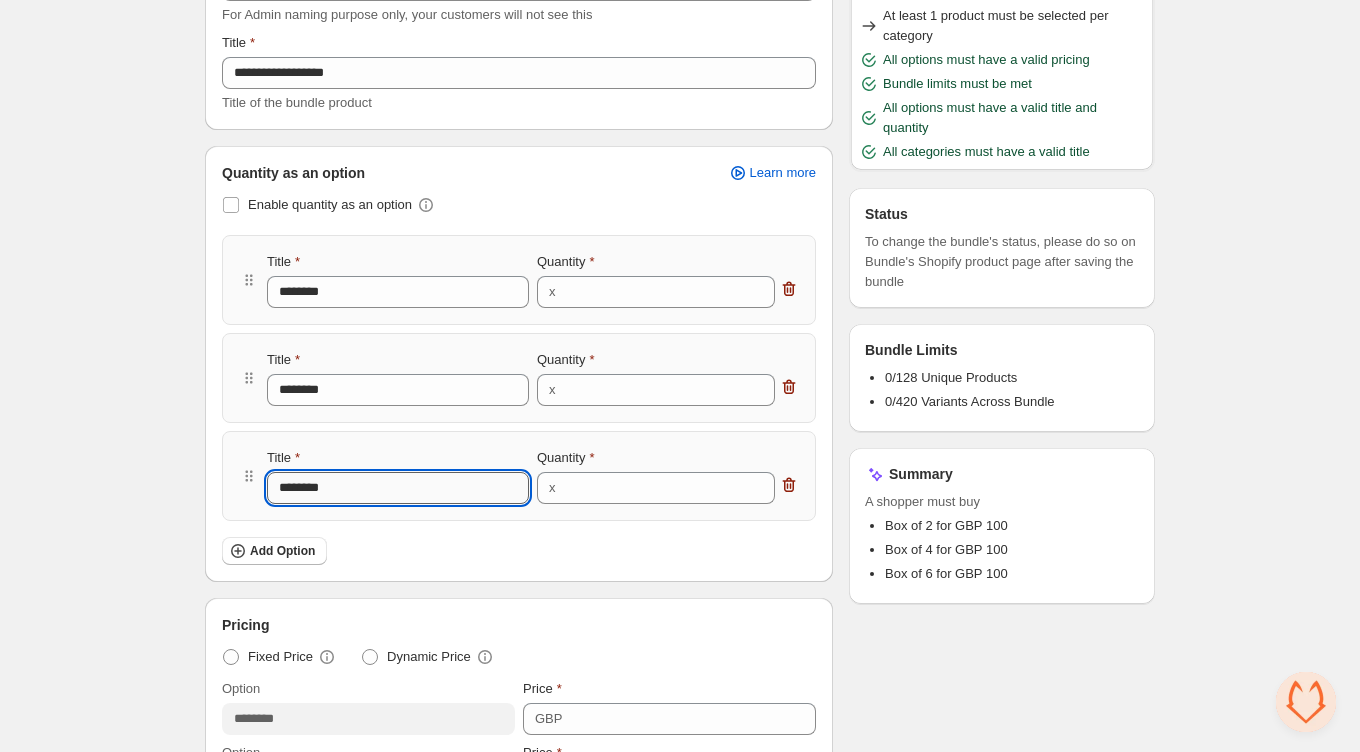 click on "********" at bounding box center (398, 488) 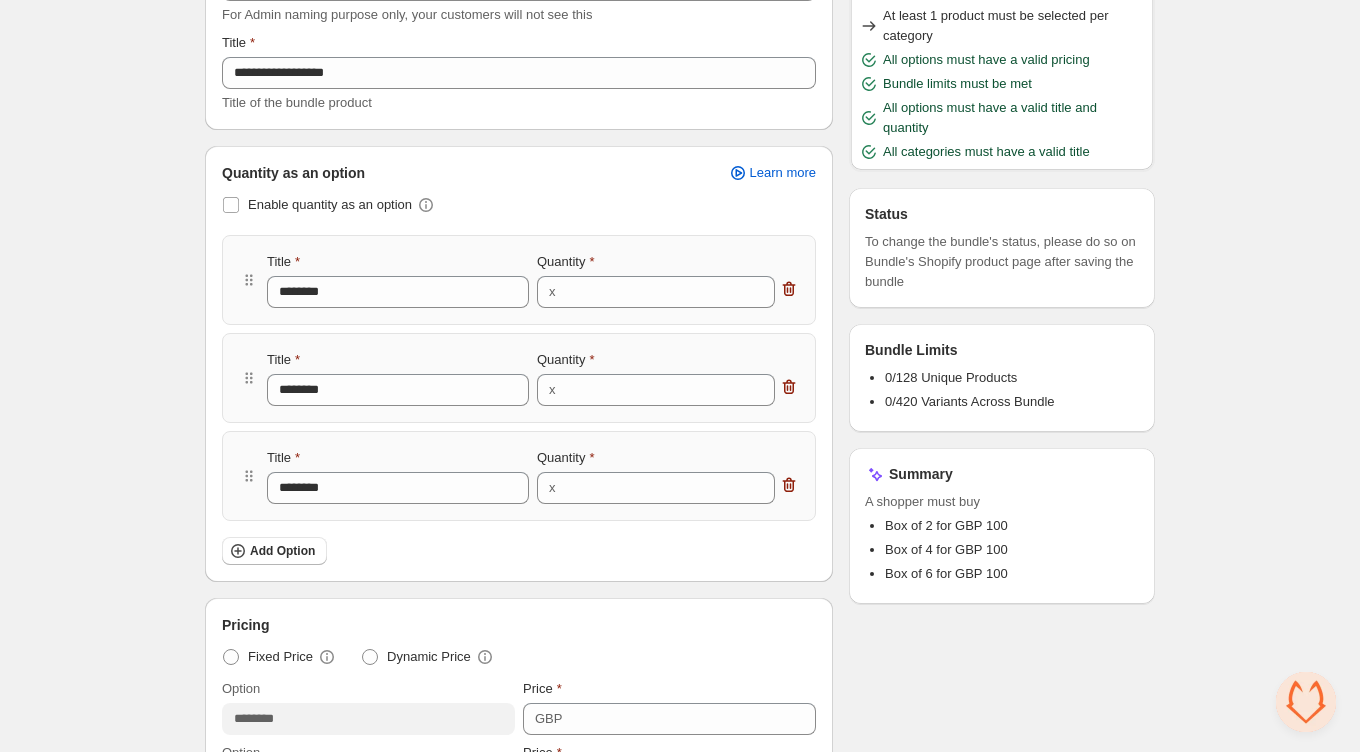 click on "**********" at bounding box center (680, 605) 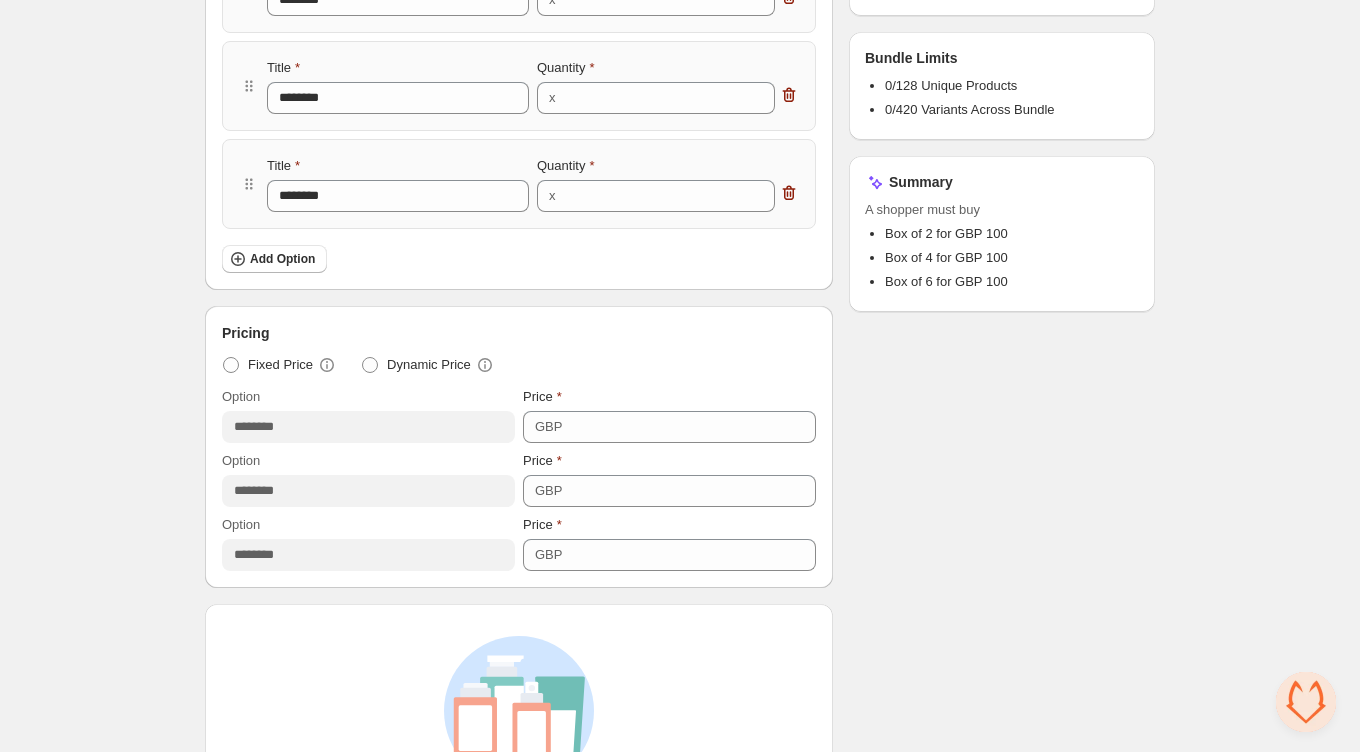 scroll, scrollTop: 641, scrollLeft: 0, axis: vertical 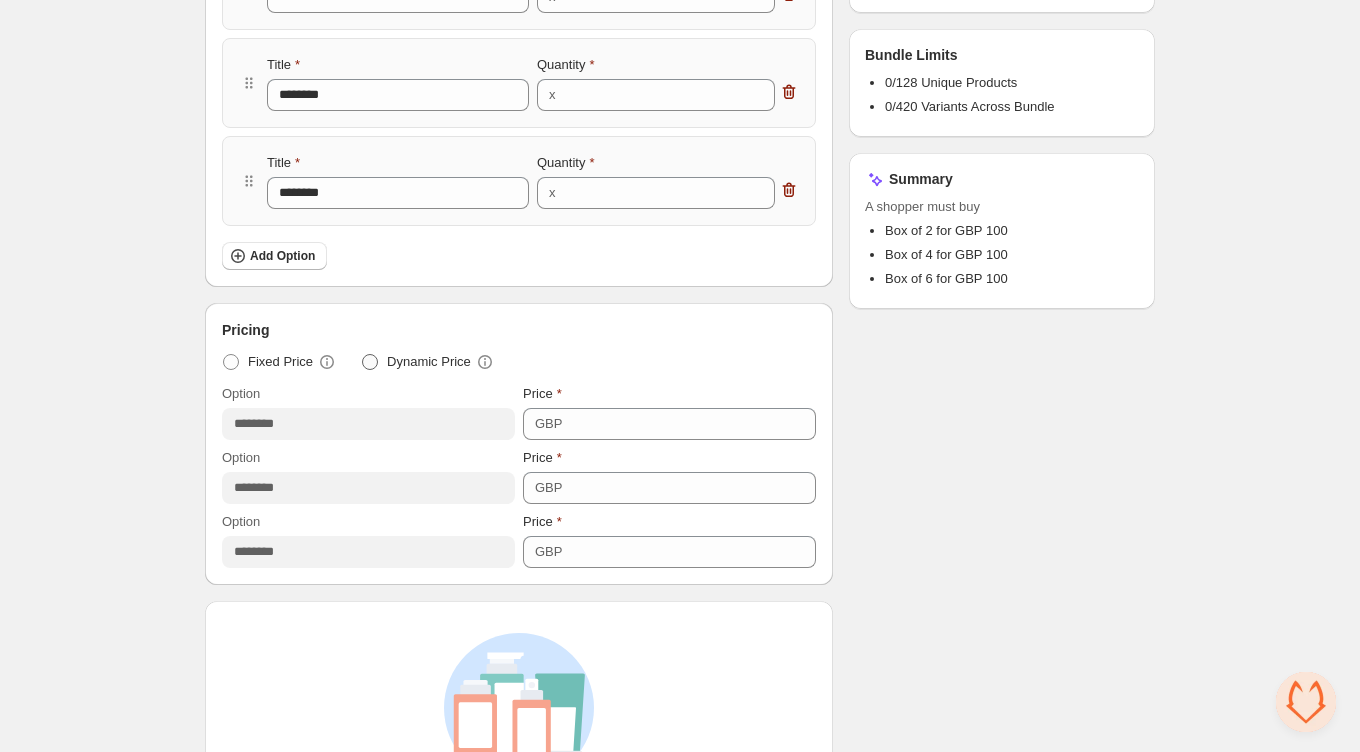click on "Dynamic Price" at bounding box center [428, 362] 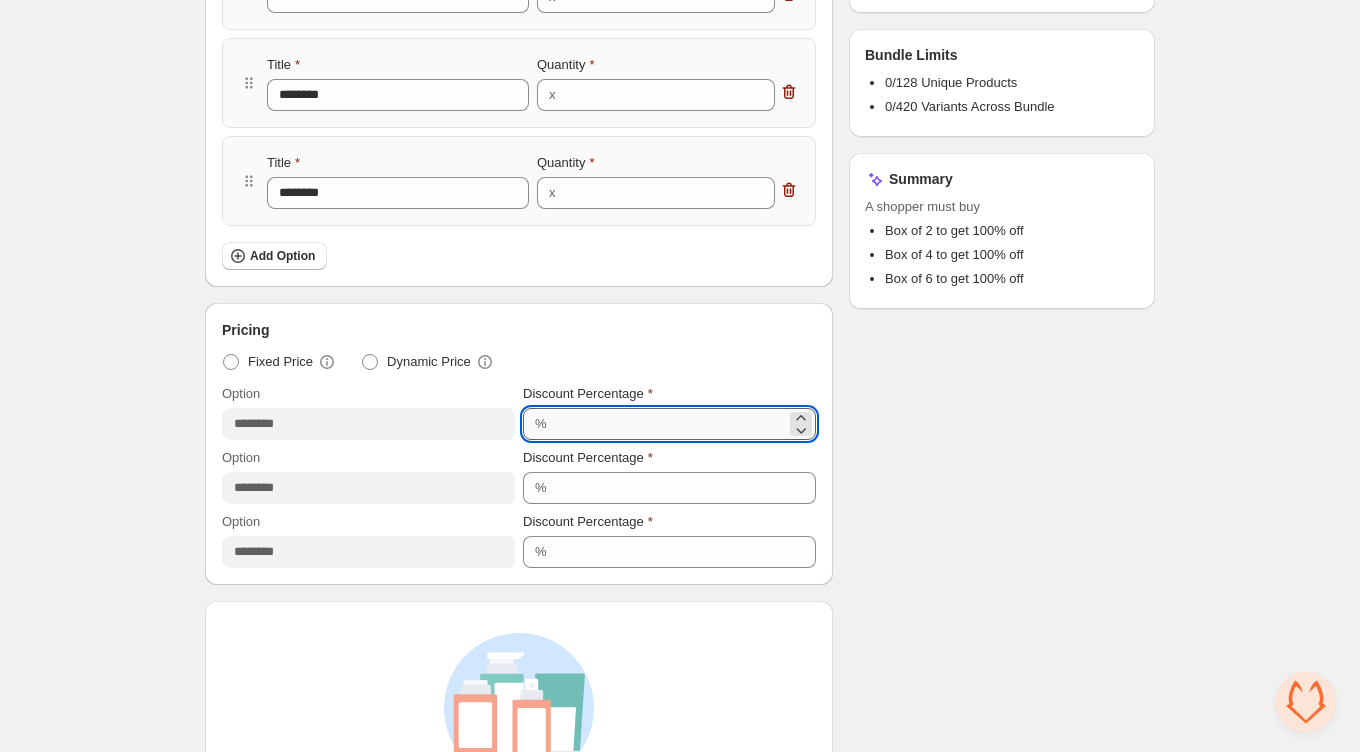 click on "***" at bounding box center [669, 424] 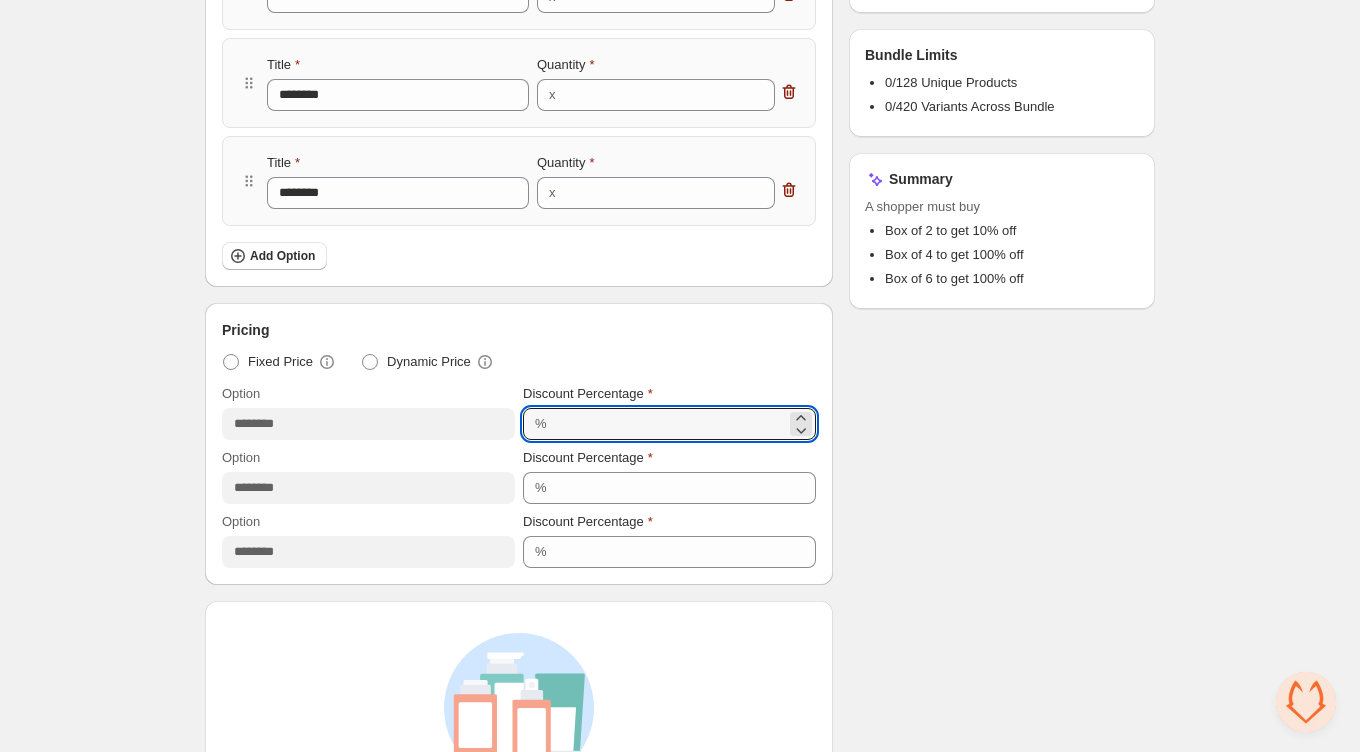 type on "**" 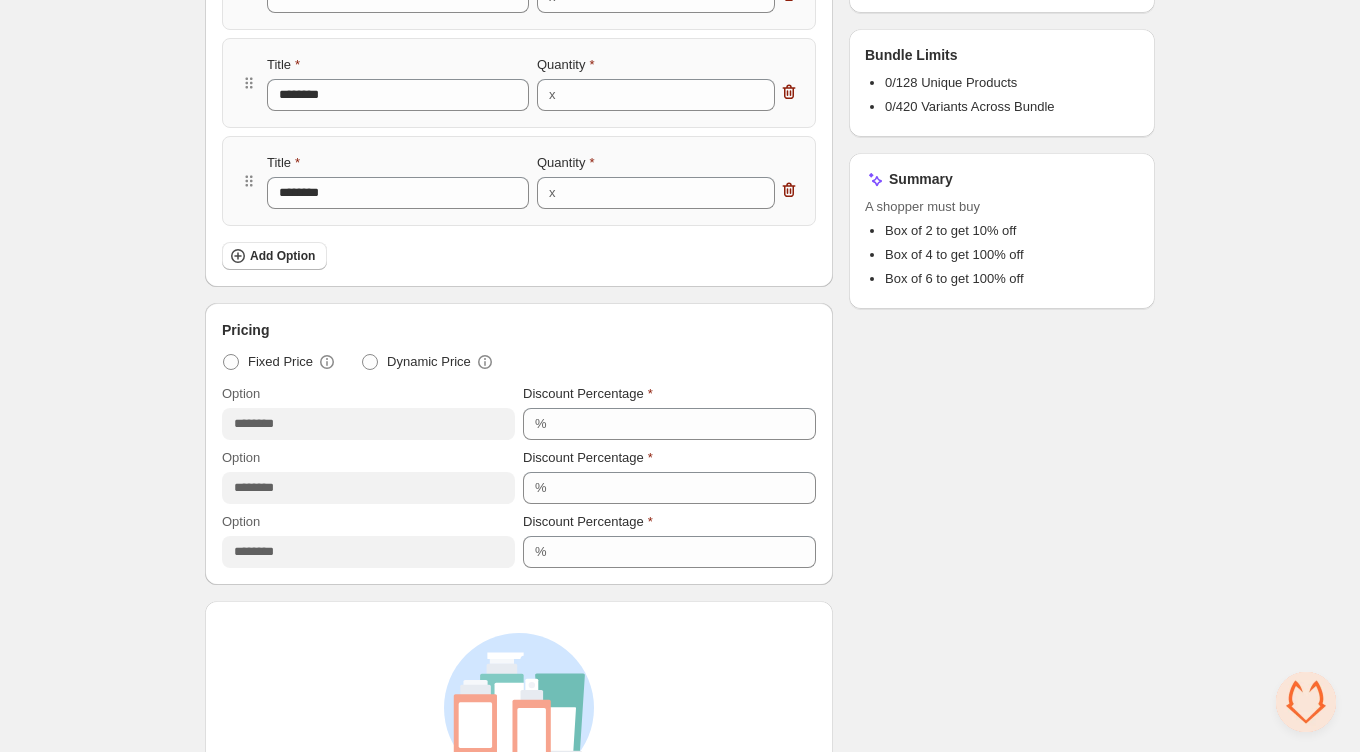 click on "**********" at bounding box center (680, 310) 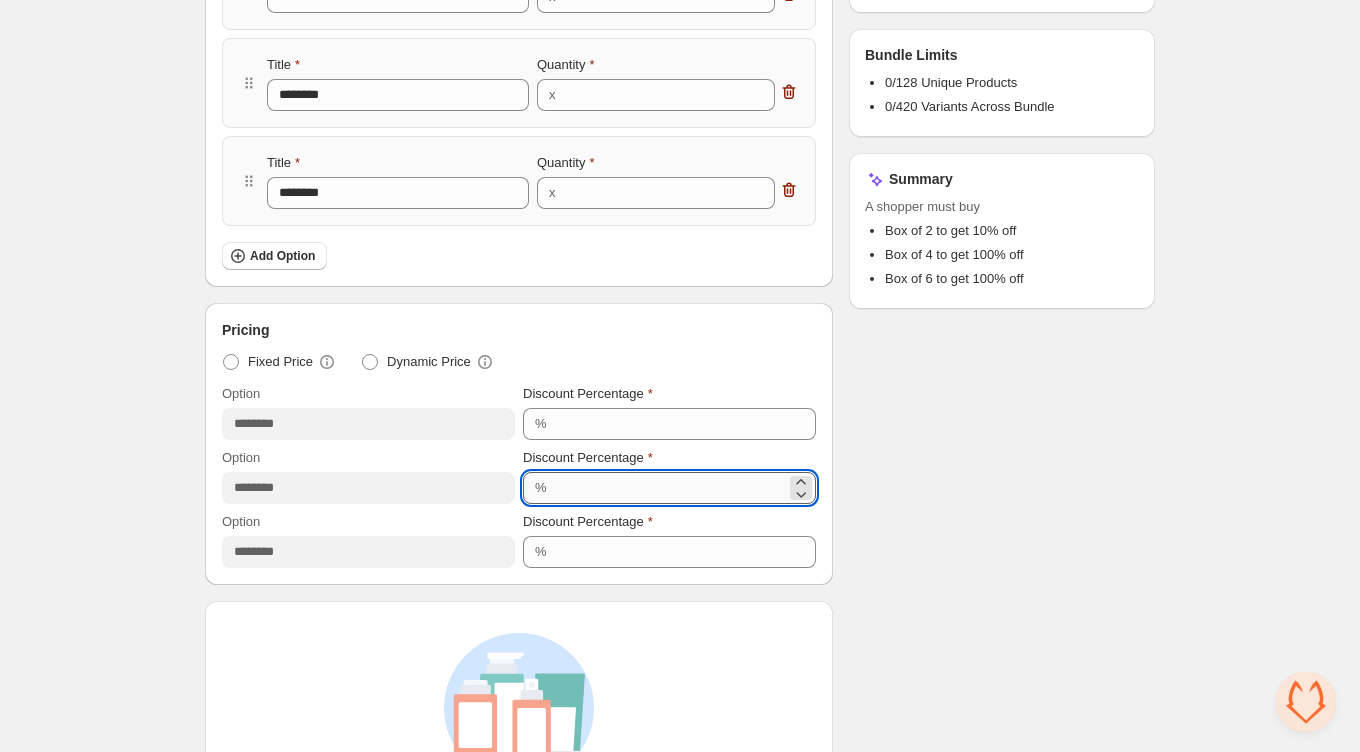 click on "***" at bounding box center (669, 488) 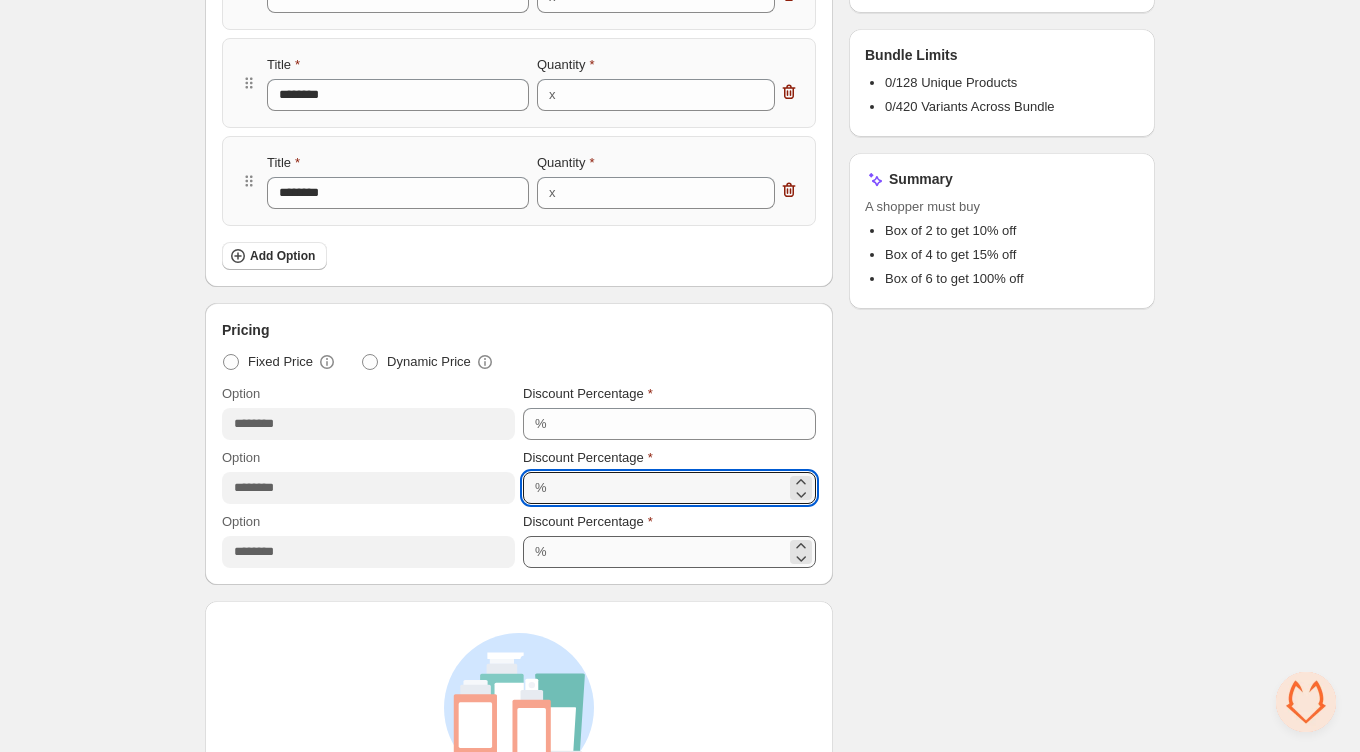type on "**" 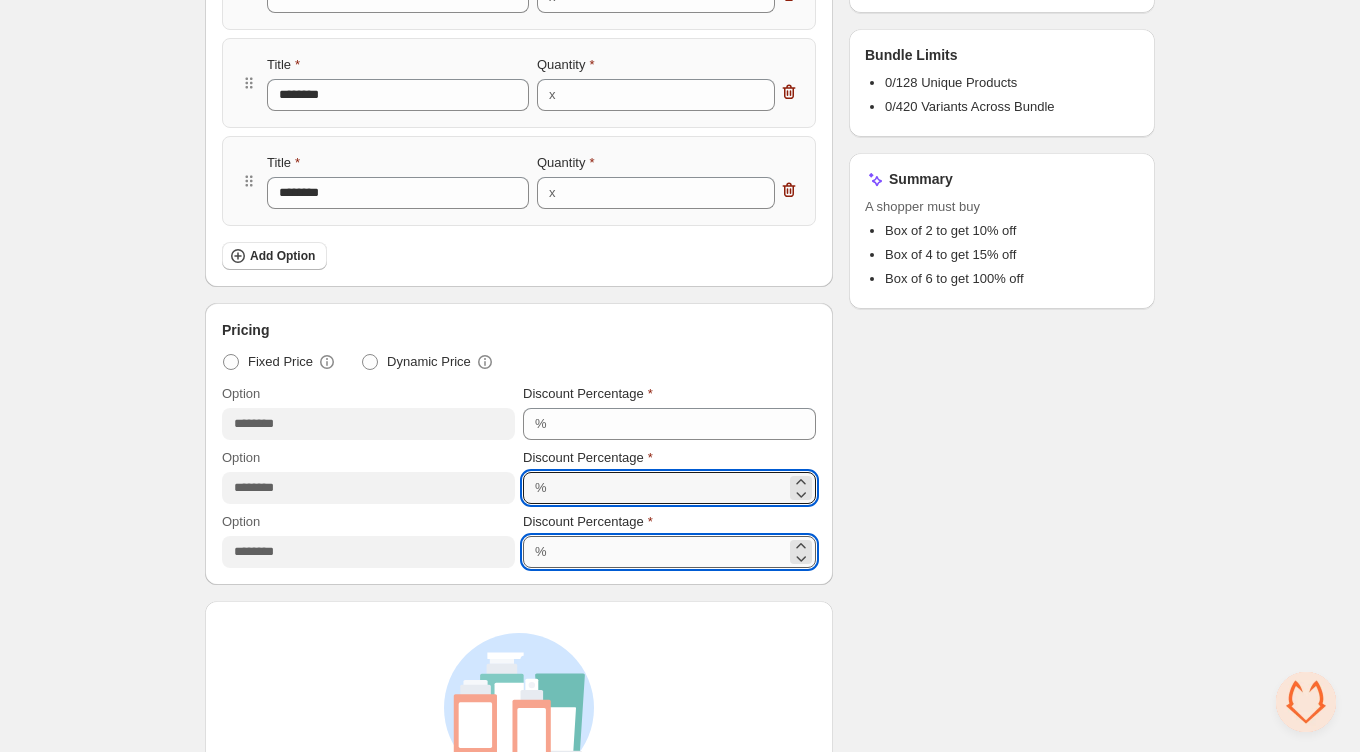 click on "***" at bounding box center [669, 552] 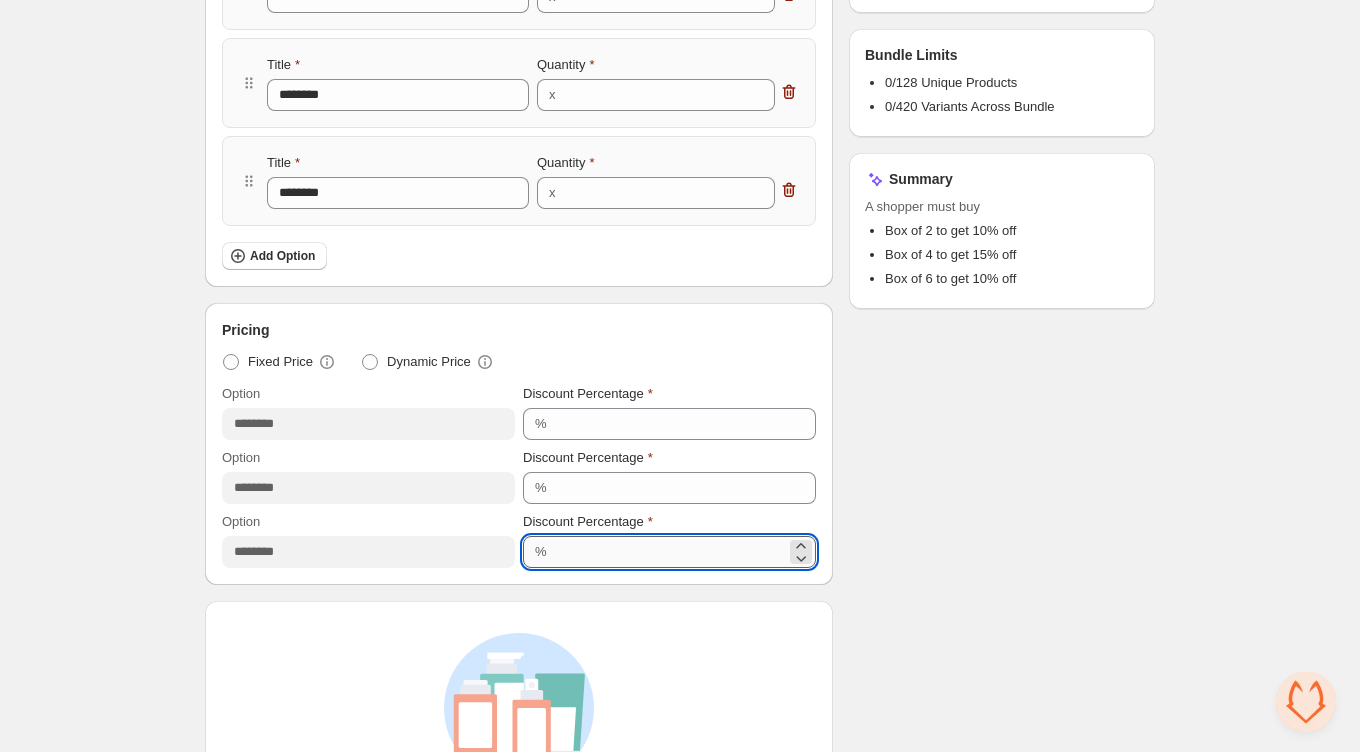 type on "*" 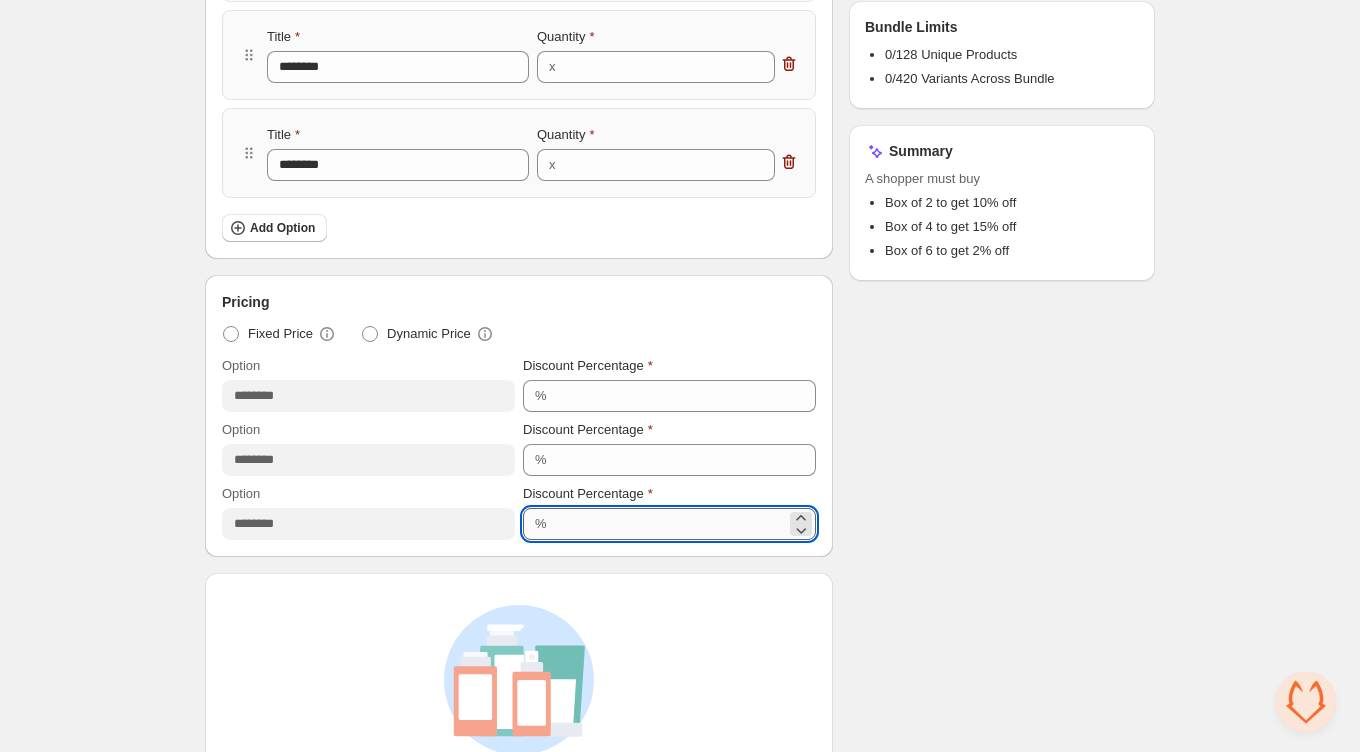 scroll, scrollTop: 641, scrollLeft: 0, axis: vertical 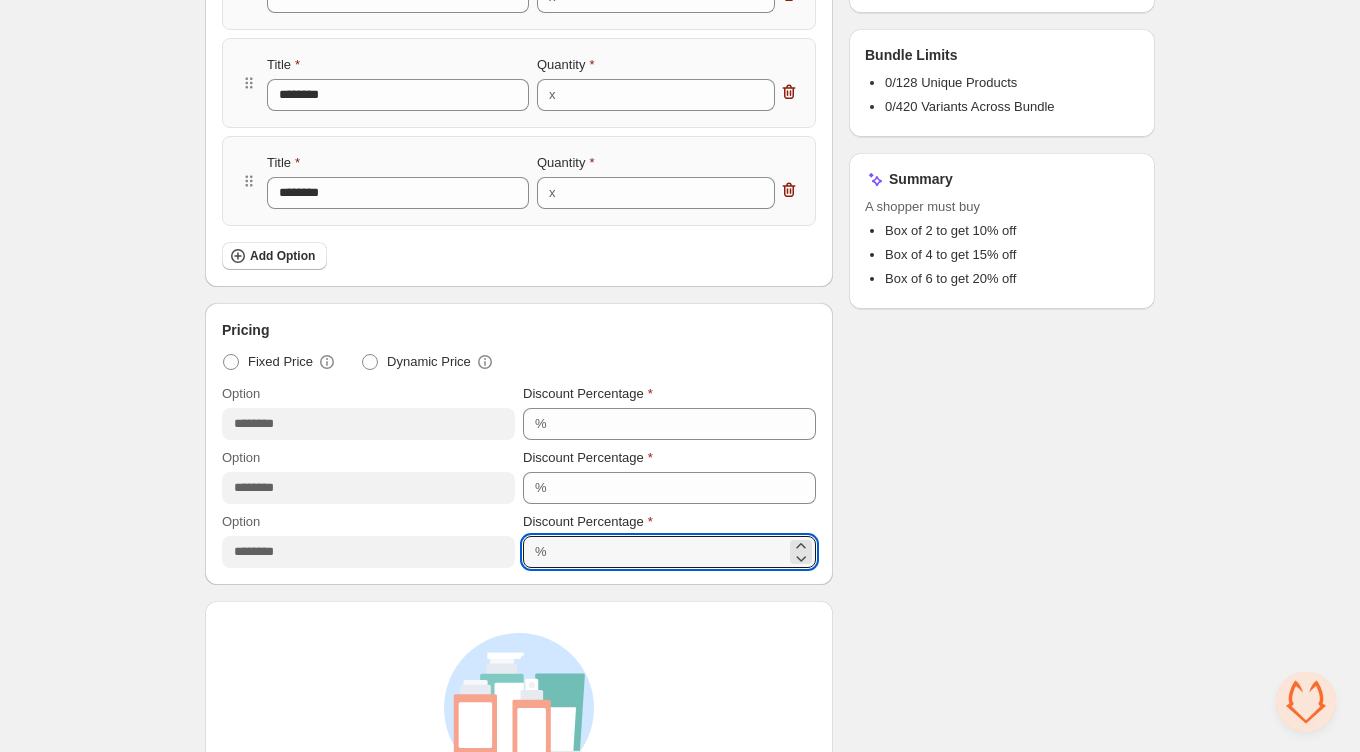 type on "**" 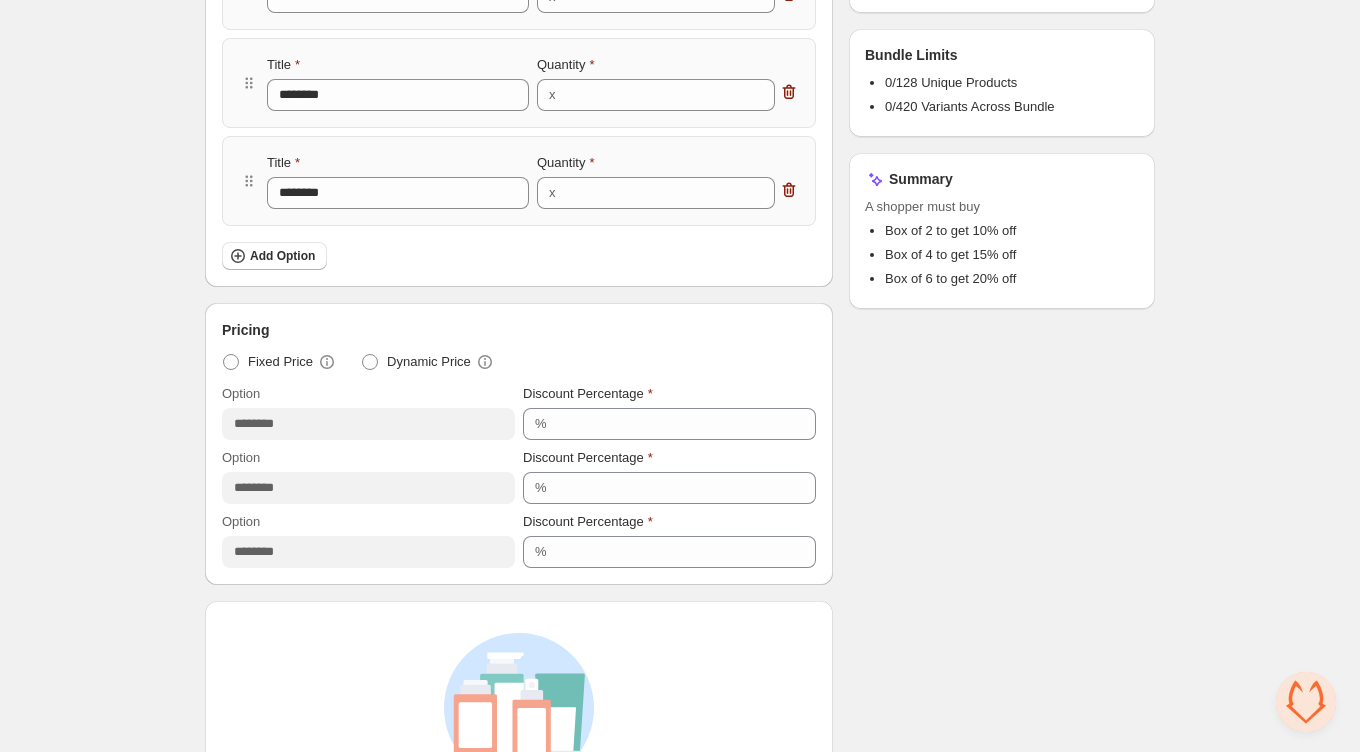 click on "**********" at bounding box center (680, 310) 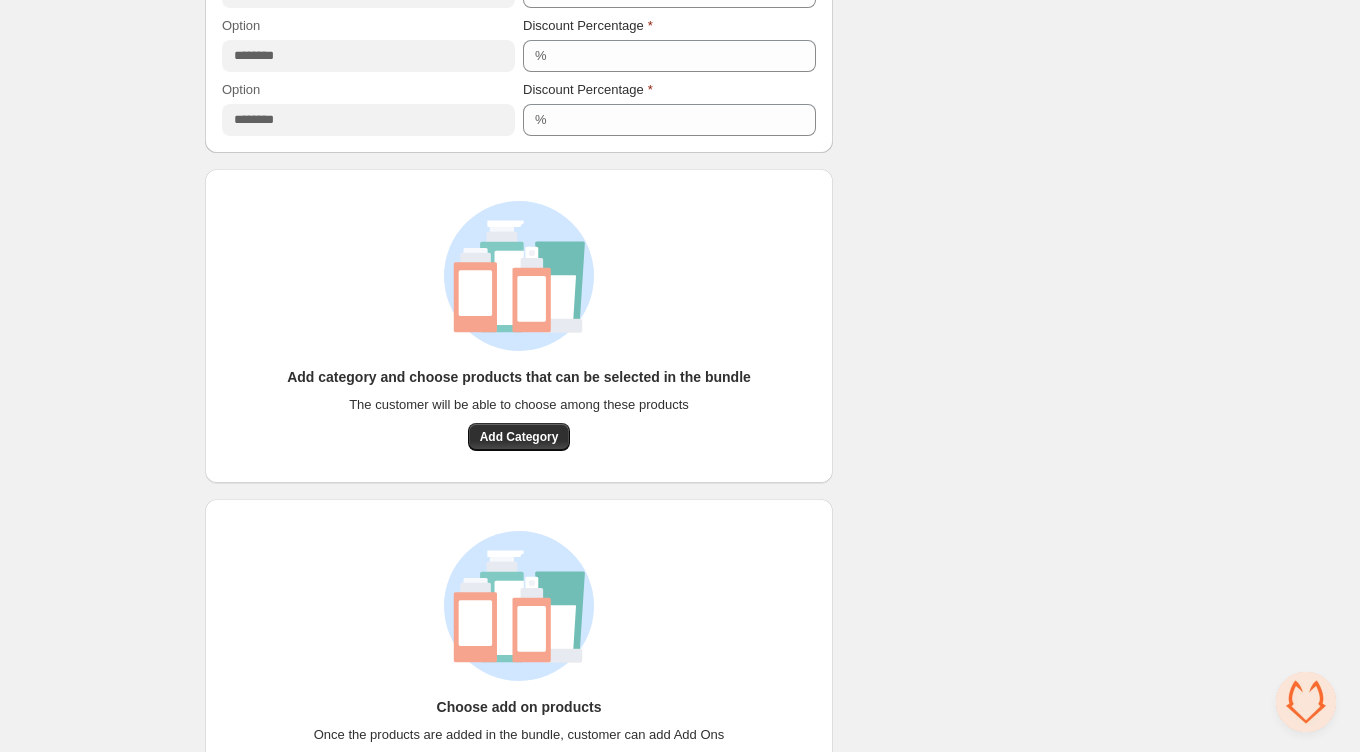 scroll, scrollTop: 1097, scrollLeft: 0, axis: vertical 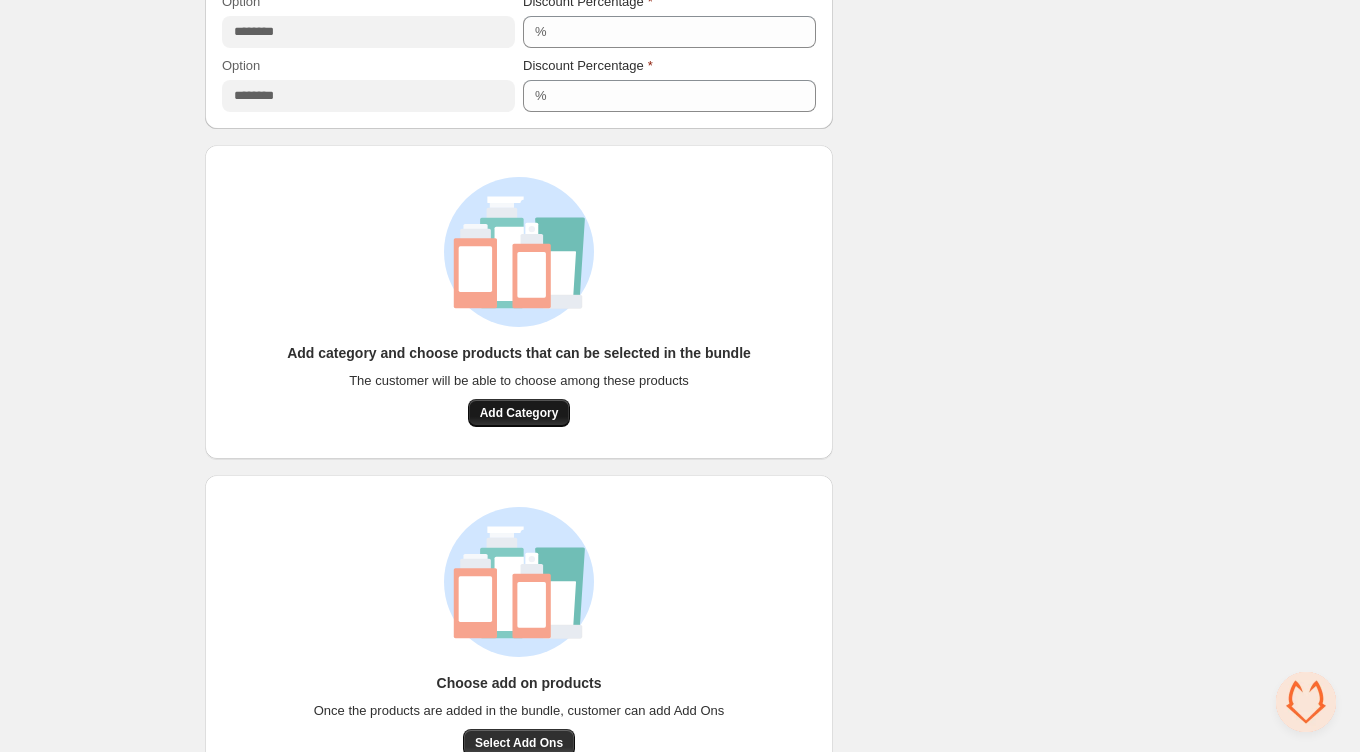 click on "Add Category" at bounding box center [519, 413] 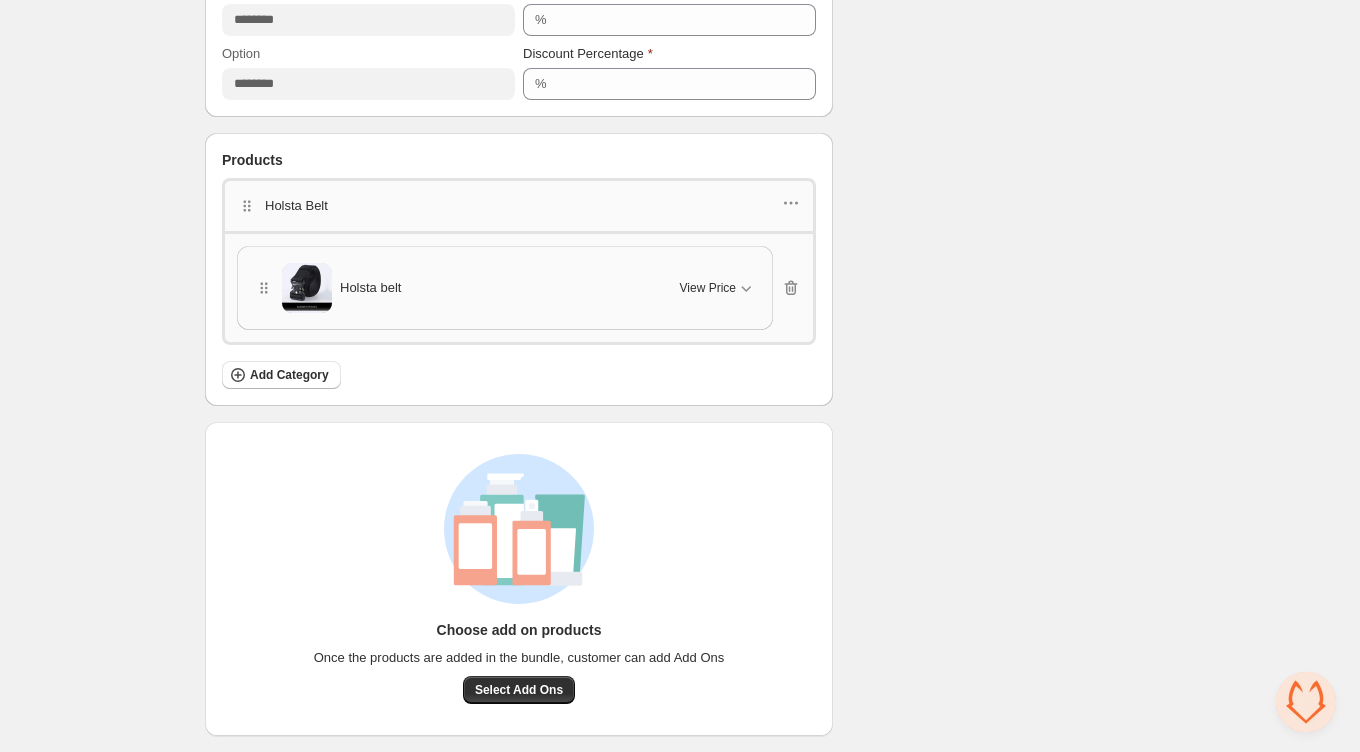 scroll, scrollTop: 952, scrollLeft: 0, axis: vertical 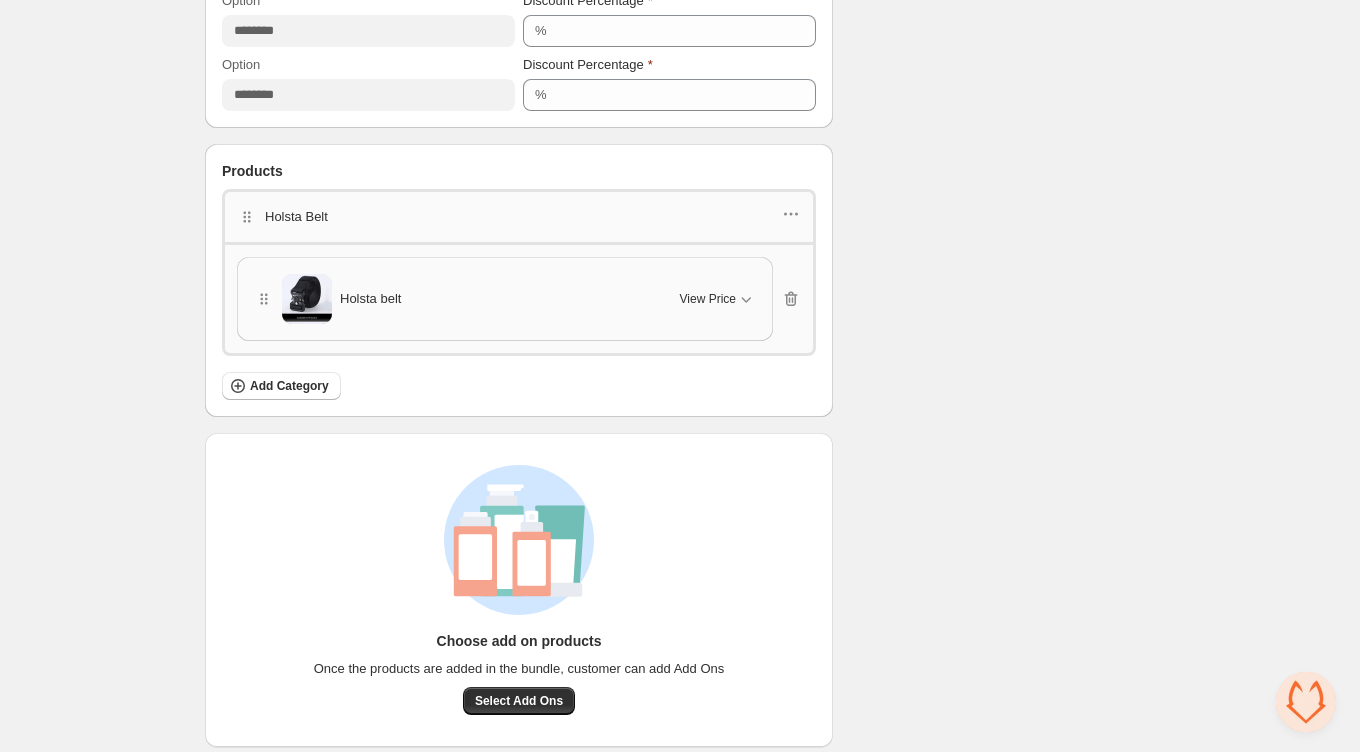 click on "**********" at bounding box center [680, -95] 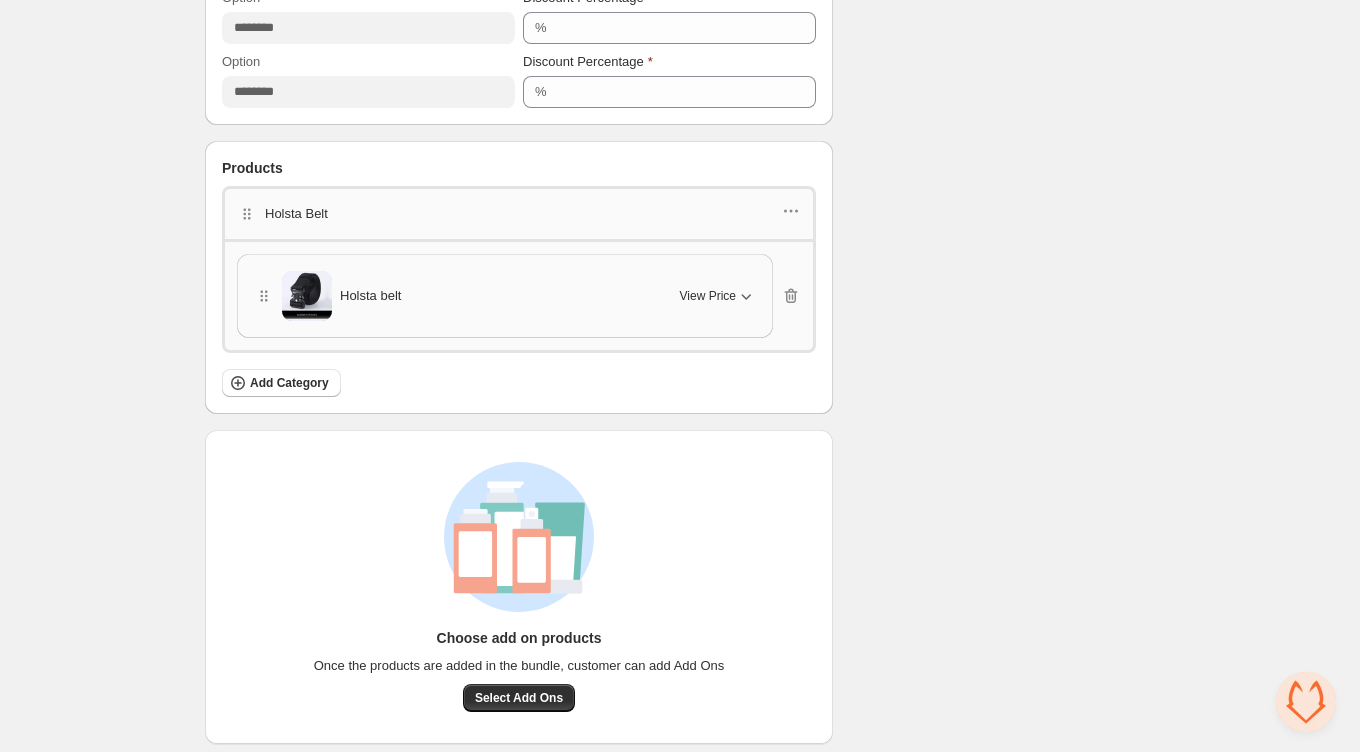 click on "View Price" at bounding box center (708, 296) 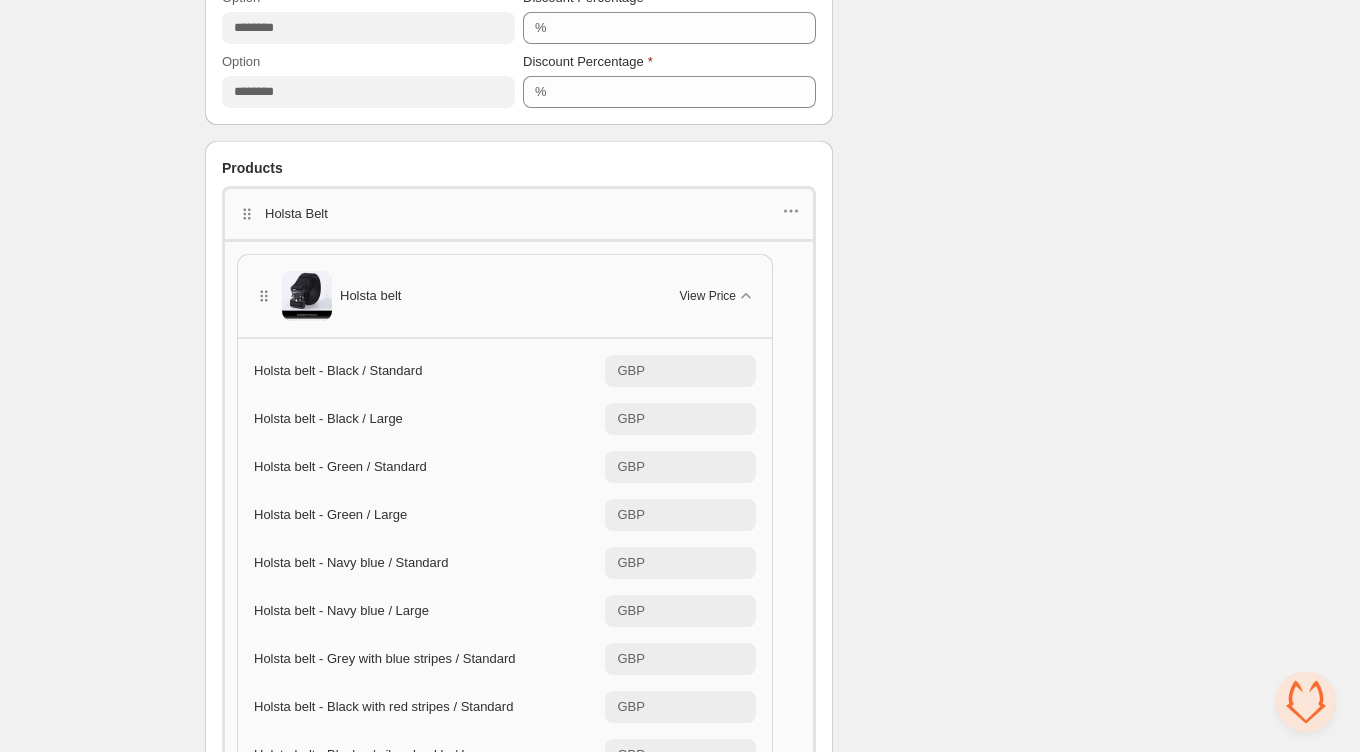click on "Holsta belt - Black / Standard GBP ***** Holsta belt - Black / Large GBP ***** Holsta belt - Green / Standard GBP ***** Holsta belt - Green / Large GBP ***** Holsta belt - Navy blue / Standard GBP ***** Holsta belt - Navy blue / Large GBP ***** Holsta belt - Grey with blue stripes / Standard GBP ***** Holsta belt - Black with red stripes / Standard GBP ***** Holsta belt - Black w/ silver buckle / Large GBP ***** Holsta belt - Jungle camouflage / Standard GBP ***** Holsta belt - Green w/ silver buckle / Standard GBP ***** Holsta belt - Beige / Standard GBP ***** Holsta belt - Khaki / Standard GBP ***** Holsta belt - Light khaki w/ silver buckle / Standard GBP ***** Holsta belt - Blue camouflage / Large GBP ***** Holsta belt - Desert camouflage / Standard GBP ***** Holsta belt - Green camouflage / Standard GBP ***** Holsta belt - Coffee / Standard GBP ***** Holsta belt - Grey / Standard GBP ***** Holsta belt - Desert camouflage / Large GBP ***** Holsta belt - Grey with blue stripes / Large GBP ***** GBP *****" at bounding box center [505, 1114] 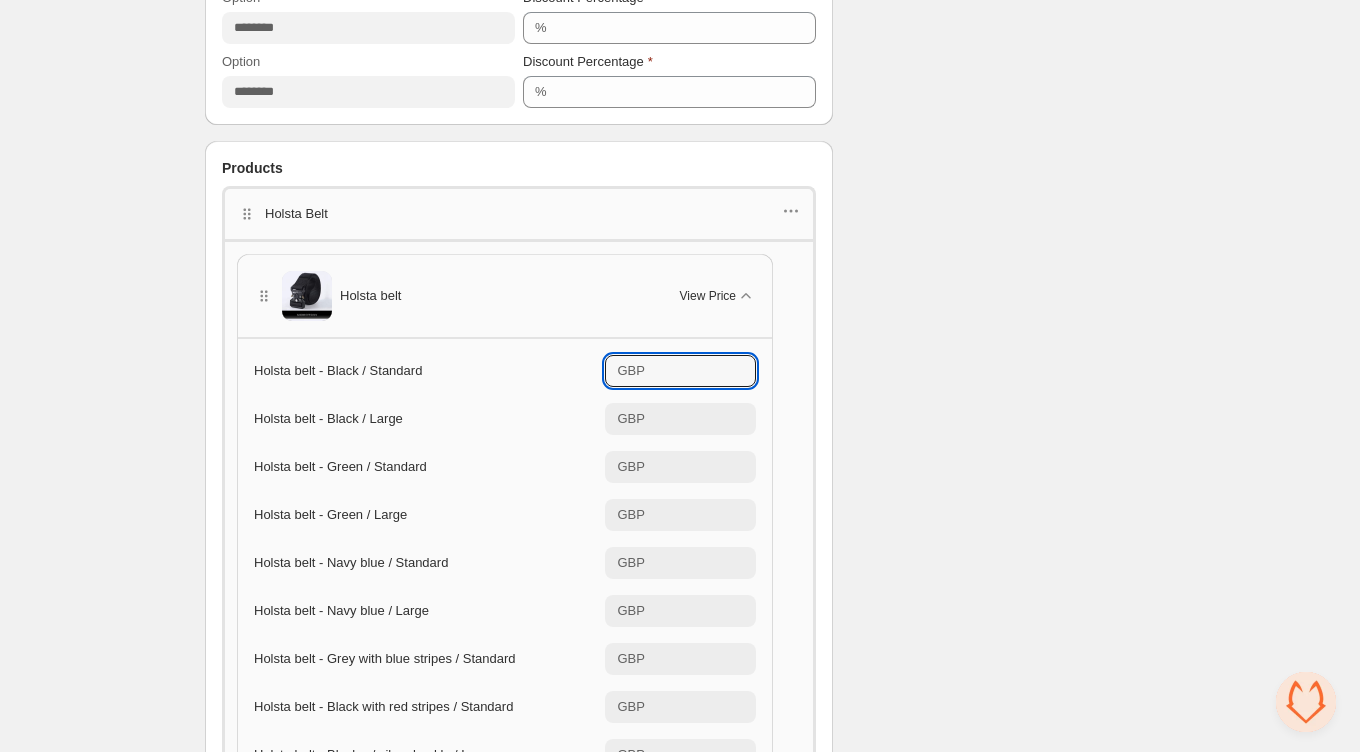 click on "*****" at bounding box center (703, 371) 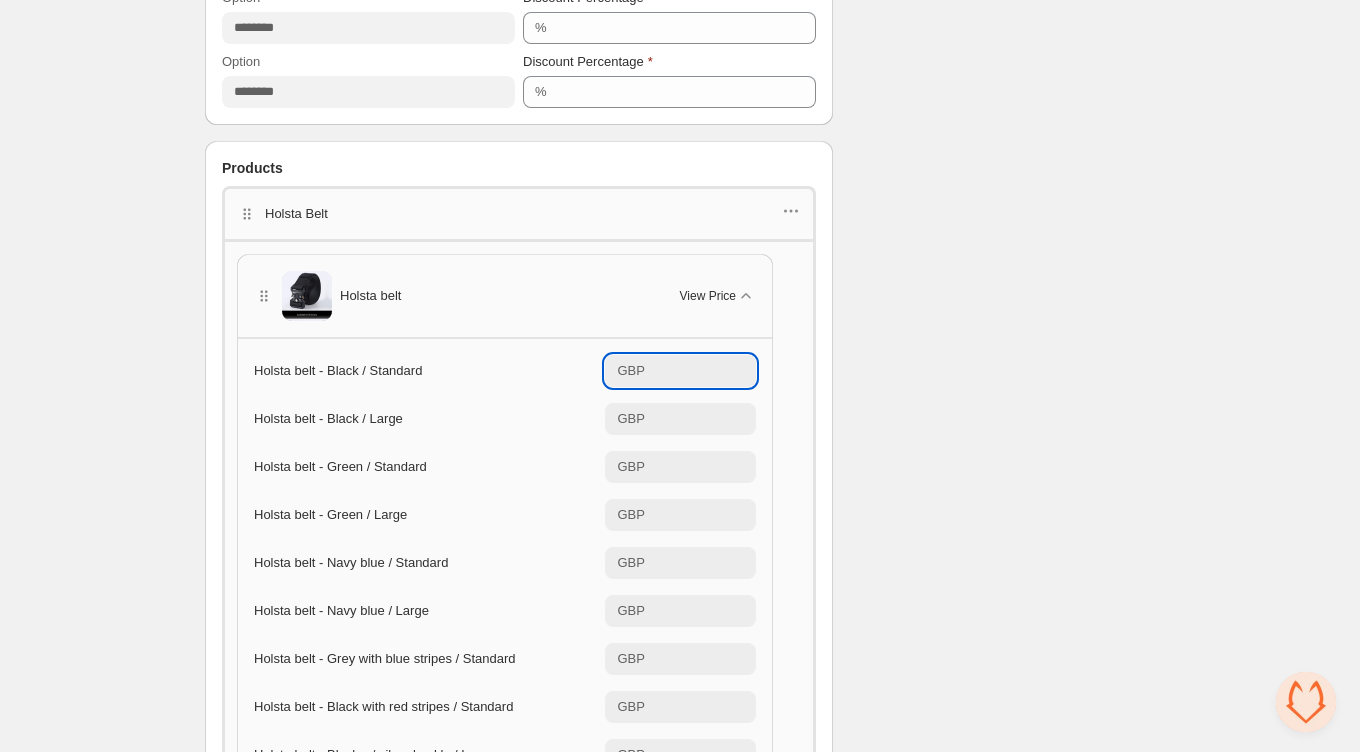 click on "*****" at bounding box center (703, 371) 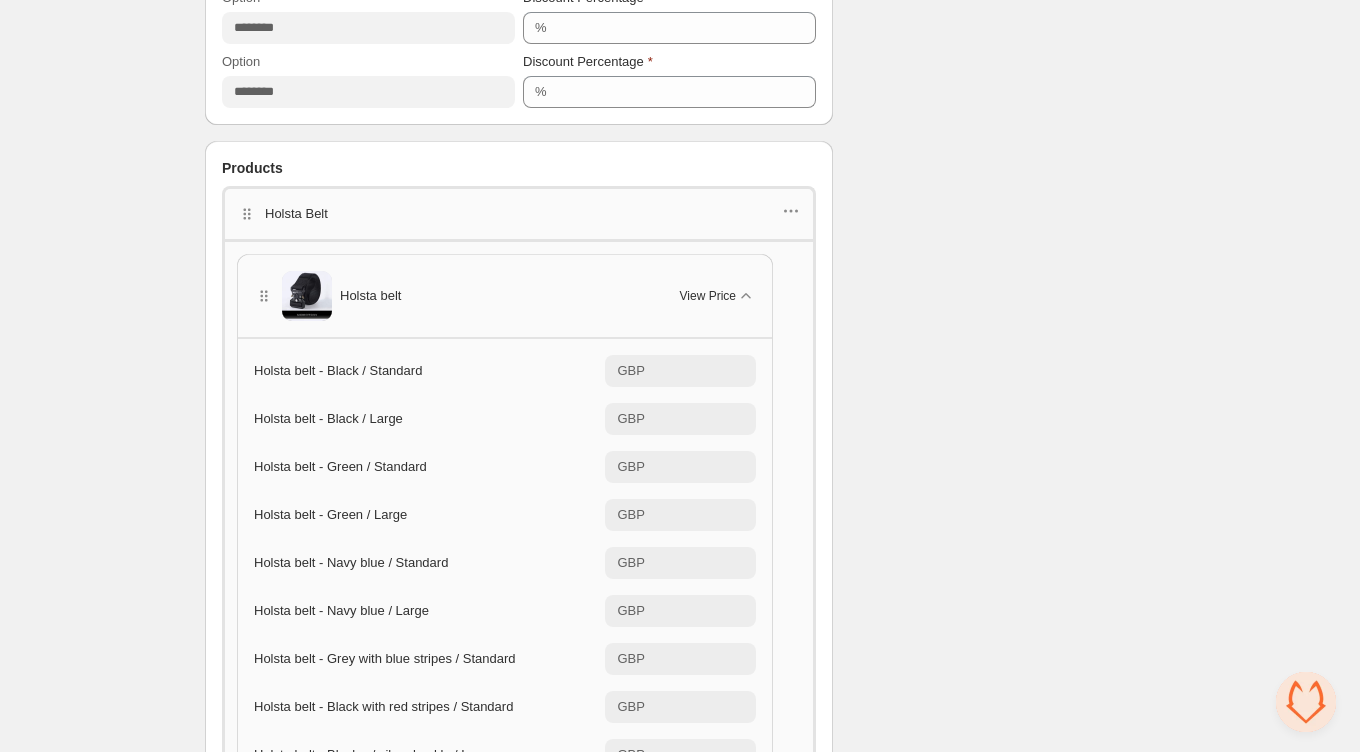 click on "Holsta Belt" at bounding box center [519, 214] 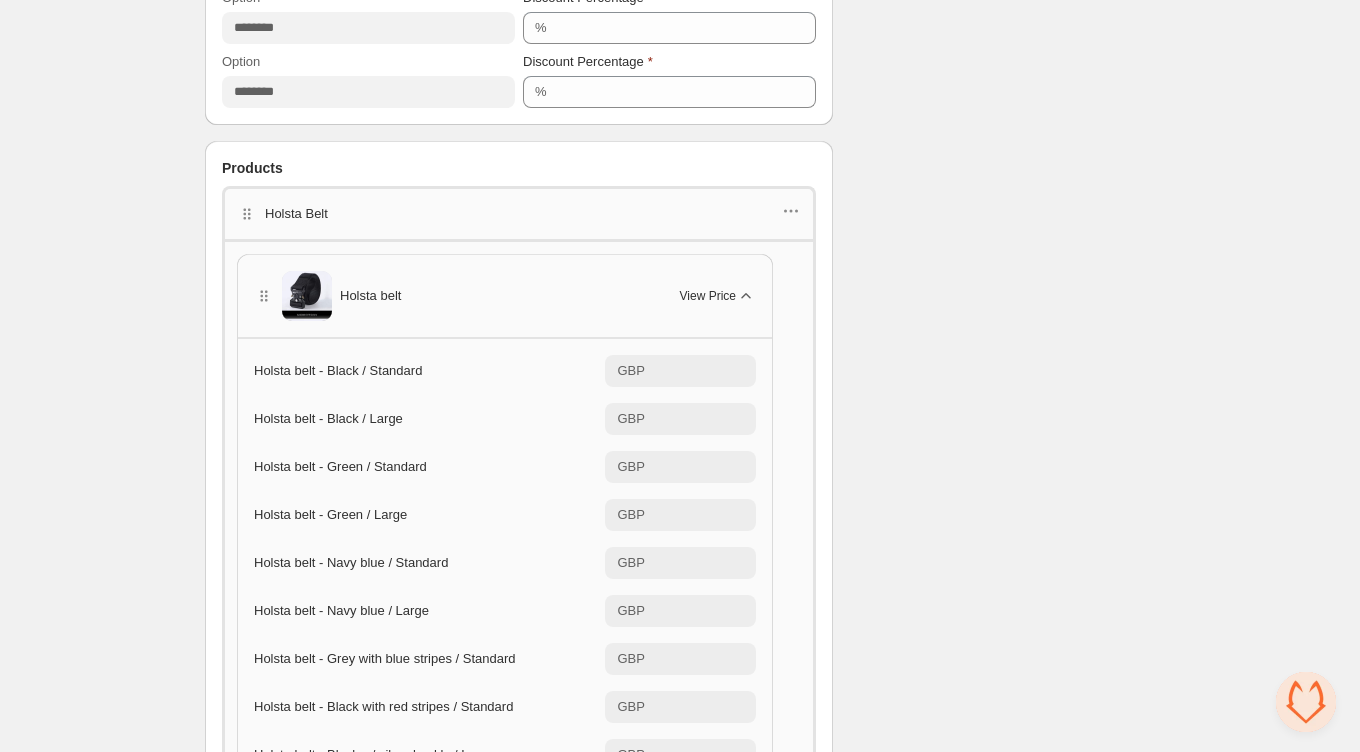 click on "View Price" at bounding box center (708, 296) 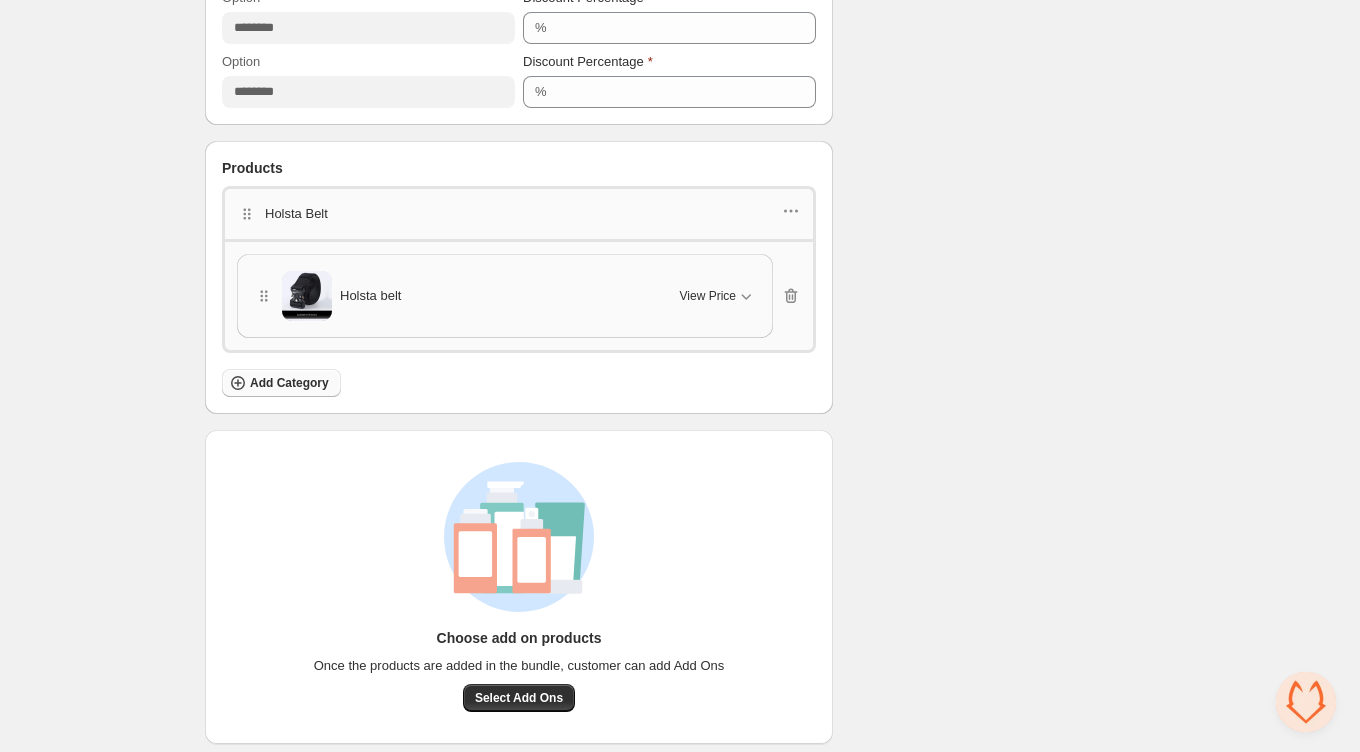 click on "Add Category" at bounding box center (289, 383) 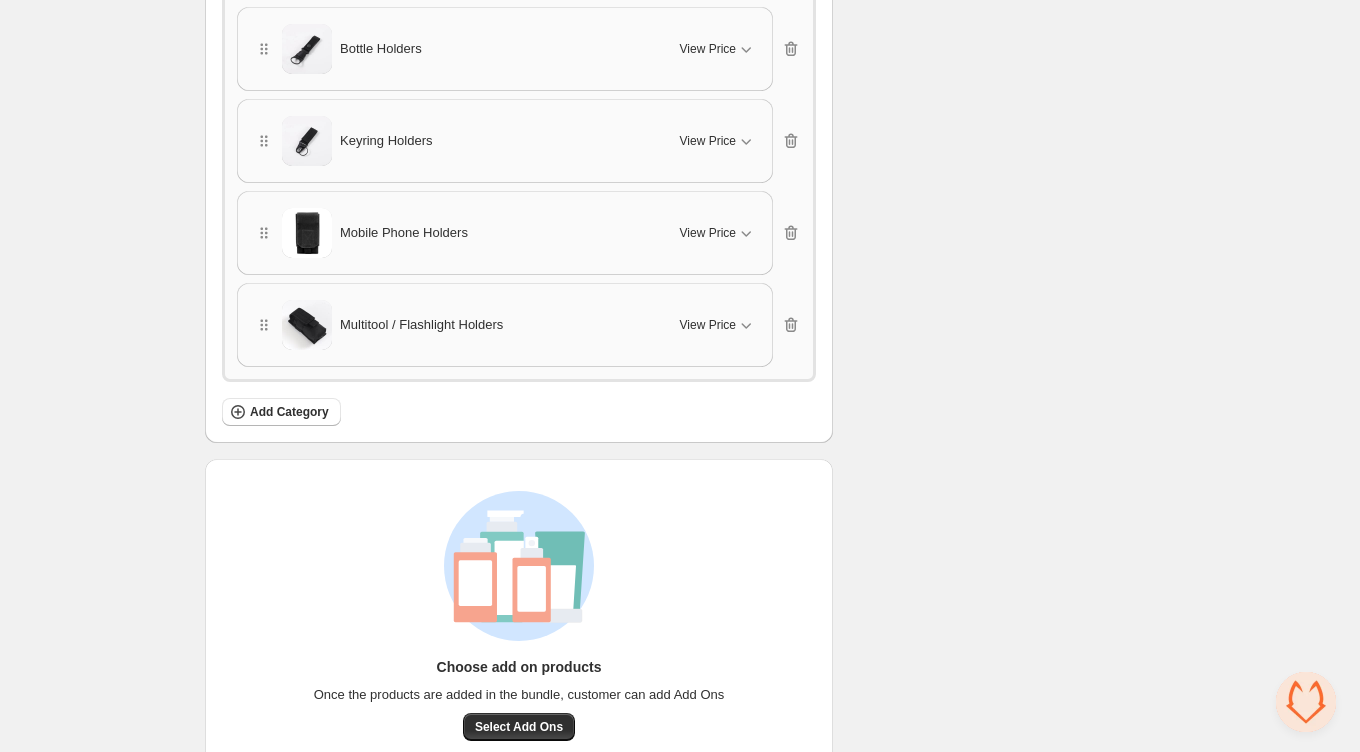 scroll, scrollTop: 1400, scrollLeft: 0, axis: vertical 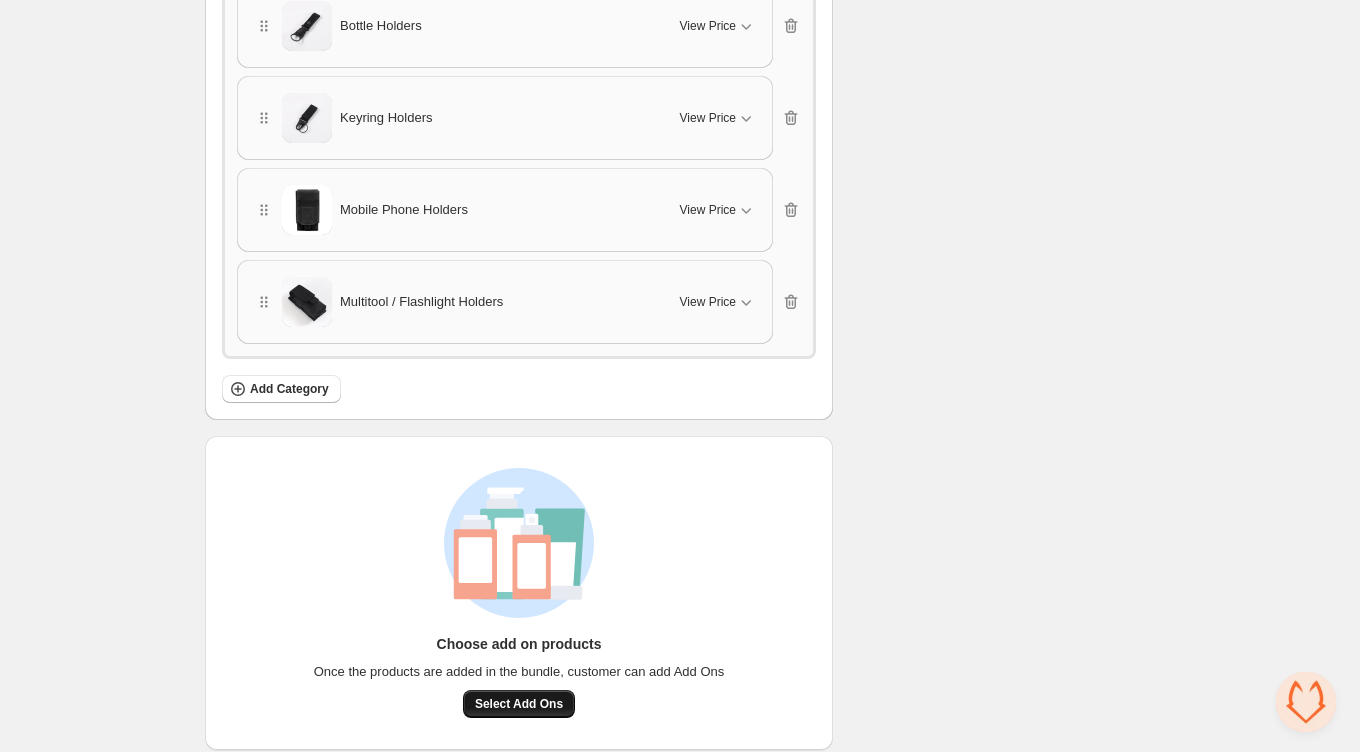 click on "Select Add Ons" at bounding box center [519, 704] 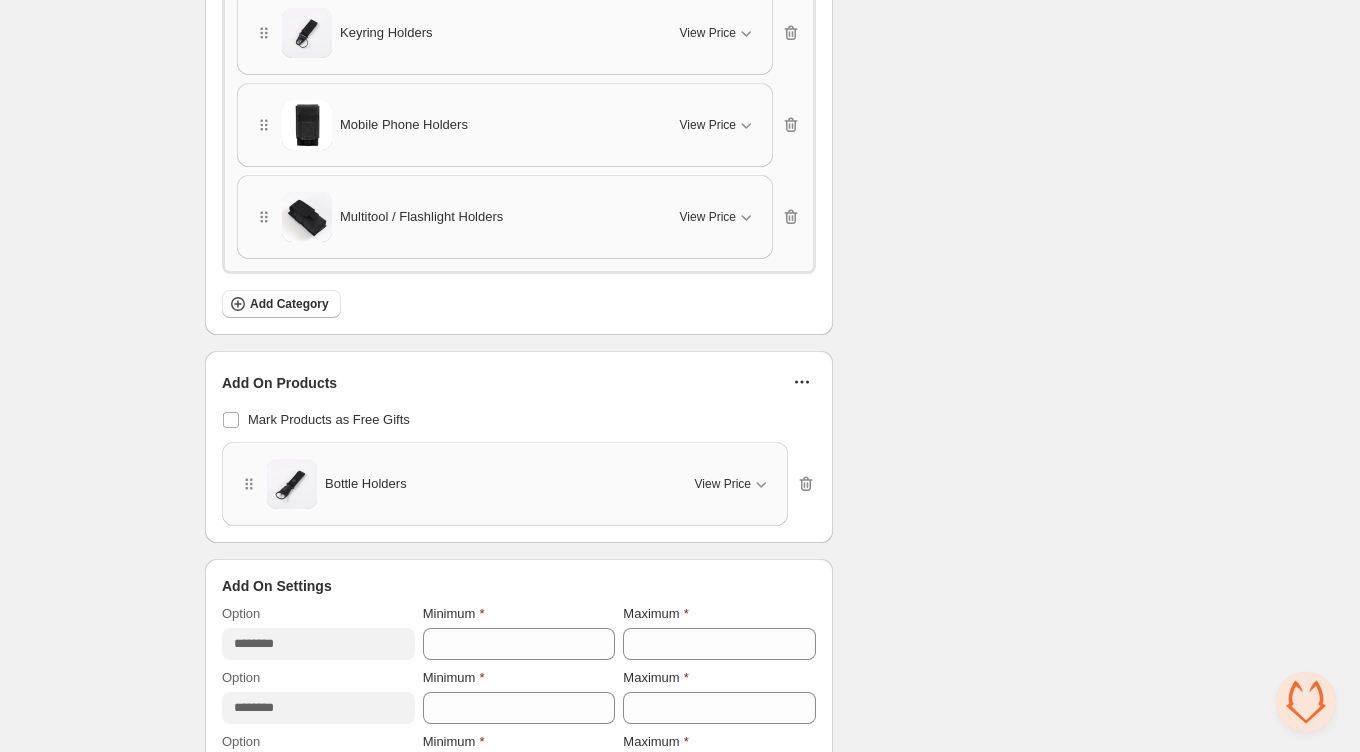 scroll, scrollTop: 1539, scrollLeft: 0, axis: vertical 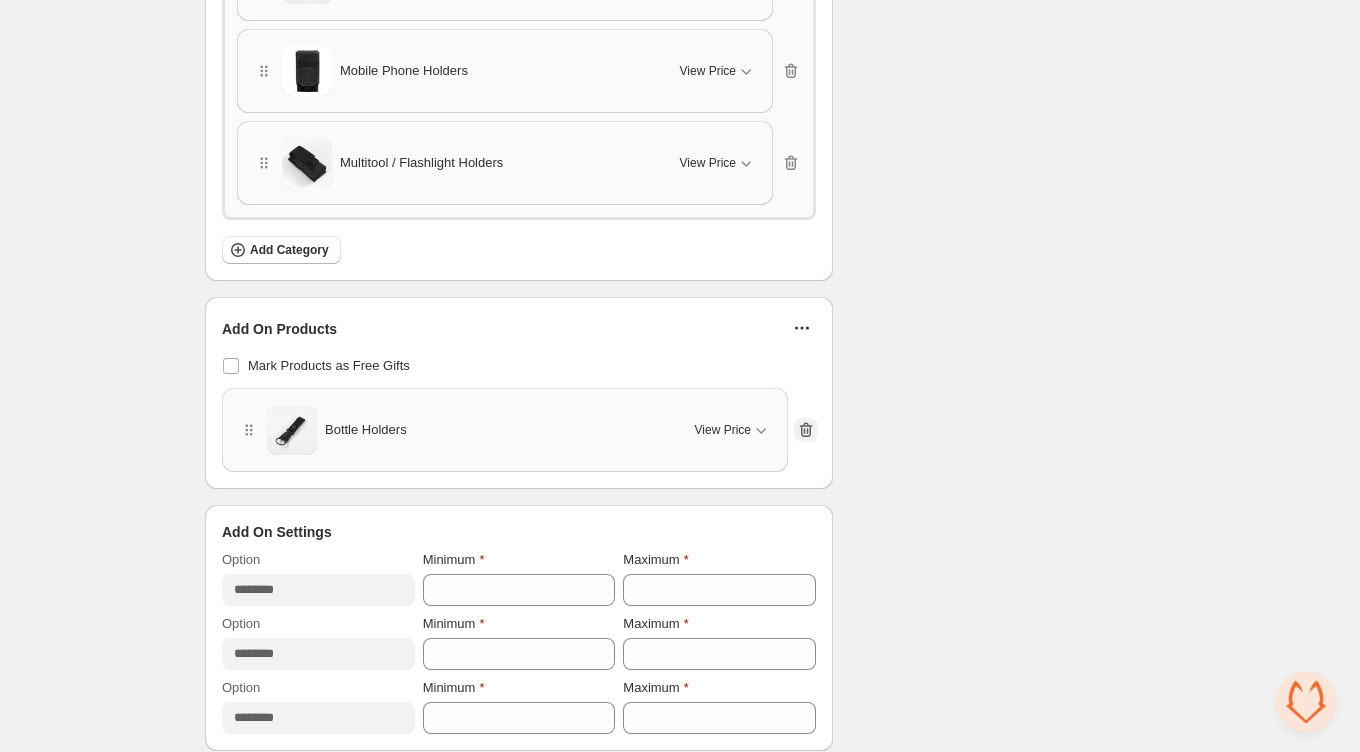 click 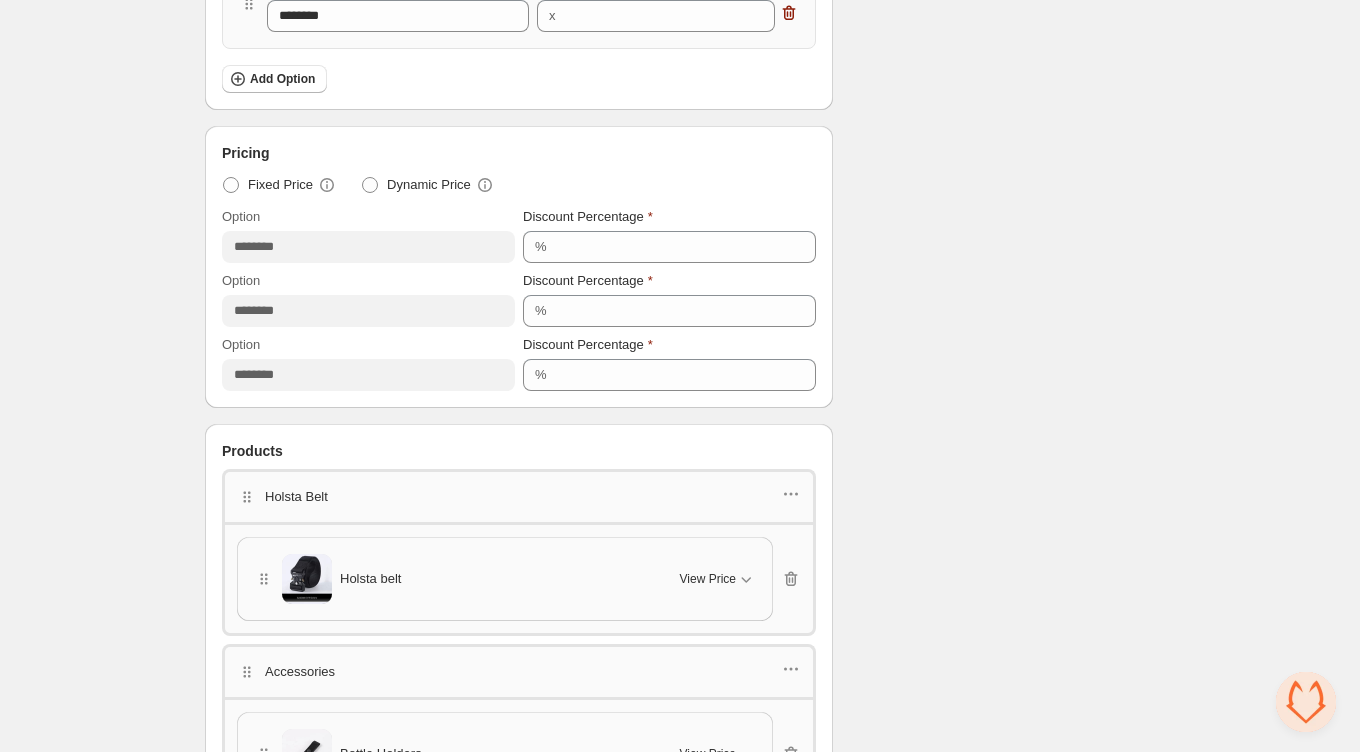 scroll, scrollTop: 1400, scrollLeft: 0, axis: vertical 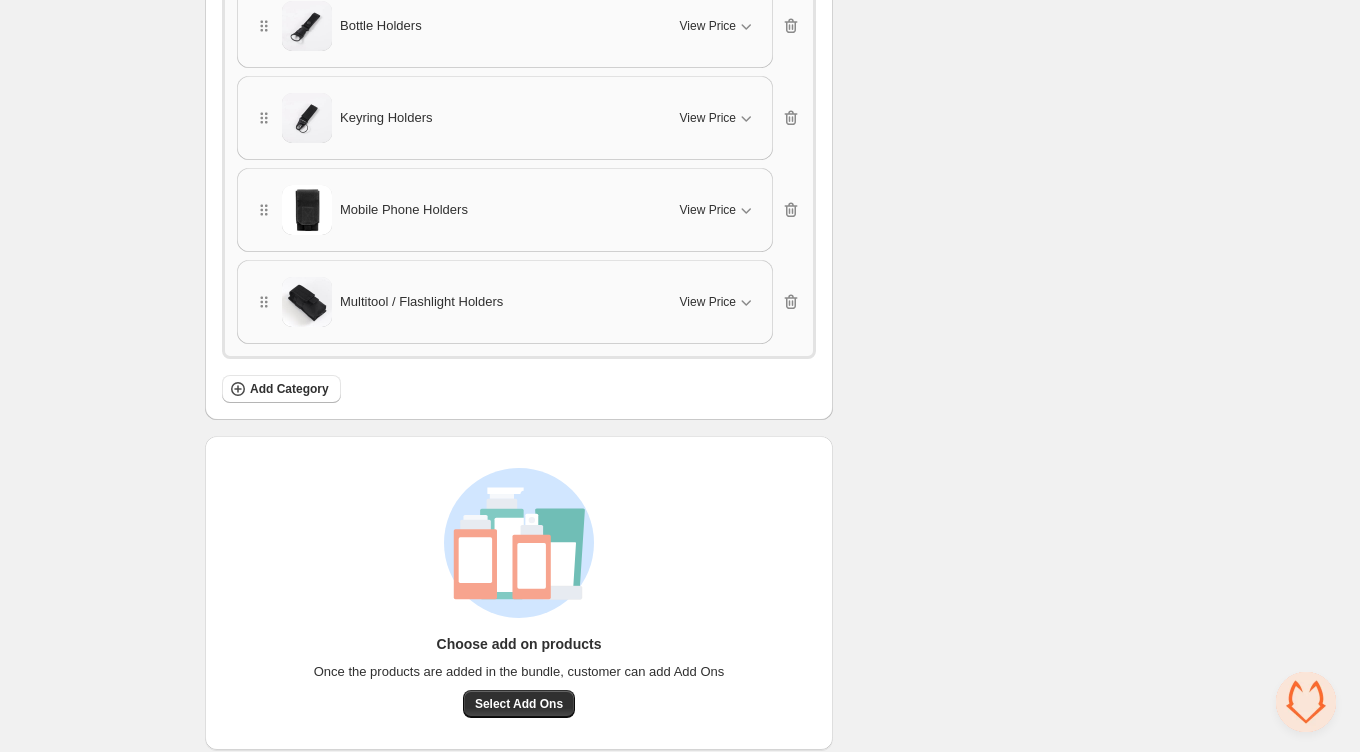 click on "Choose add on products Once the products are added in the bundle, customer can add Add Ons Select Add Ons" at bounding box center (519, 676) 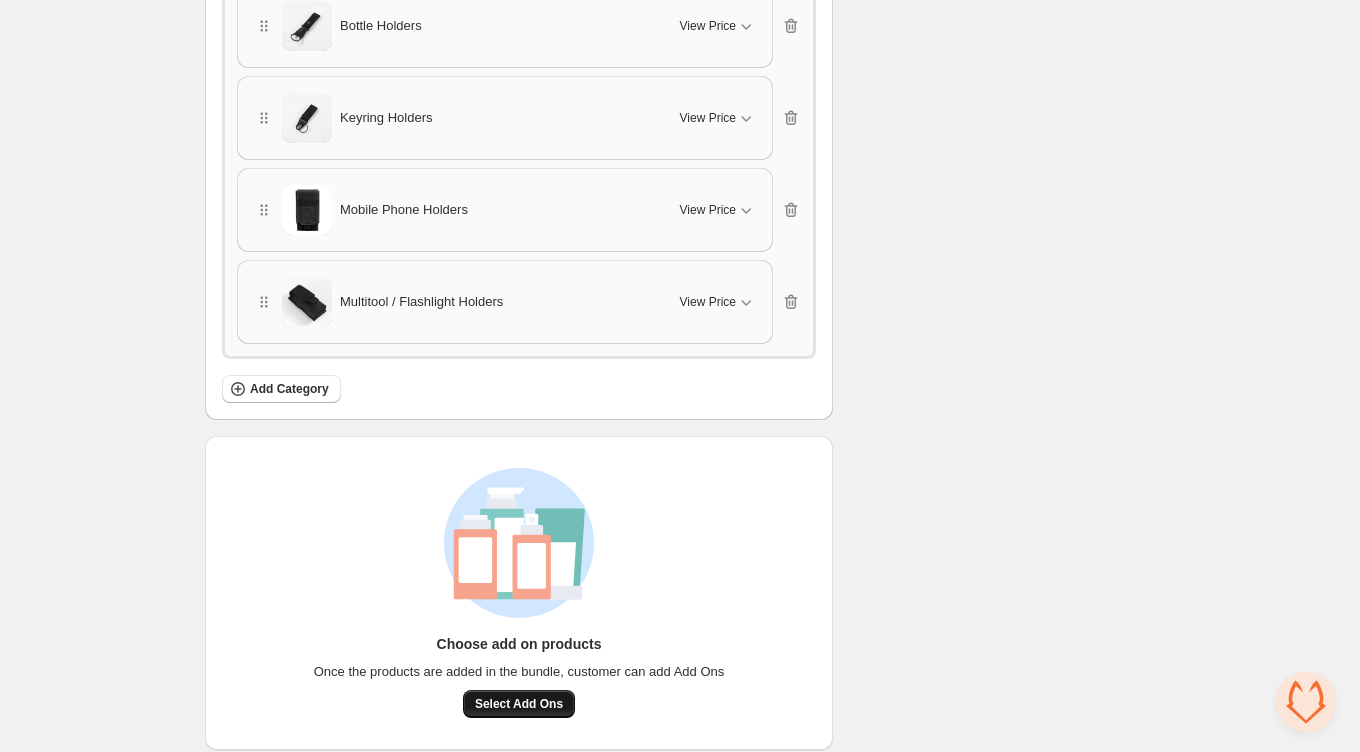 click on "Select Add Ons" at bounding box center (519, 704) 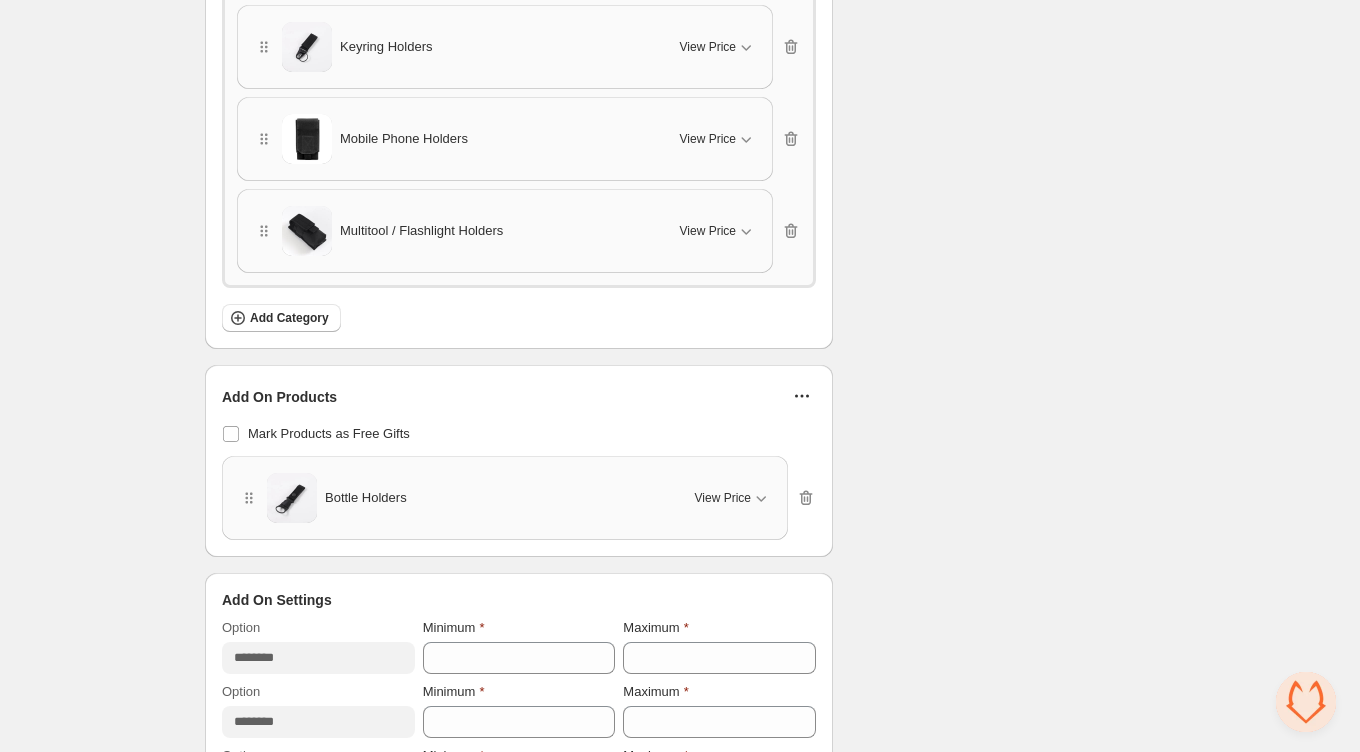 scroll, scrollTop: 1539, scrollLeft: 0, axis: vertical 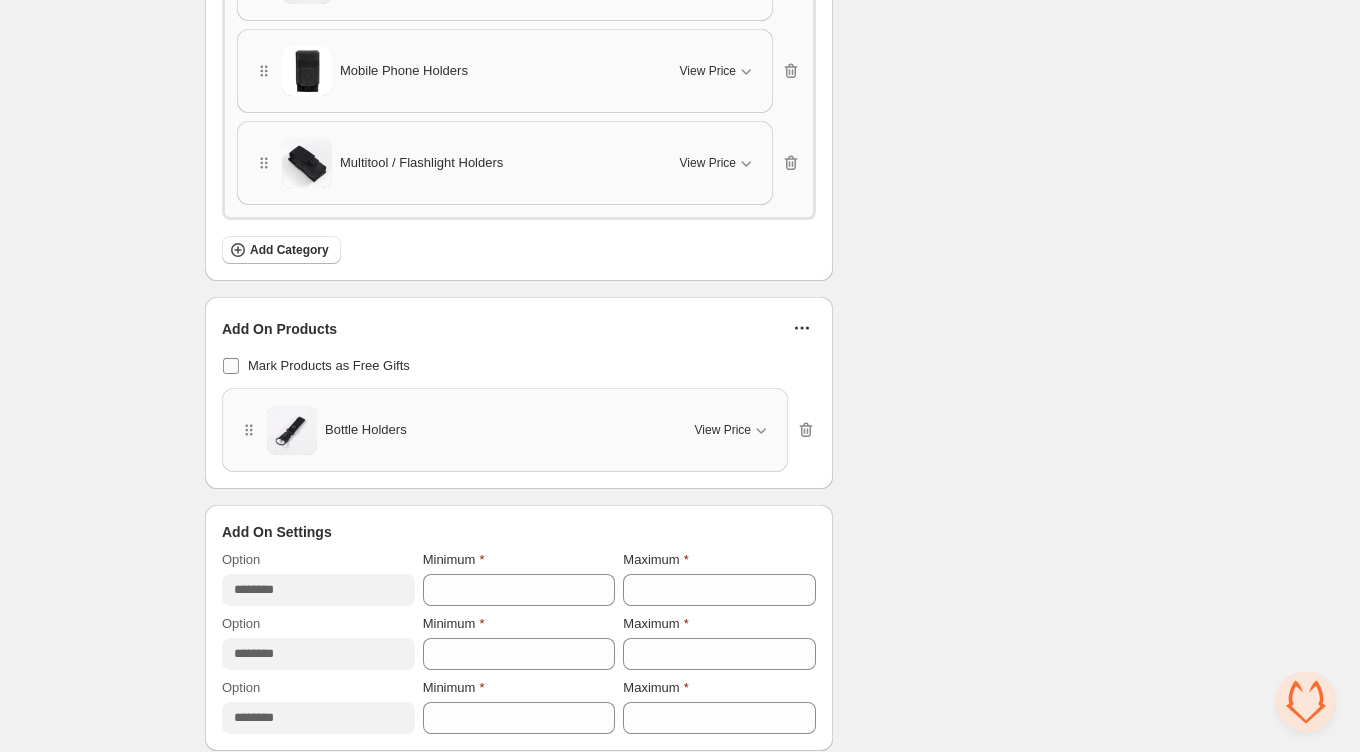 click on "Mark Products as Free Gifts" at bounding box center (329, 365) 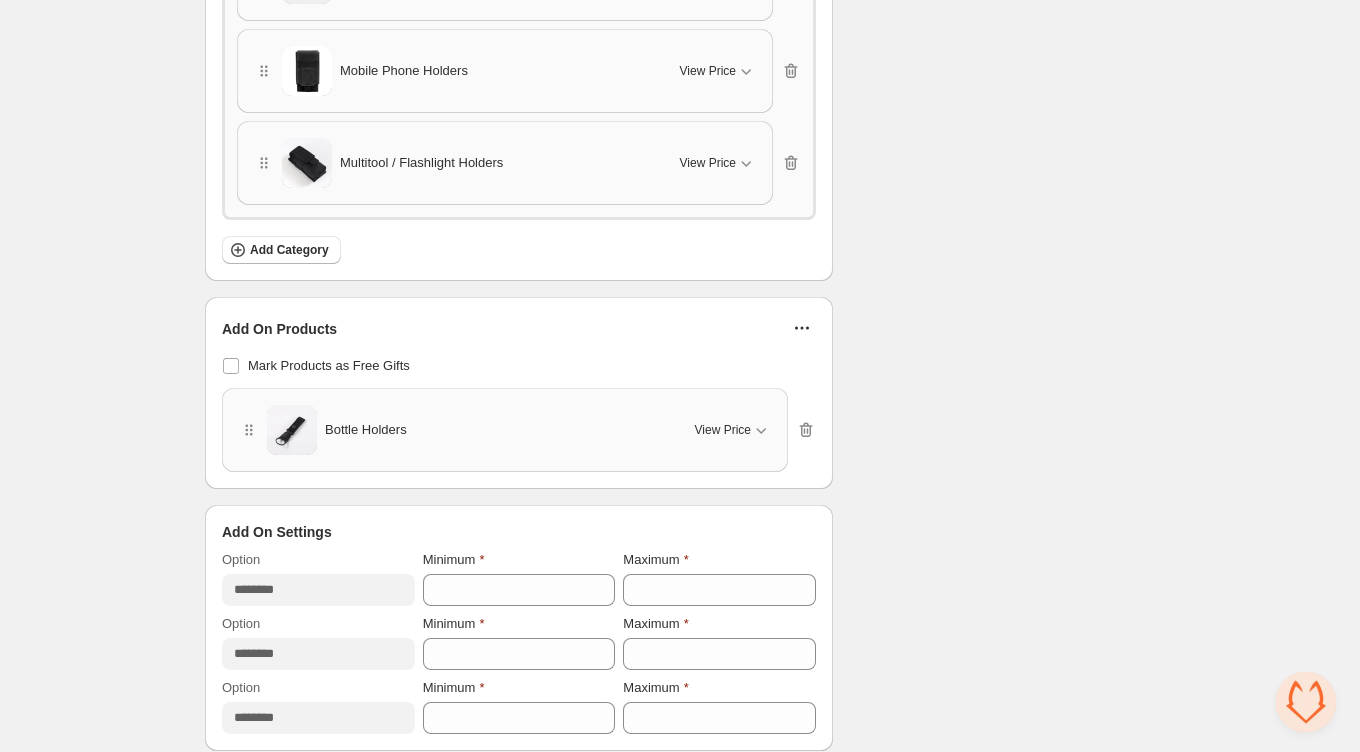 click 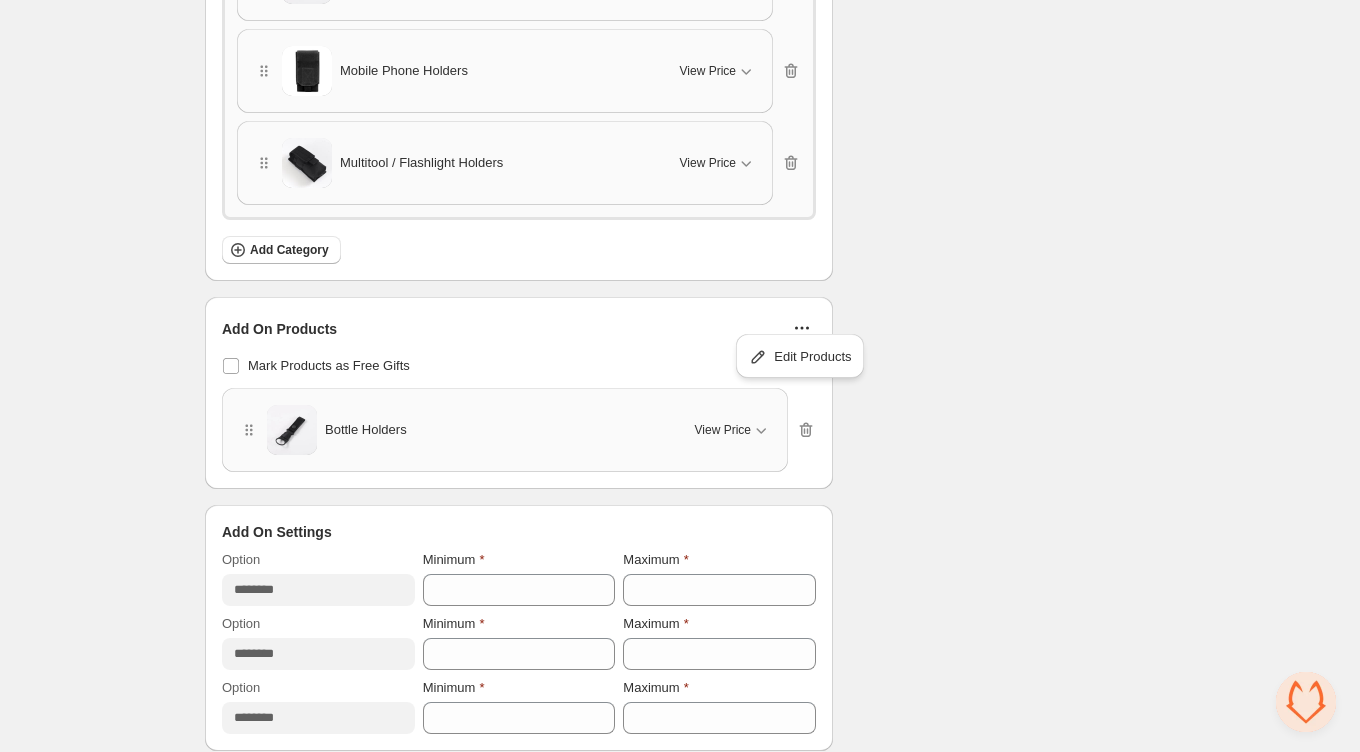 click 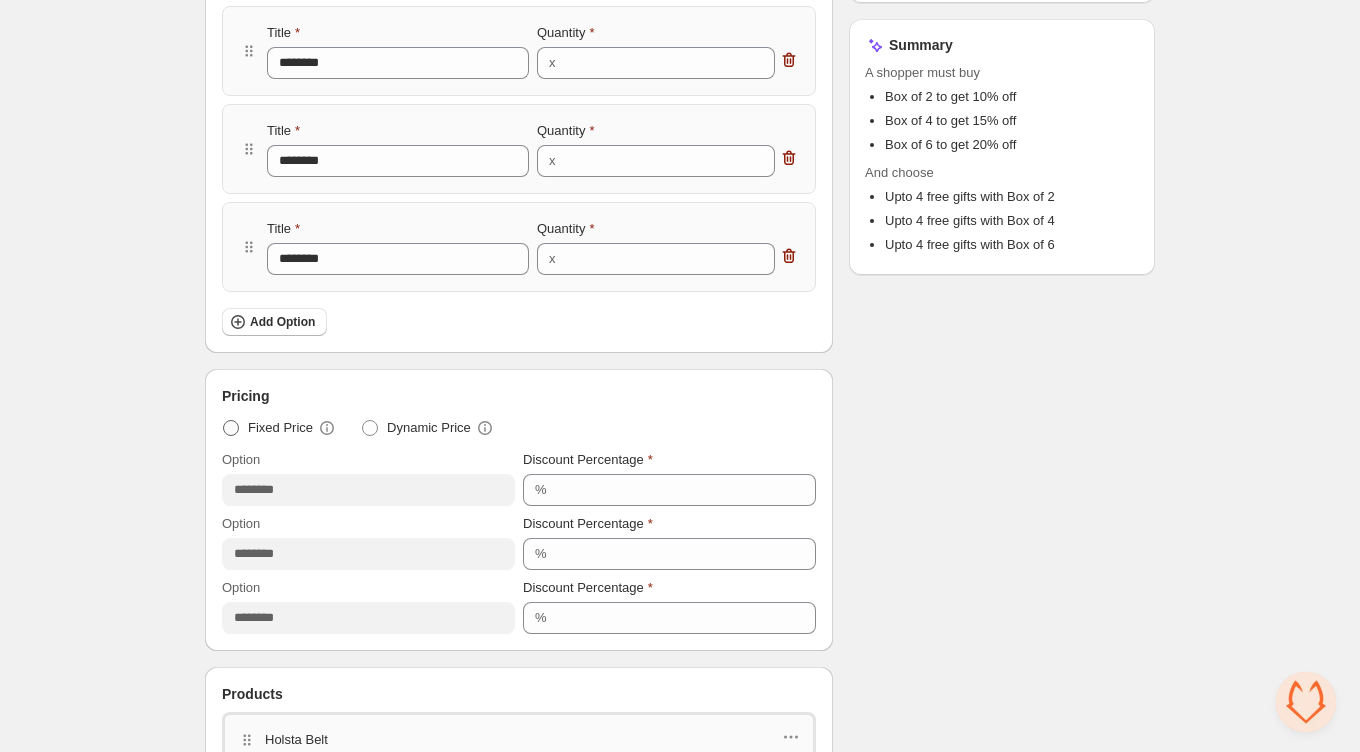 scroll, scrollTop: 225, scrollLeft: 0, axis: vertical 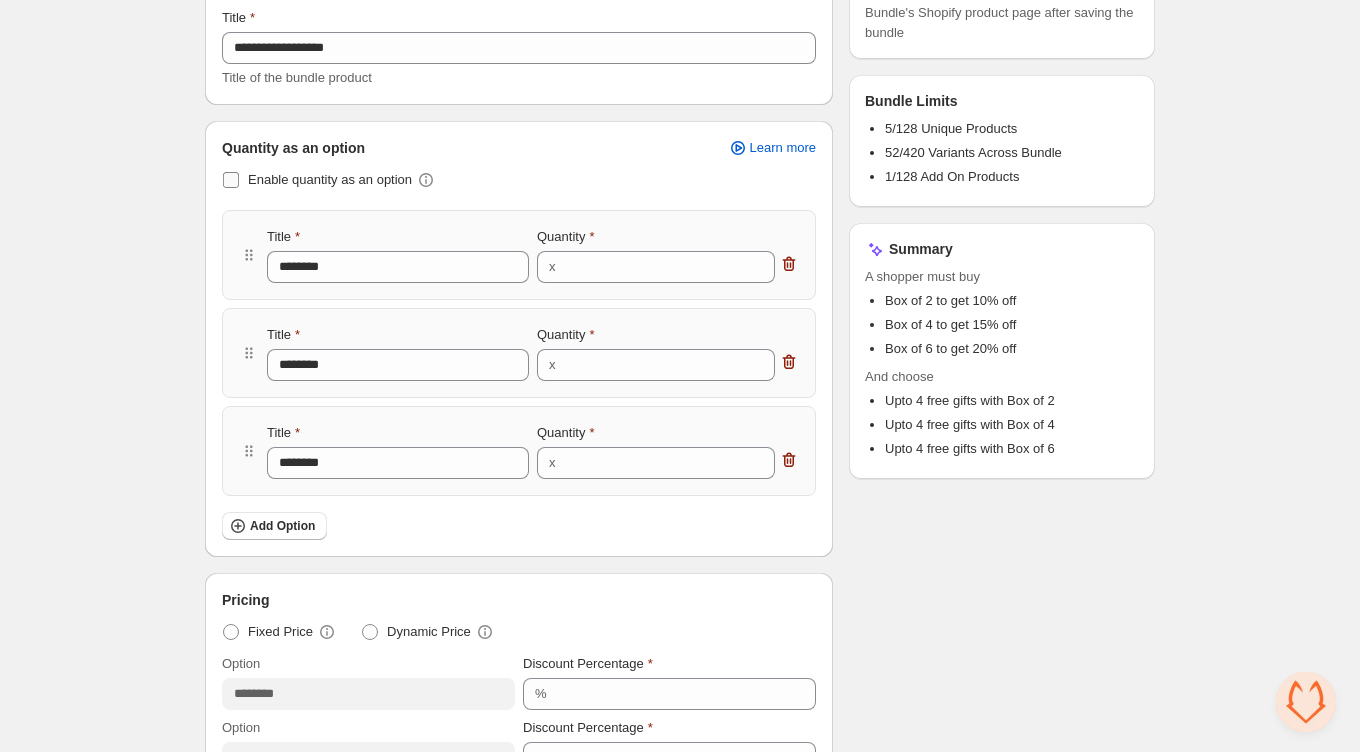 click at bounding box center [231, 180] 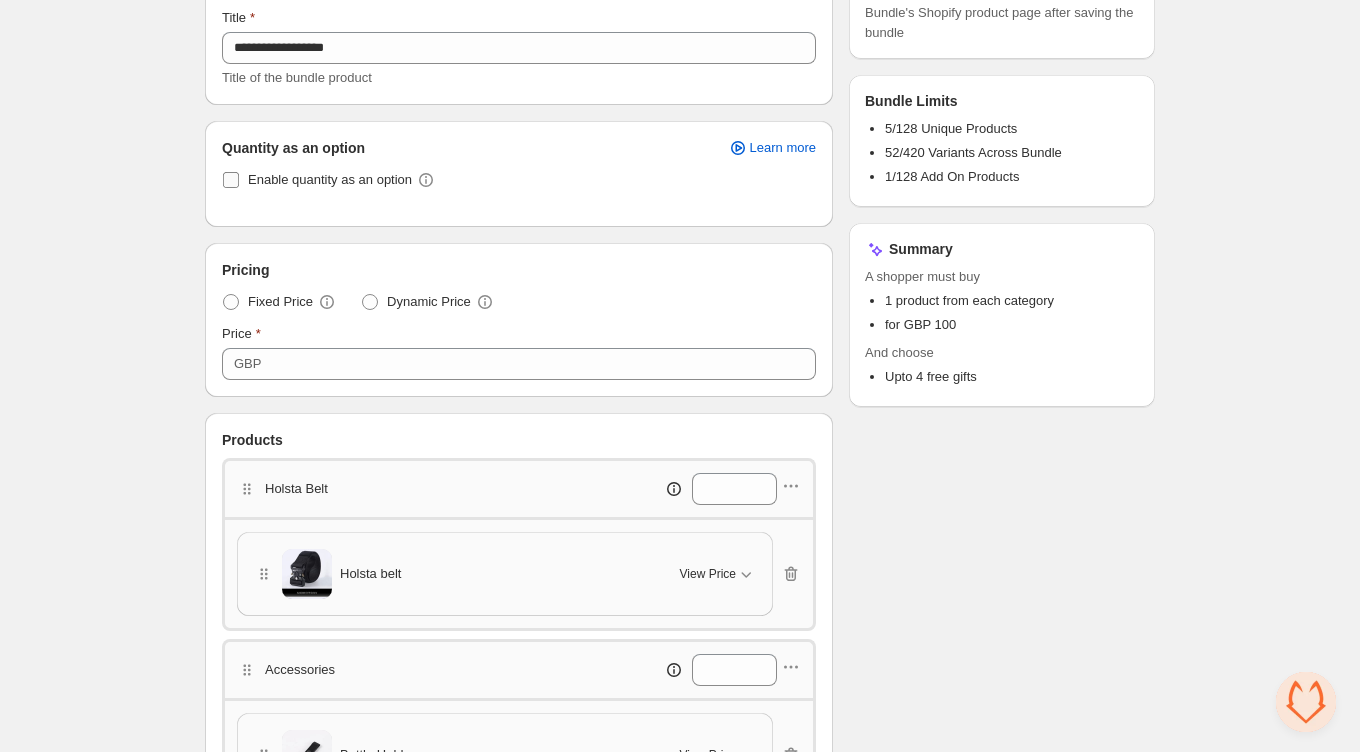 scroll, scrollTop: 970, scrollLeft: 0, axis: vertical 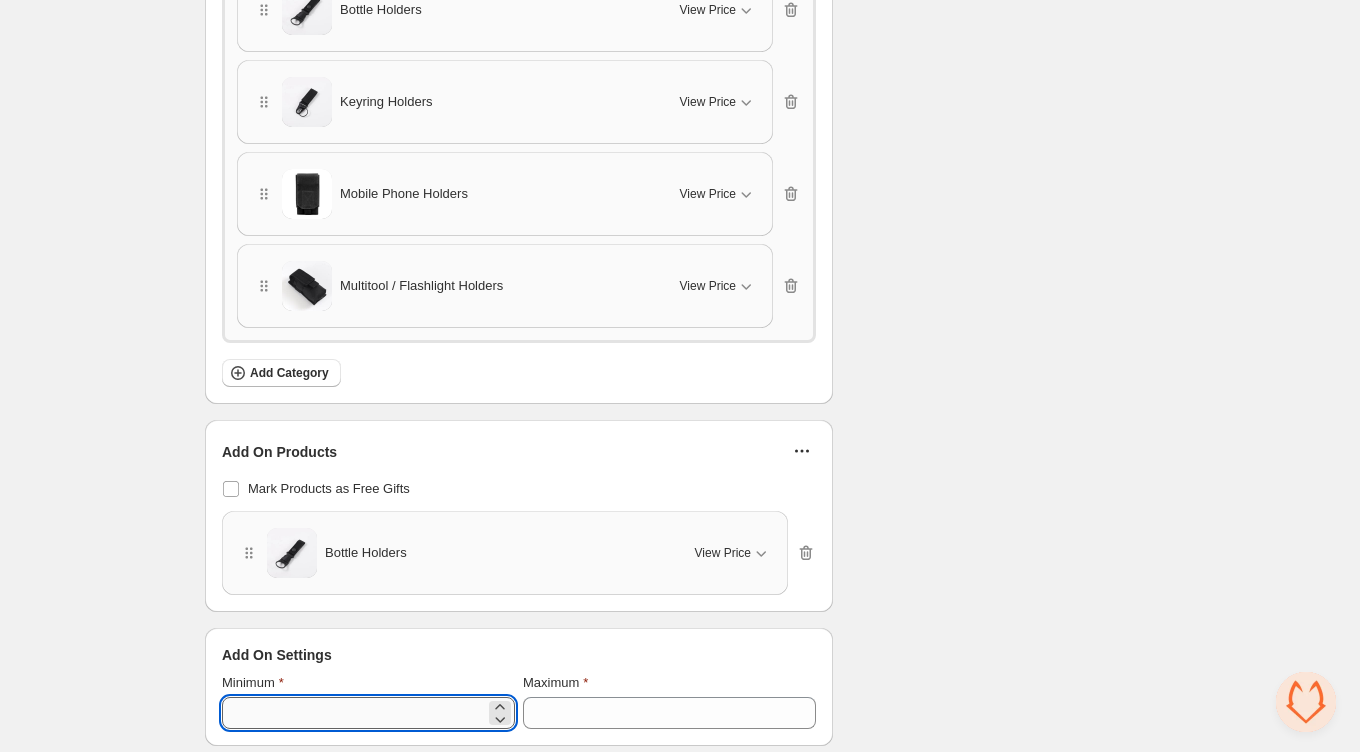 click on "*" at bounding box center (353, 713) 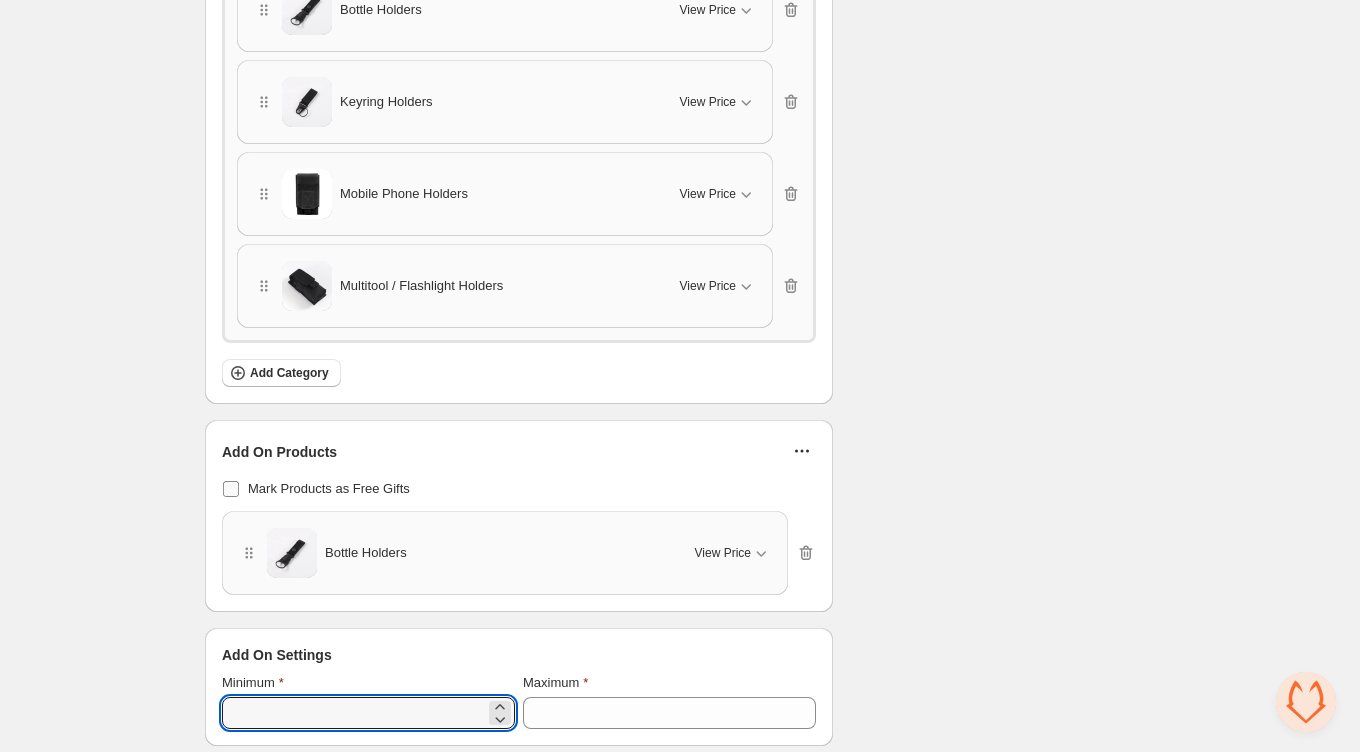 click at bounding box center [231, 489] 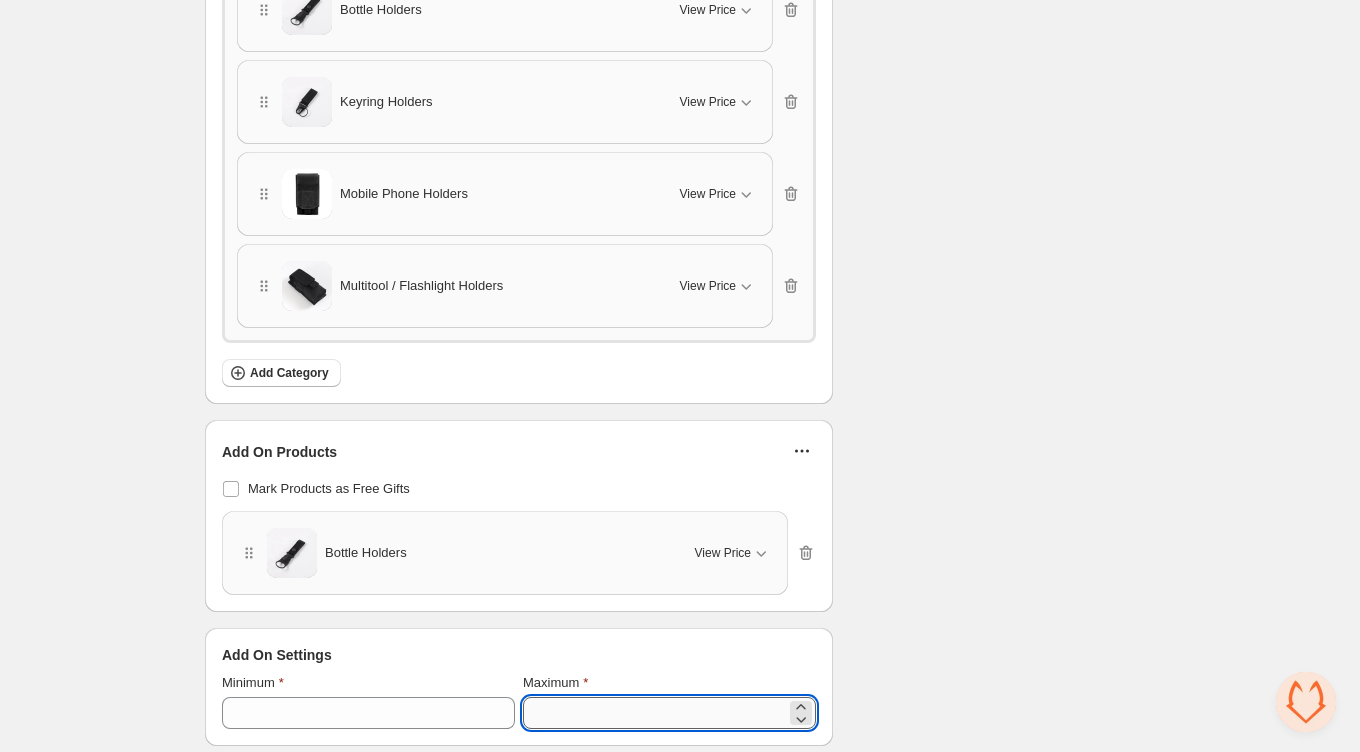 click on "*" at bounding box center [654, 713] 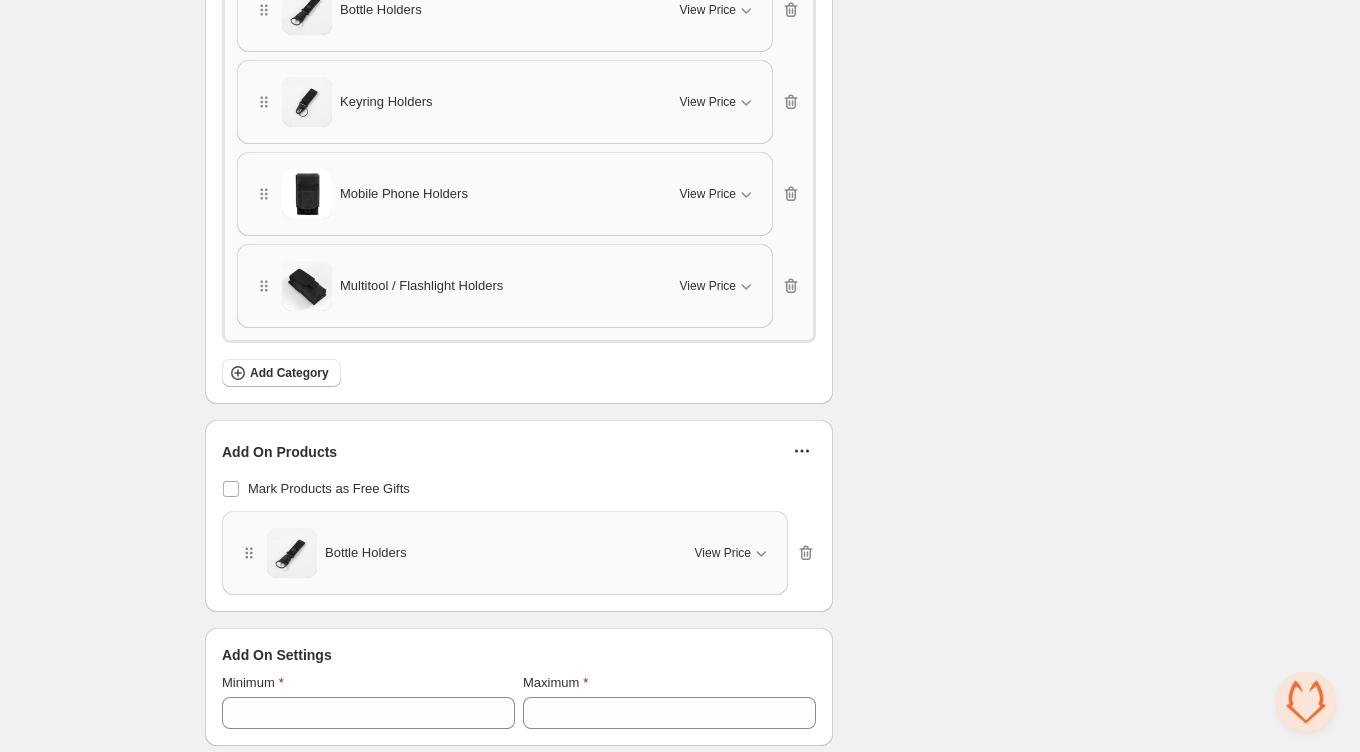 click on "**********" at bounding box center (680, -104) 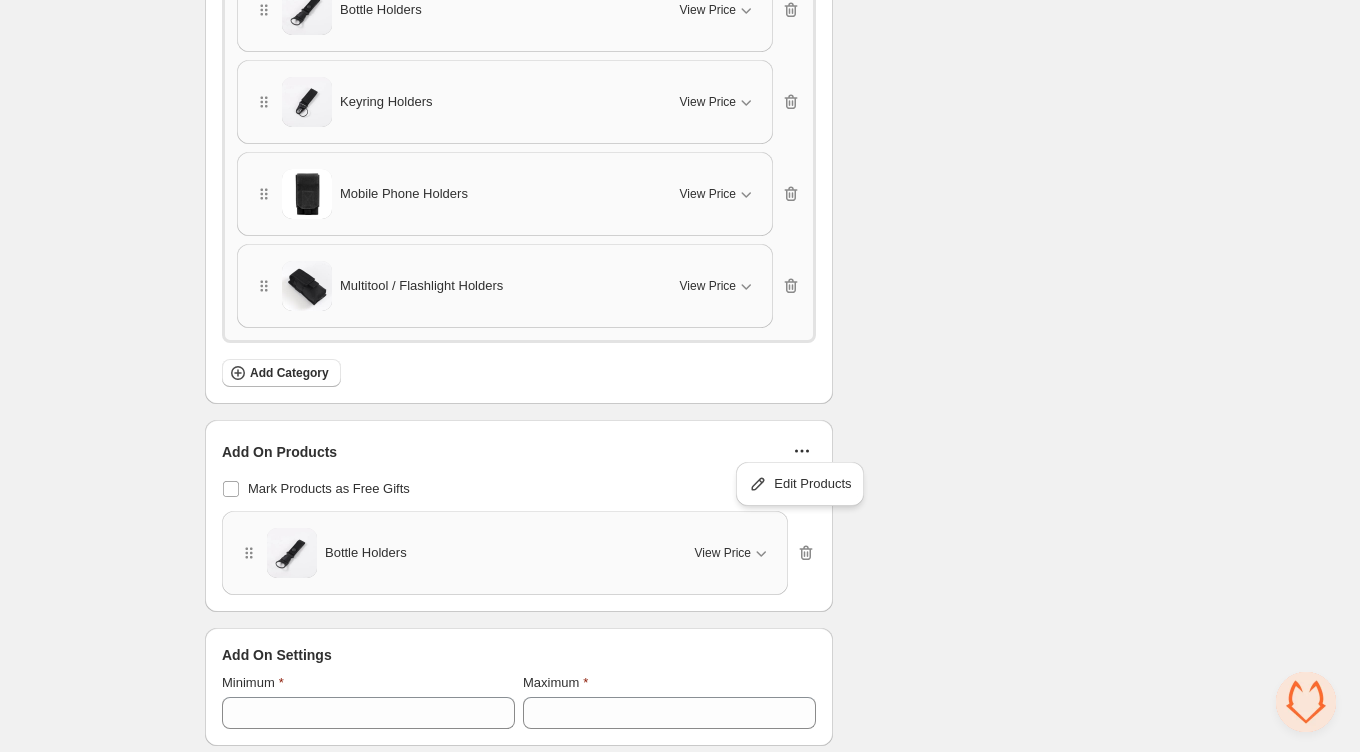 click 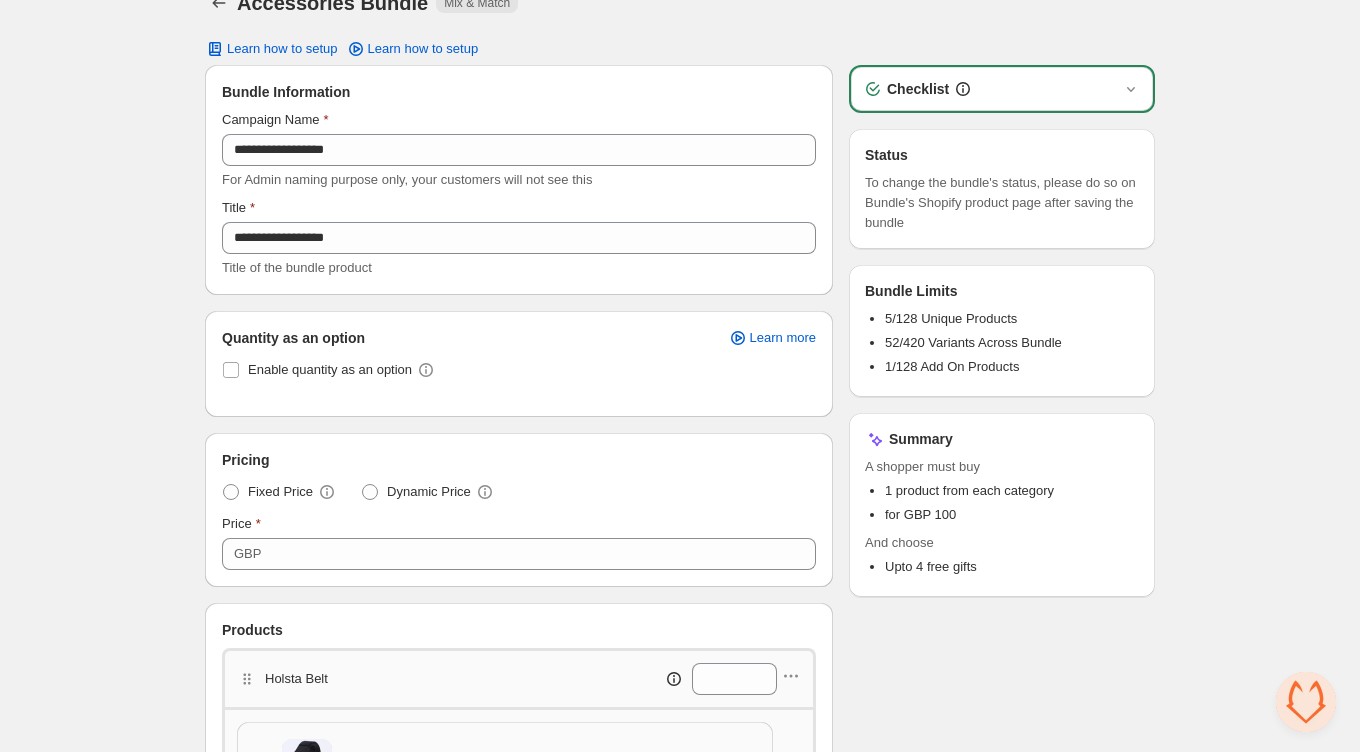 scroll, scrollTop: 0, scrollLeft: 0, axis: both 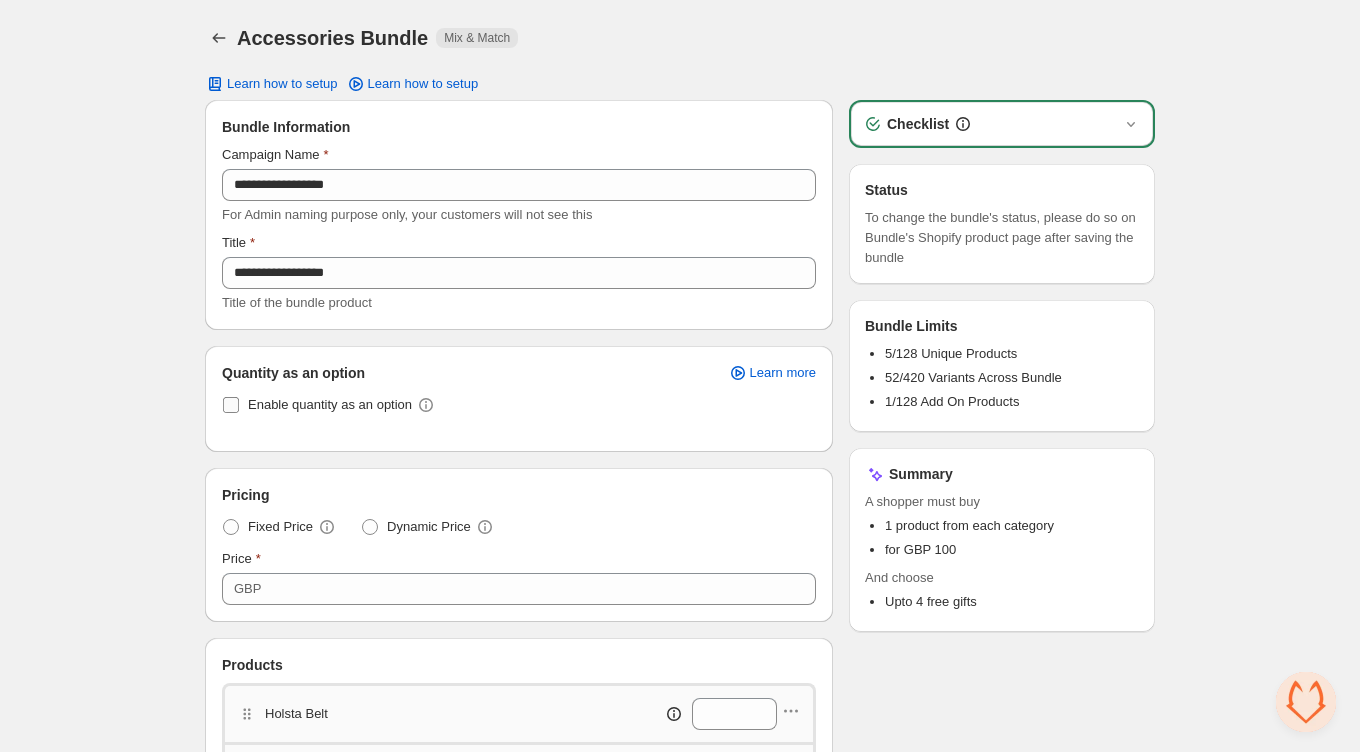 click at bounding box center [231, 405] 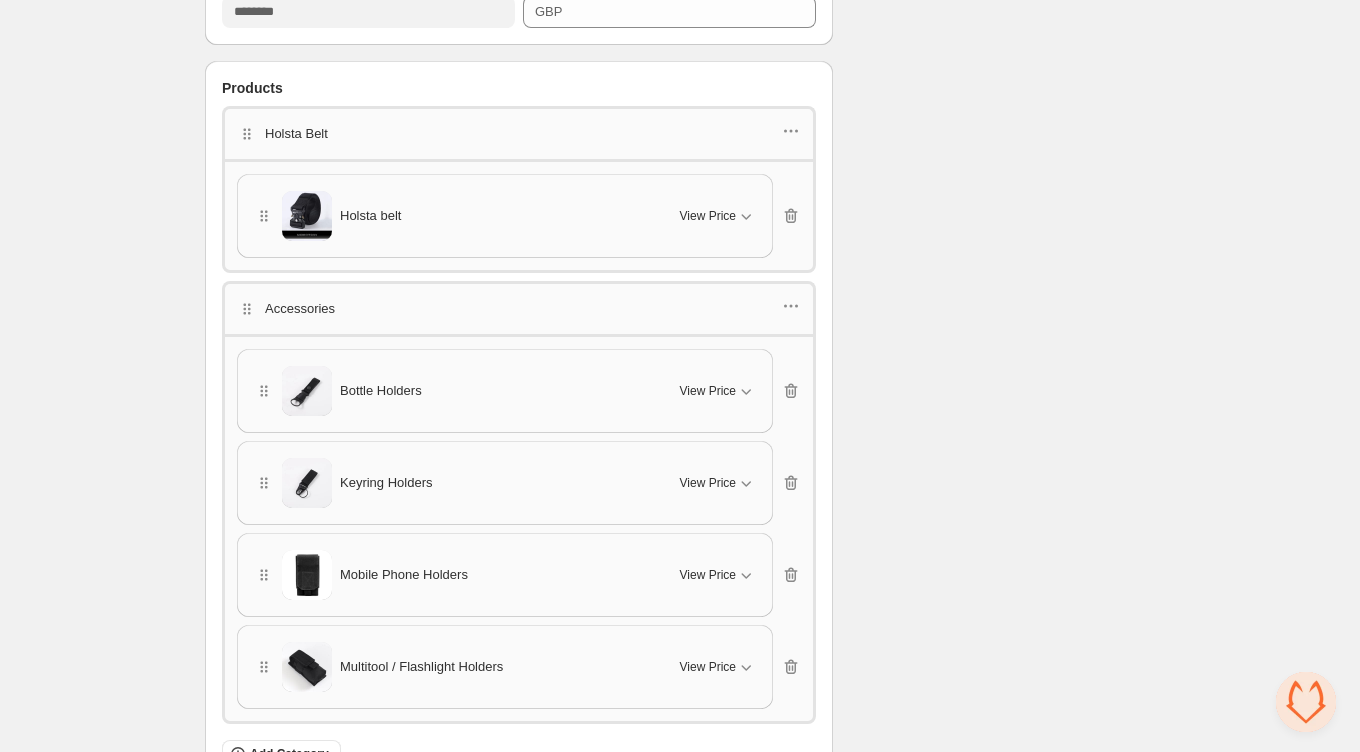 scroll, scrollTop: 1089, scrollLeft: 0, axis: vertical 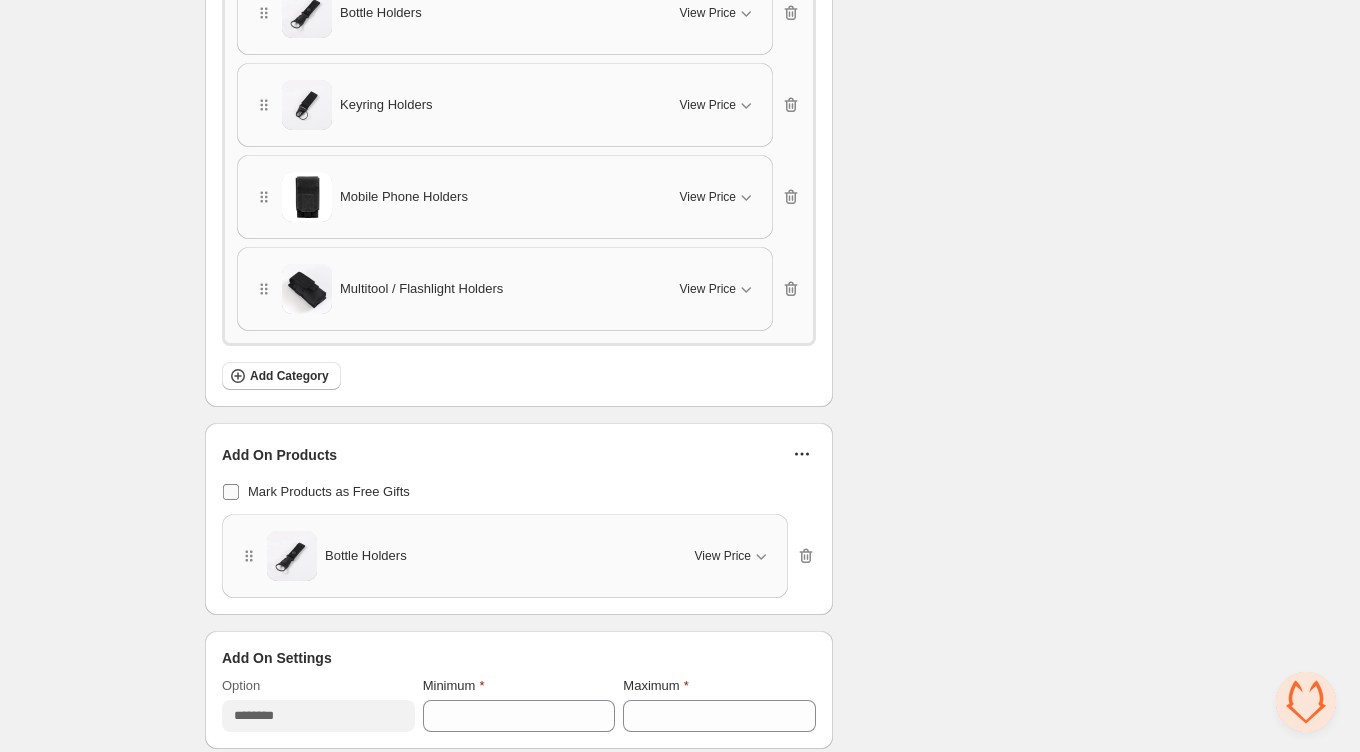 click at bounding box center [231, 492] 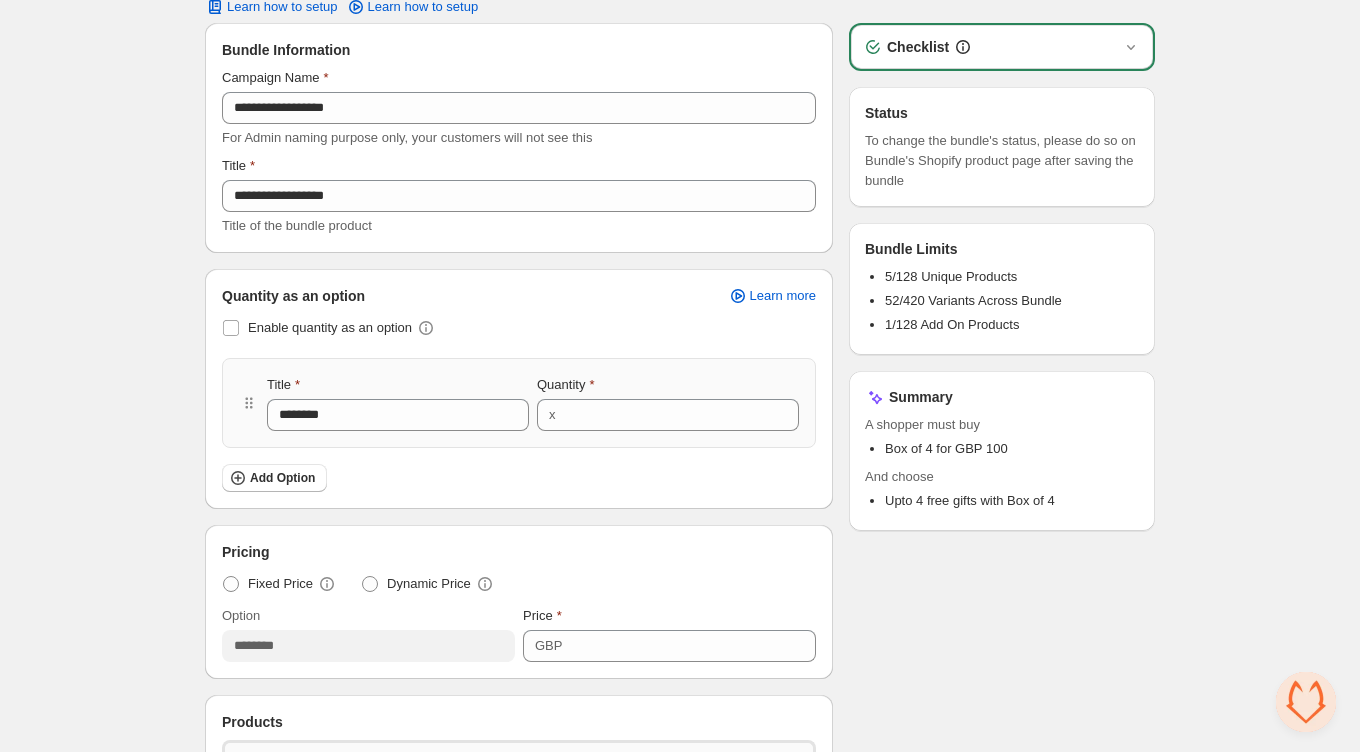 scroll, scrollTop: 95, scrollLeft: 0, axis: vertical 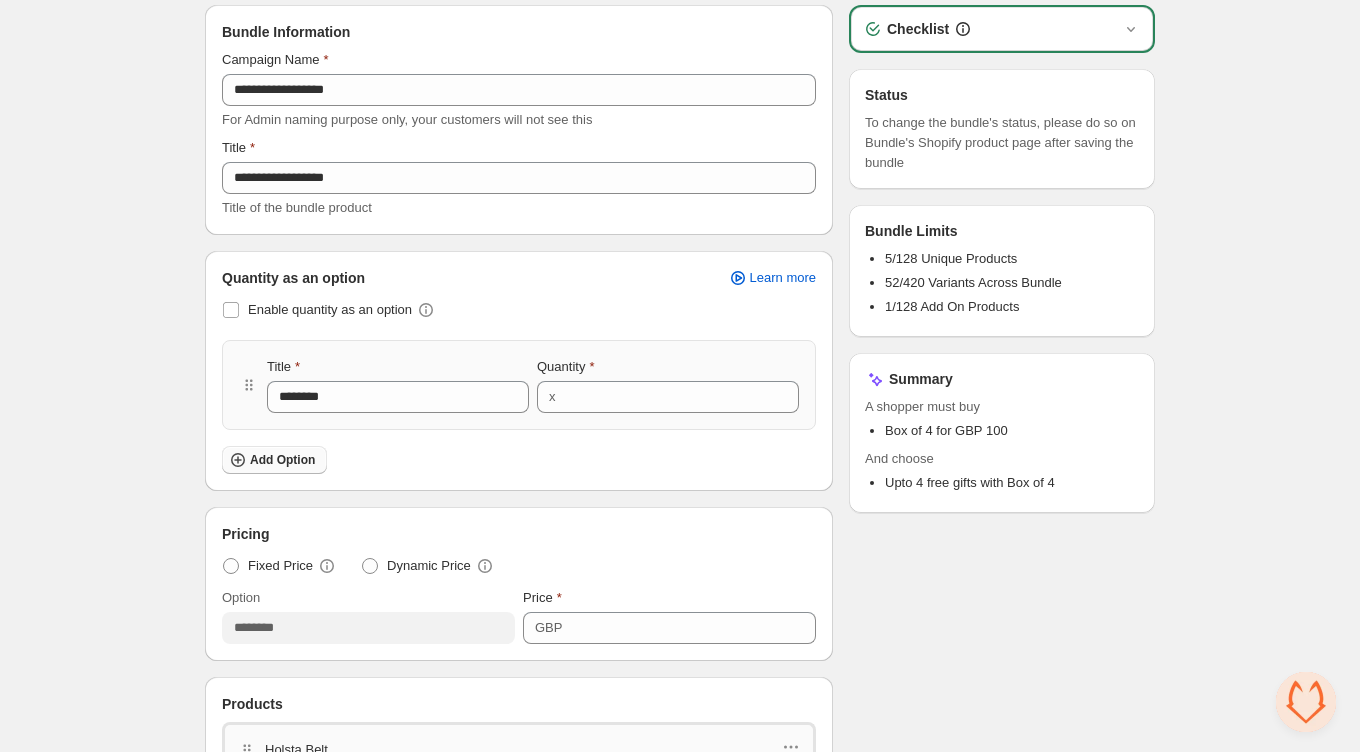 click on "Add Option" at bounding box center [274, 460] 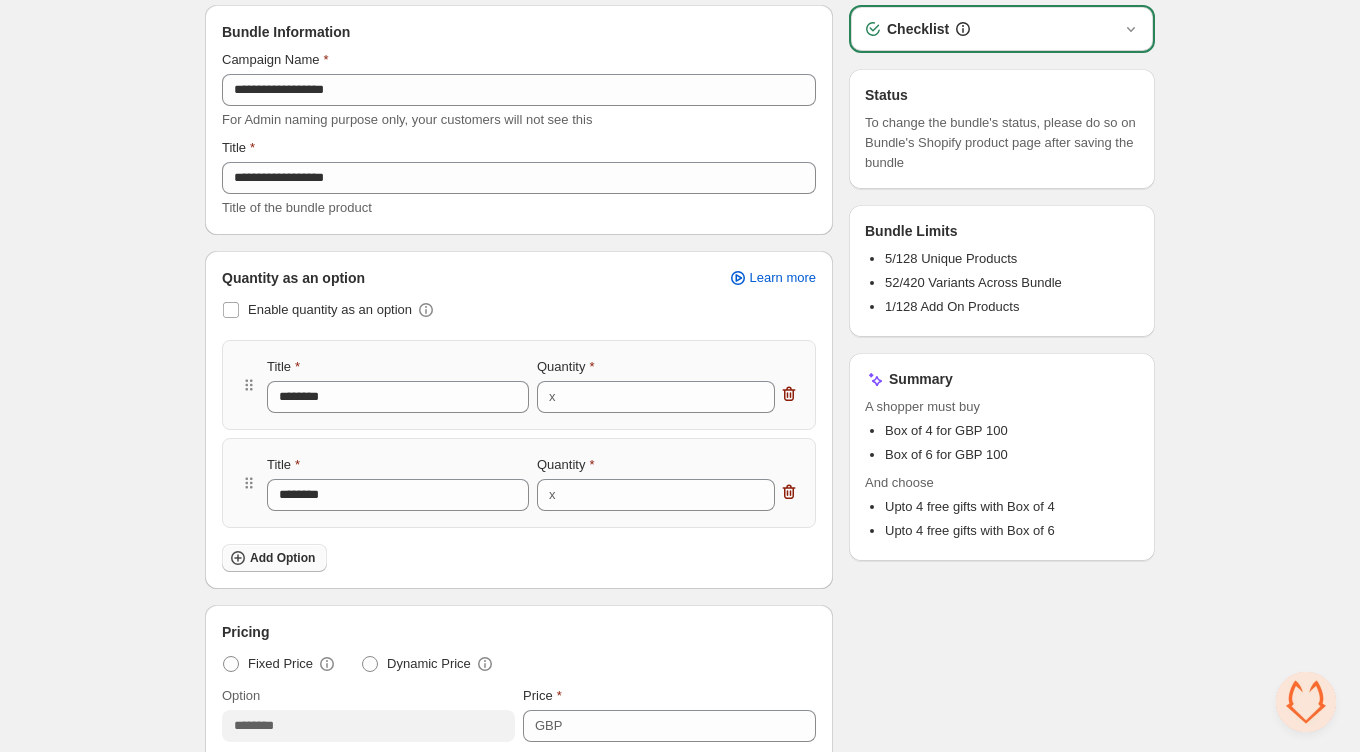 click on "Add Option" at bounding box center (282, 558) 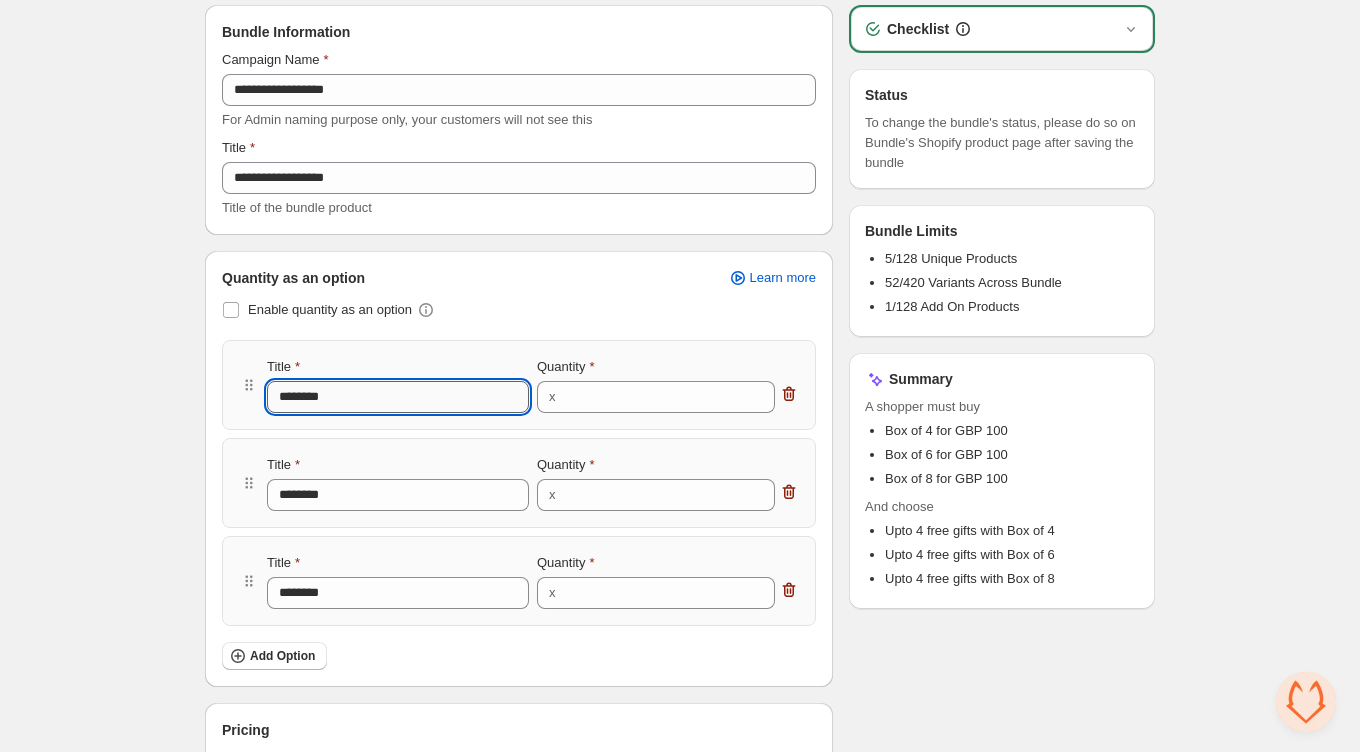 click on "********" at bounding box center (398, 397) 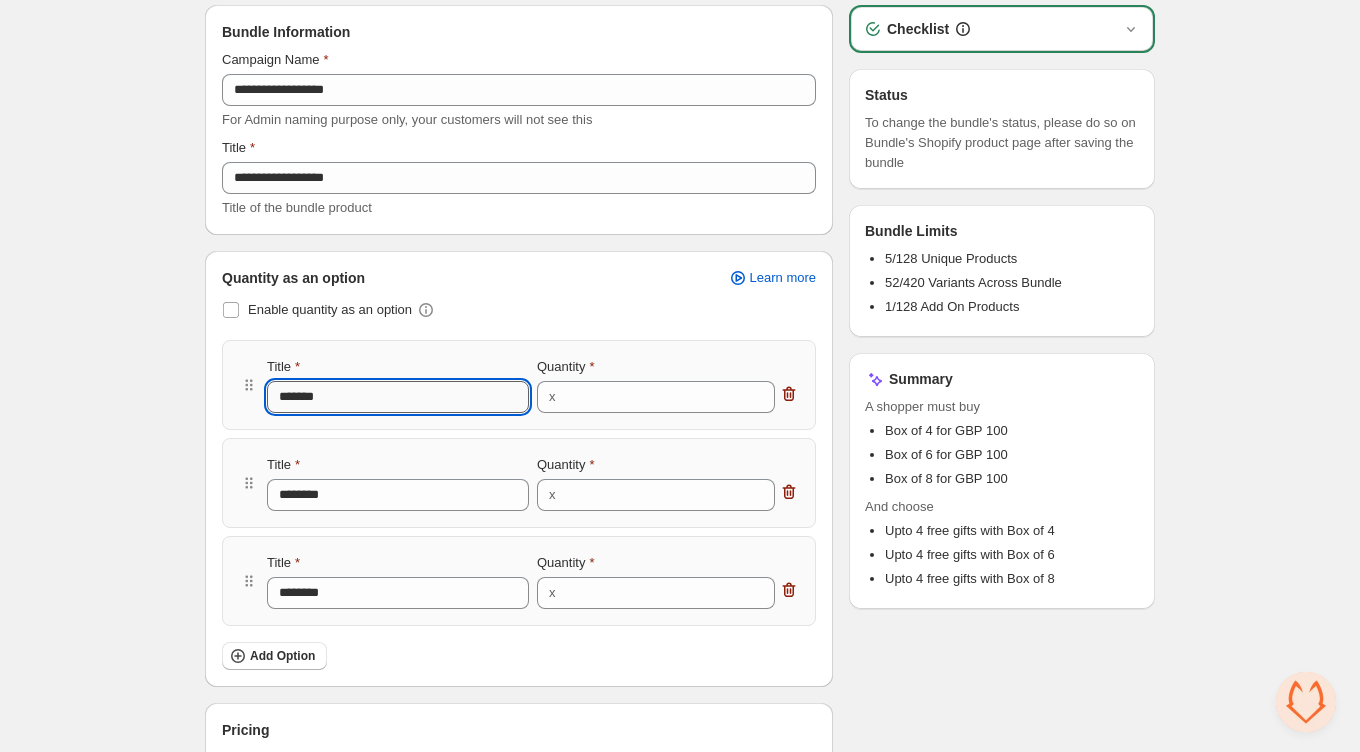 type on "********" 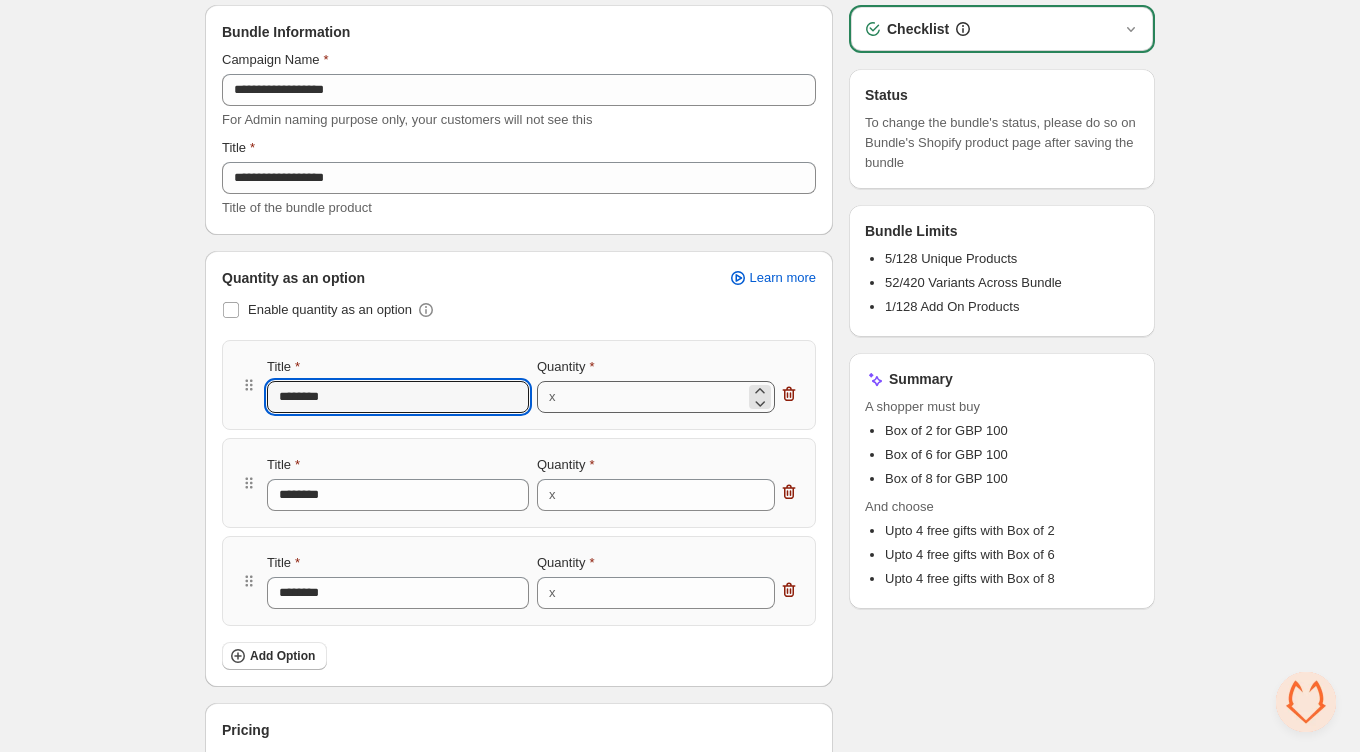 type on "********" 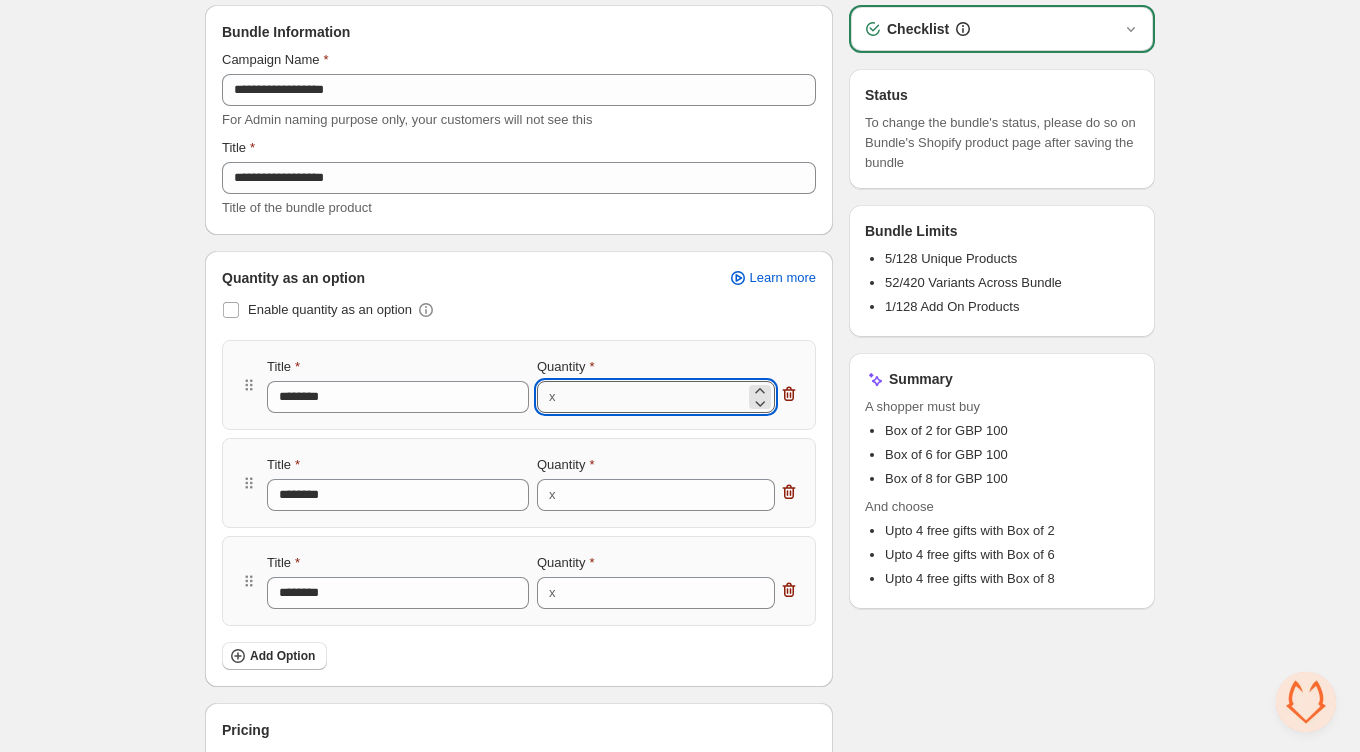 click on "*" at bounding box center (654, 397) 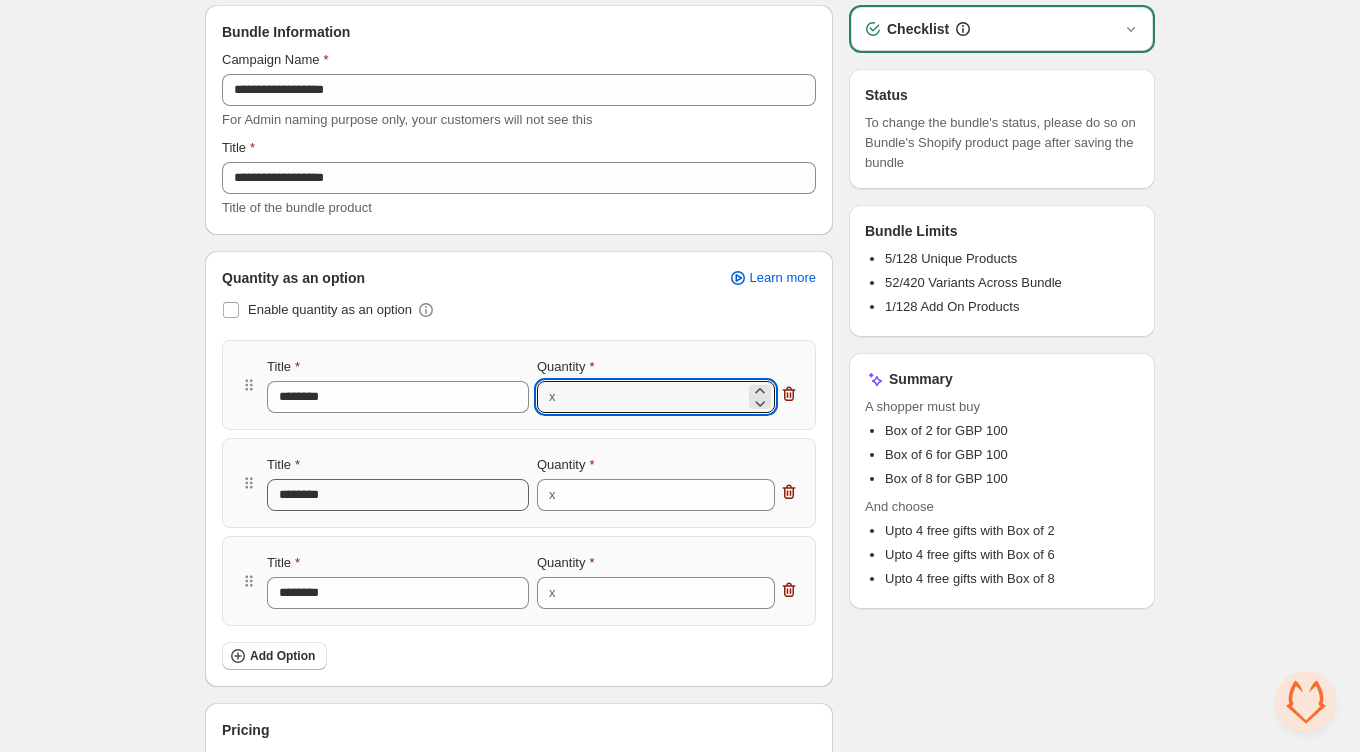 type on "*" 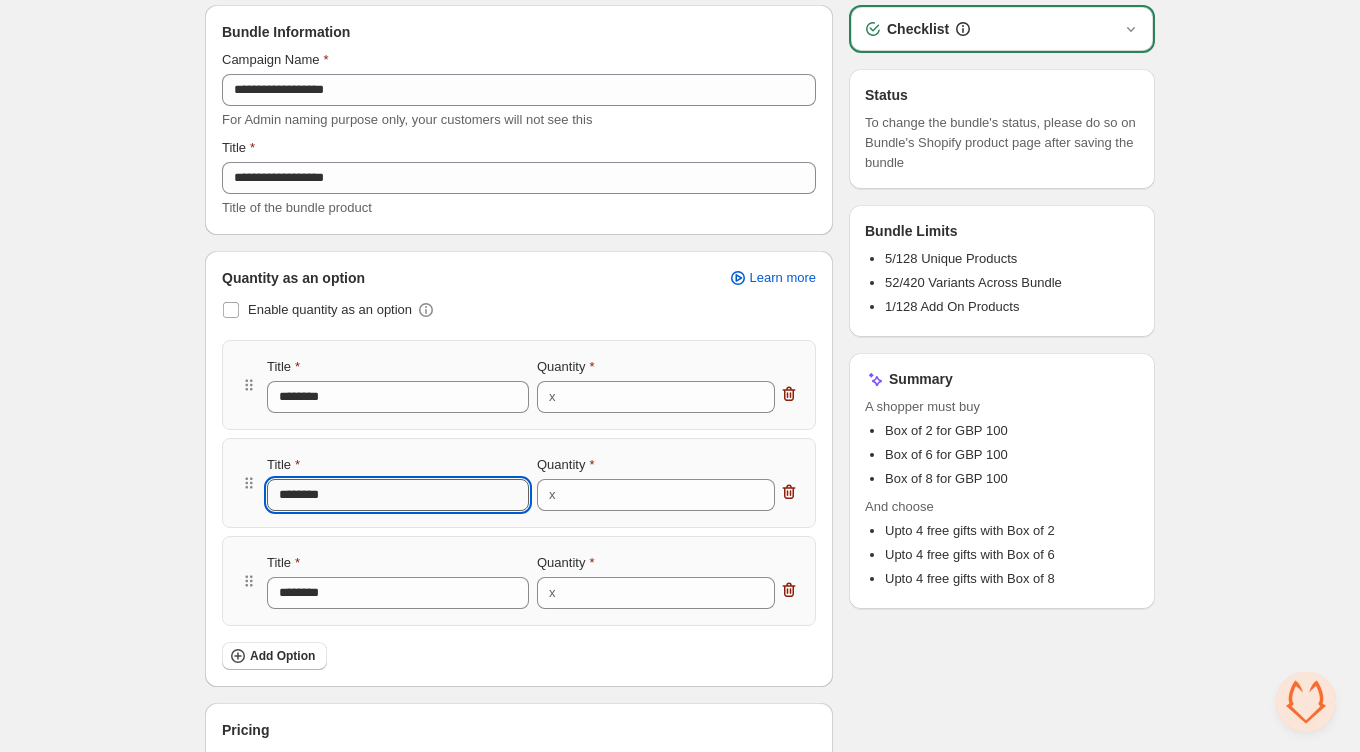 click on "********" at bounding box center (398, 495) 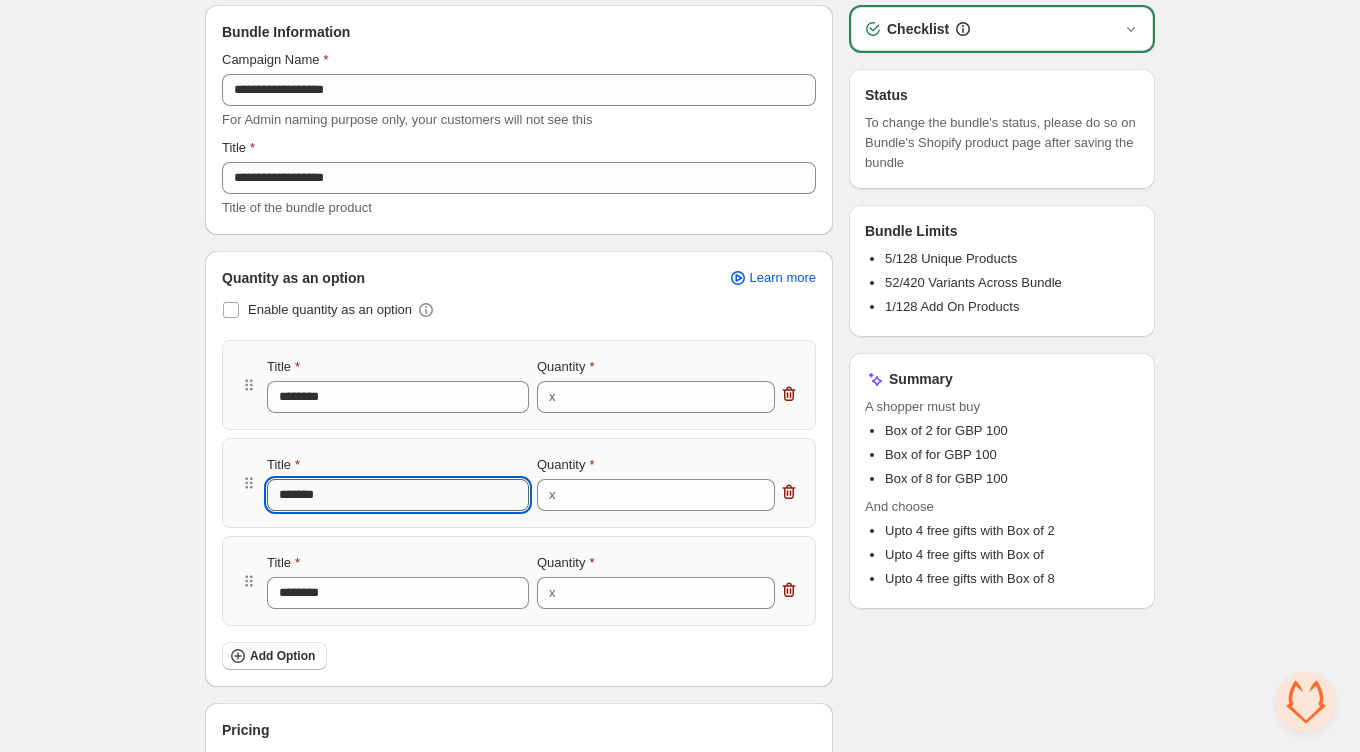 type on "********" 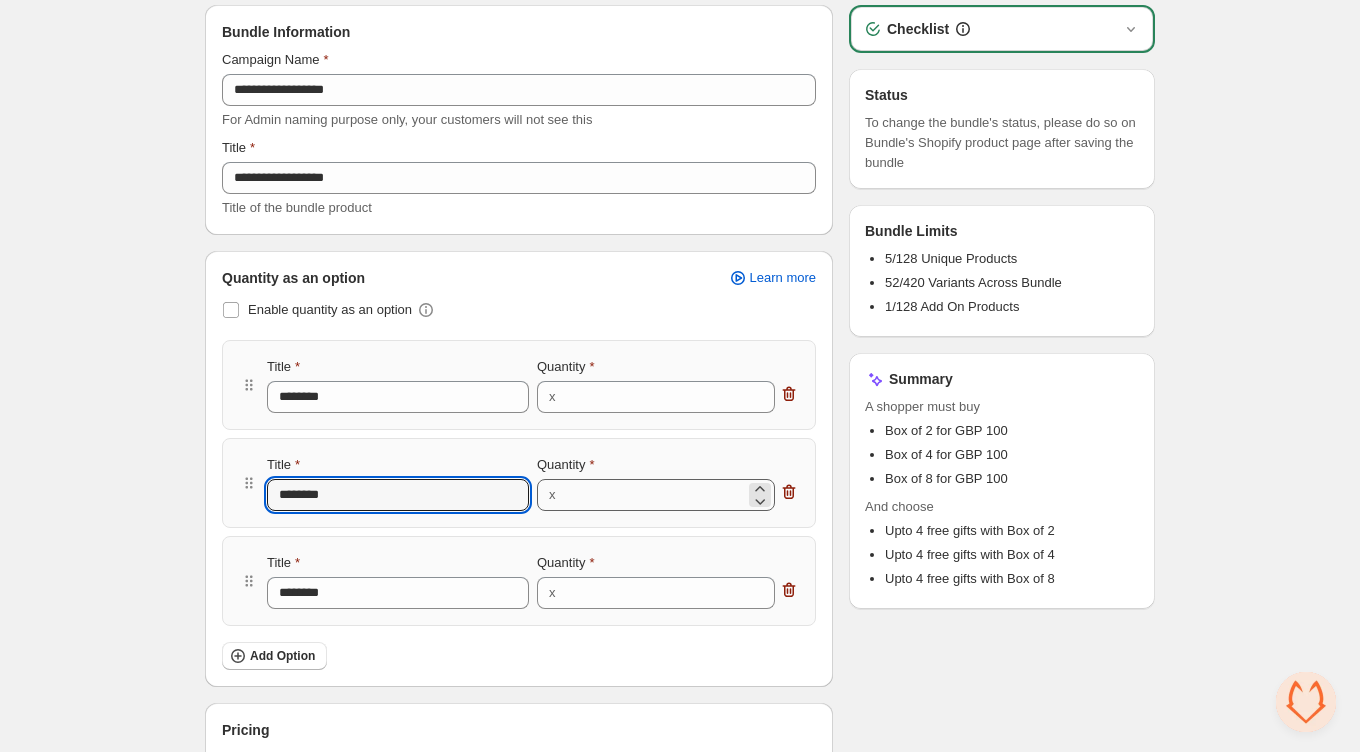 type on "********" 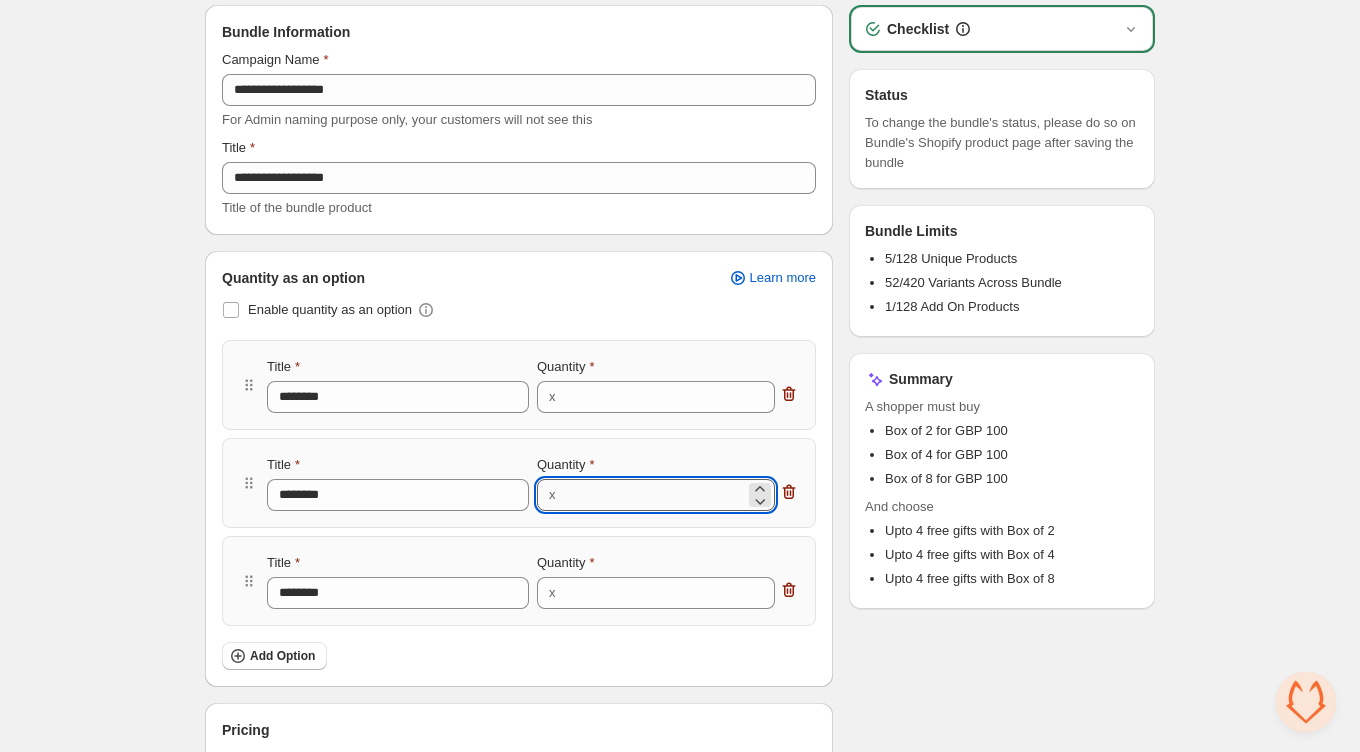 click on "*" at bounding box center (654, 495) 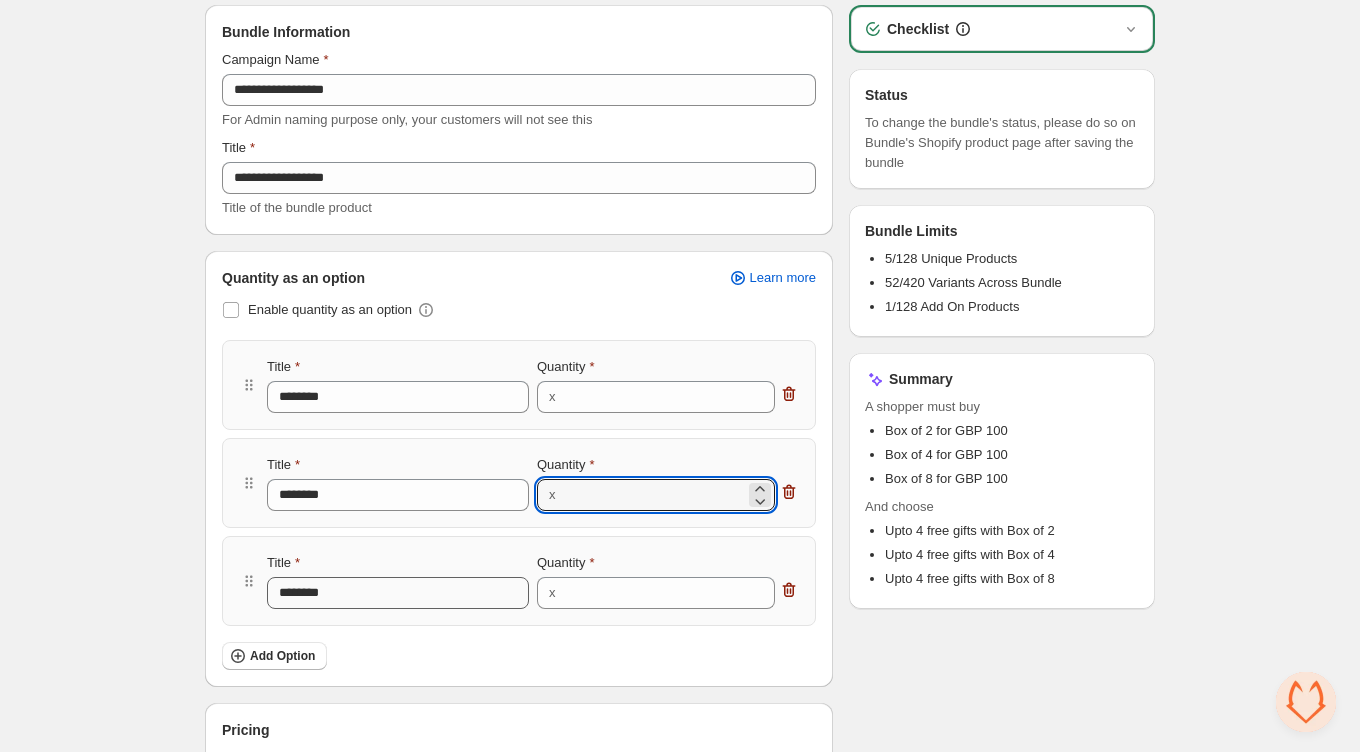type on "*" 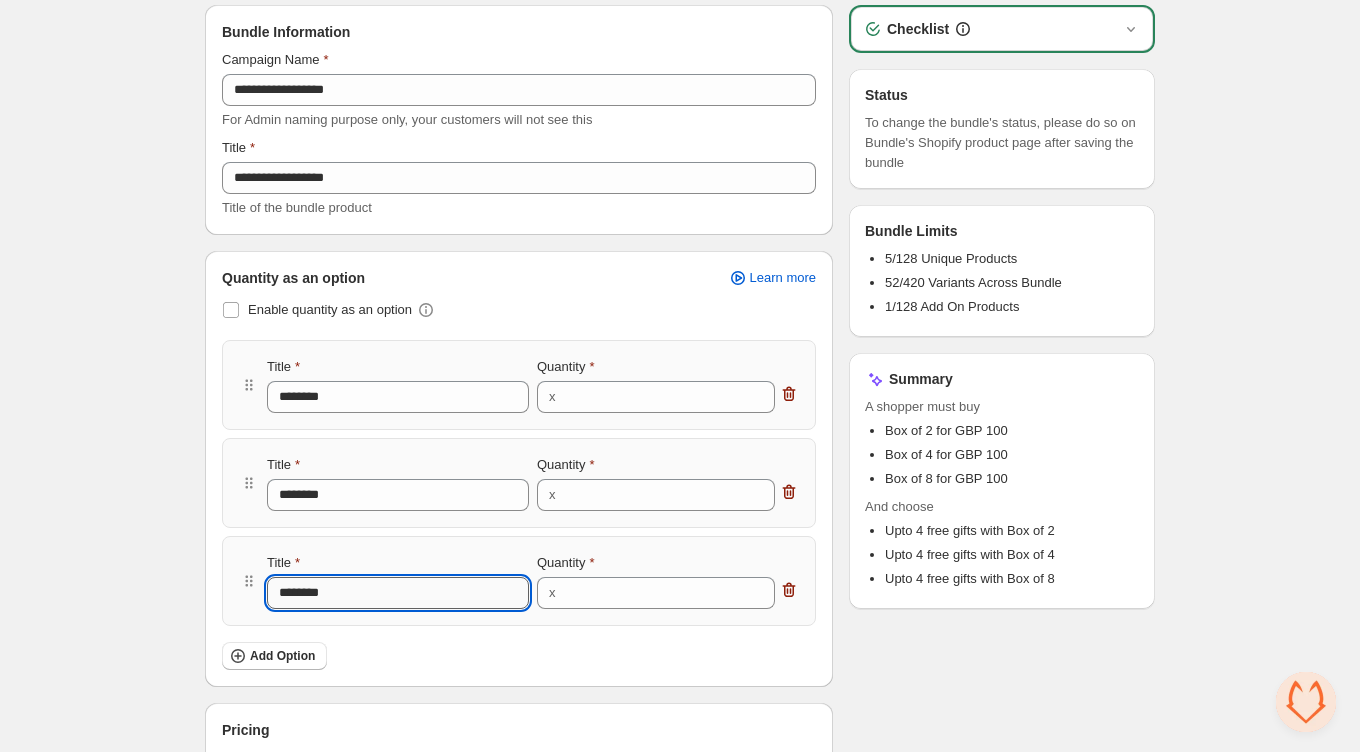 click on "********" at bounding box center [398, 593] 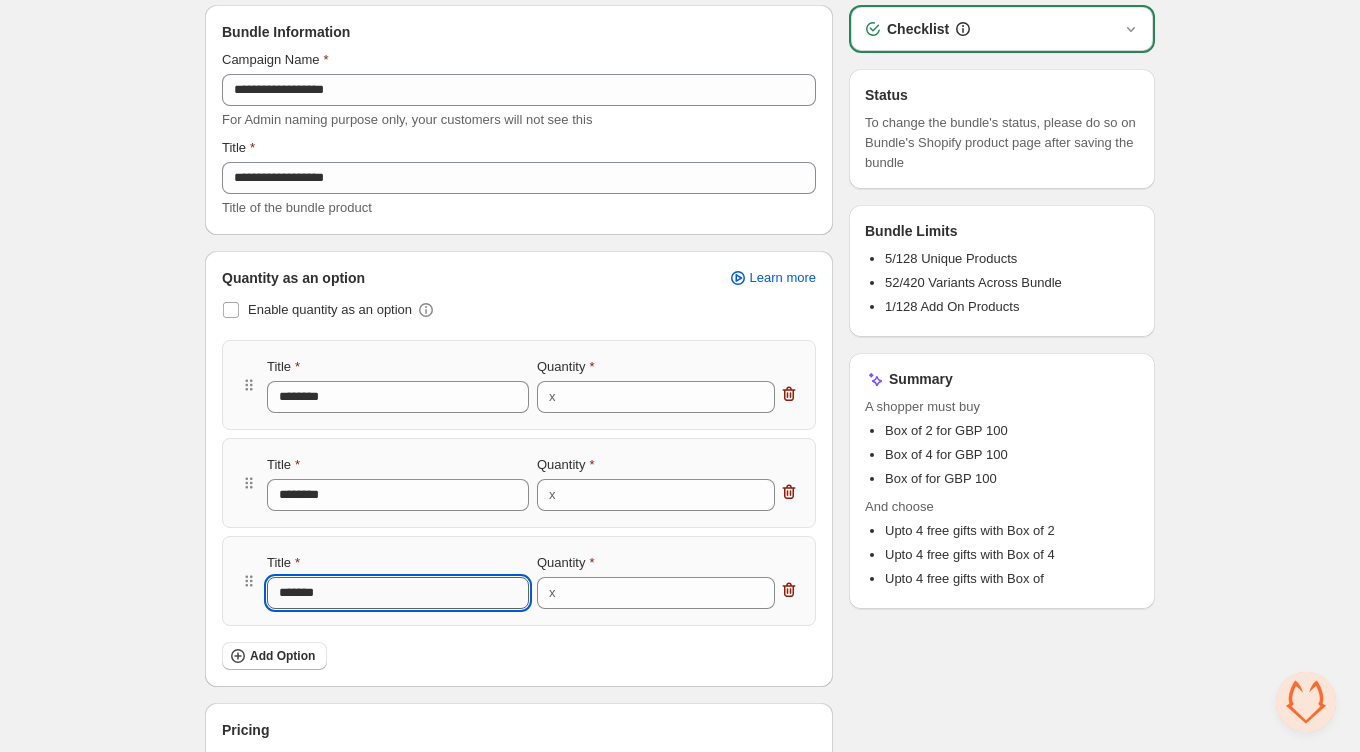type on "********" 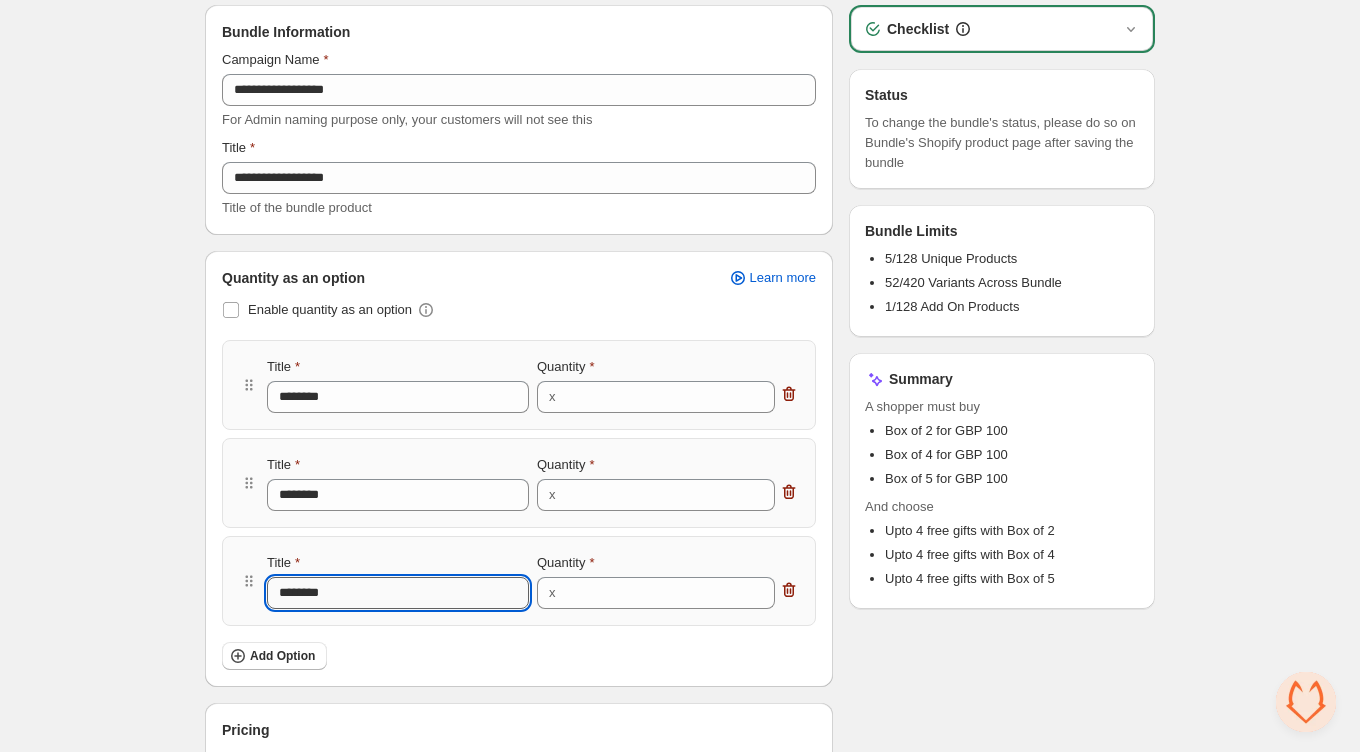 type on "******" 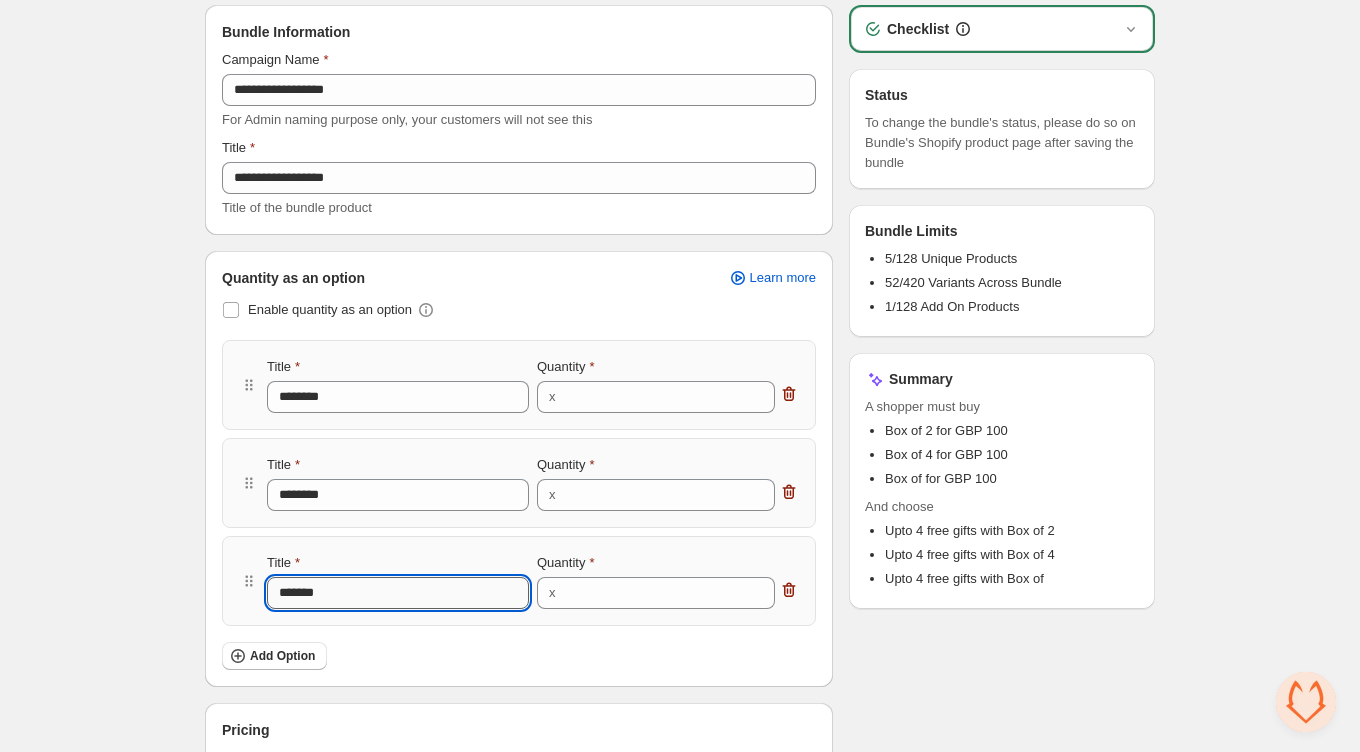 type on "********" 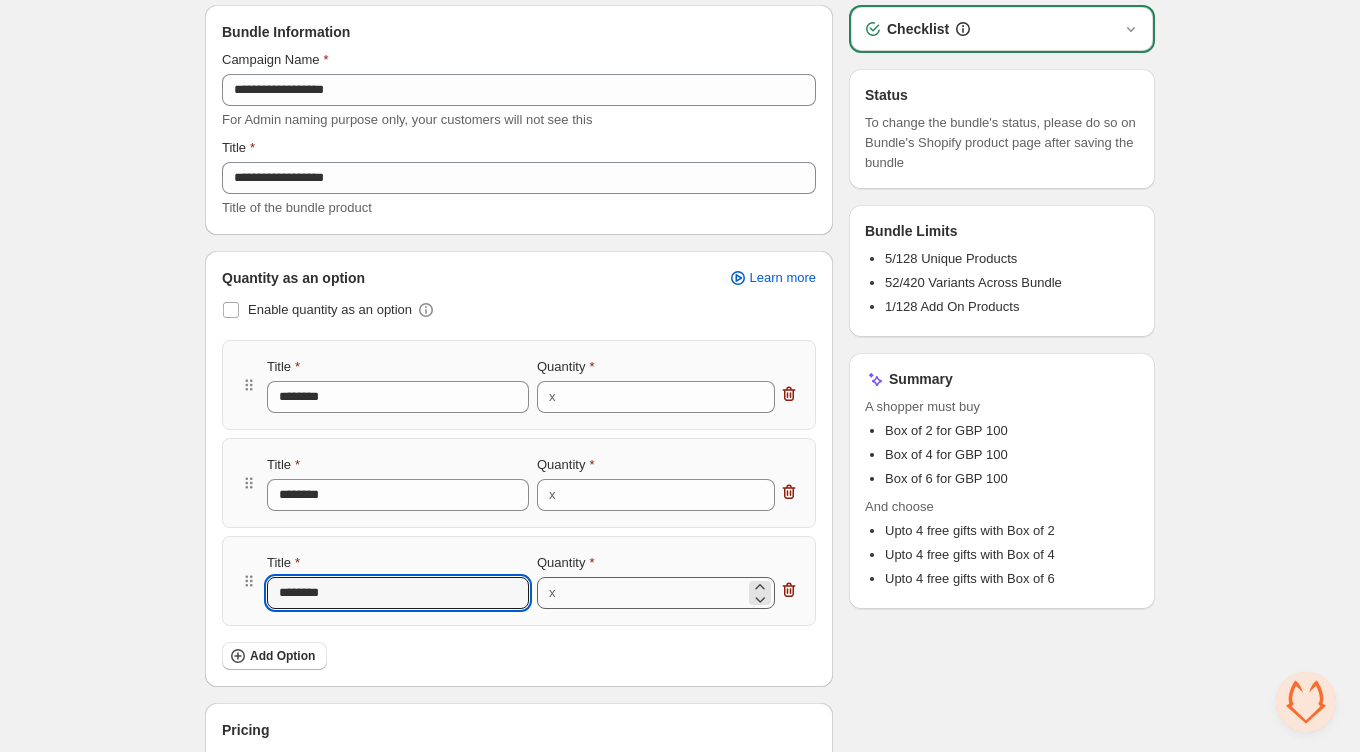 type on "********" 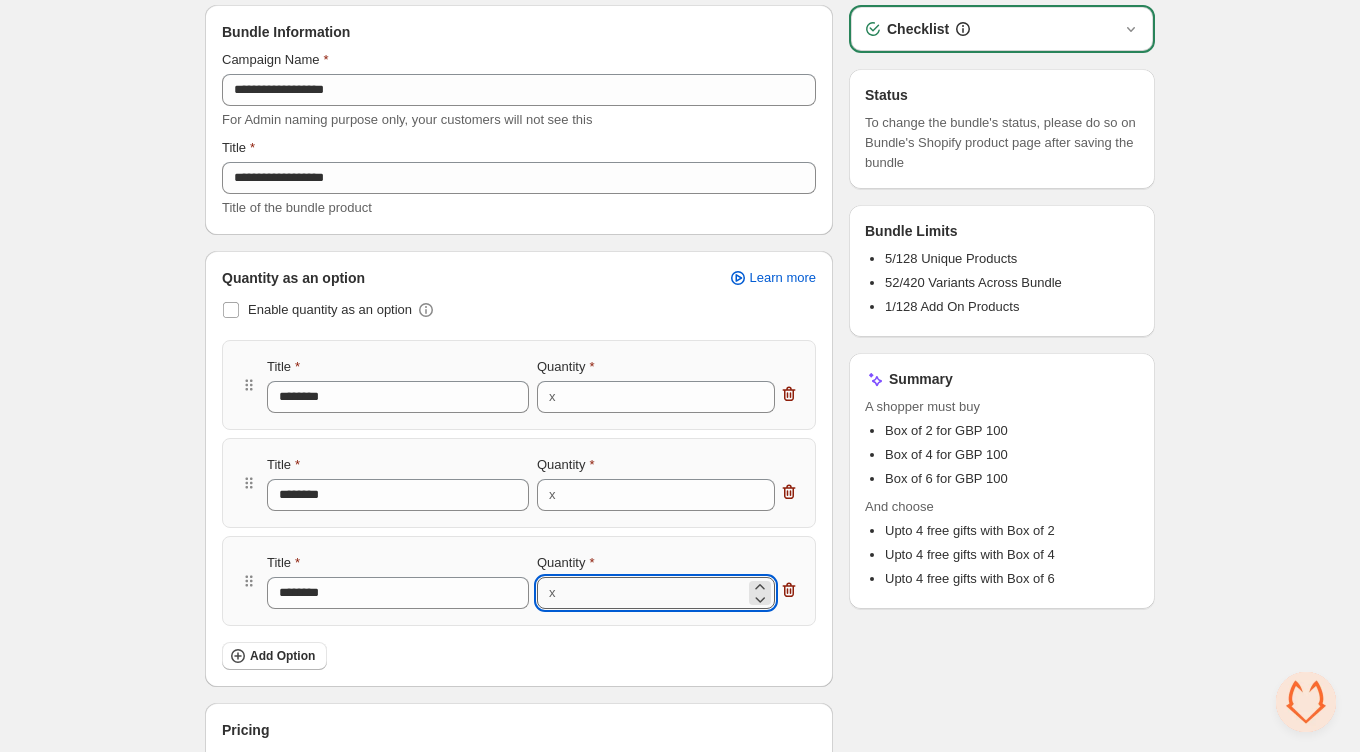 click on "*" at bounding box center [654, 593] 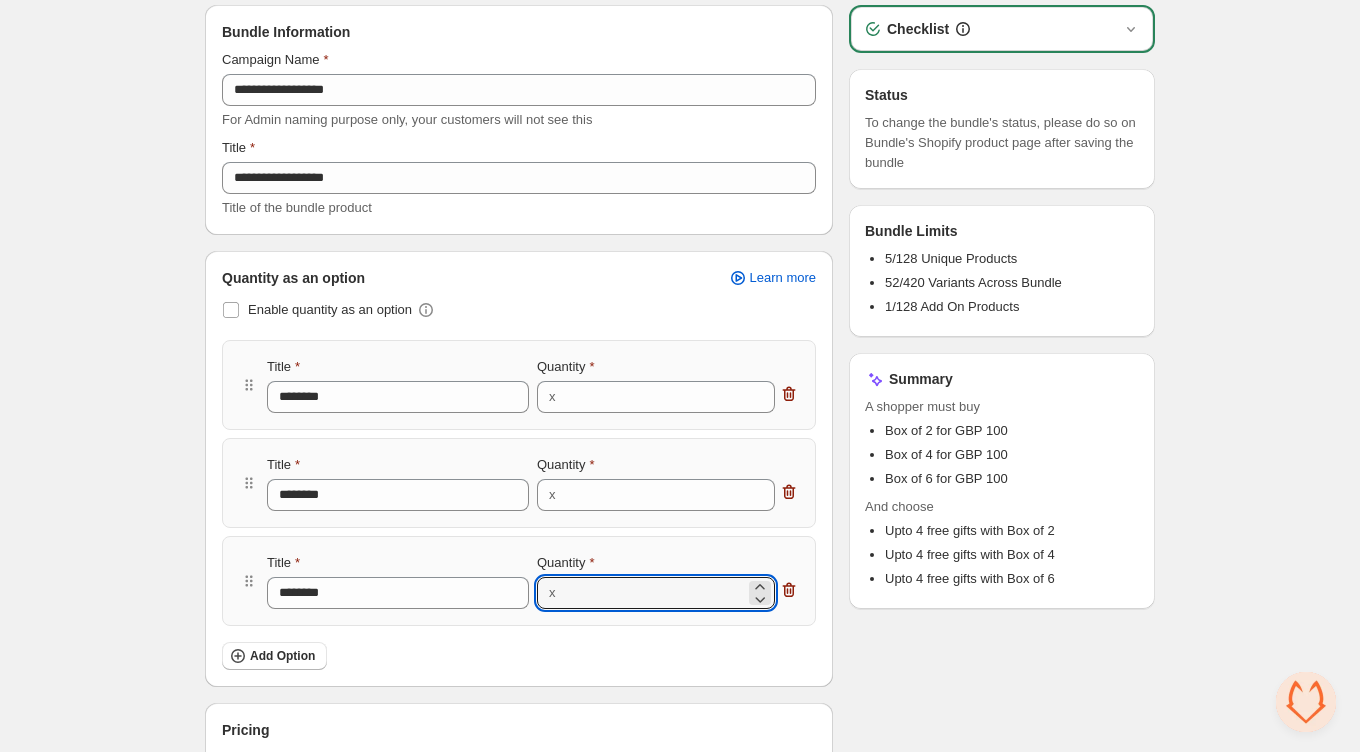 type on "*" 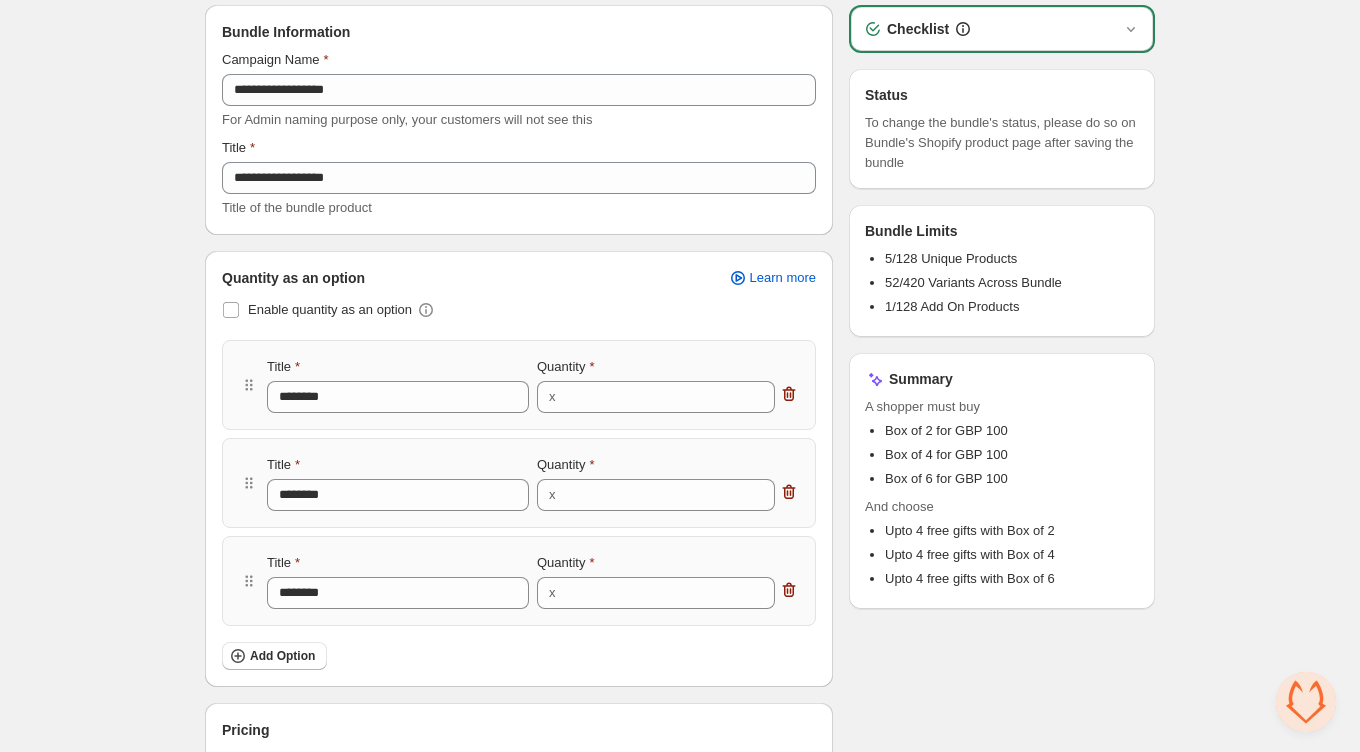 click on "**********" at bounding box center (680, 1058) 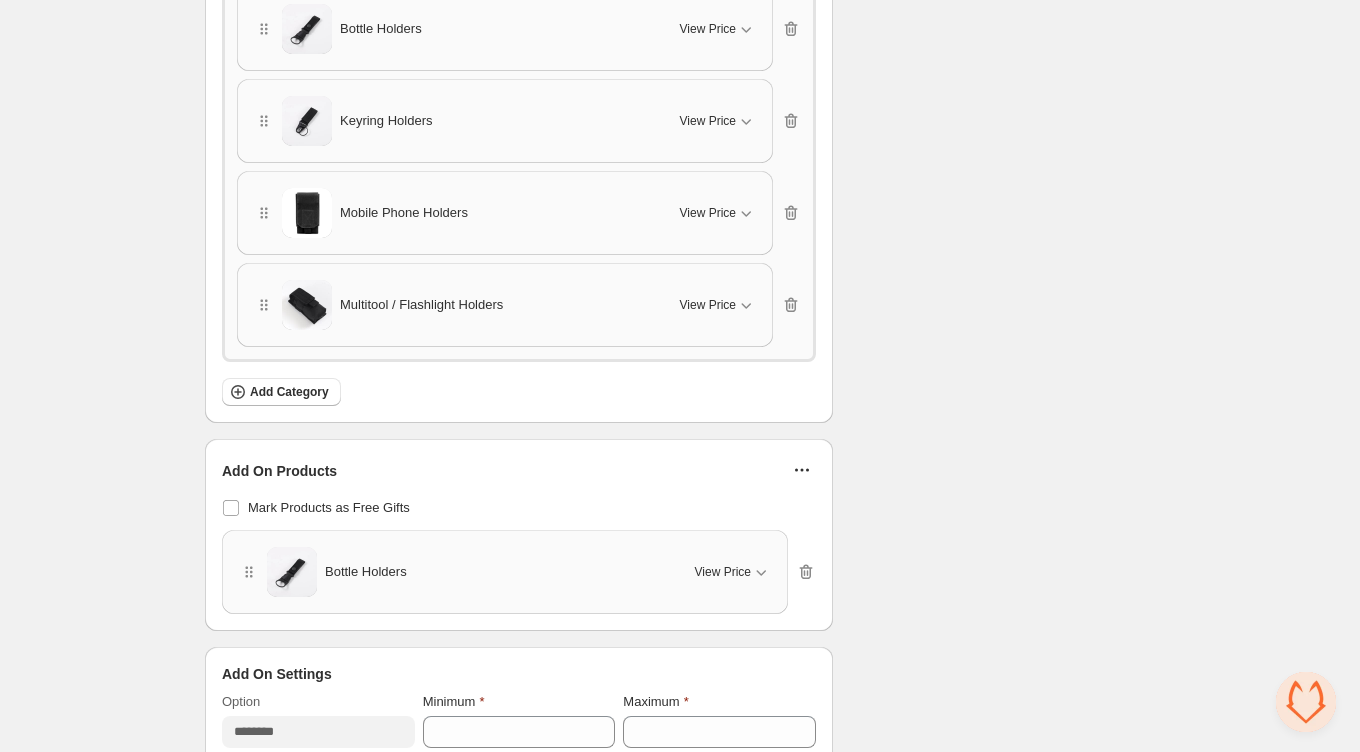 scroll, scrollTop: 1539, scrollLeft: 0, axis: vertical 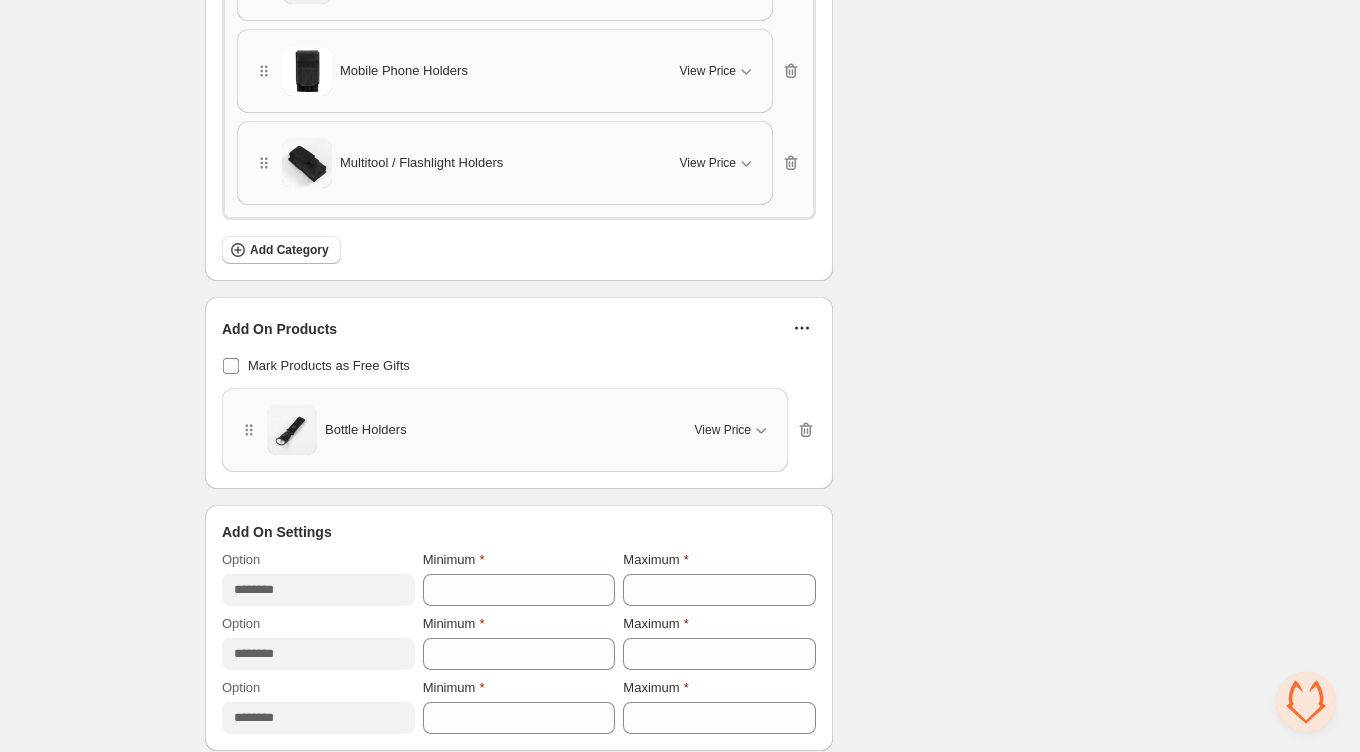 click at bounding box center [231, 366] 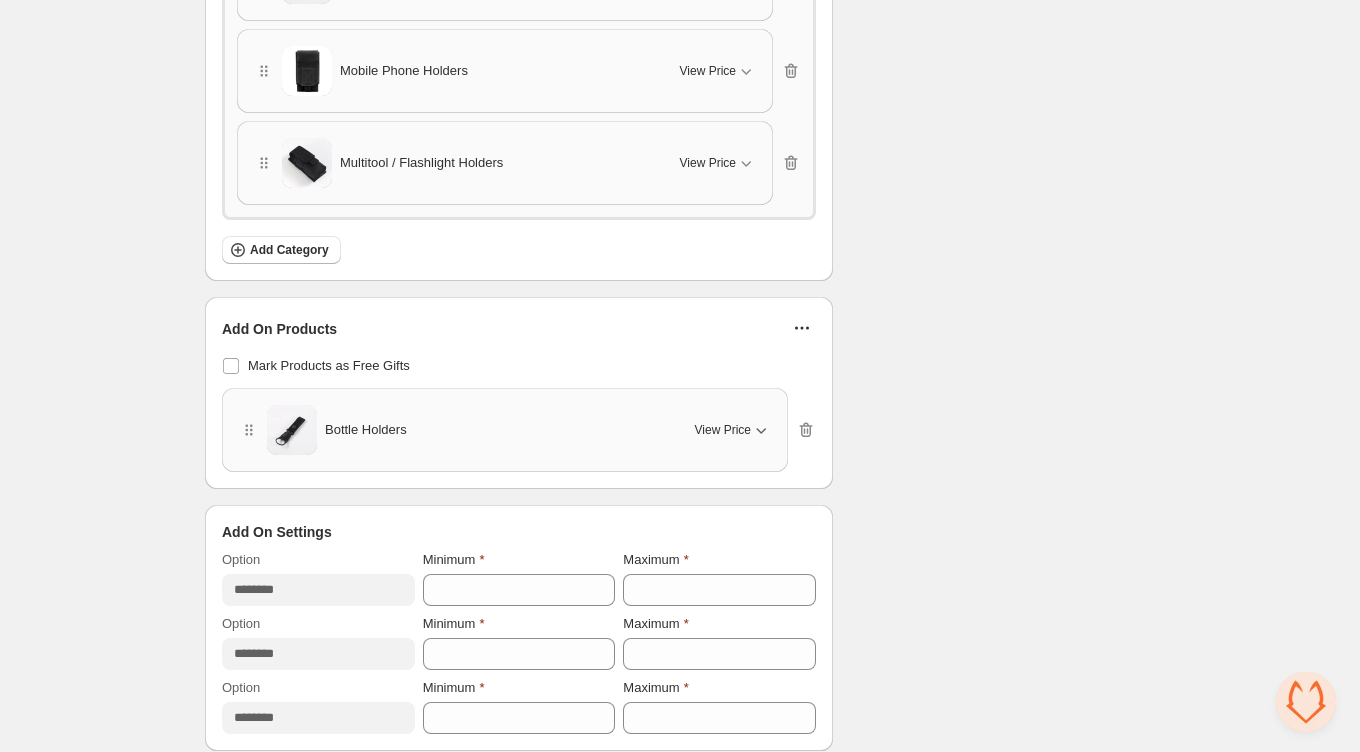 click on "View Price" at bounding box center [733, 430] 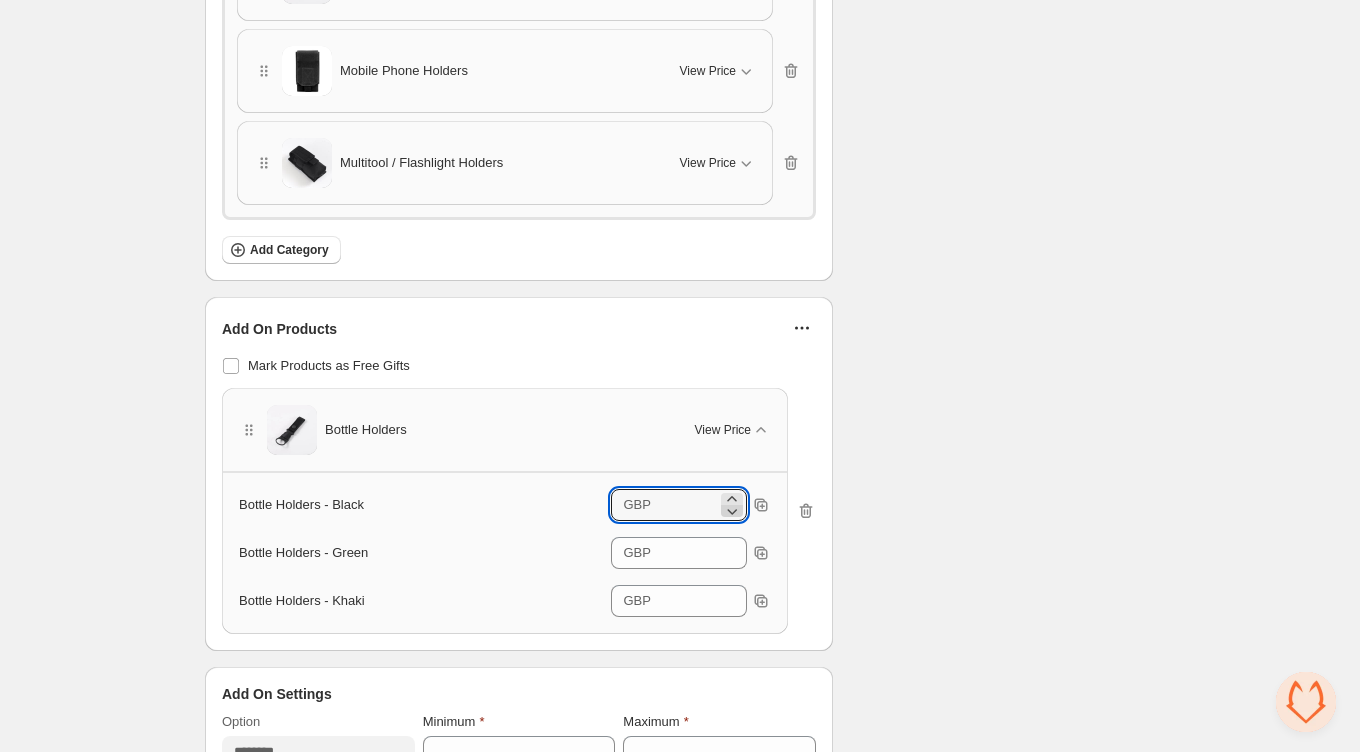 click 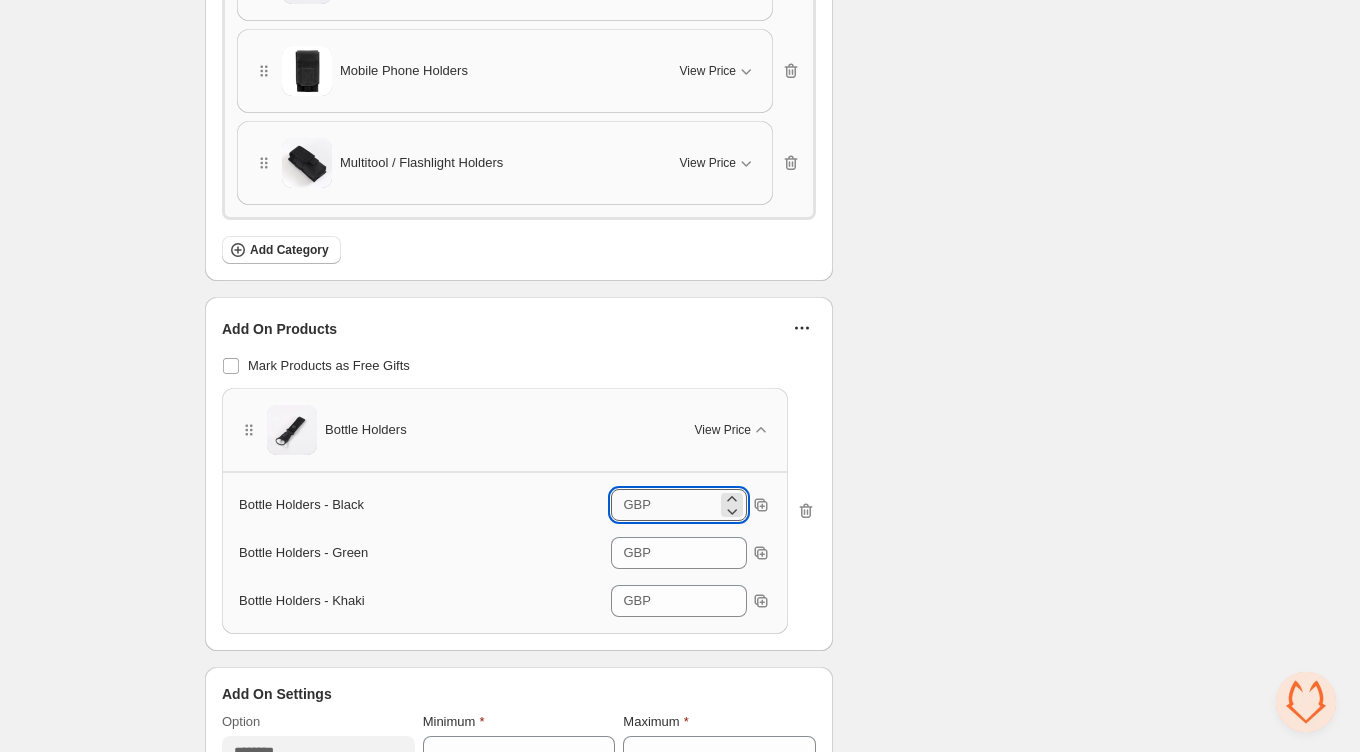 click on "**" at bounding box center [687, 505] 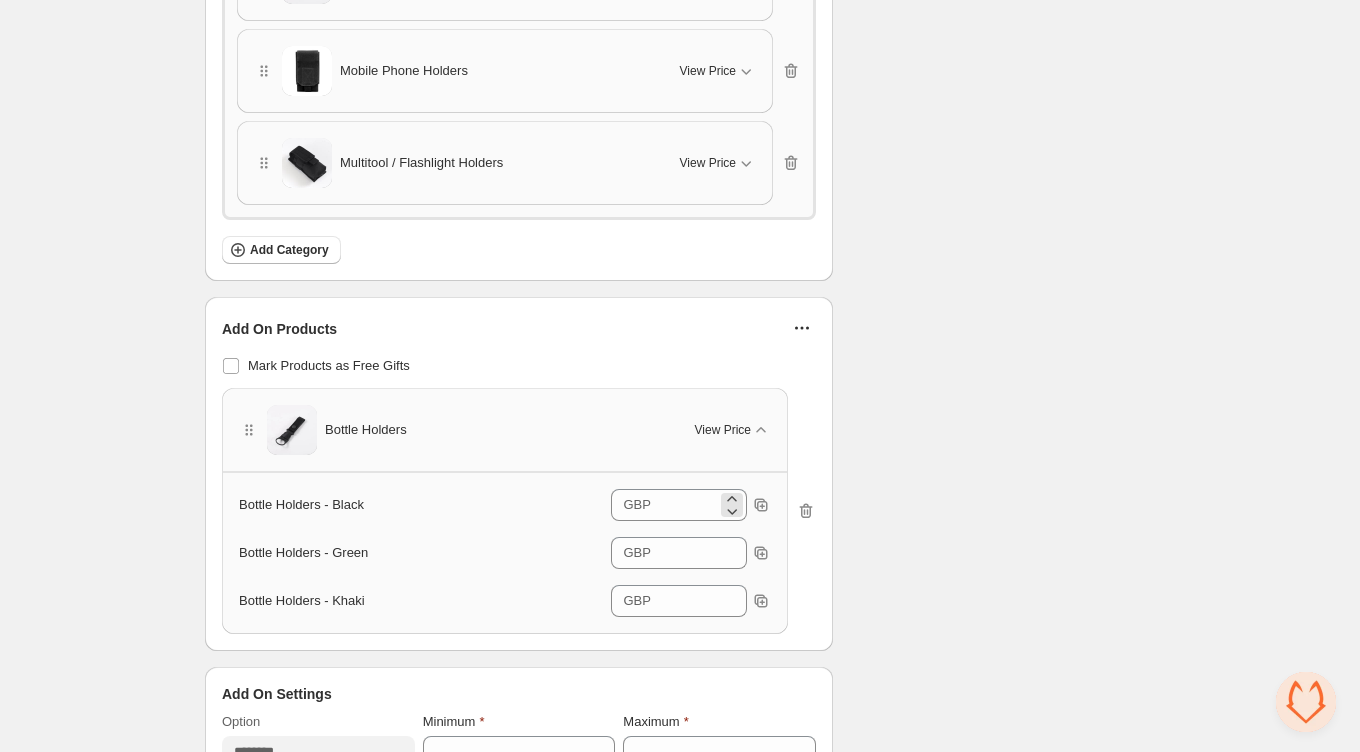 click on "GBP" at bounding box center (636, 505) 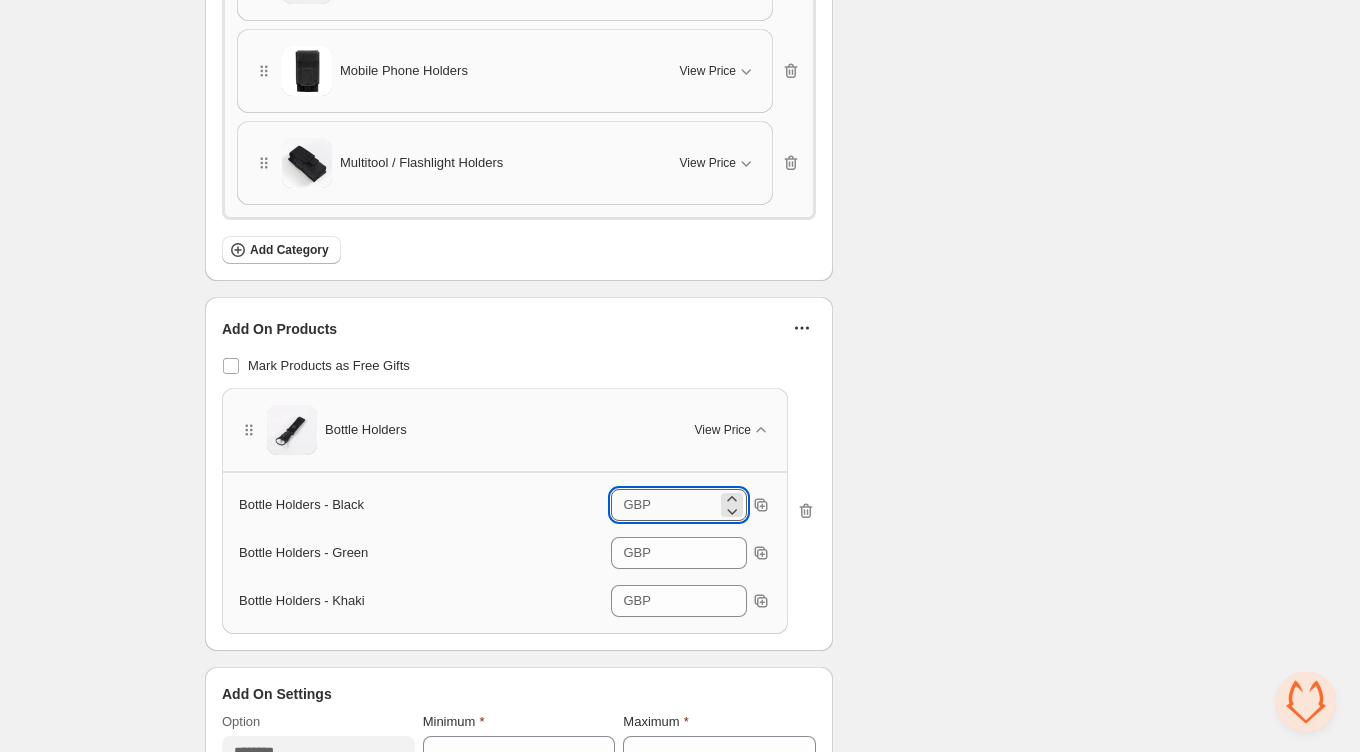 click on "**" at bounding box center (687, 505) 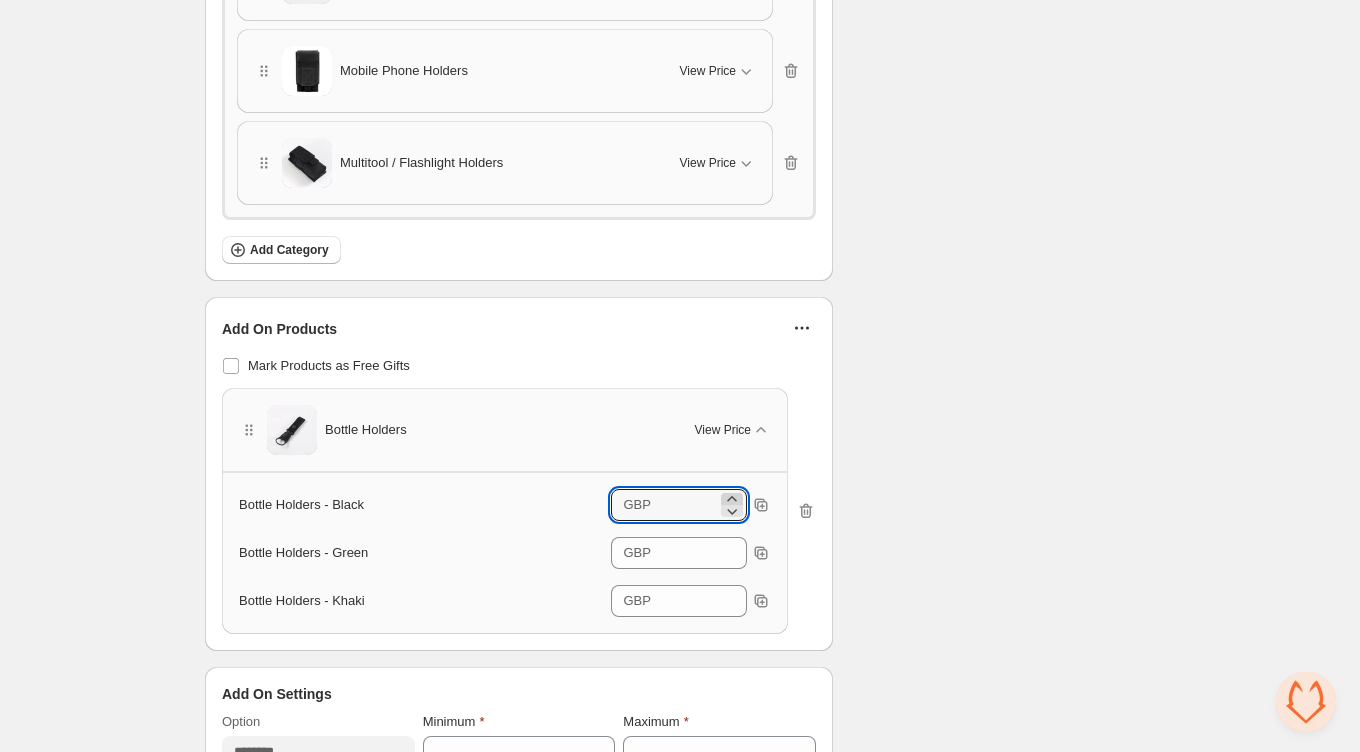 click 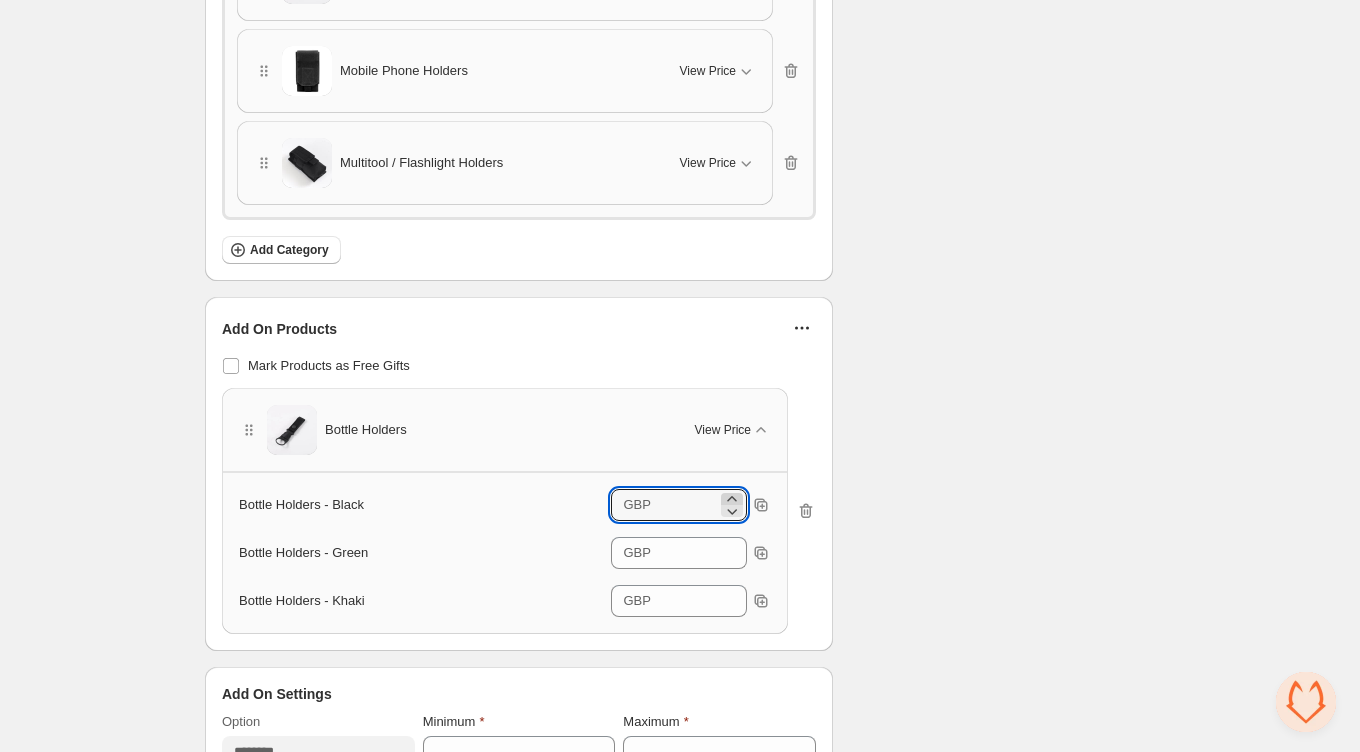 click 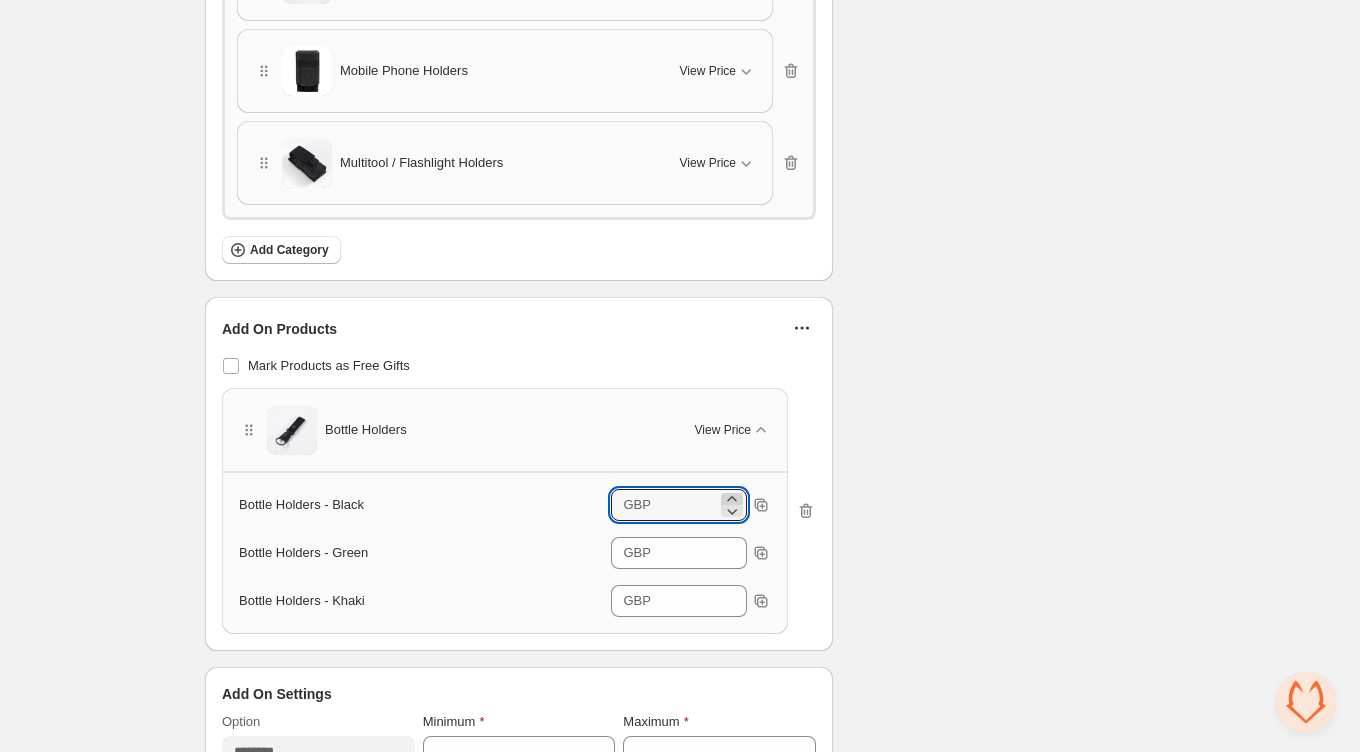 click 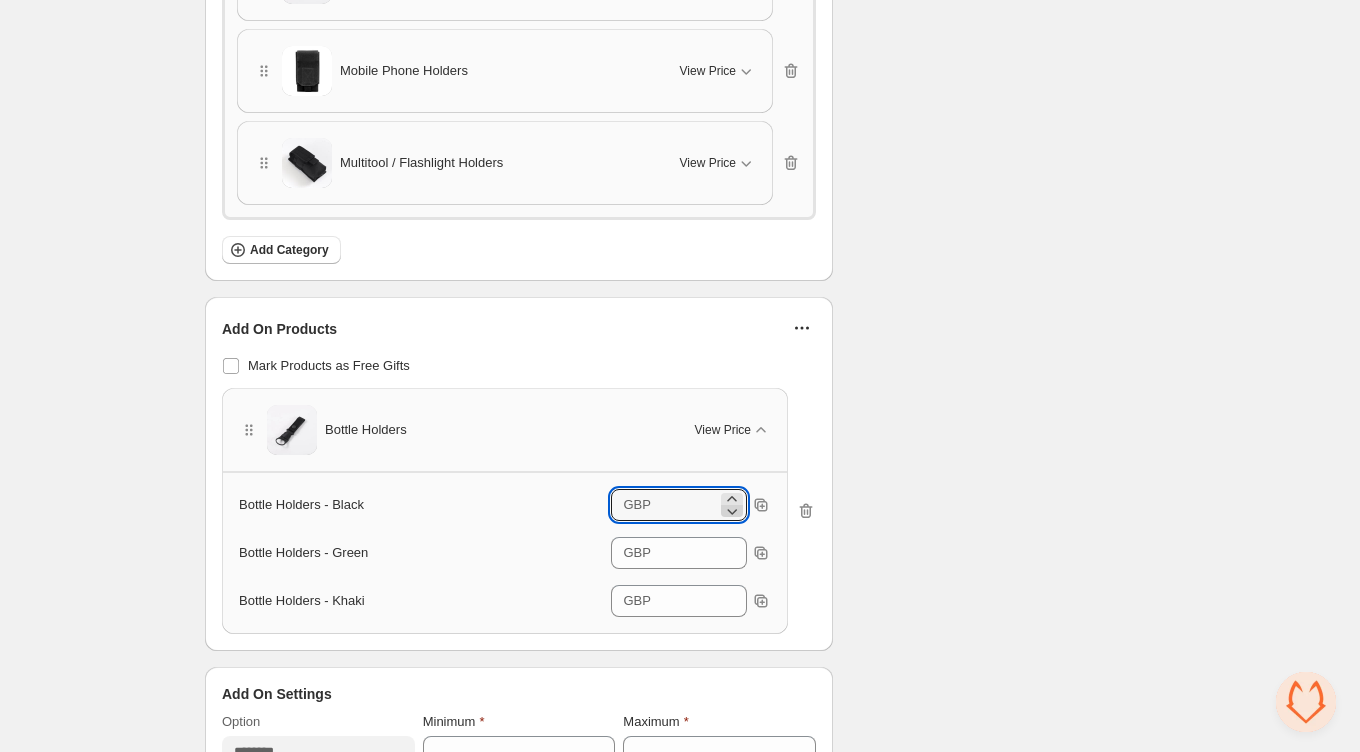 click 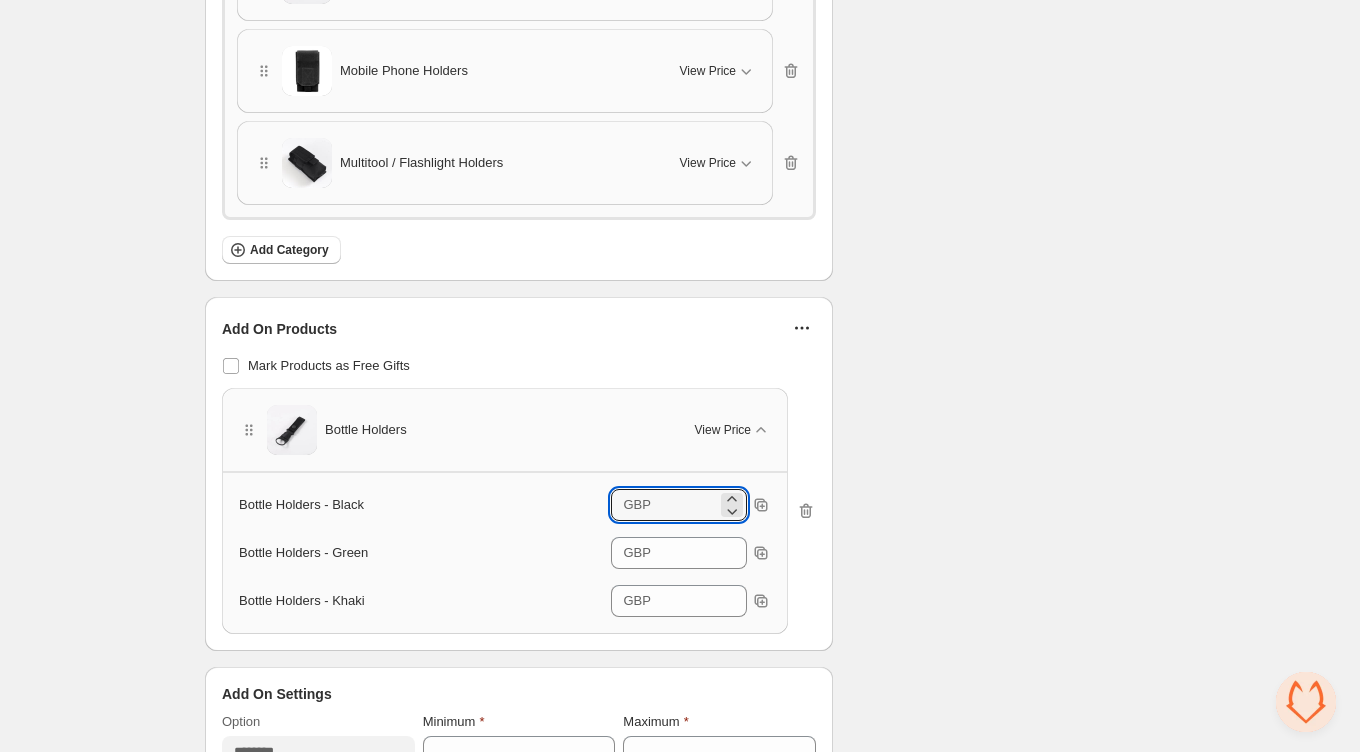 click on "**********" at bounding box center (680, -305) 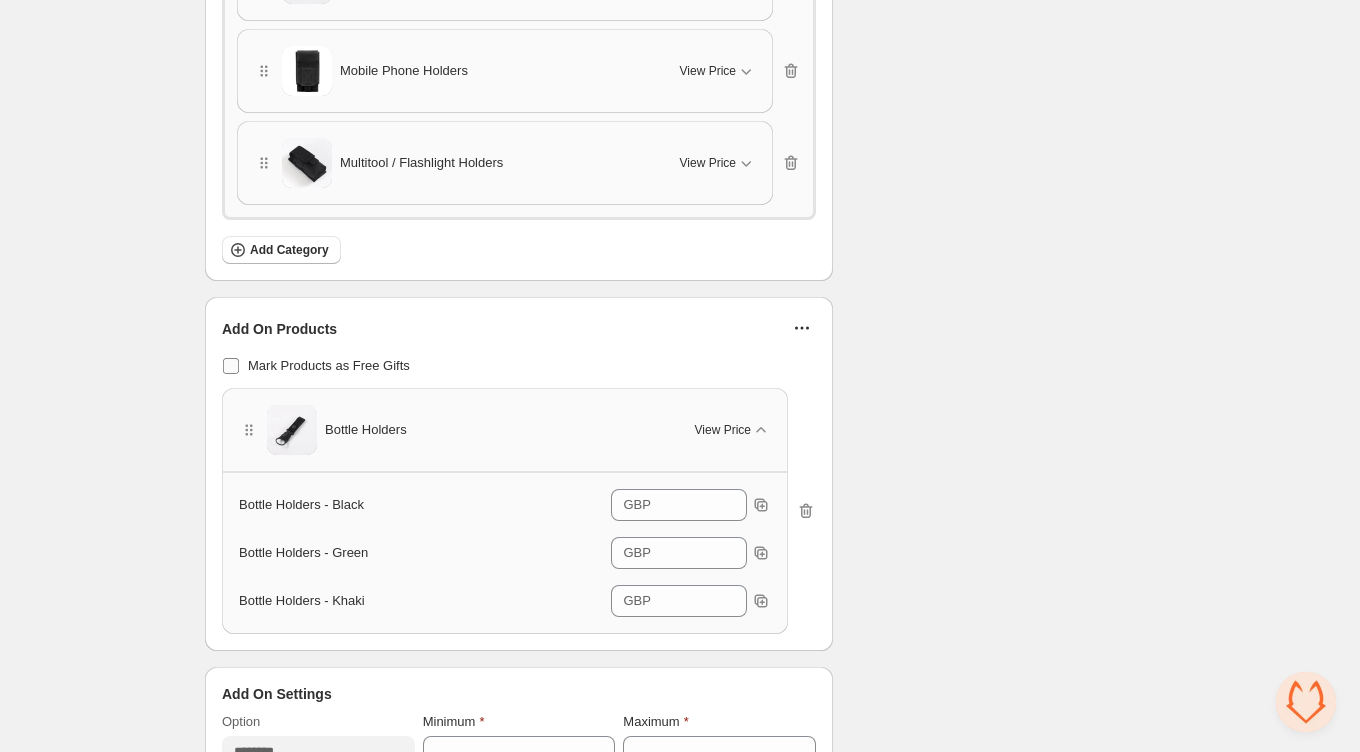 click at bounding box center (231, 366) 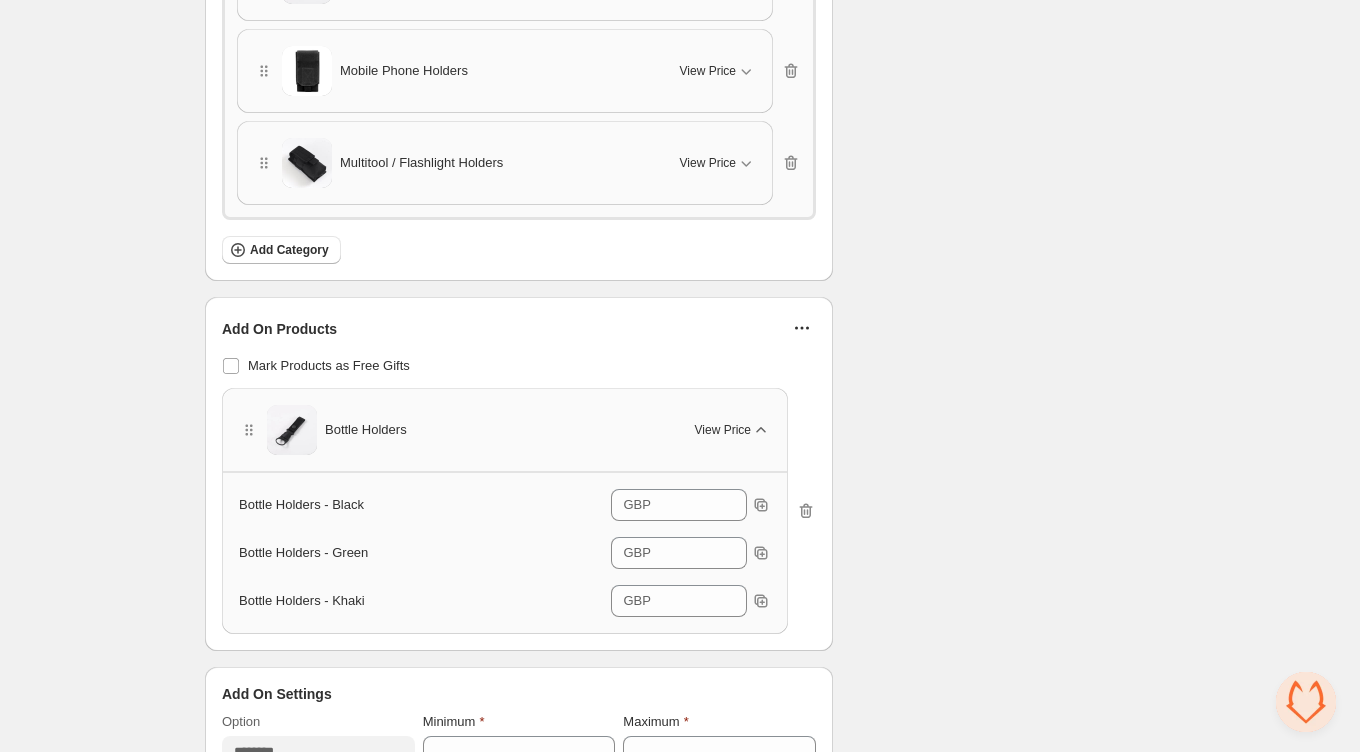 click on "View Price" at bounding box center (723, 430) 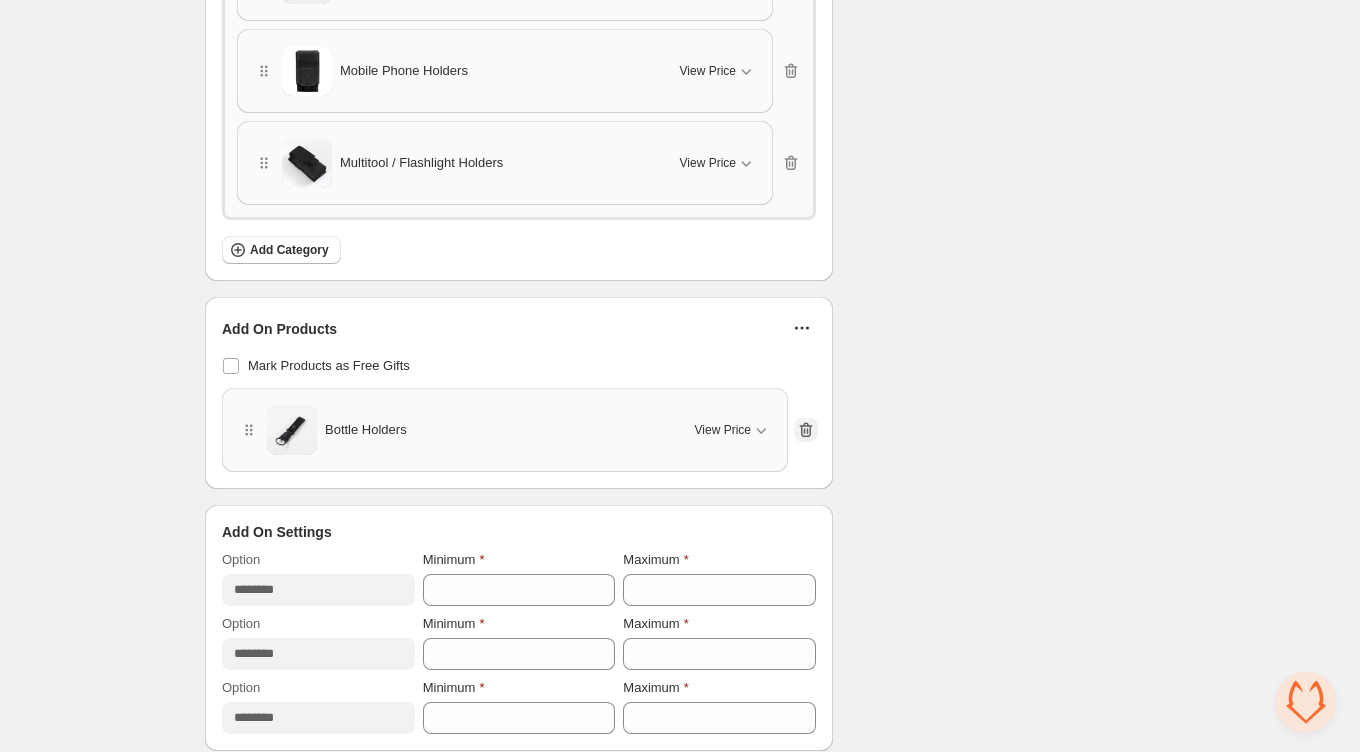 click at bounding box center (806, 430) 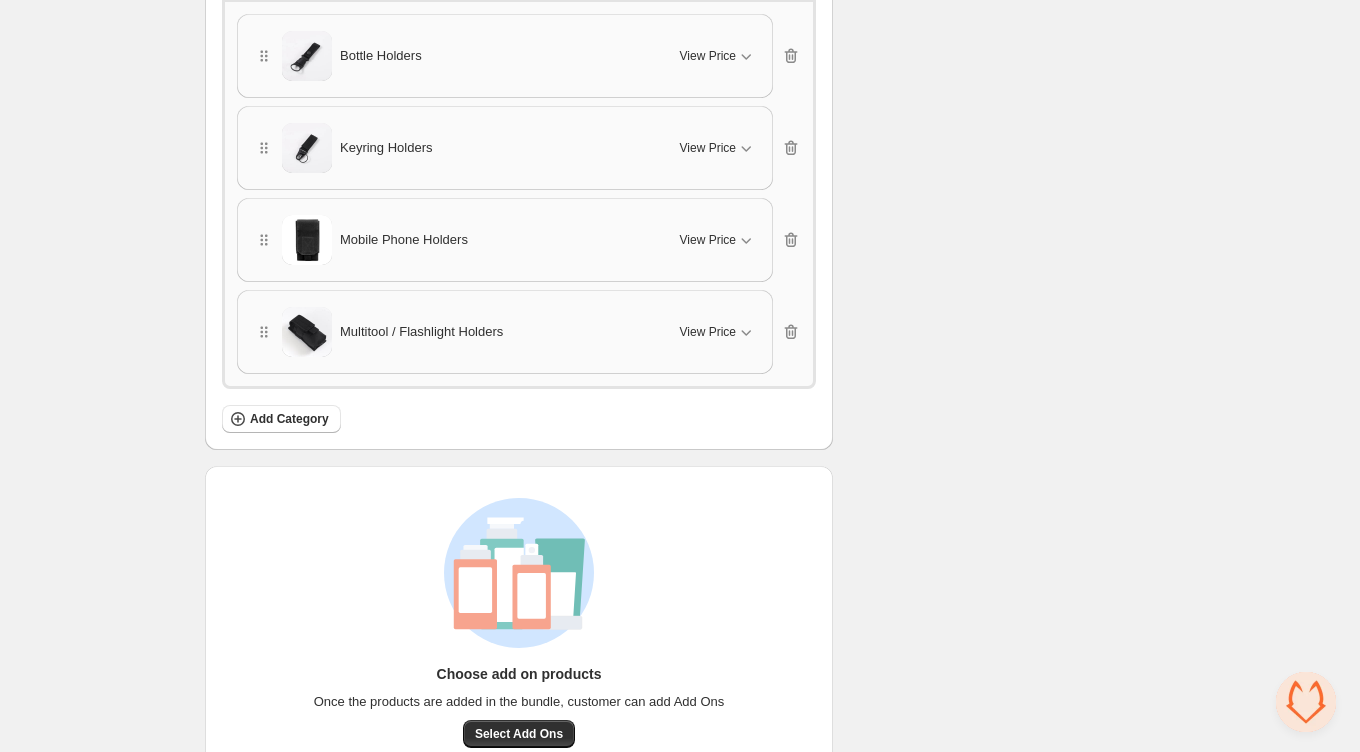 scroll, scrollTop: 1400, scrollLeft: 0, axis: vertical 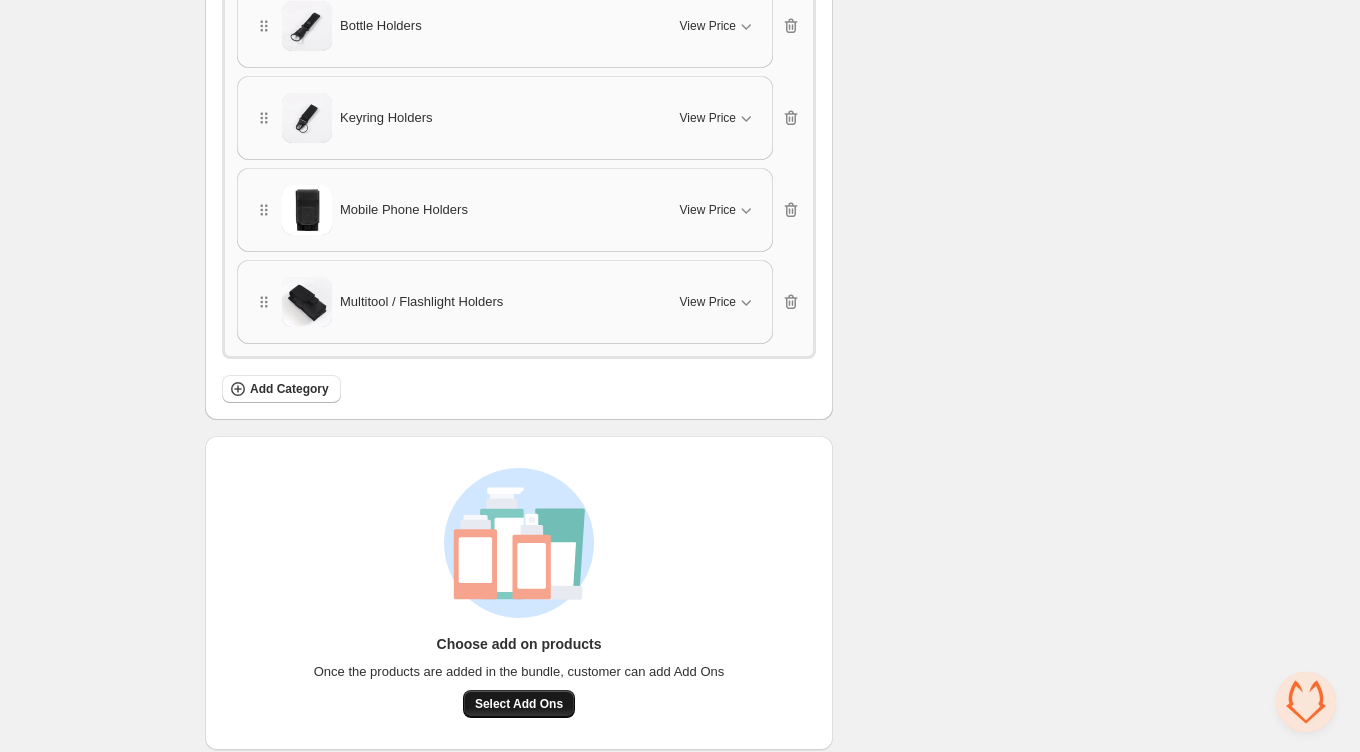 click on "Select Add Ons" at bounding box center [519, 704] 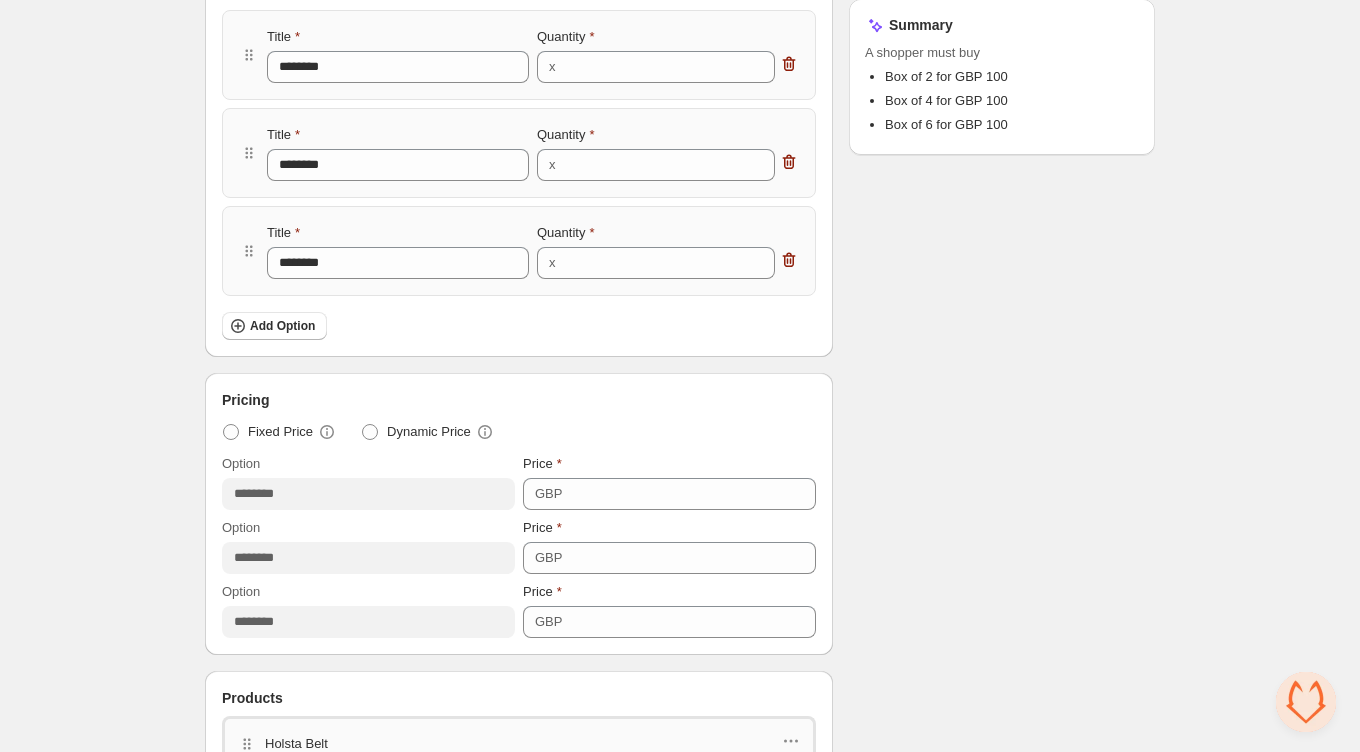 scroll, scrollTop: 426, scrollLeft: 0, axis: vertical 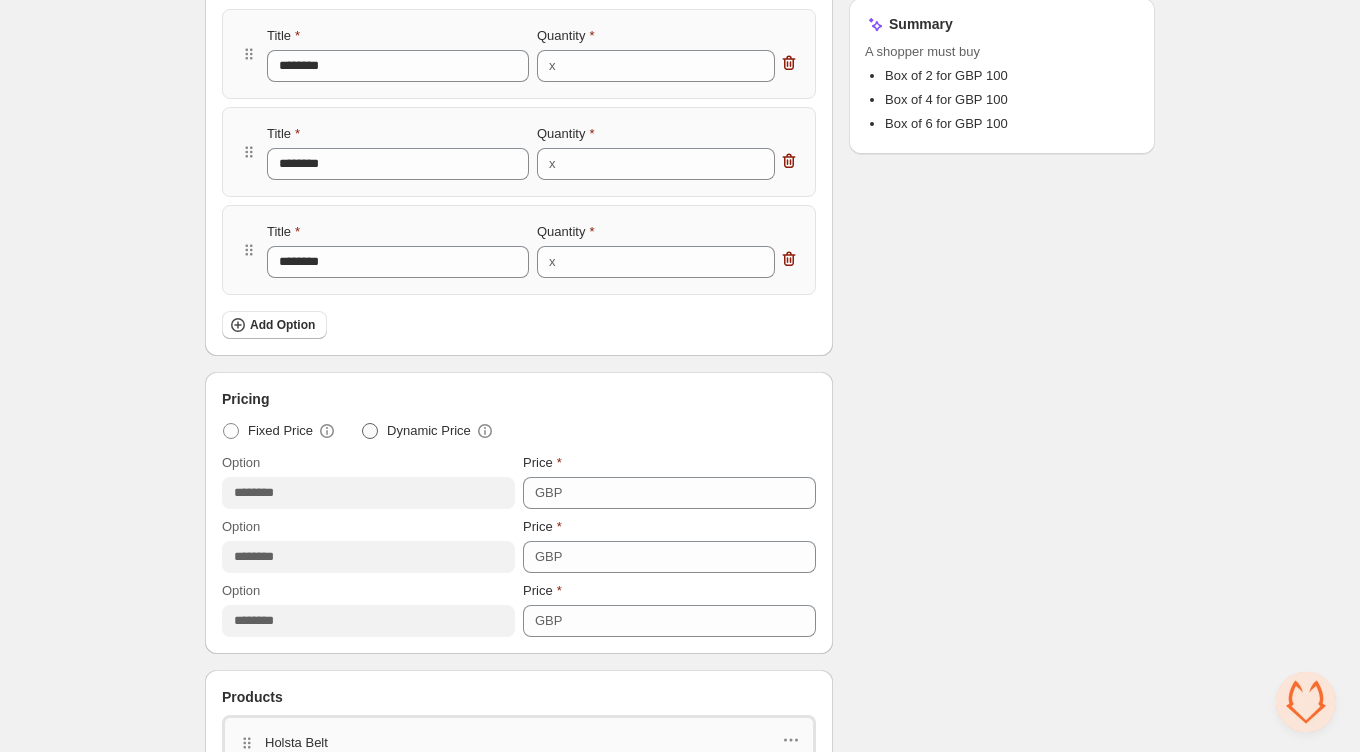 click on "Dynamic Price" at bounding box center [428, 431] 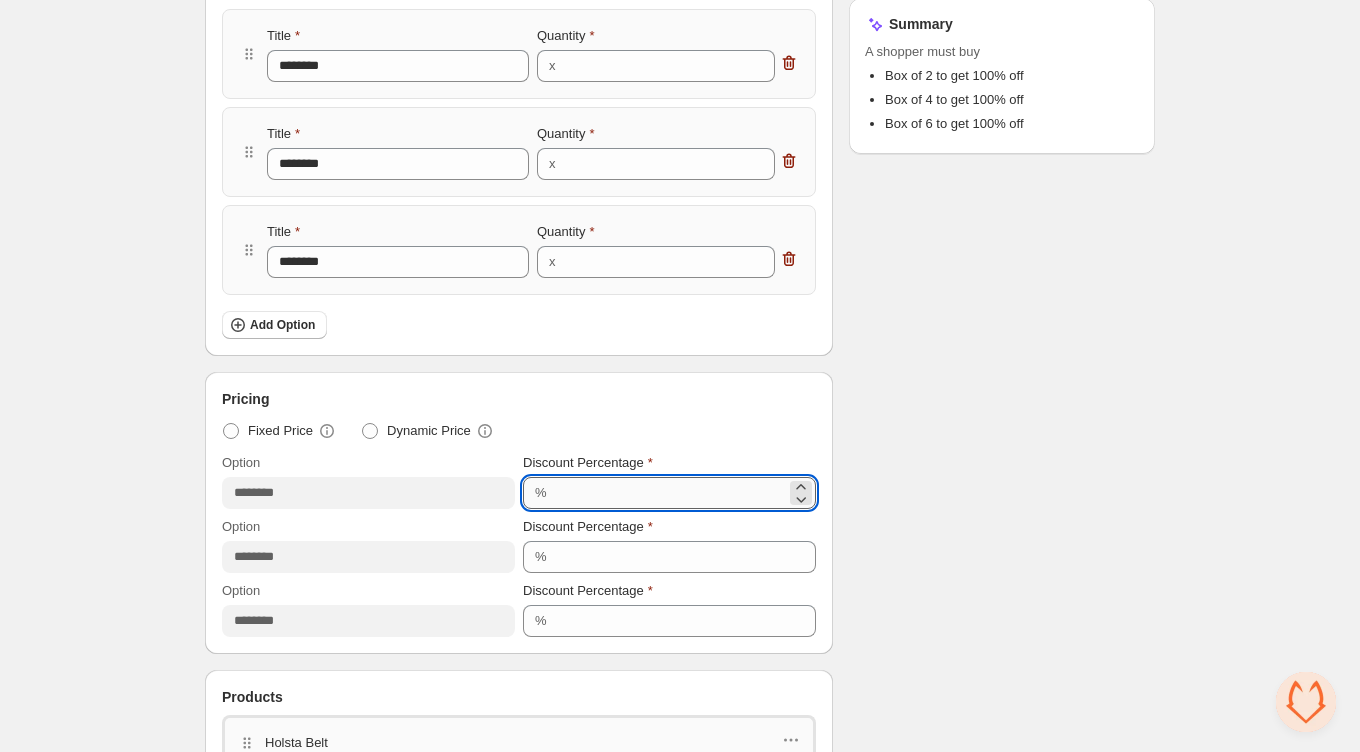 click on "***" at bounding box center [669, 493] 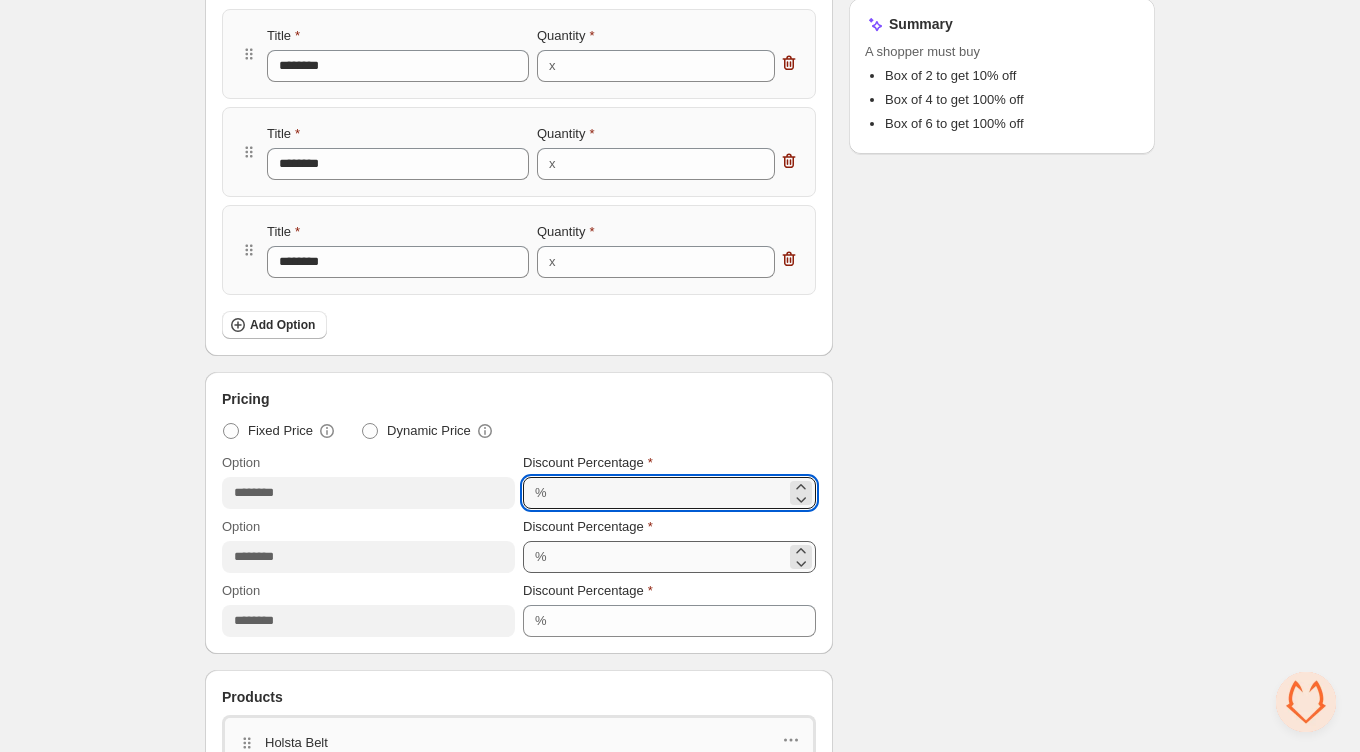 type on "**" 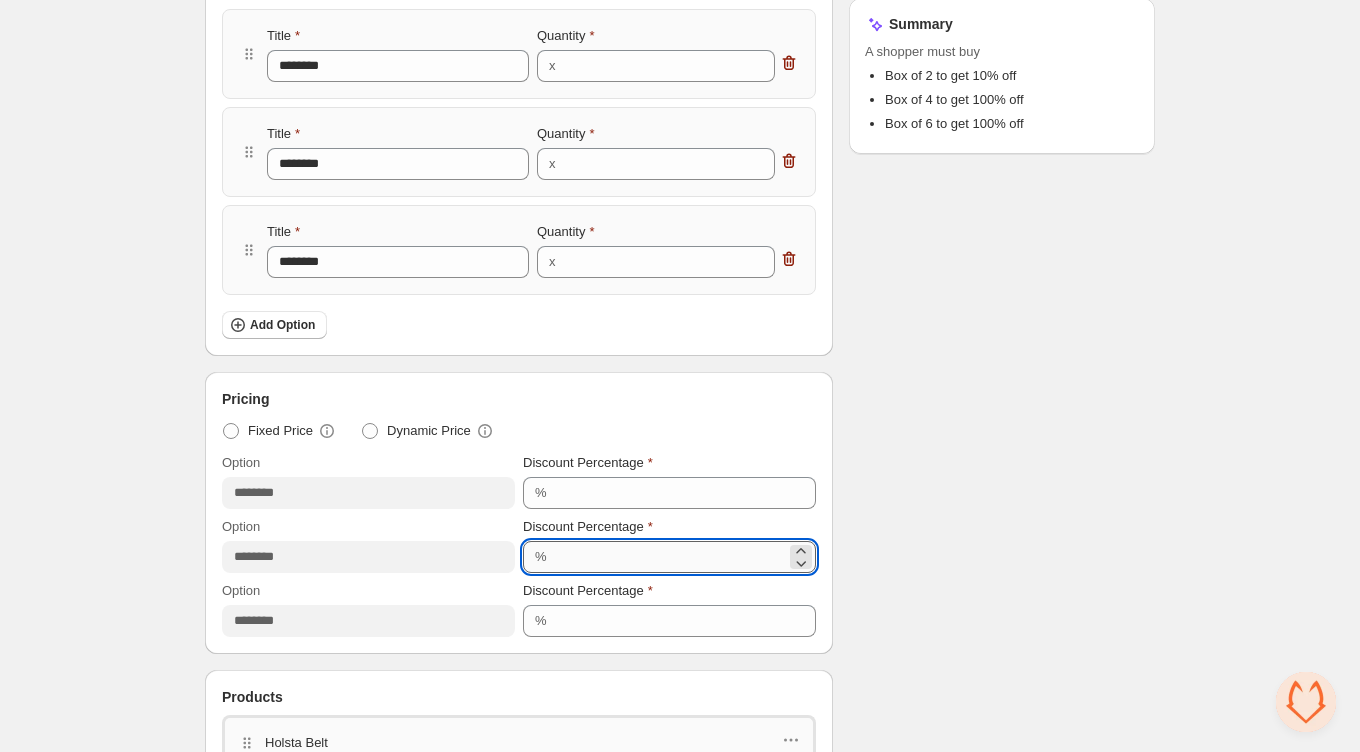 click on "***" at bounding box center (669, 557) 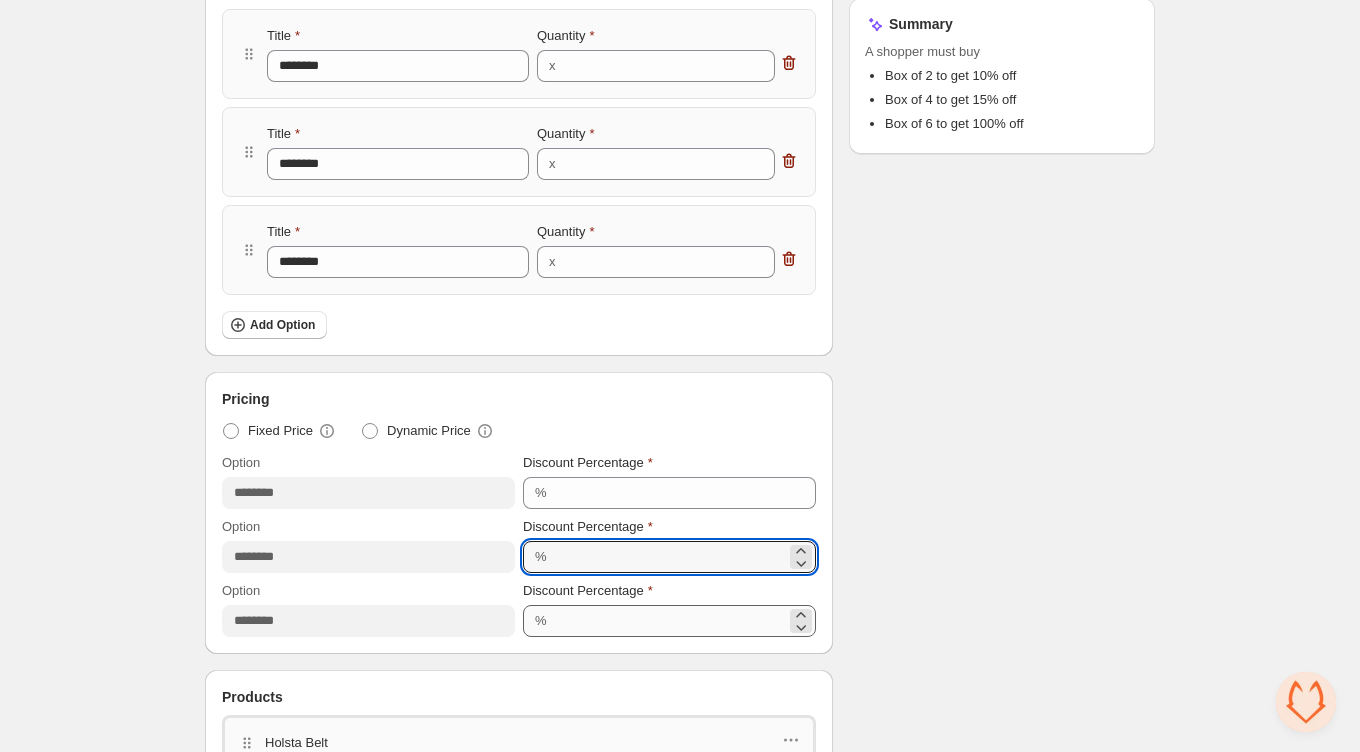 type on "**" 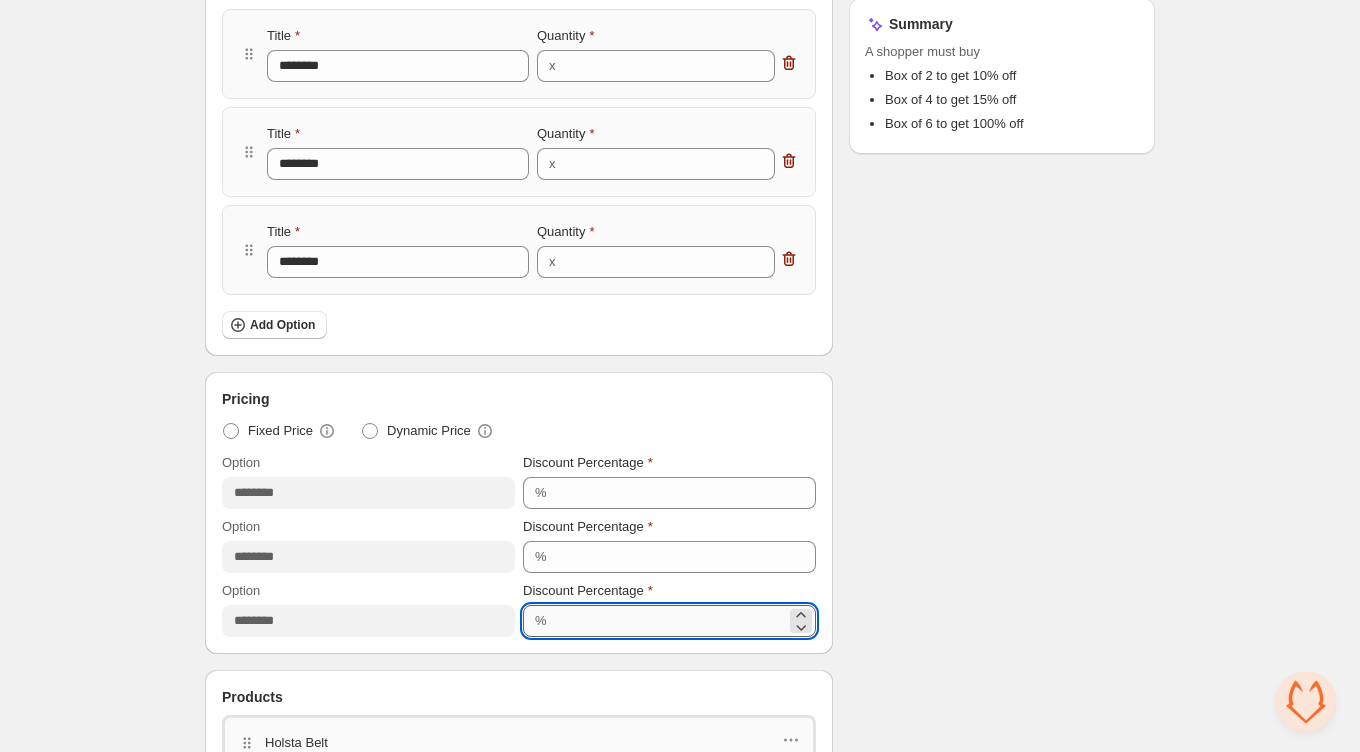 click on "***" at bounding box center [669, 621] 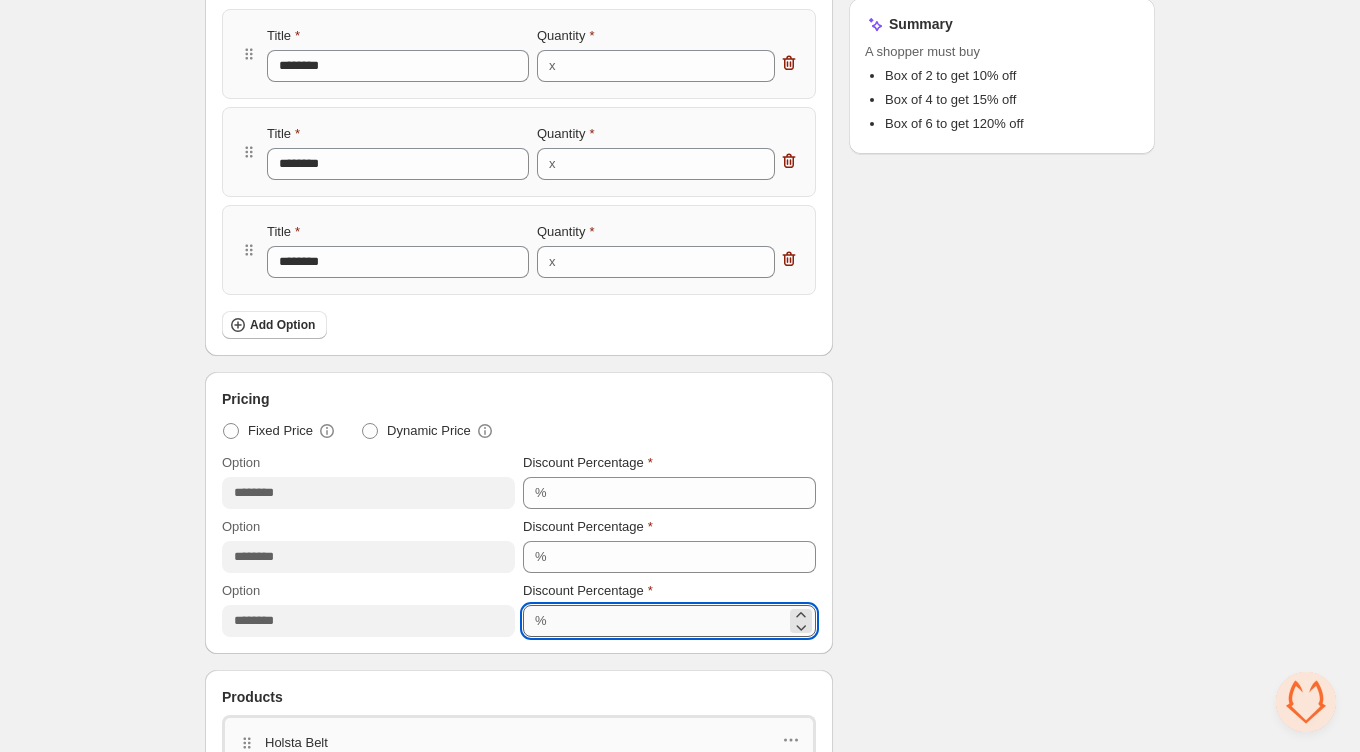 type on "*" 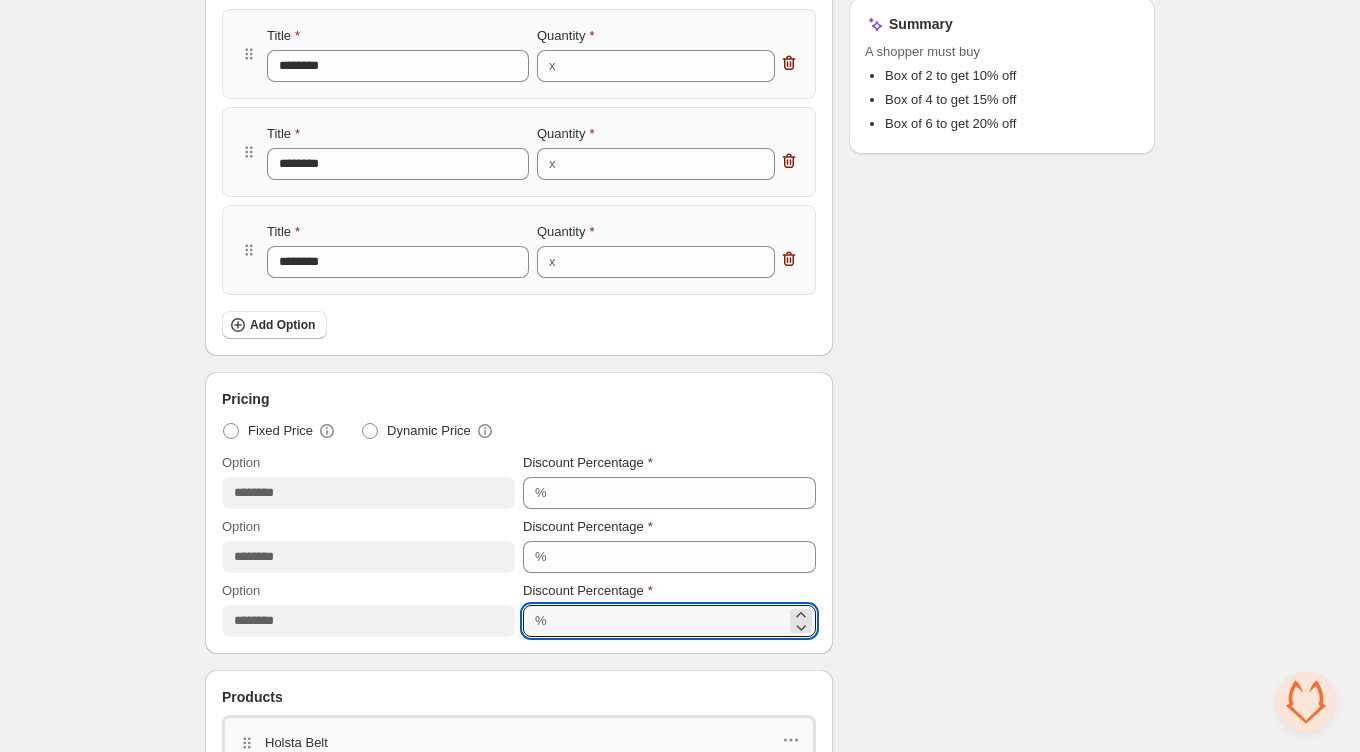 type on "**" 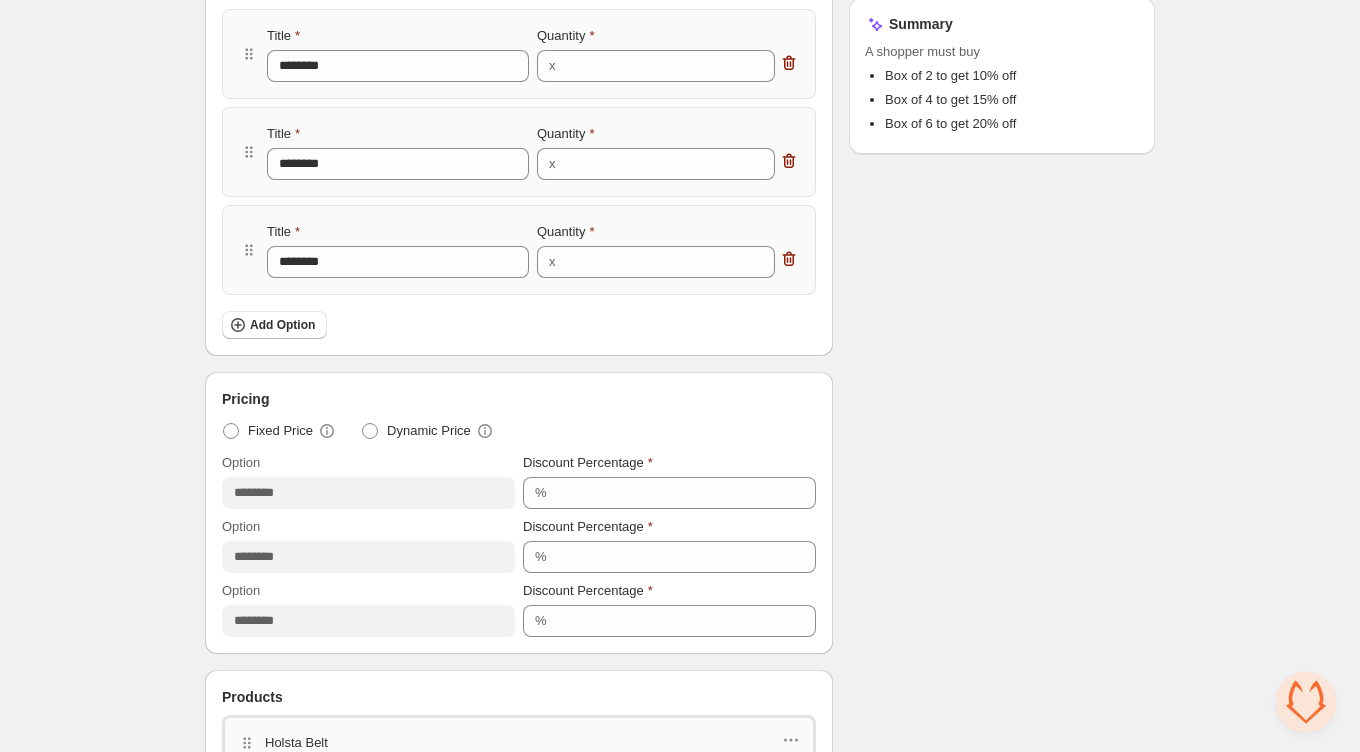 click on "Checklist Status To change the bundle's status, please do so on Bundle's Shopify product page after saving the bundle Bundle Limits 5/128 Unique Products 49/420 Variants Across Bundle Summary A shopper must buy Box of 2 to get 10% off Box of 4 to get 15% off Box of 6 to get 20% off" at bounding box center (1002, 699) 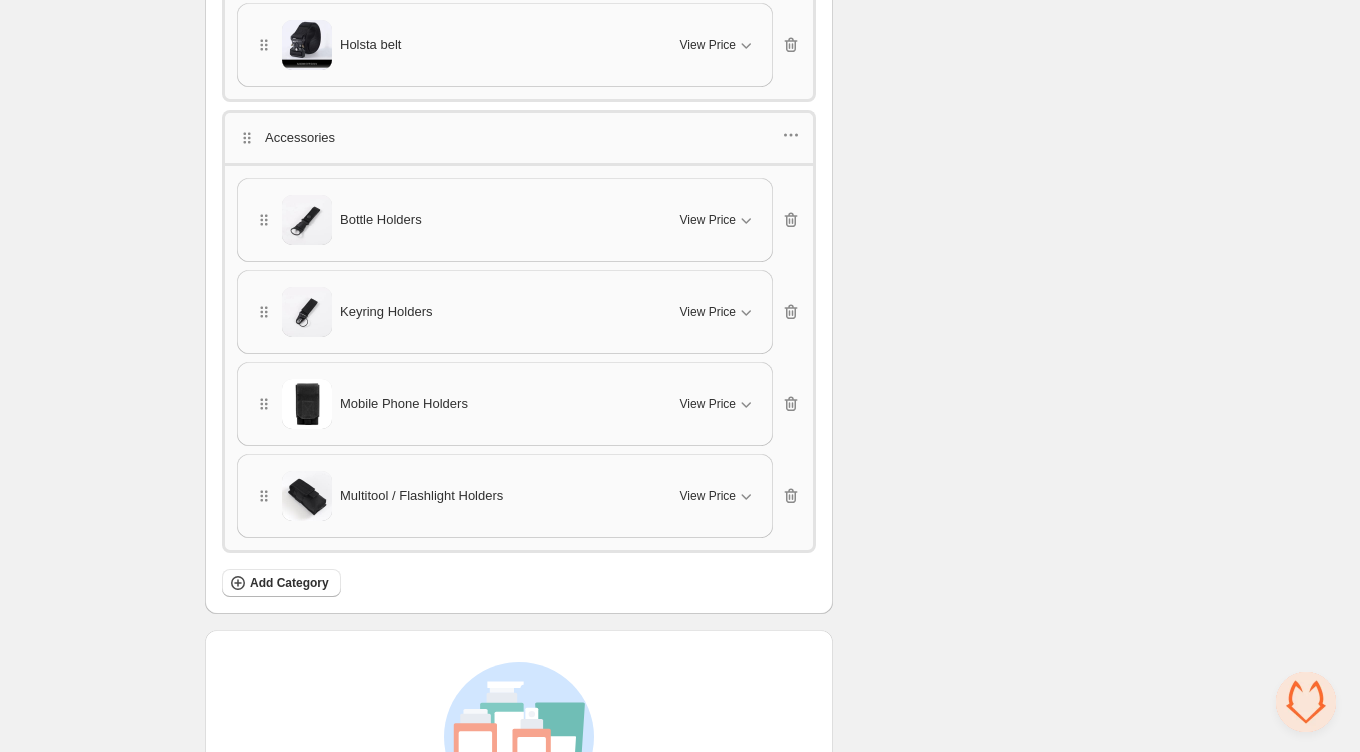 scroll, scrollTop: 1400, scrollLeft: 0, axis: vertical 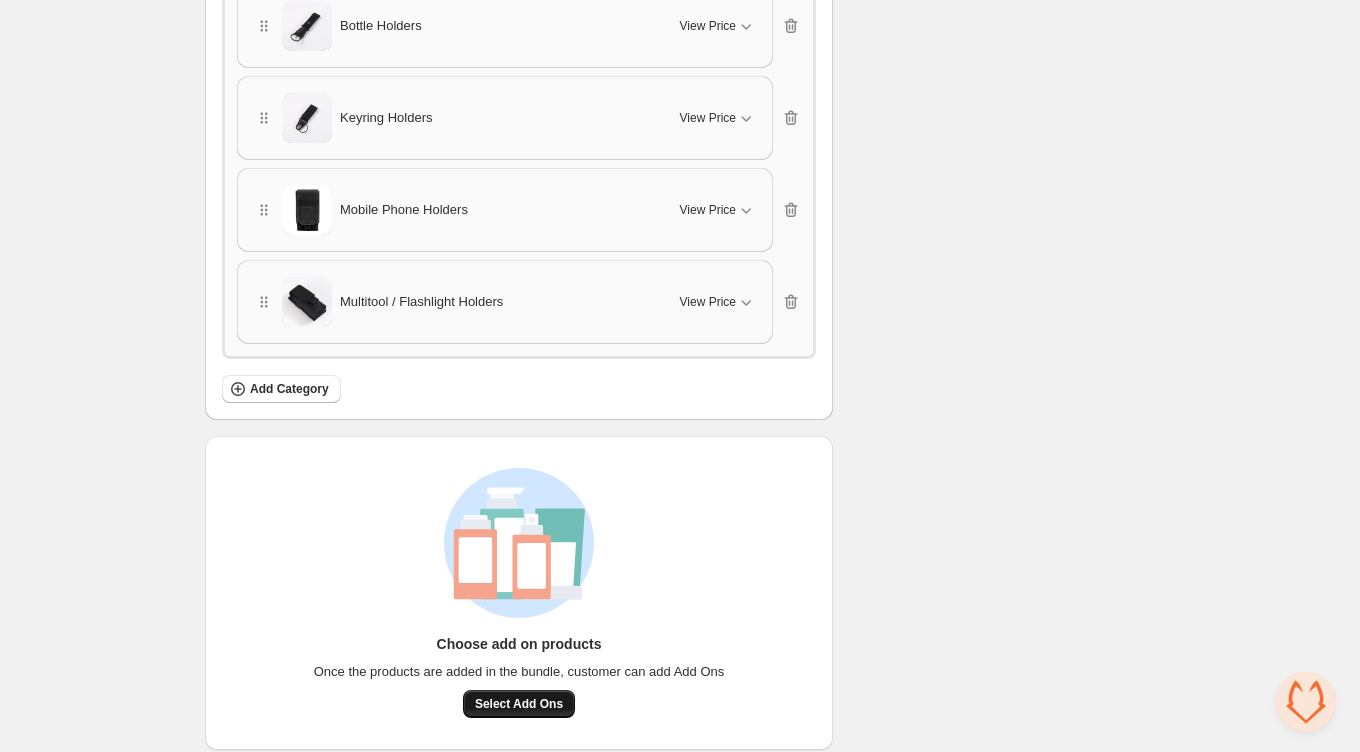 click on "Select Add Ons" at bounding box center [519, 704] 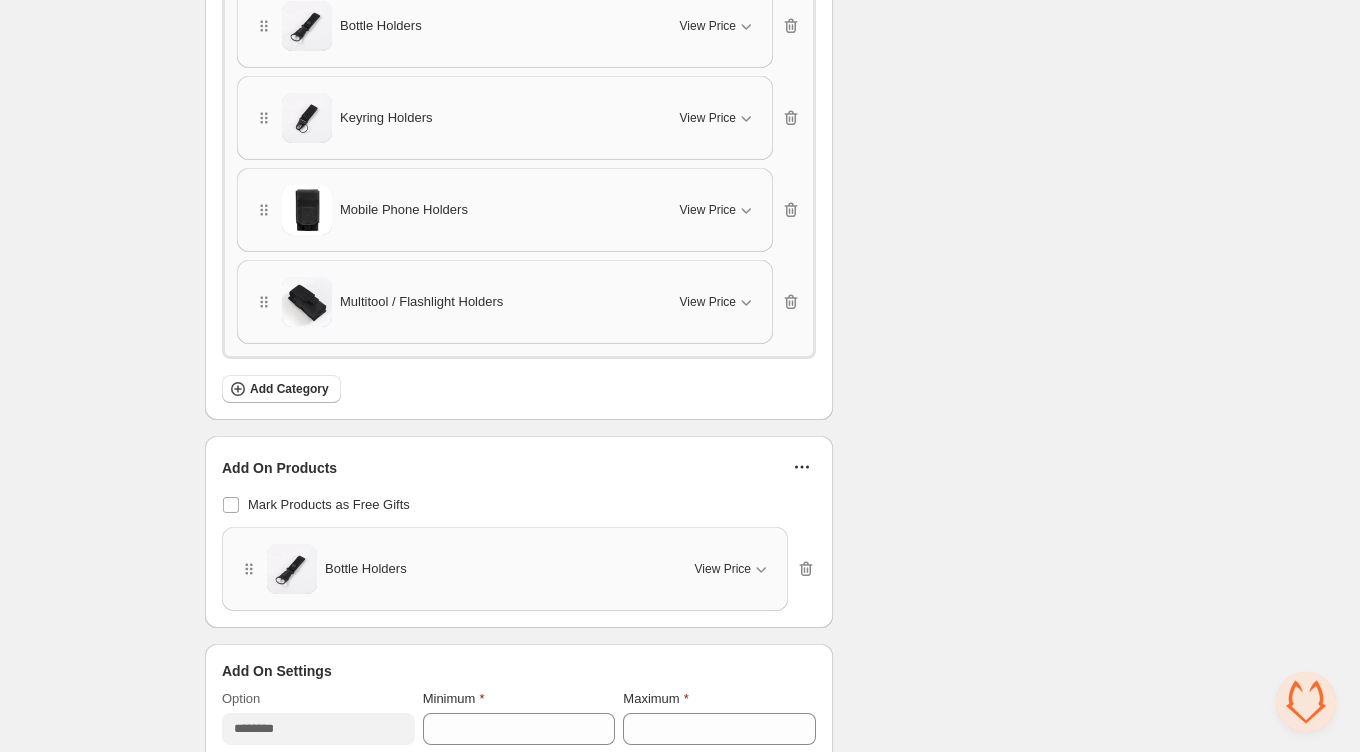 scroll, scrollTop: 1539, scrollLeft: 0, axis: vertical 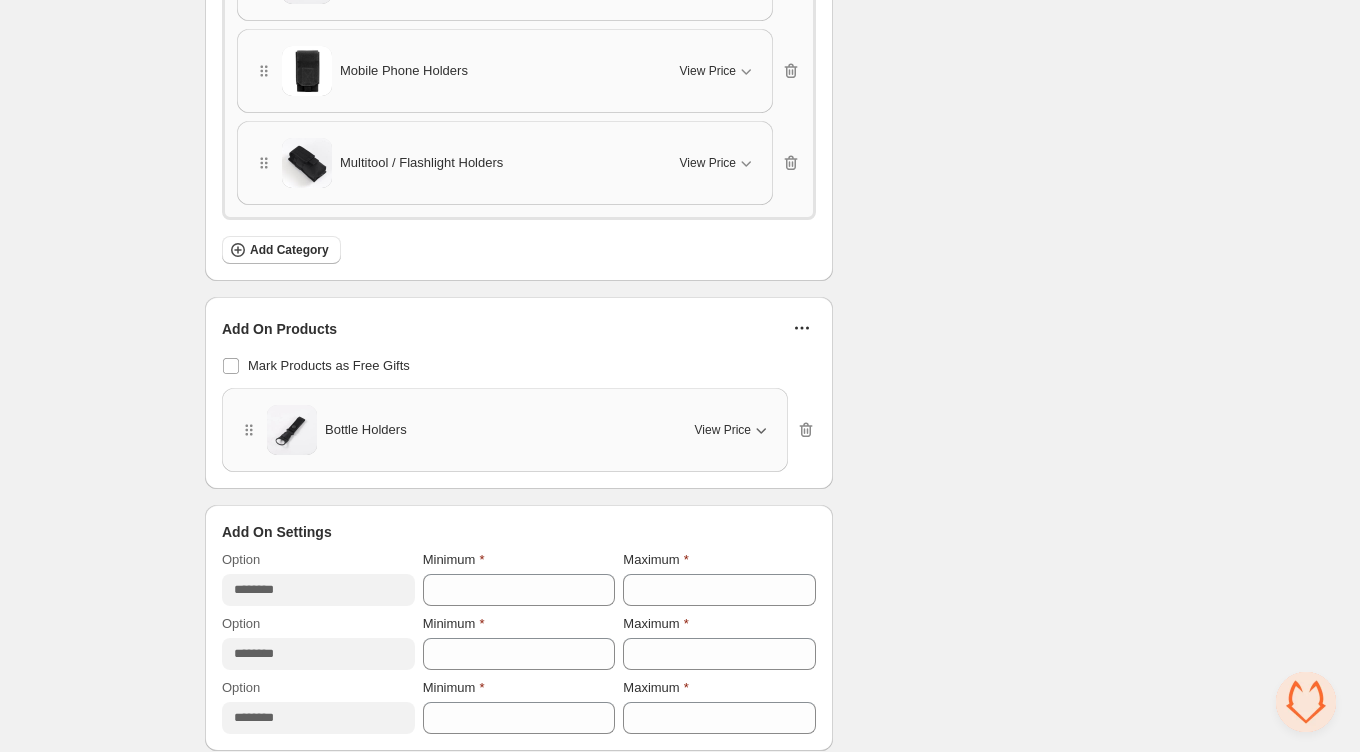 click on "View Price" at bounding box center [723, 430] 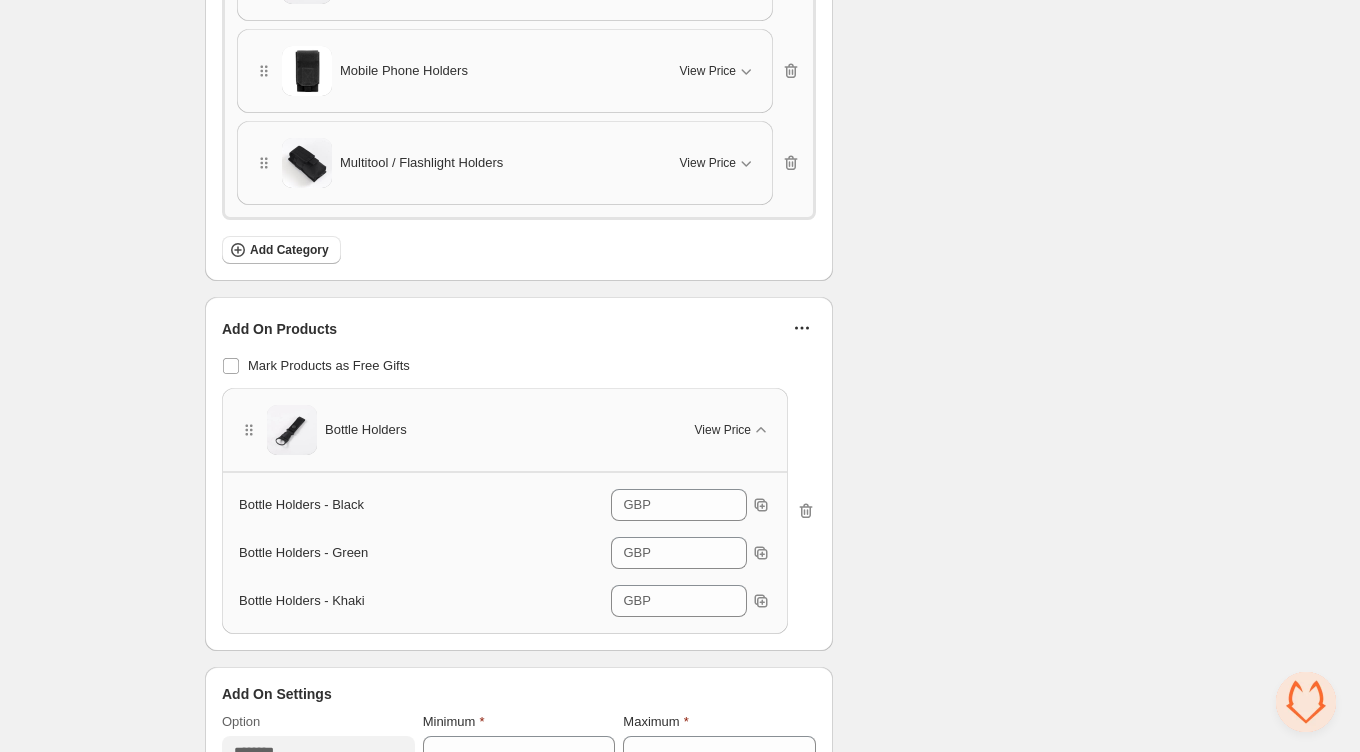 click on "Bottle Holders View Price" at bounding box center [505, 430] 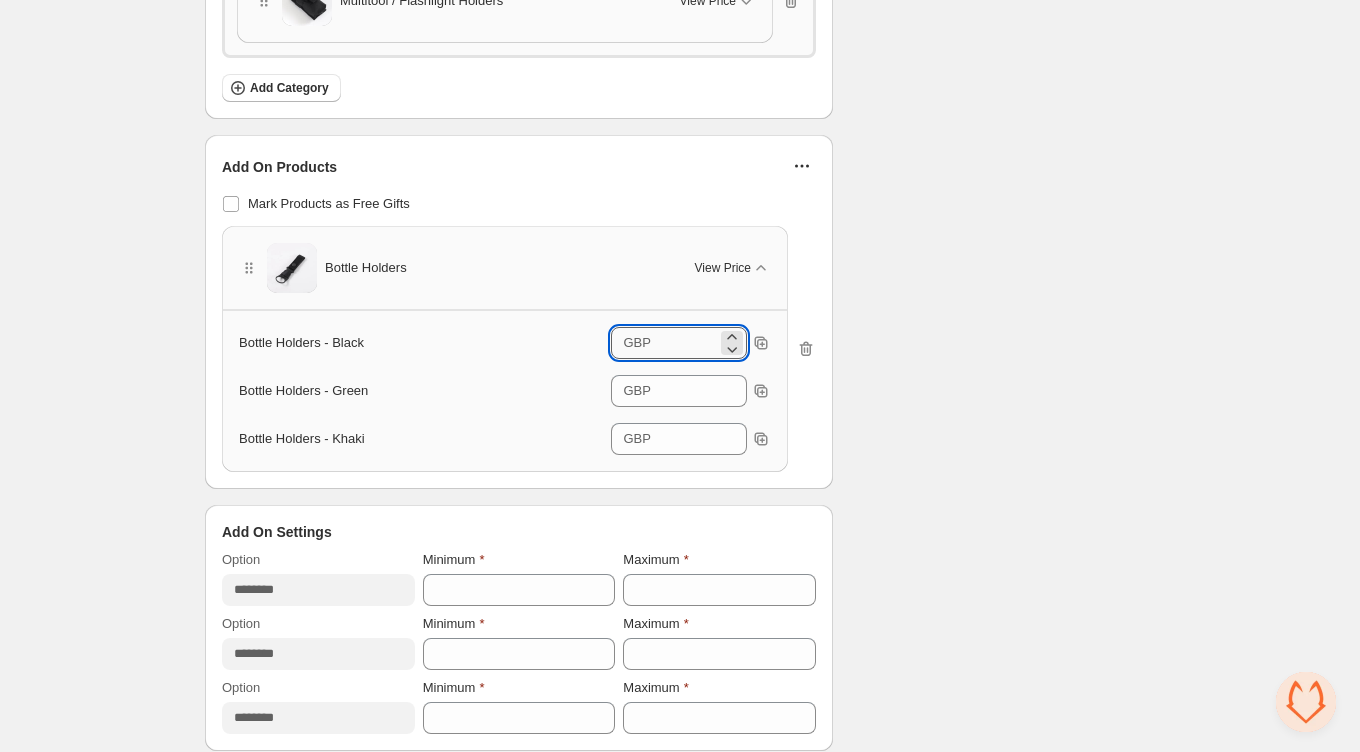 click on "****" at bounding box center (687, 343) 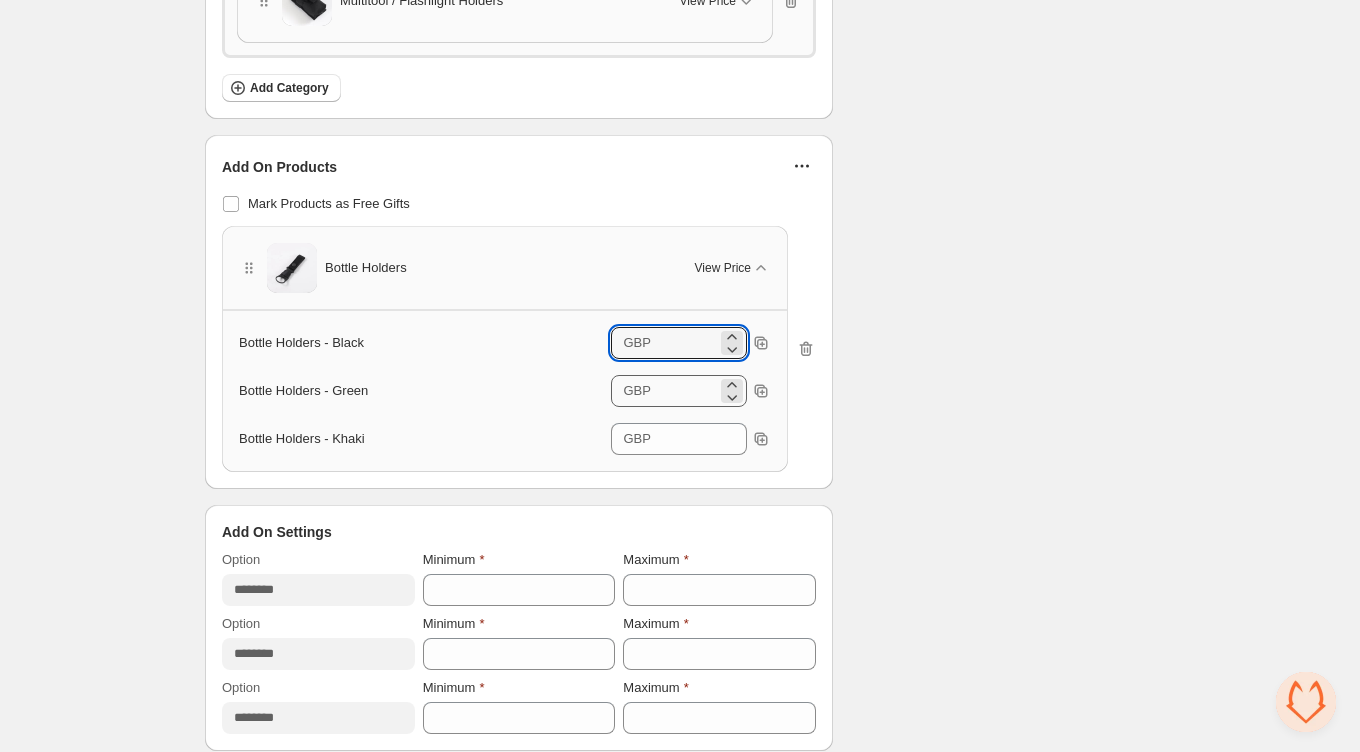 type on "****" 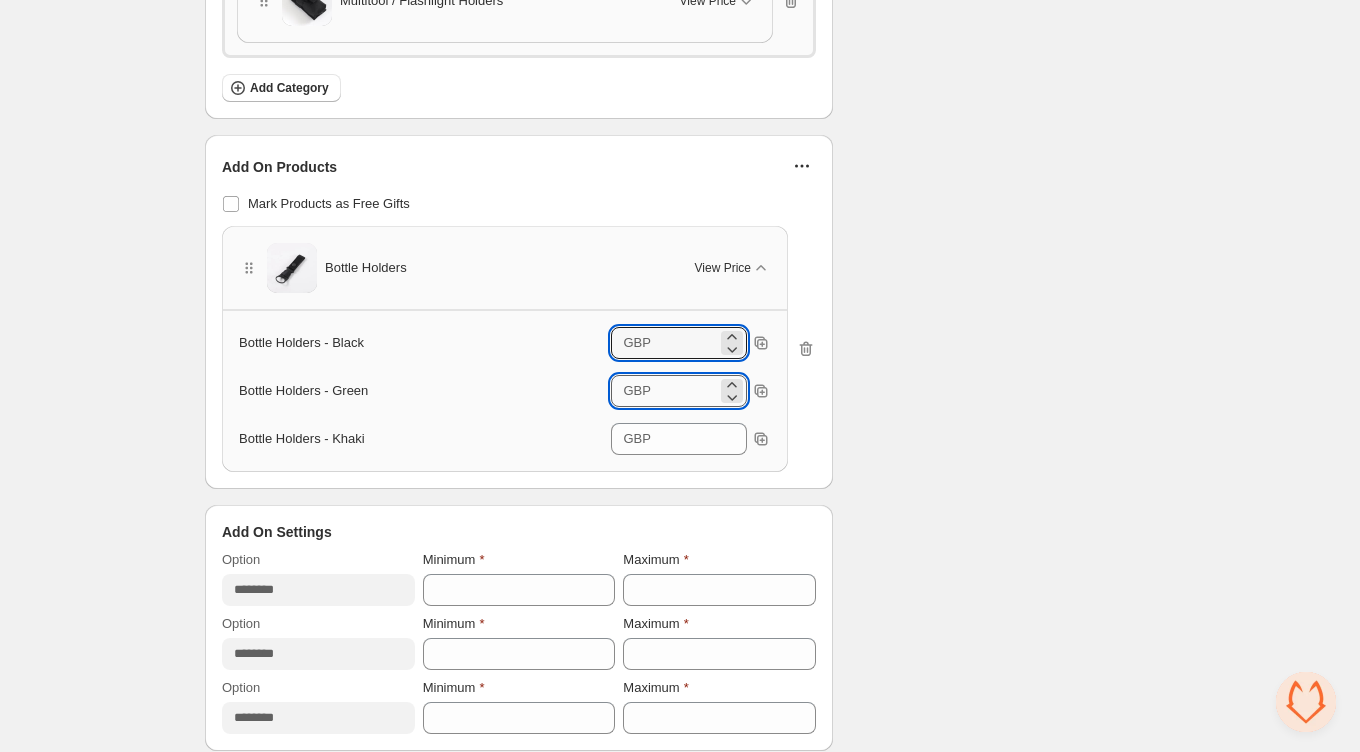 click on "****" at bounding box center [687, 391] 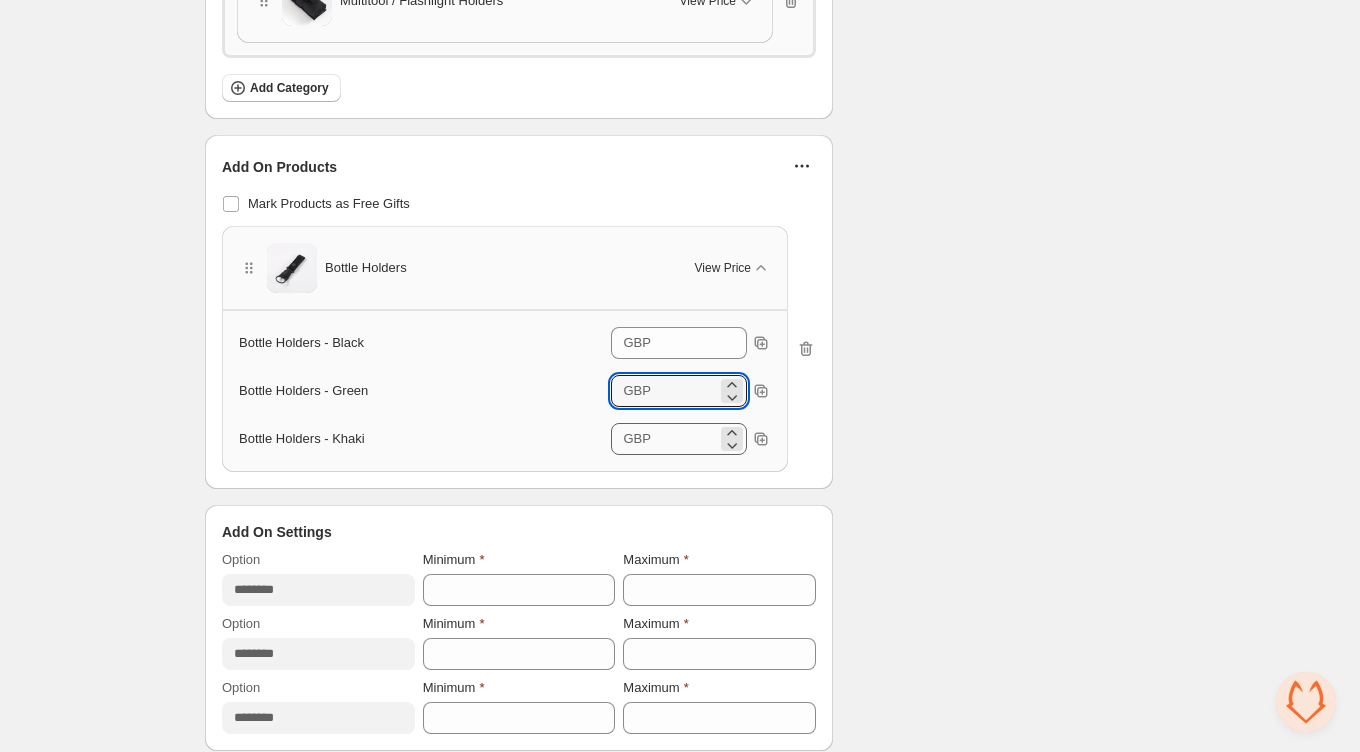 type on "****" 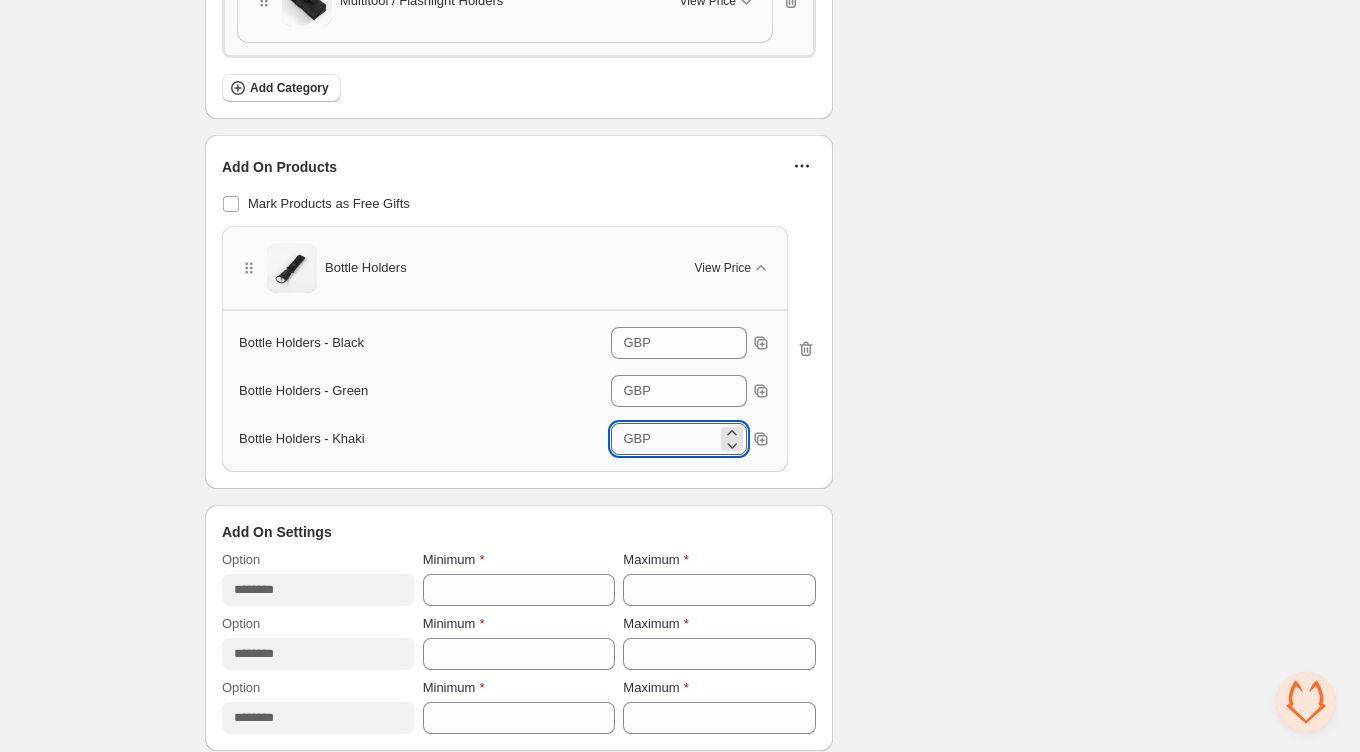 click on "****" at bounding box center (687, 439) 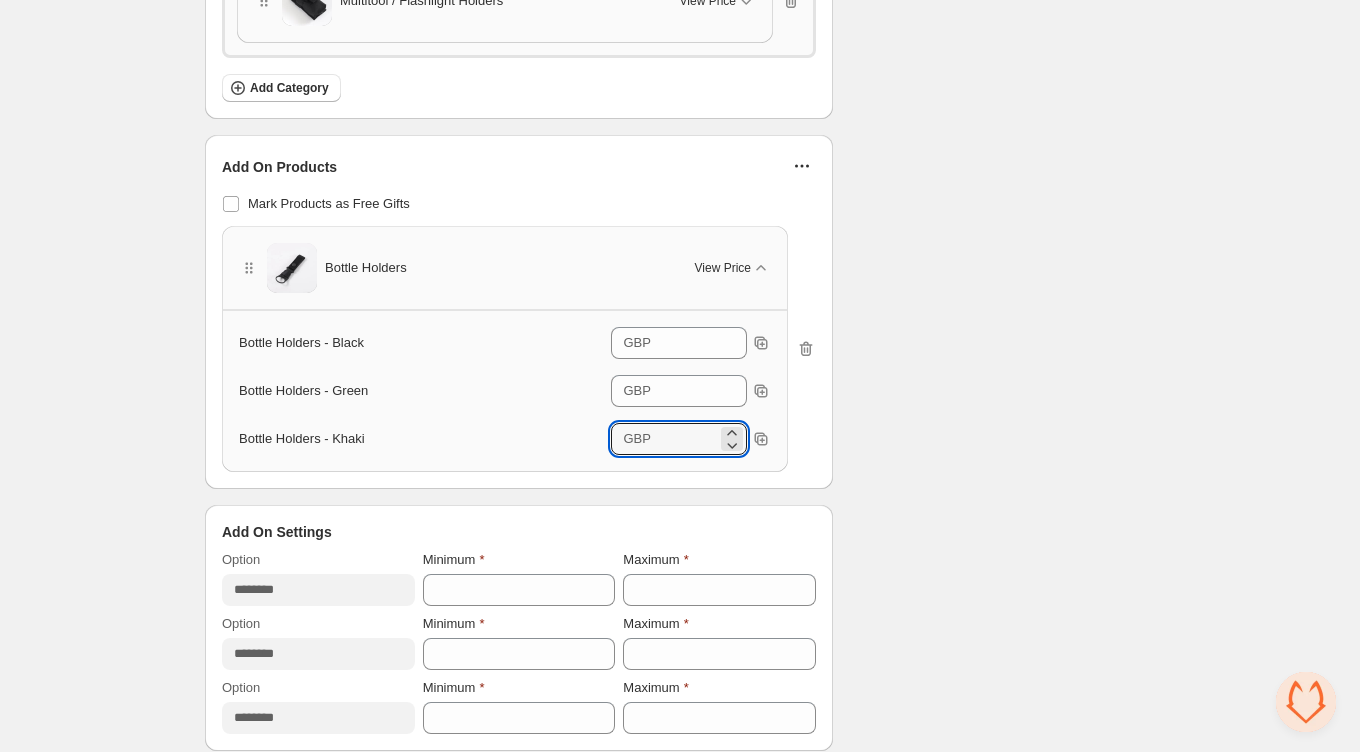 type on "****" 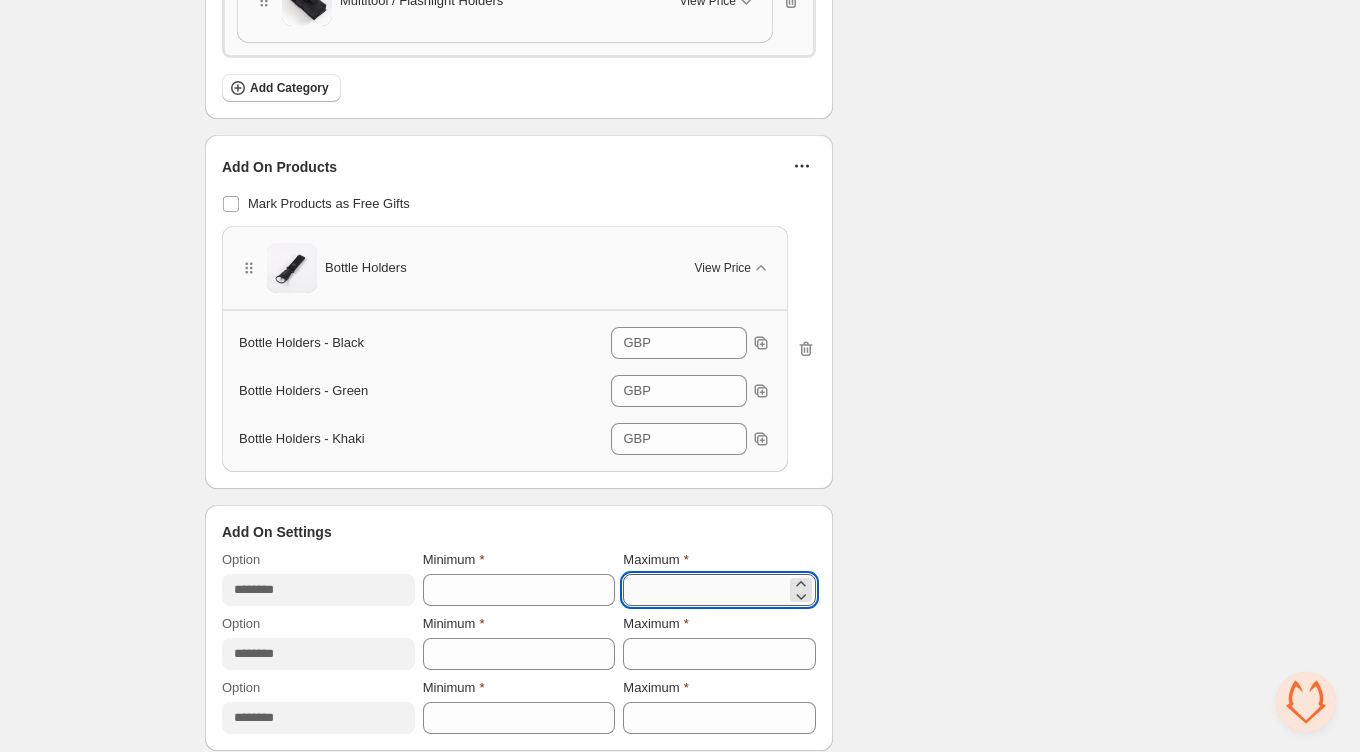 click on "*" at bounding box center [704, 590] 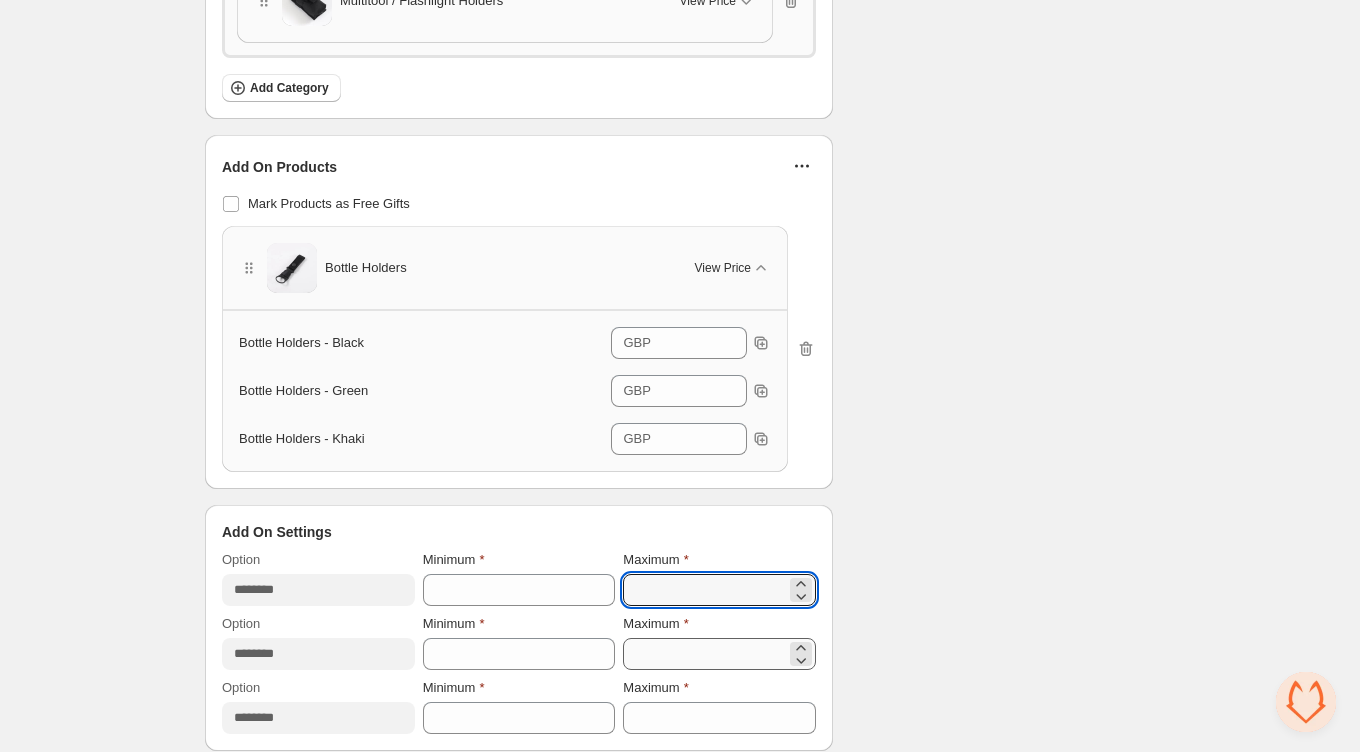 type on "*" 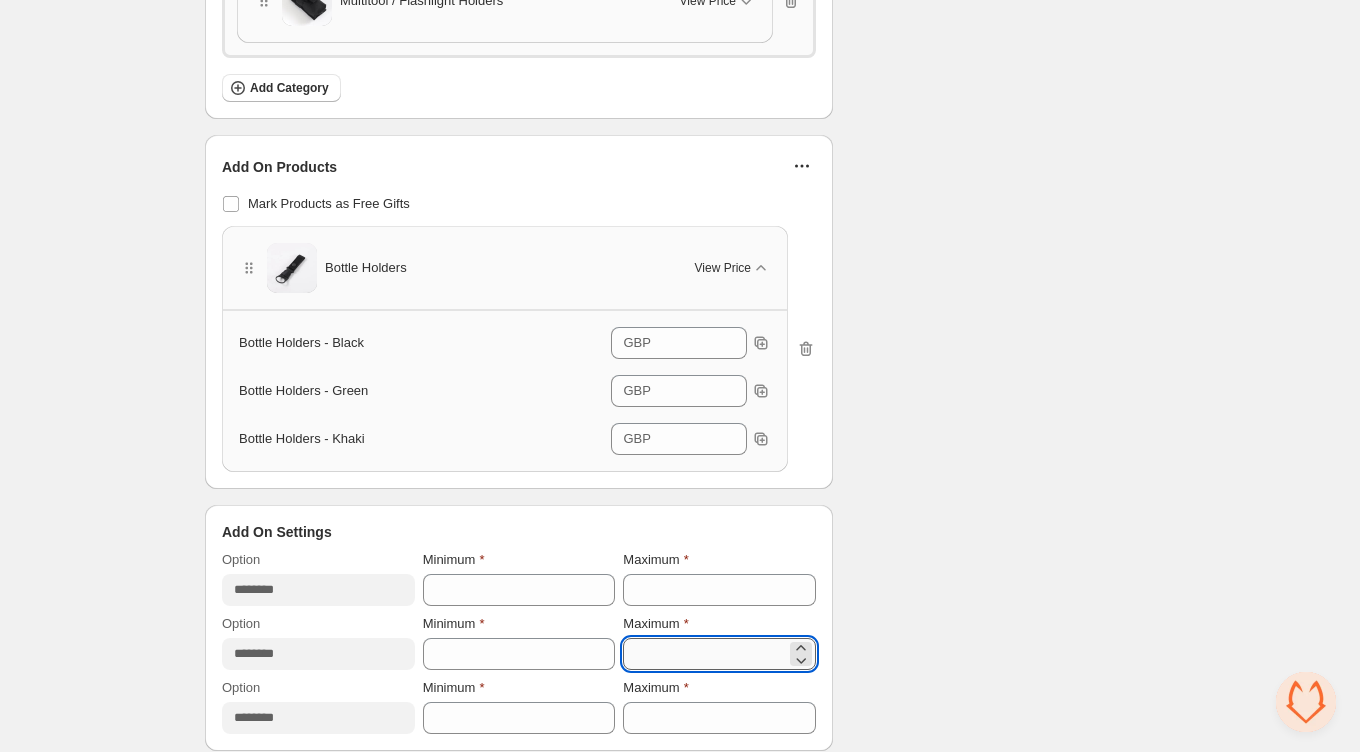 click on "*" at bounding box center (704, 654) 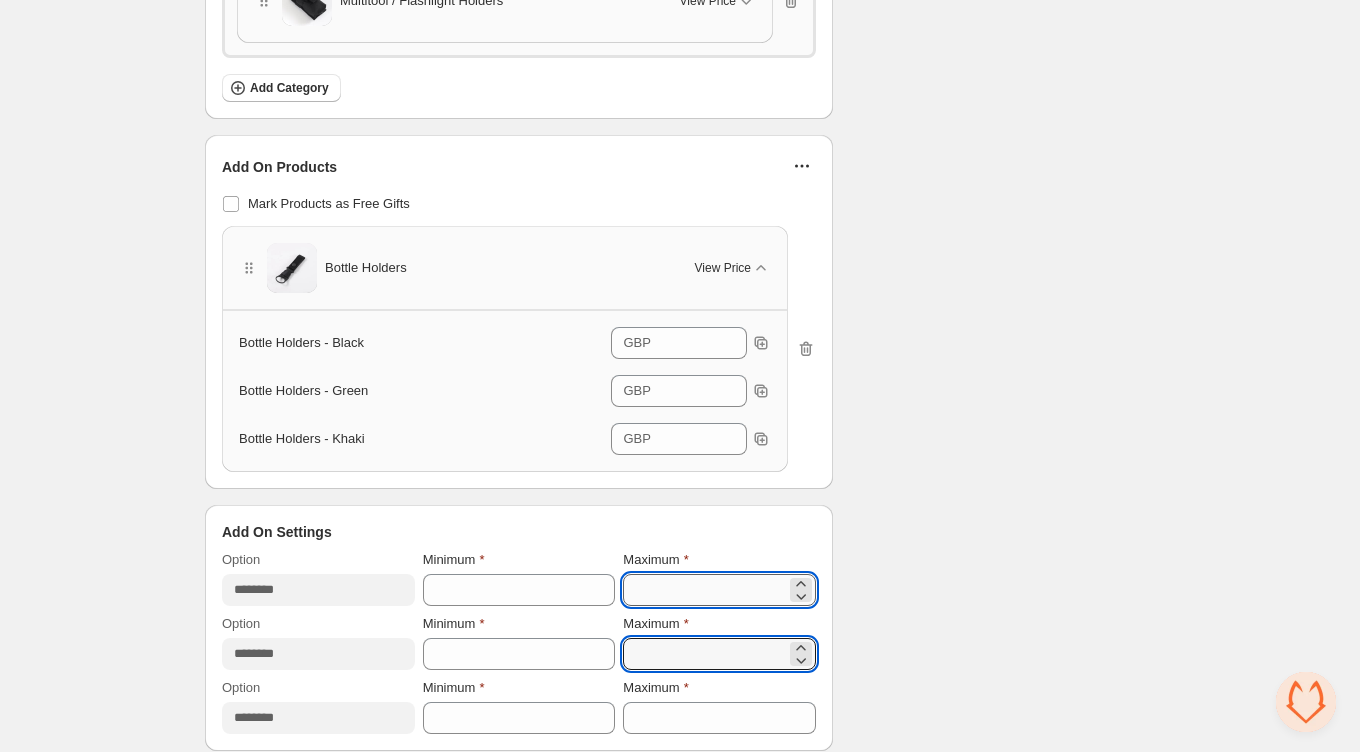 click on "*" at bounding box center (704, 590) 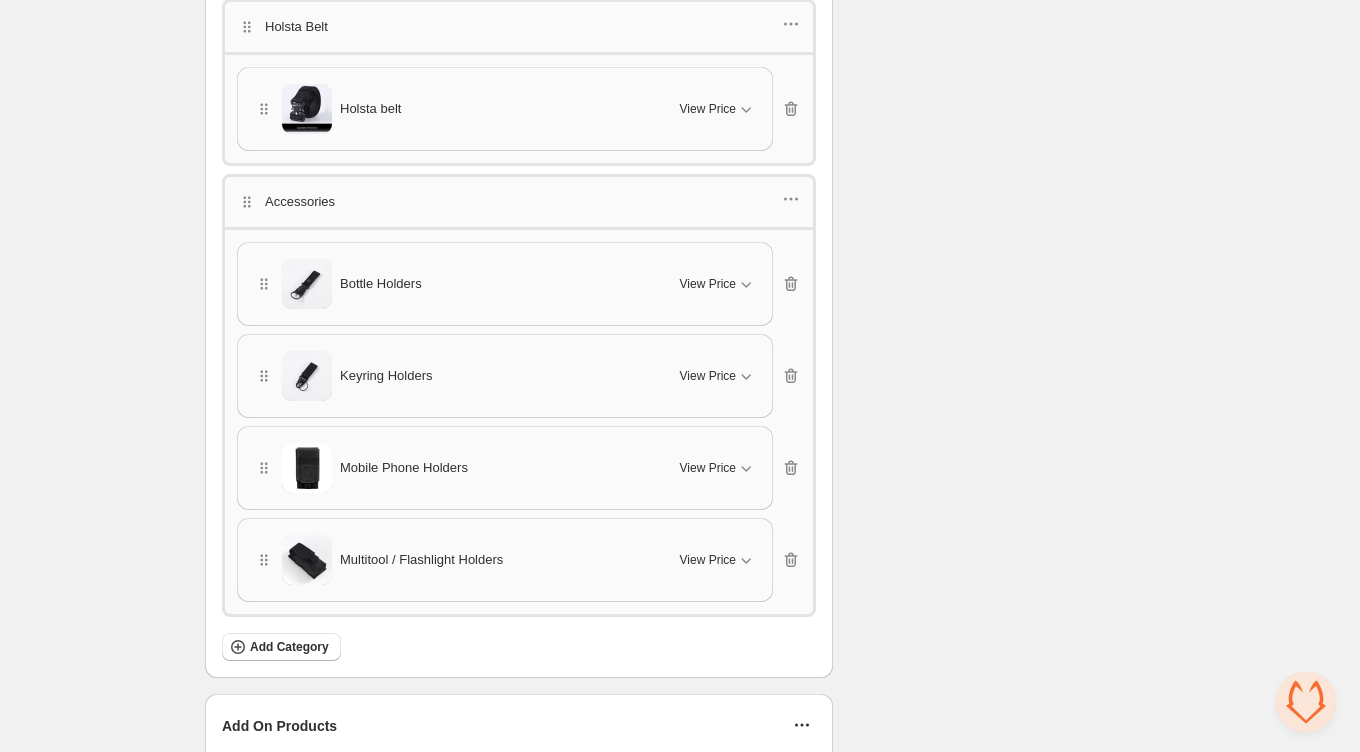 scroll, scrollTop: 1183, scrollLeft: 0, axis: vertical 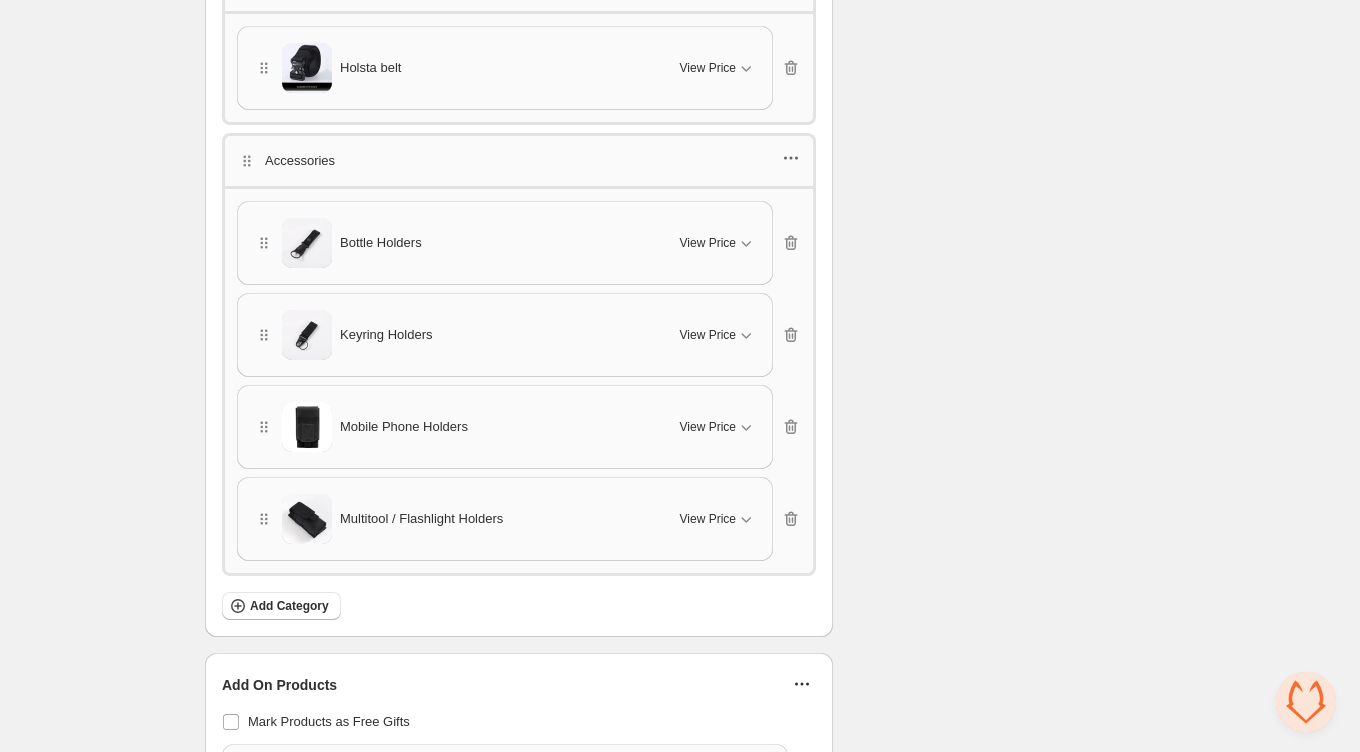 click 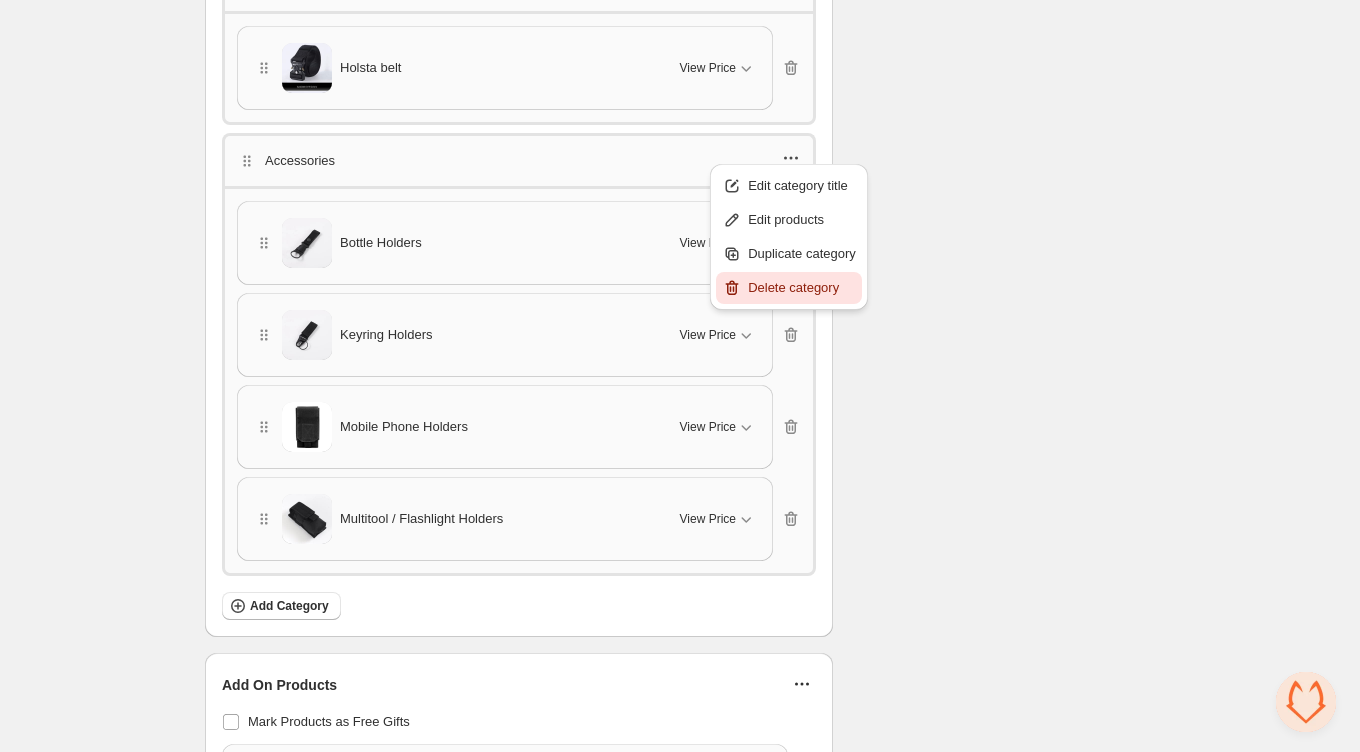 click on "Delete category" at bounding box center [802, 288] 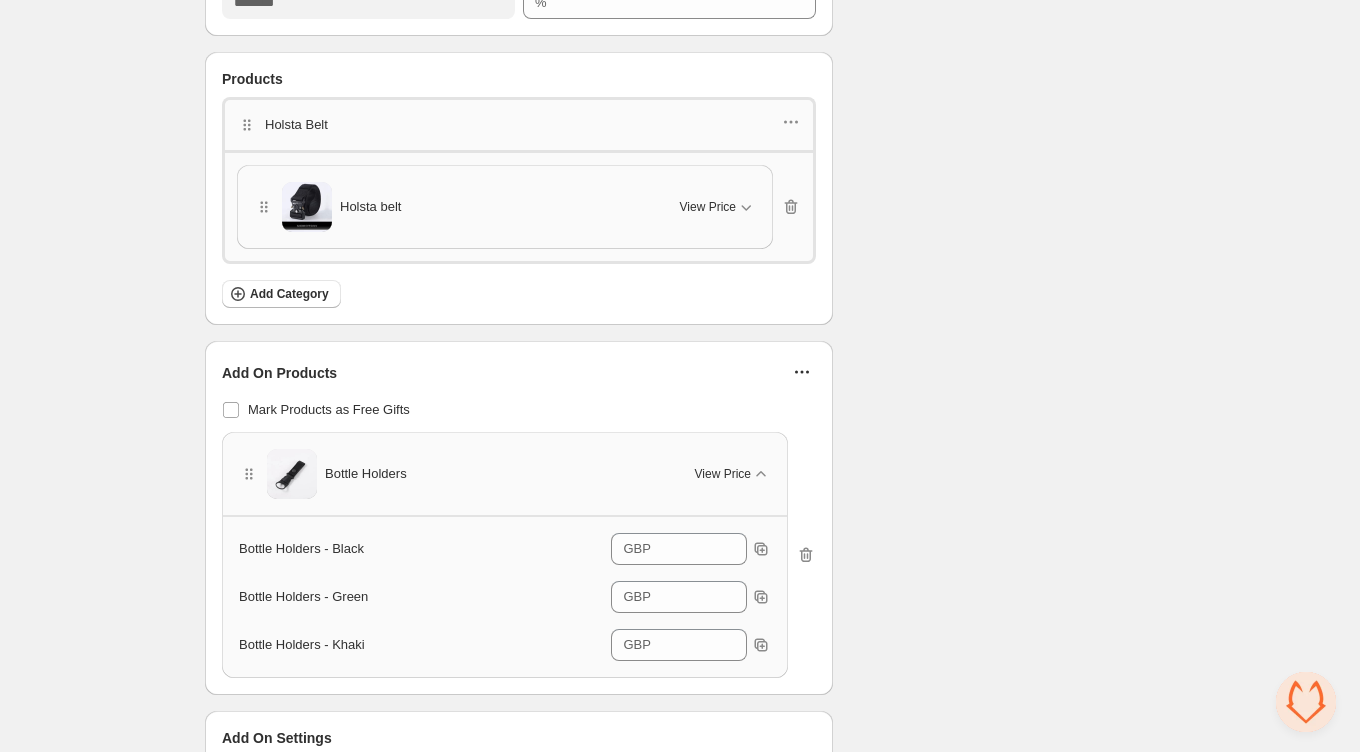 scroll, scrollTop: 887, scrollLeft: 0, axis: vertical 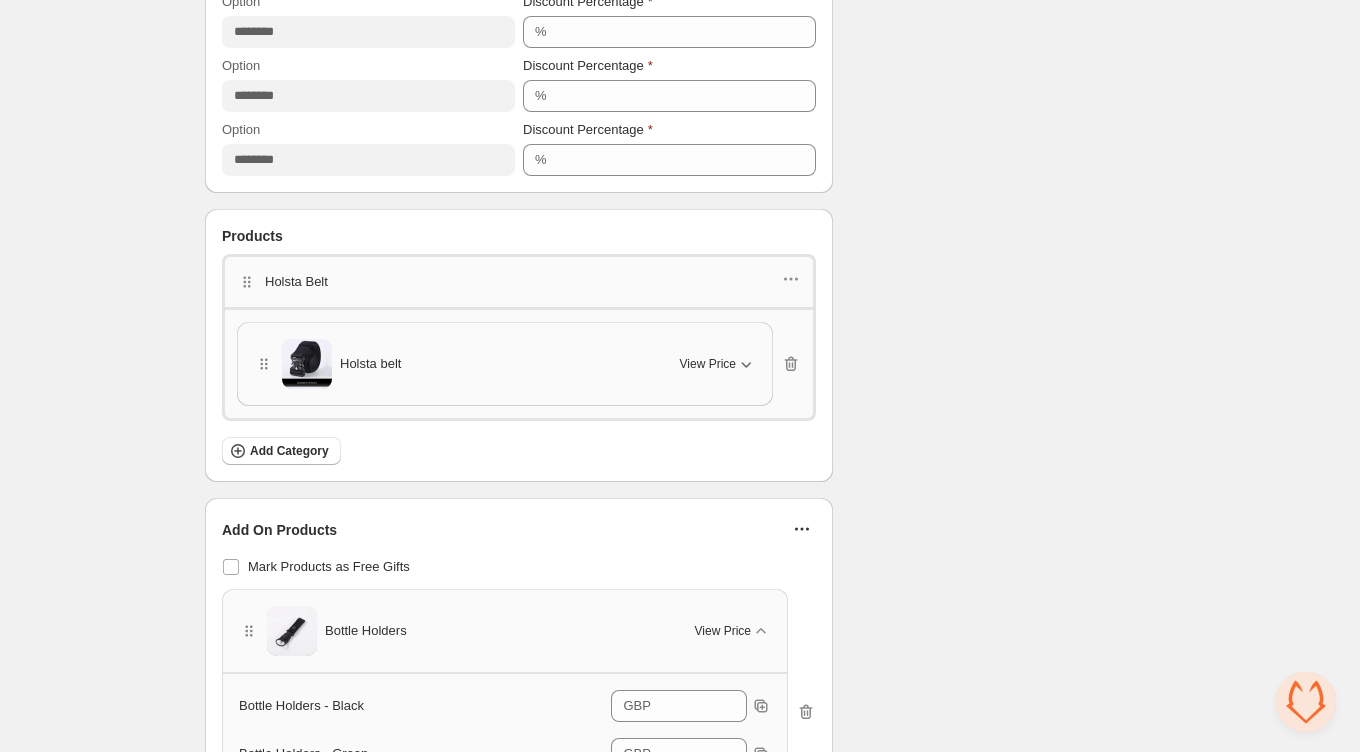 click 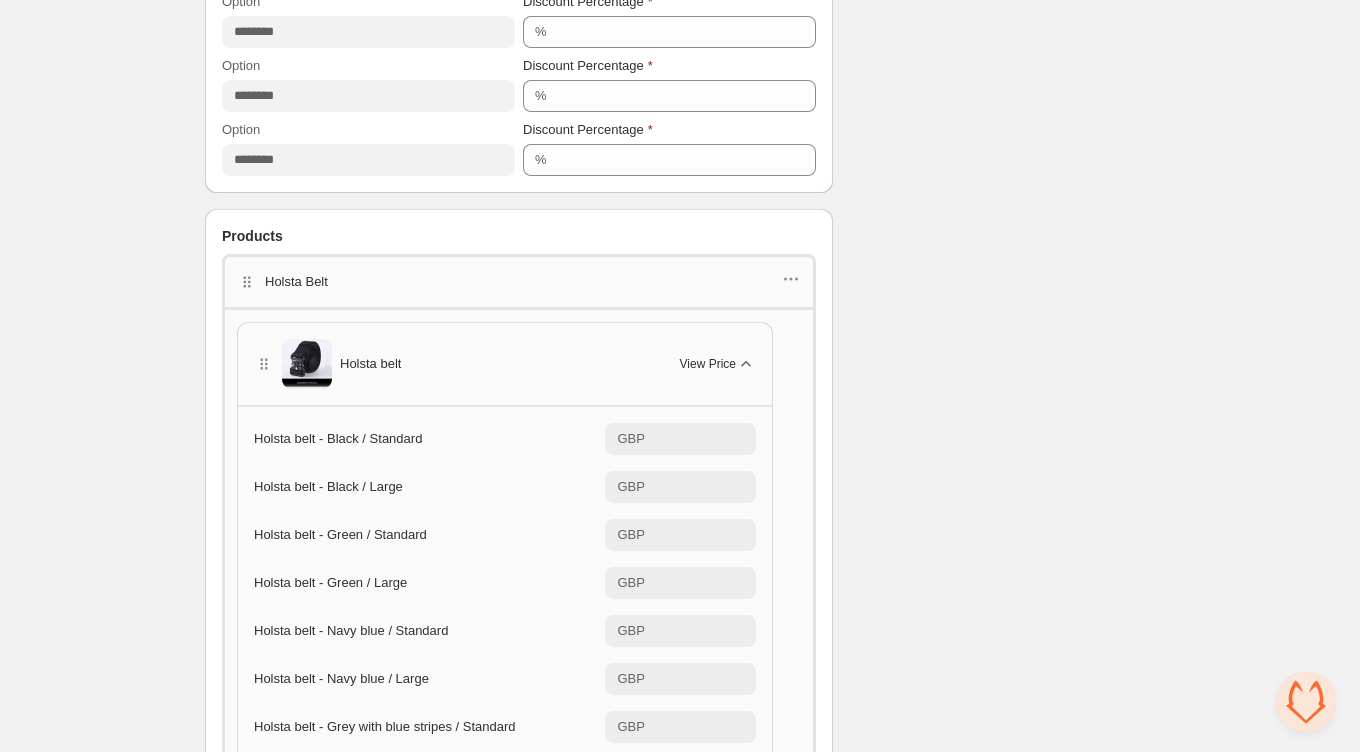 click on "Holsta belt - Black / Standard GBP ***** Holsta belt - Black / Large GBP ***** Holsta belt - Green / Standard GBP ***** Holsta belt - Green / Large GBP ***** Holsta belt - Navy blue / Standard GBP ***** Holsta belt - Navy blue / Large GBP ***** Holsta belt - Grey with blue stripes / Standard GBP ***** Holsta belt - Black with red stripes / Standard GBP ***** Holsta belt - Black w/ silver buckle / Large GBP ***** Holsta belt - Jungle camouflage / Standard GBP ***** Holsta belt - Green w/ silver buckle / Standard GBP ***** Holsta belt - Beige / Standard GBP ***** Holsta belt - Khaki / Standard GBP ***** Holsta belt - Light khaki w/ silver buckle / Standard GBP ***** Holsta belt - Blue camouflage / Large GBP ***** Holsta belt - Desert camouflage / Standard GBP ***** Holsta belt - Green camouflage / Standard GBP ***** Holsta belt - Coffee / Standard GBP ***** Holsta belt - Grey / Standard GBP ***** Holsta belt - Desert camouflage / Large GBP ***** Holsta belt - Grey with blue stripes / Large GBP ***** GBP *****" at bounding box center [505, 1182] 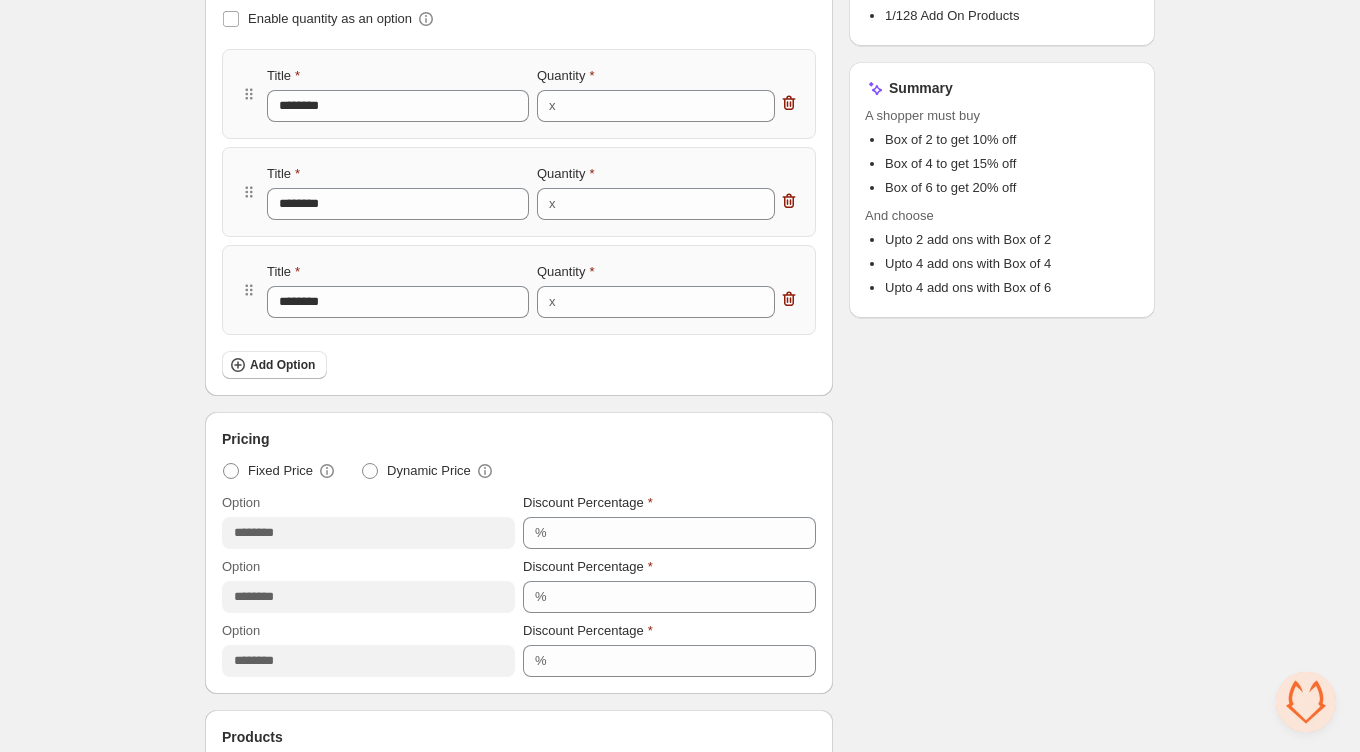 scroll, scrollTop: 344, scrollLeft: 0, axis: vertical 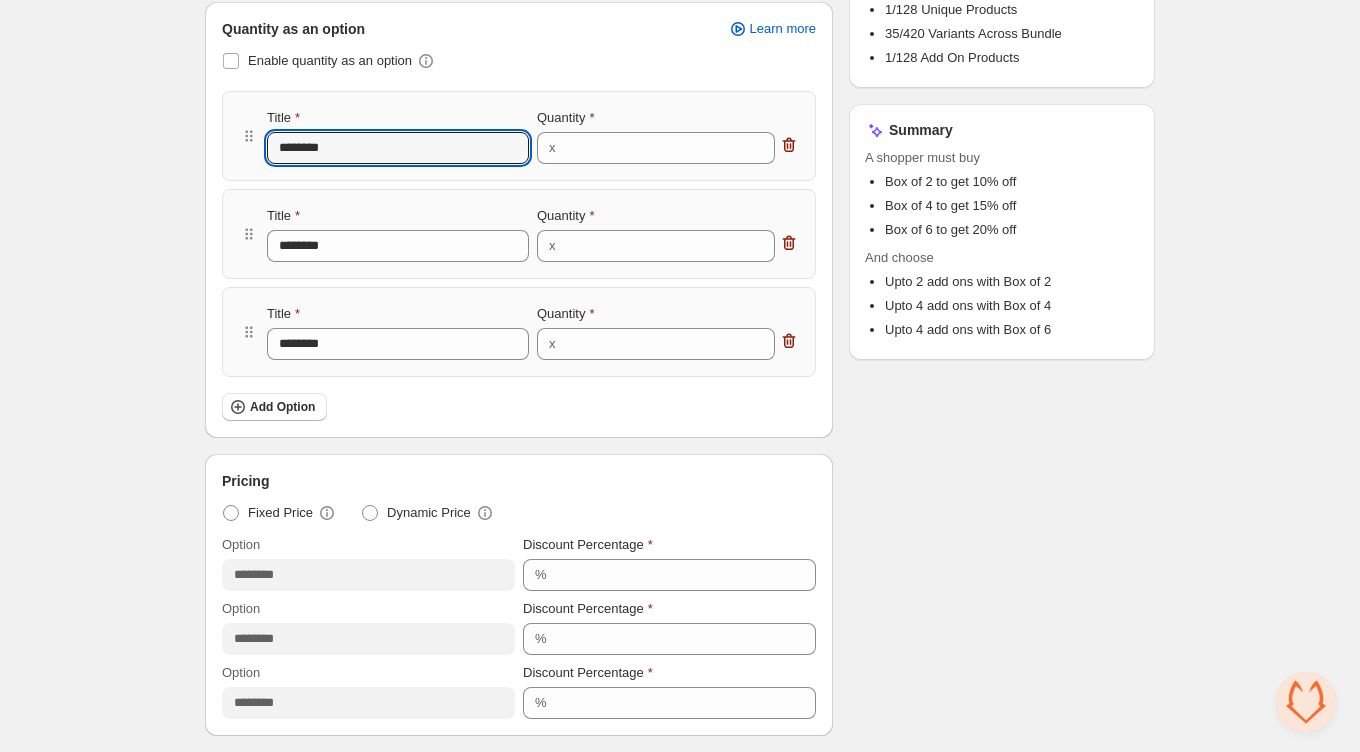 drag, startPoint x: 338, startPoint y: 150, endPoint x: 226, endPoint y: 151, distance: 112.00446 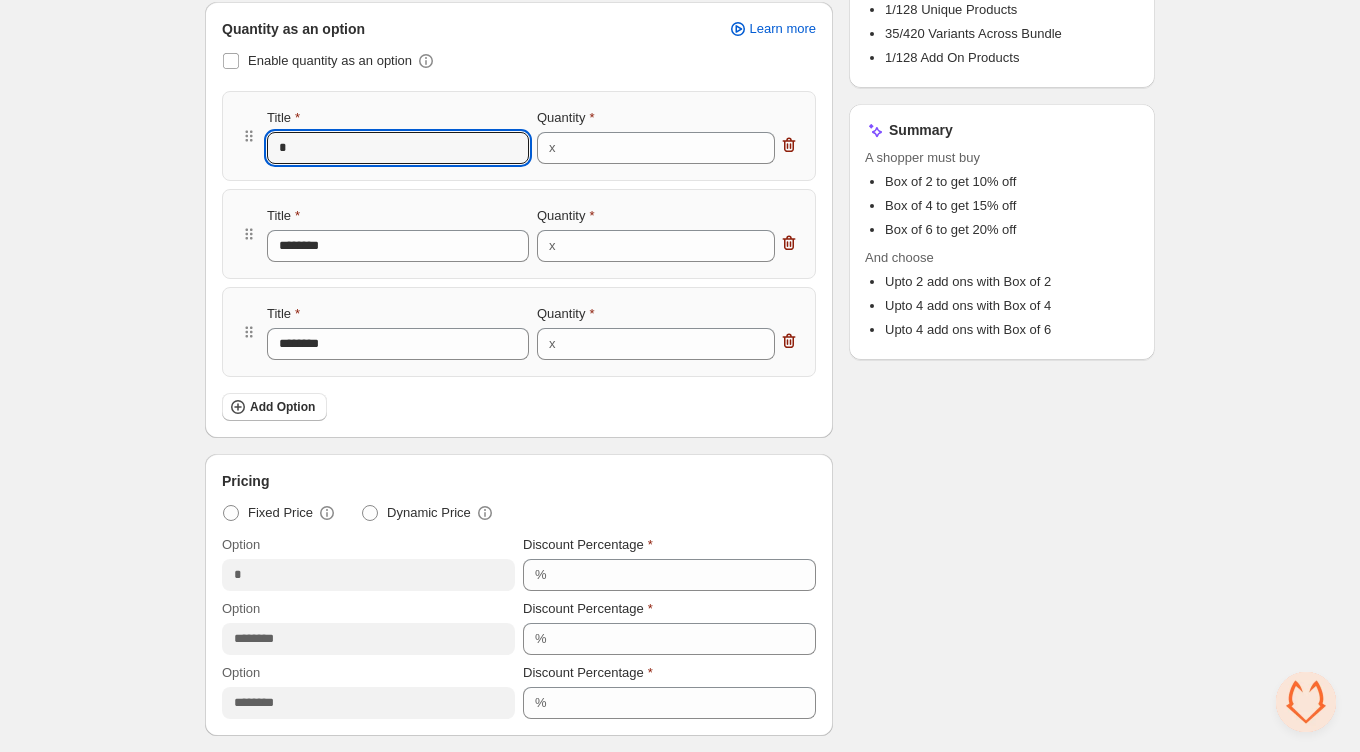 type on "*" 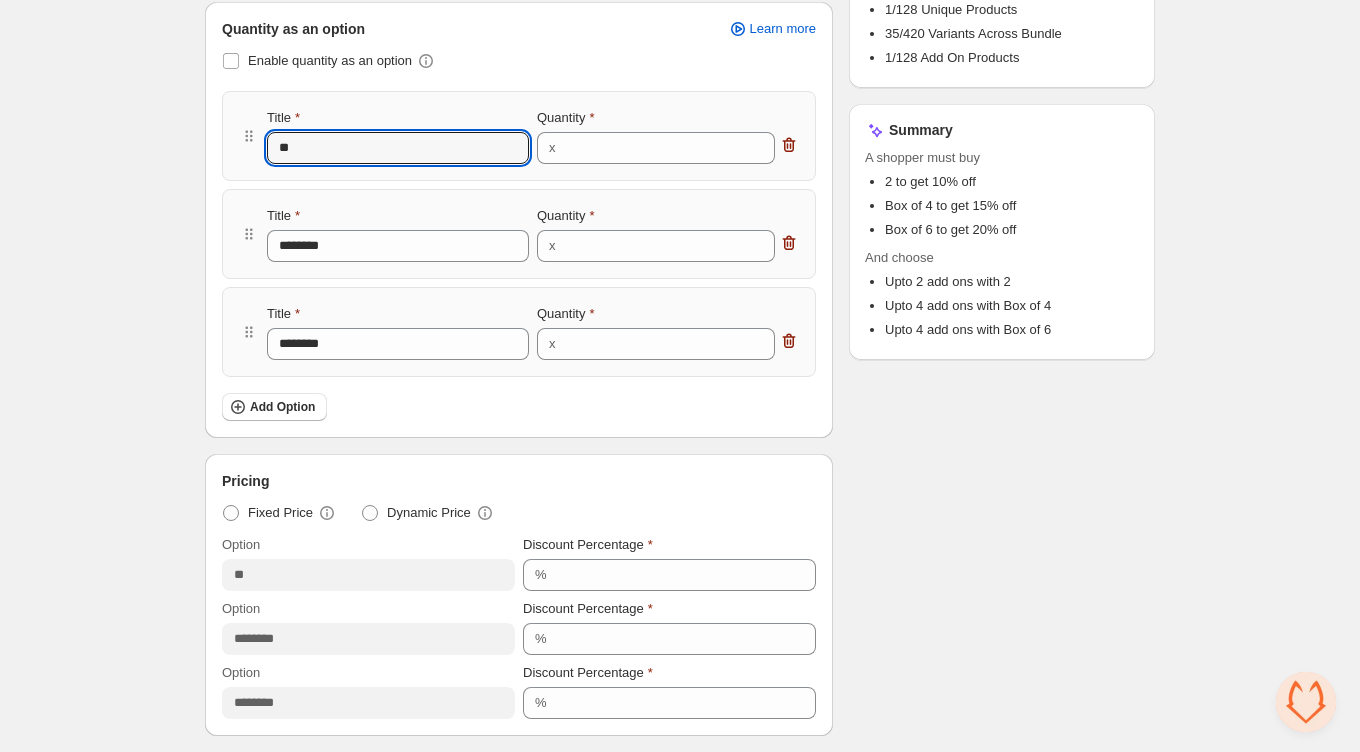 type on "***" 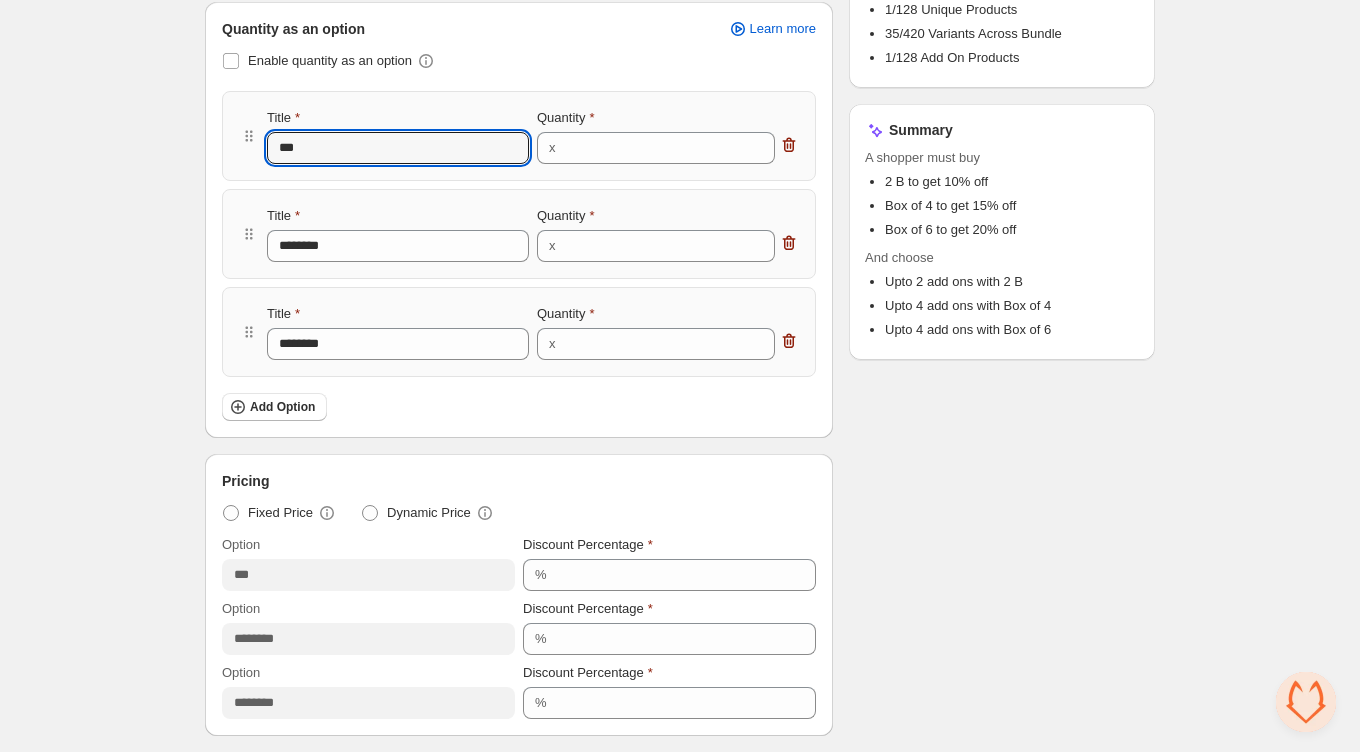 type on "****" 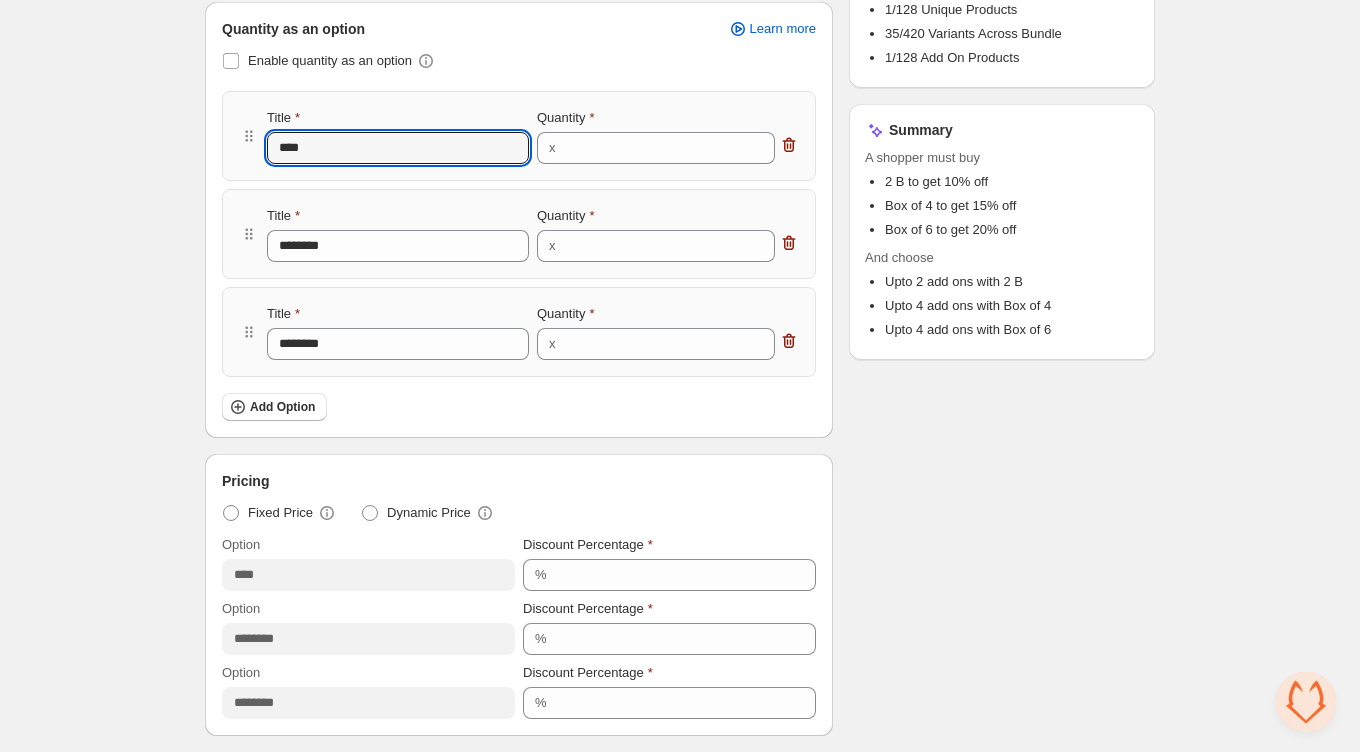 type on "*****" 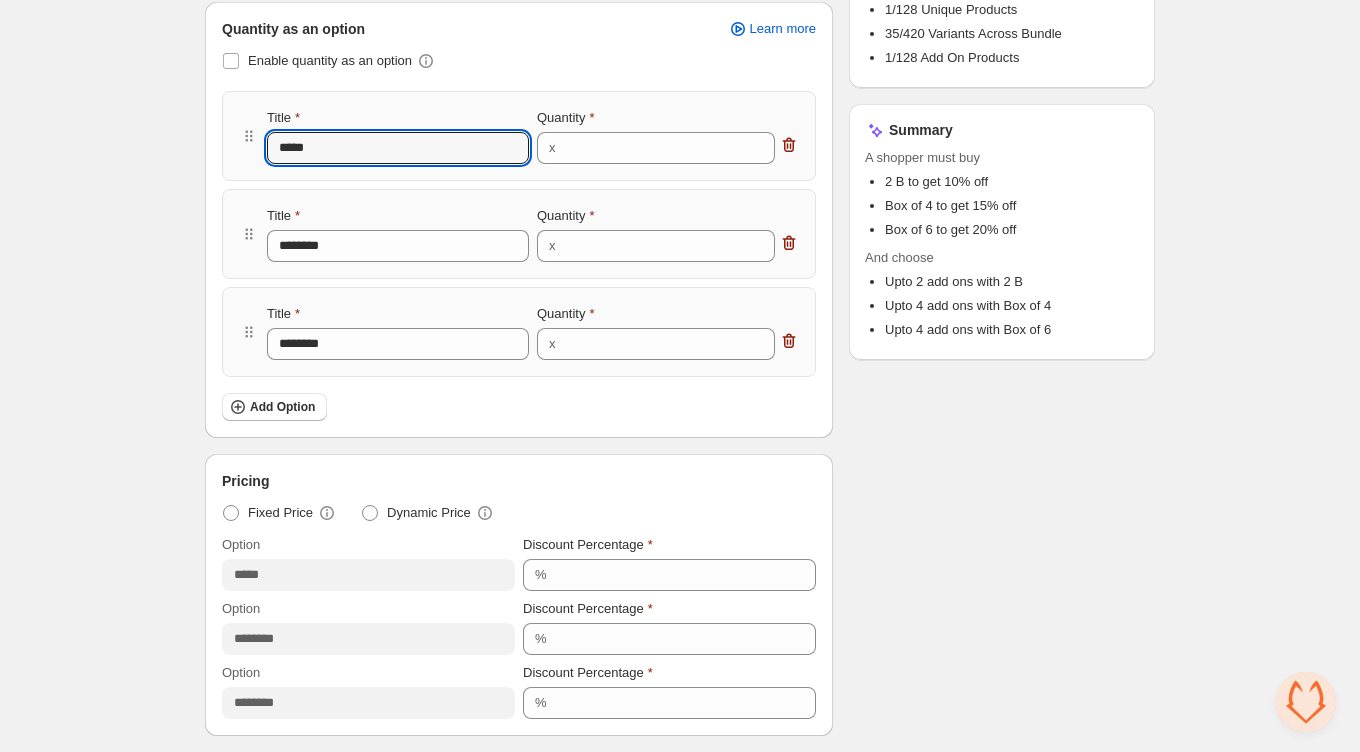 type on "******" 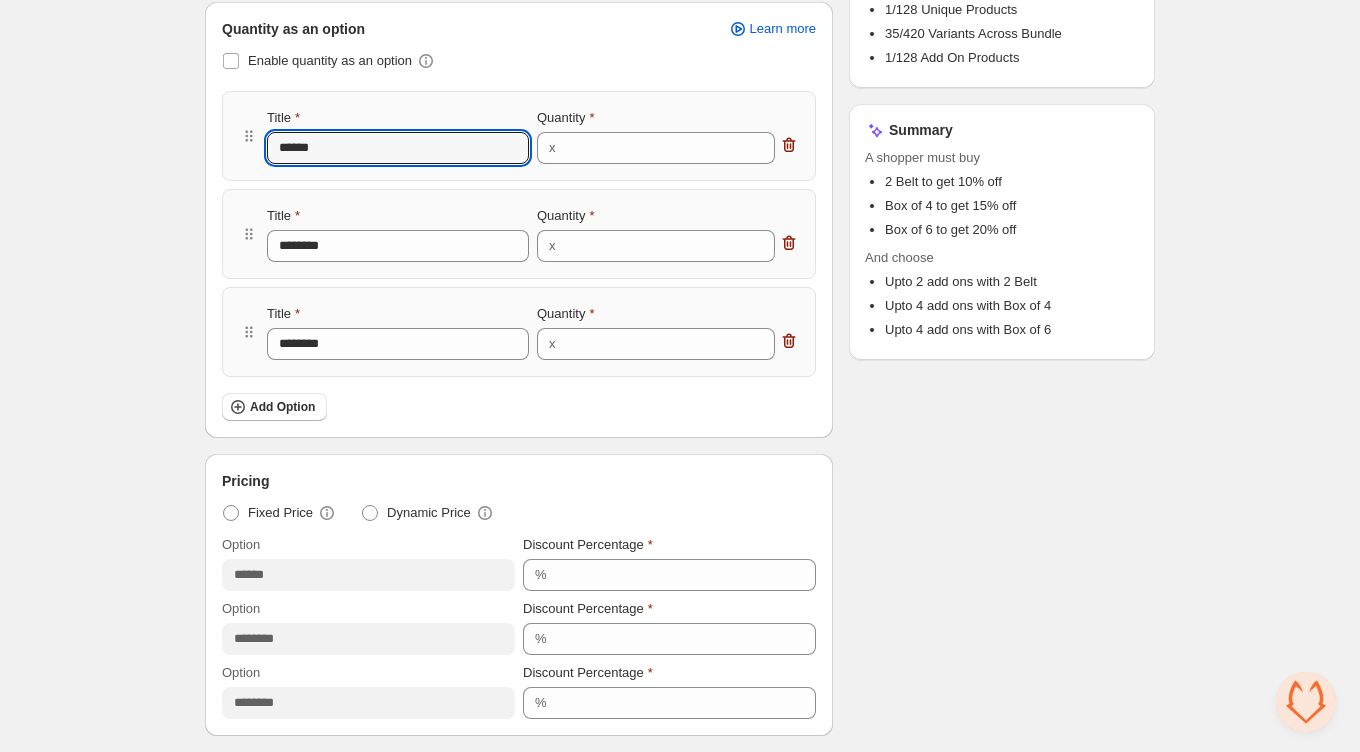 type on "*******" 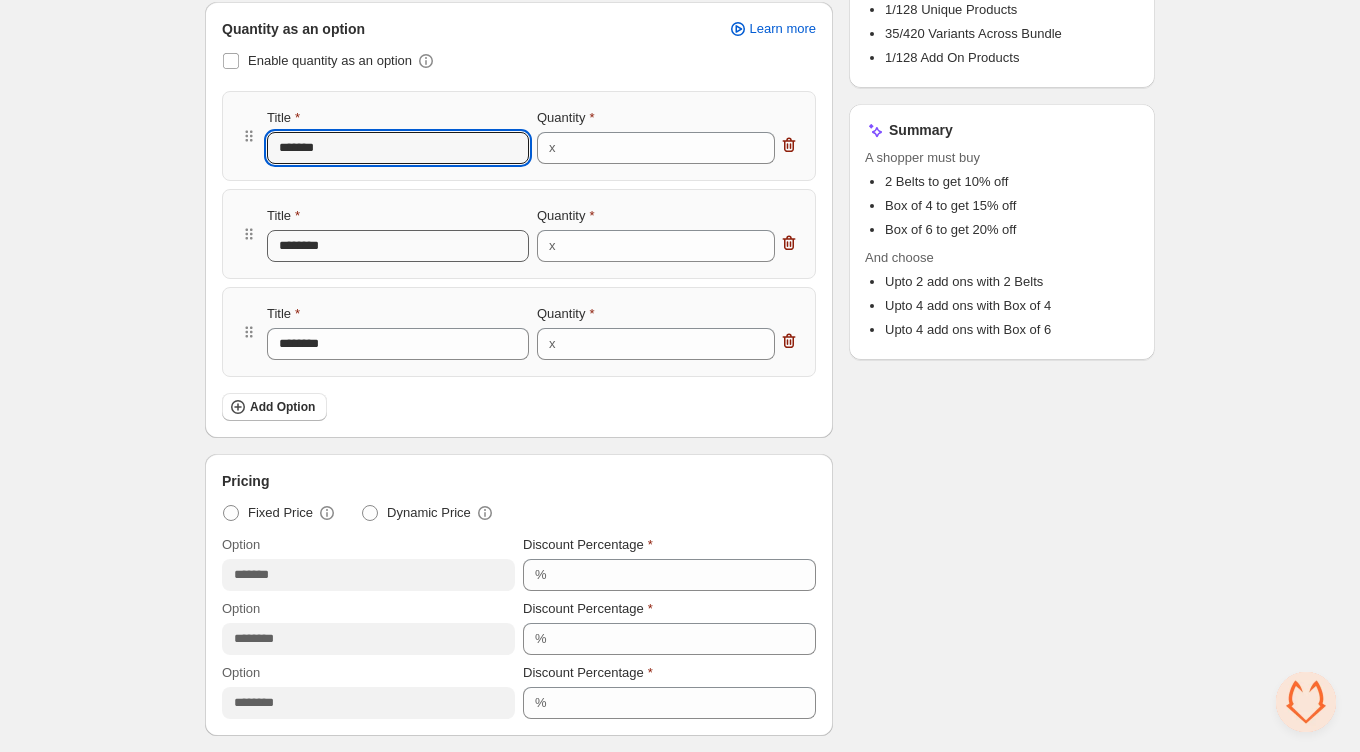type on "*******" 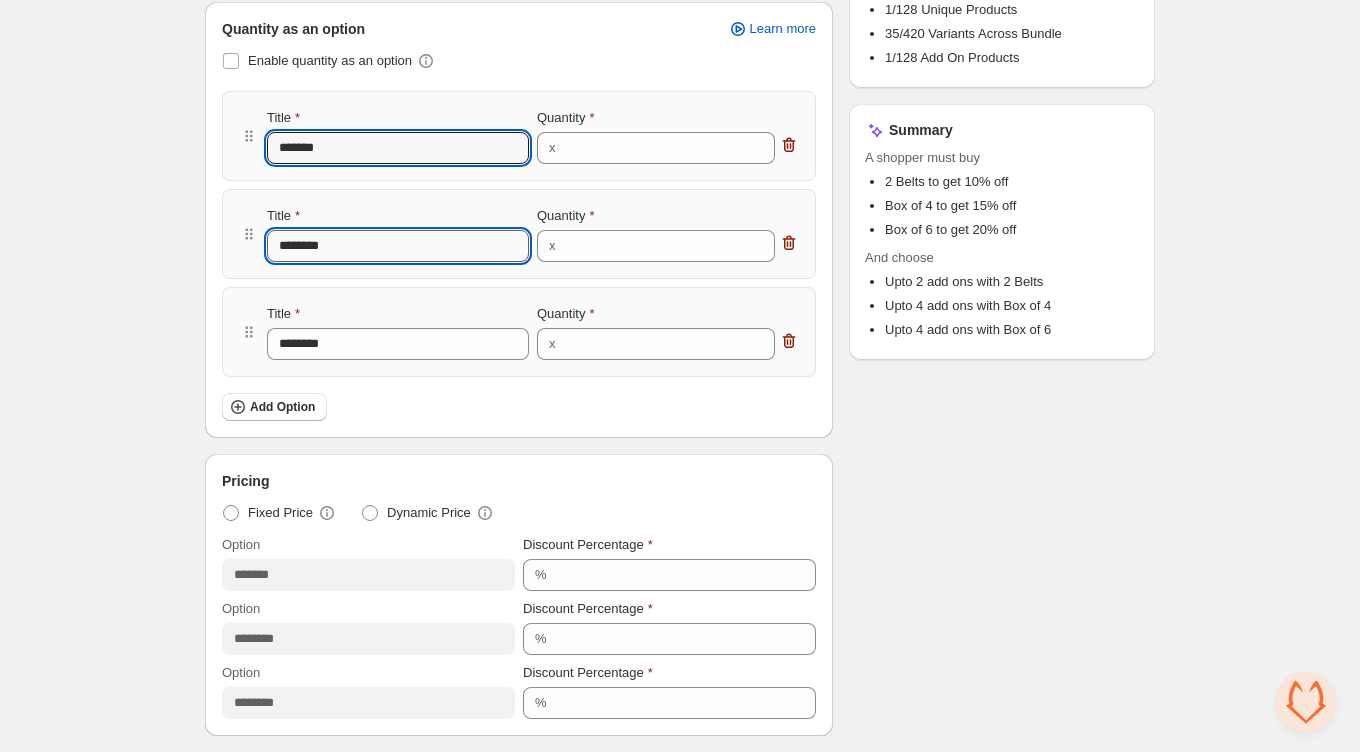 click on "********" at bounding box center [398, 246] 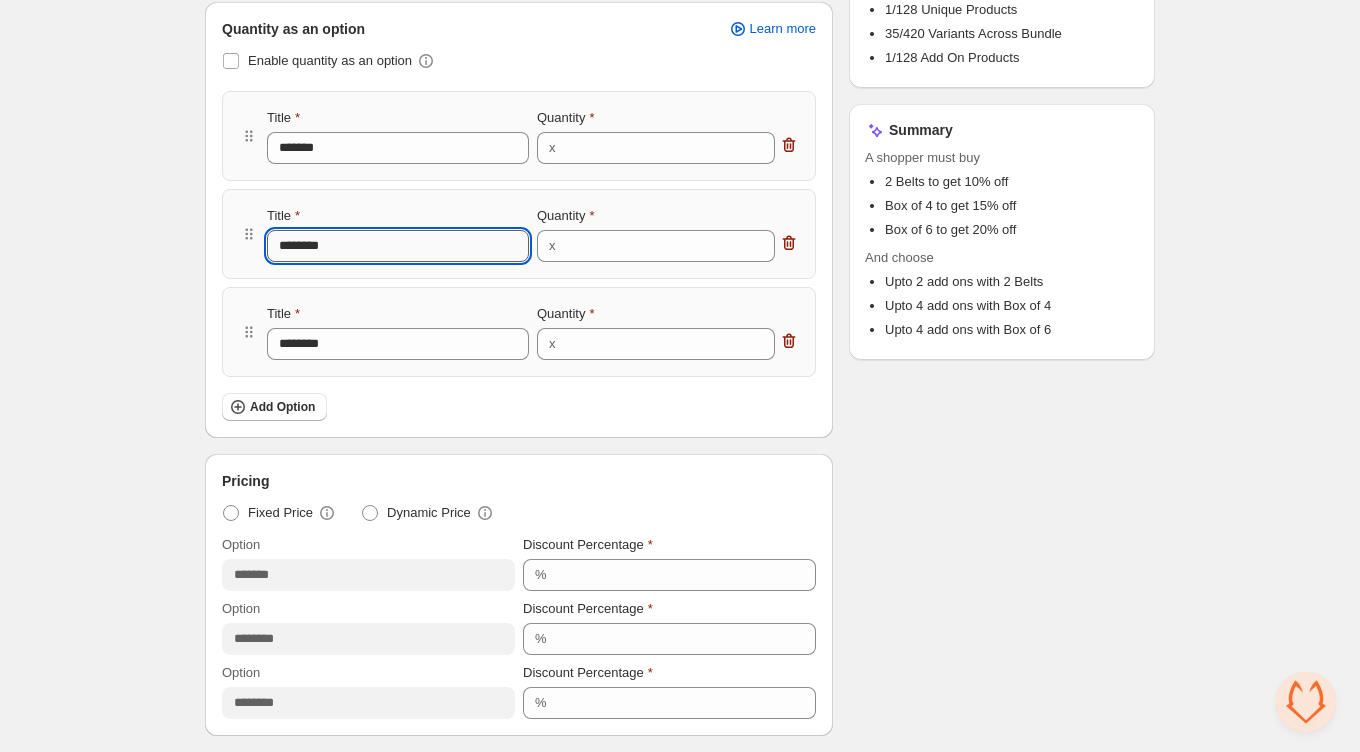 type on "******" 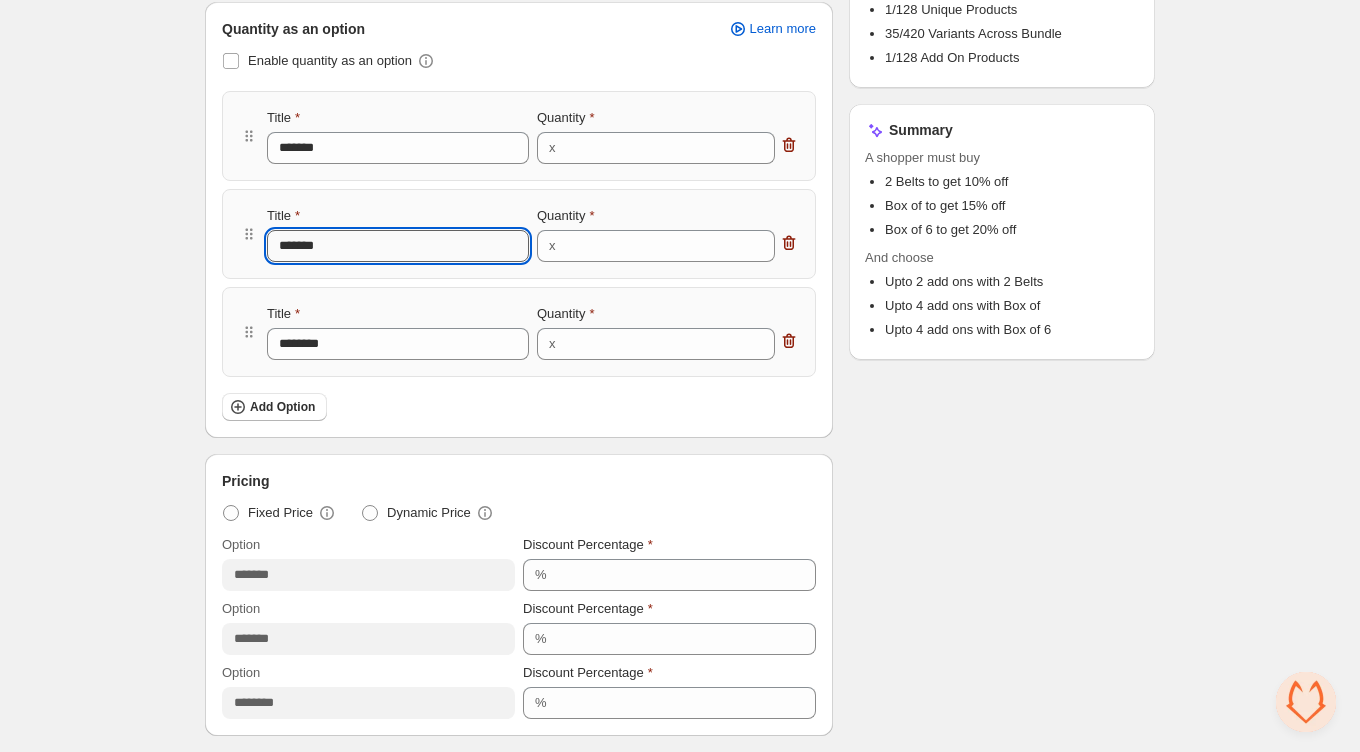 type on "******" 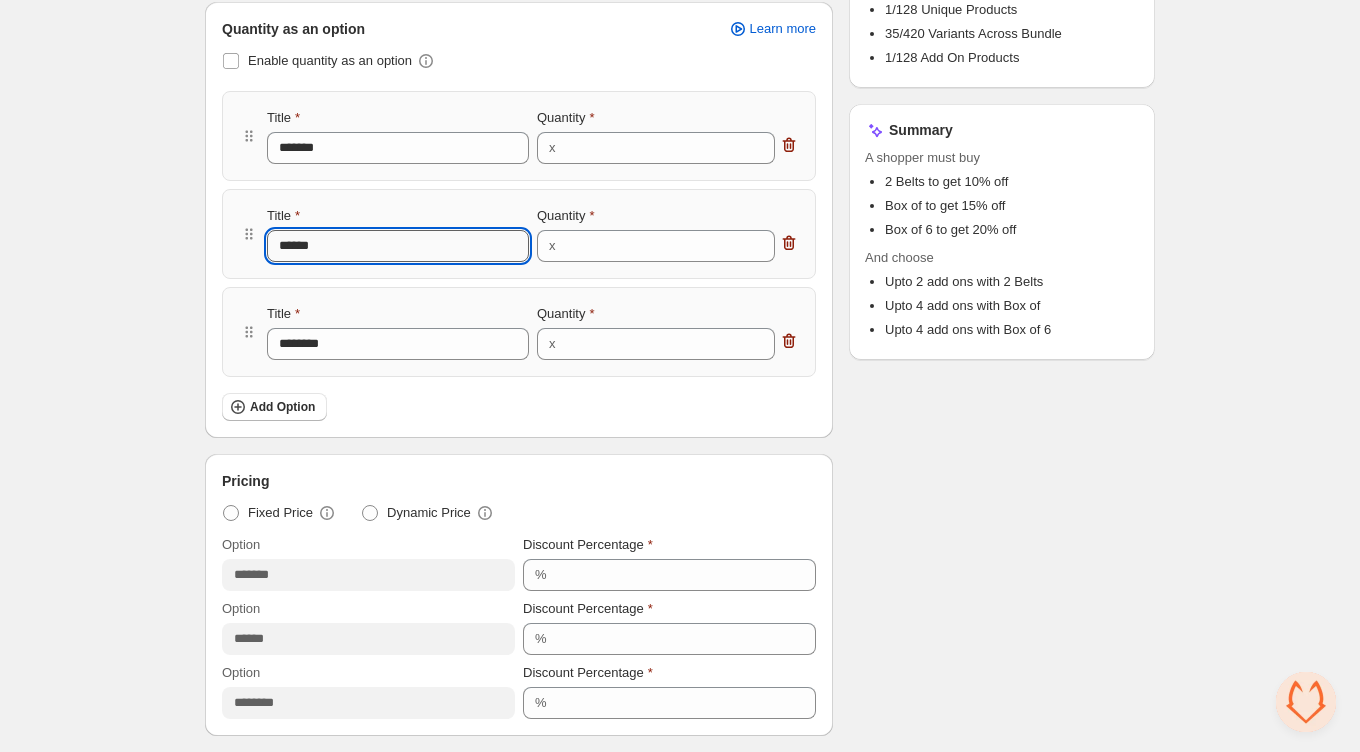 type on "*****" 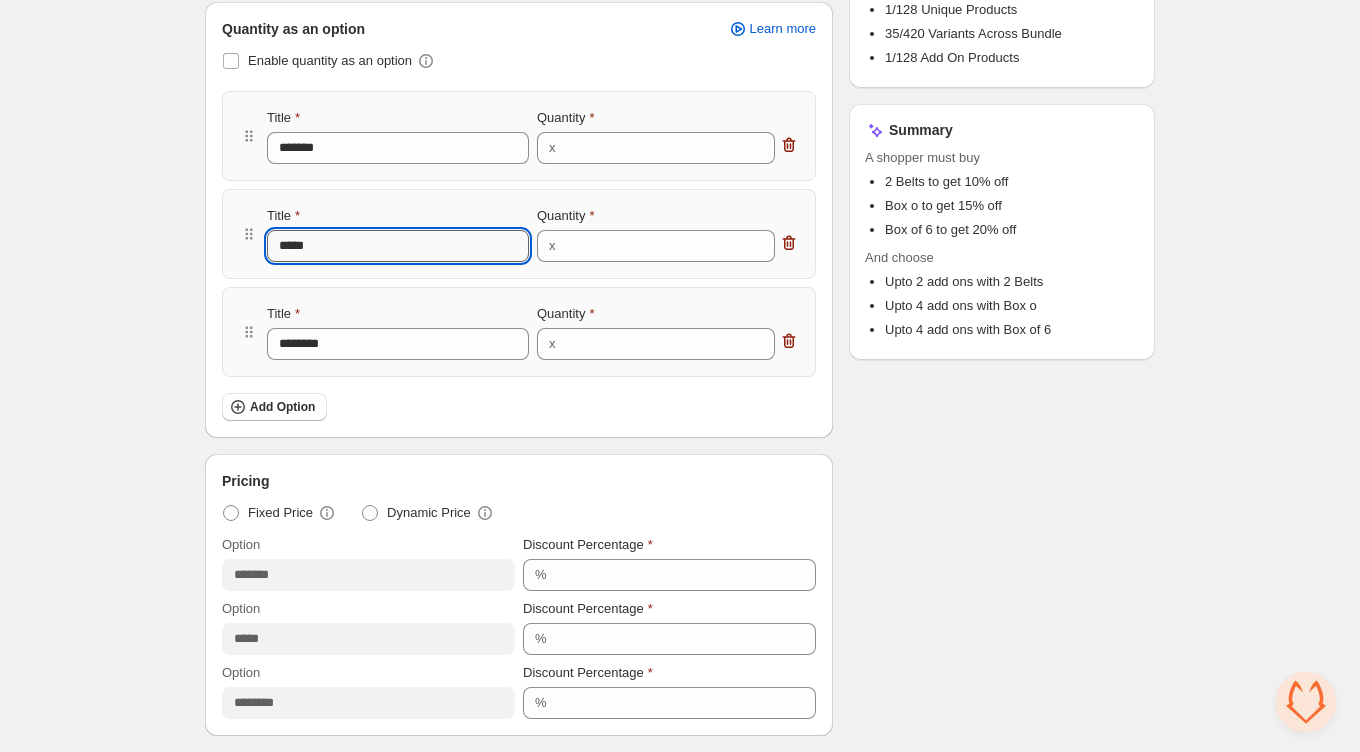 type on "***" 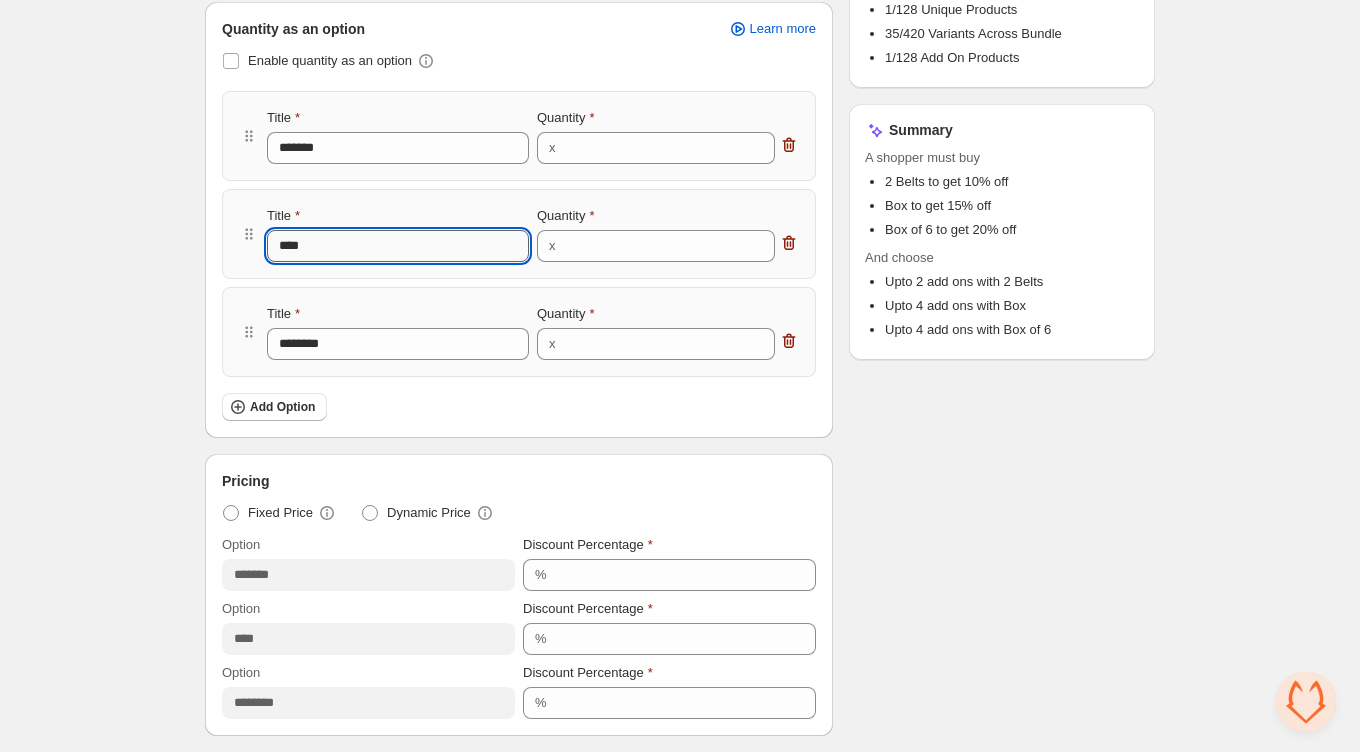 type on "***" 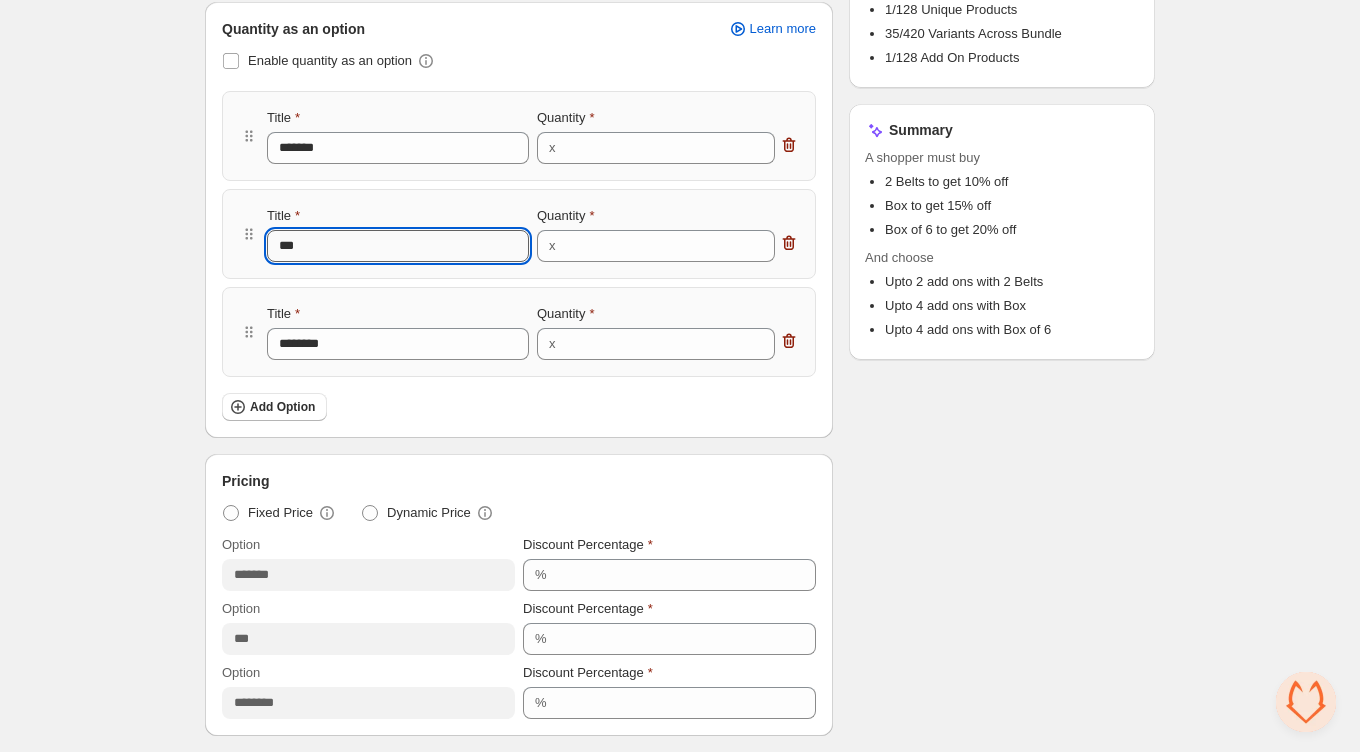 type on "**" 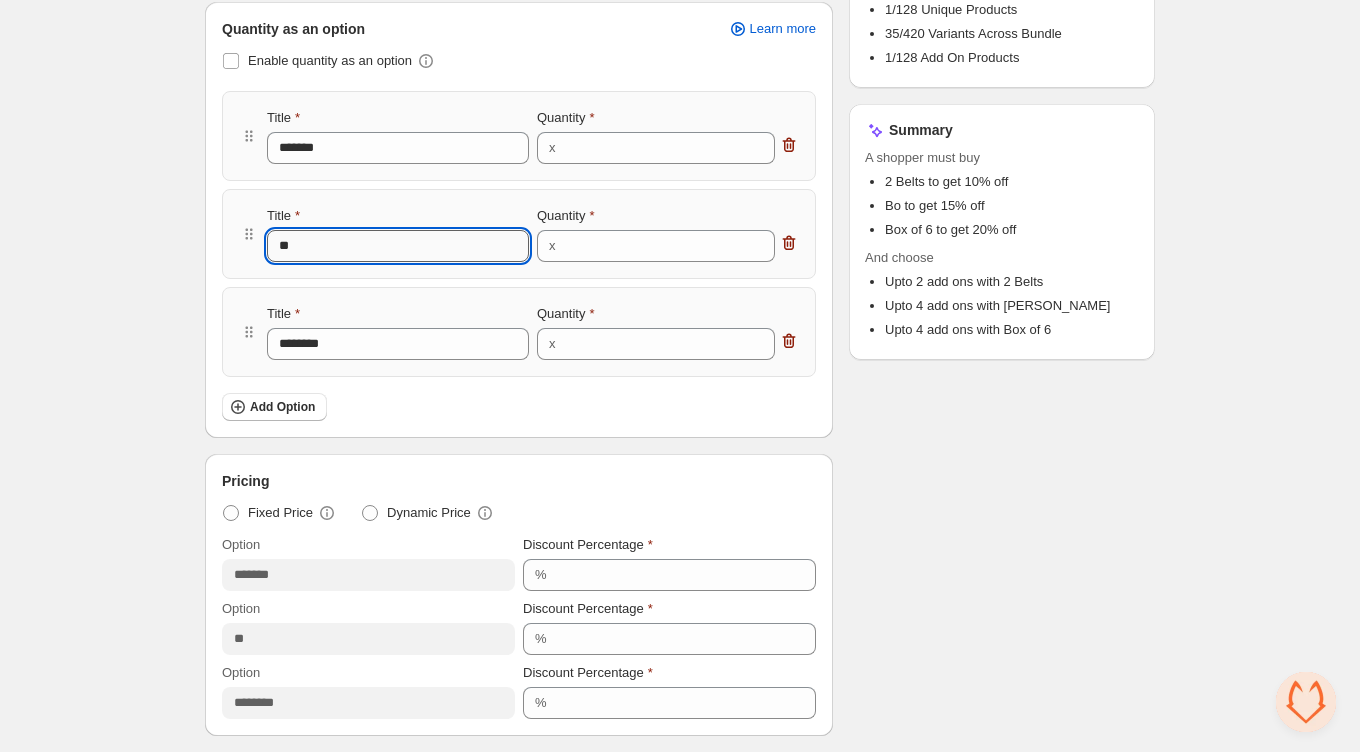 type on "*" 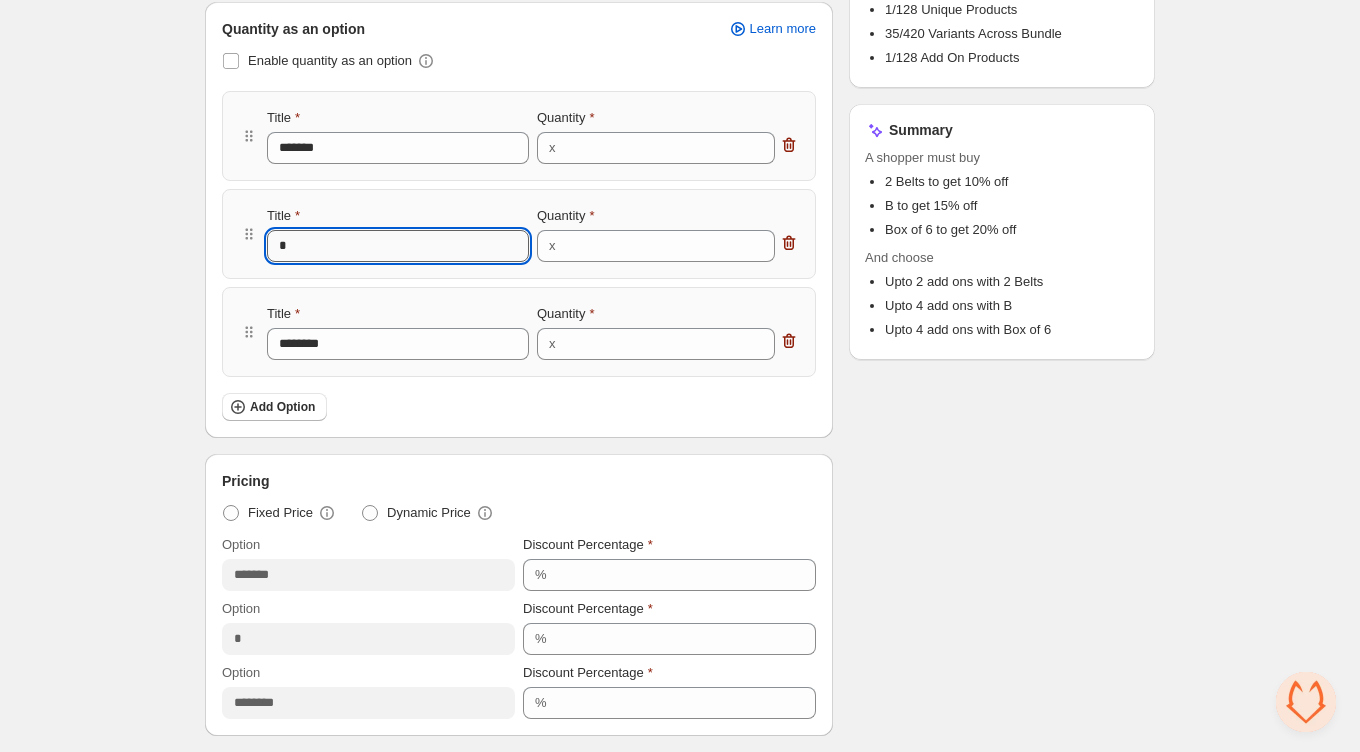 type 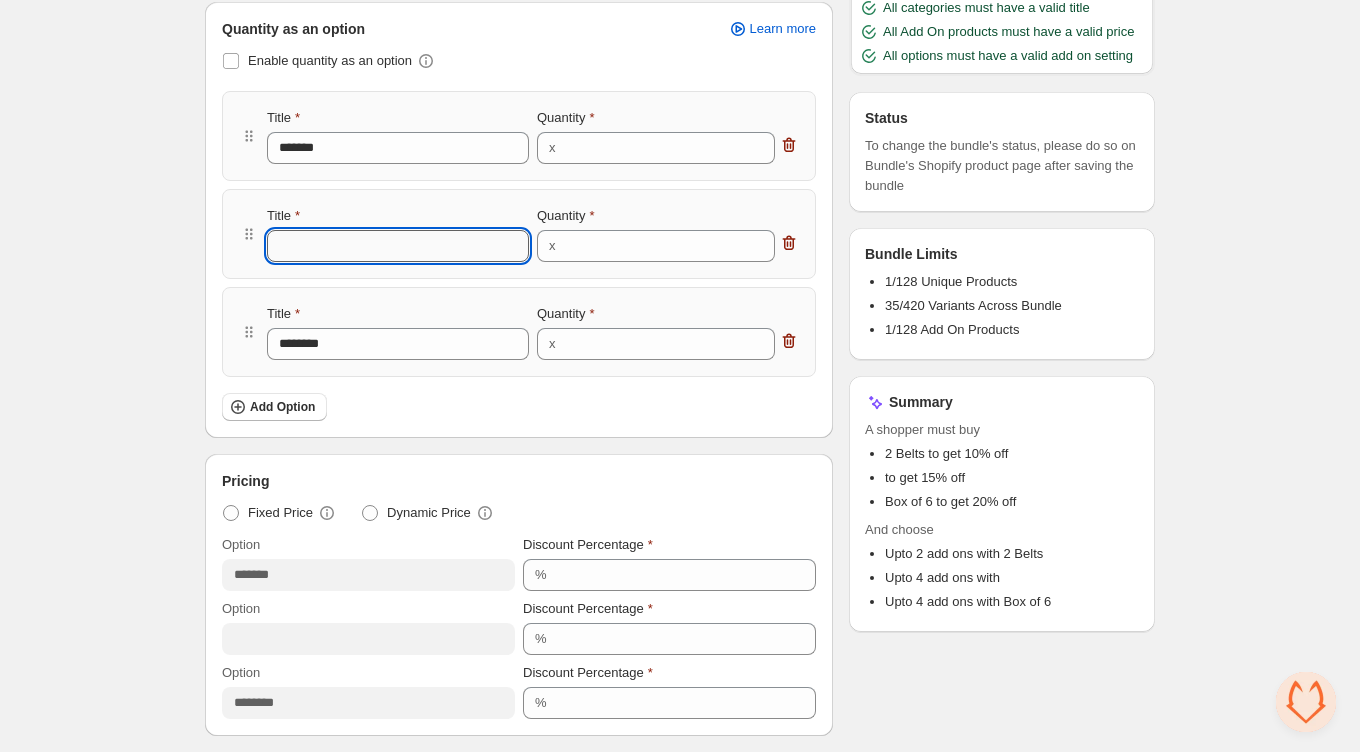 type on "*" 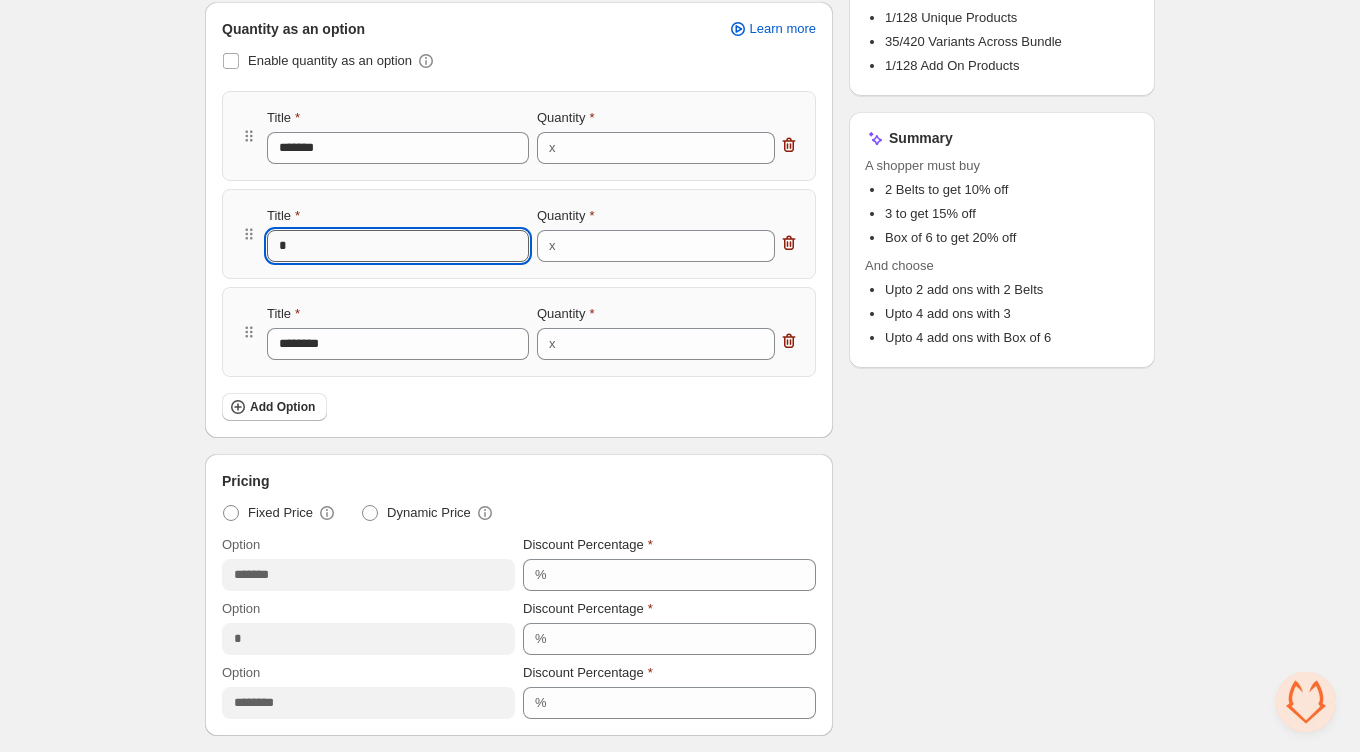 type on "*" 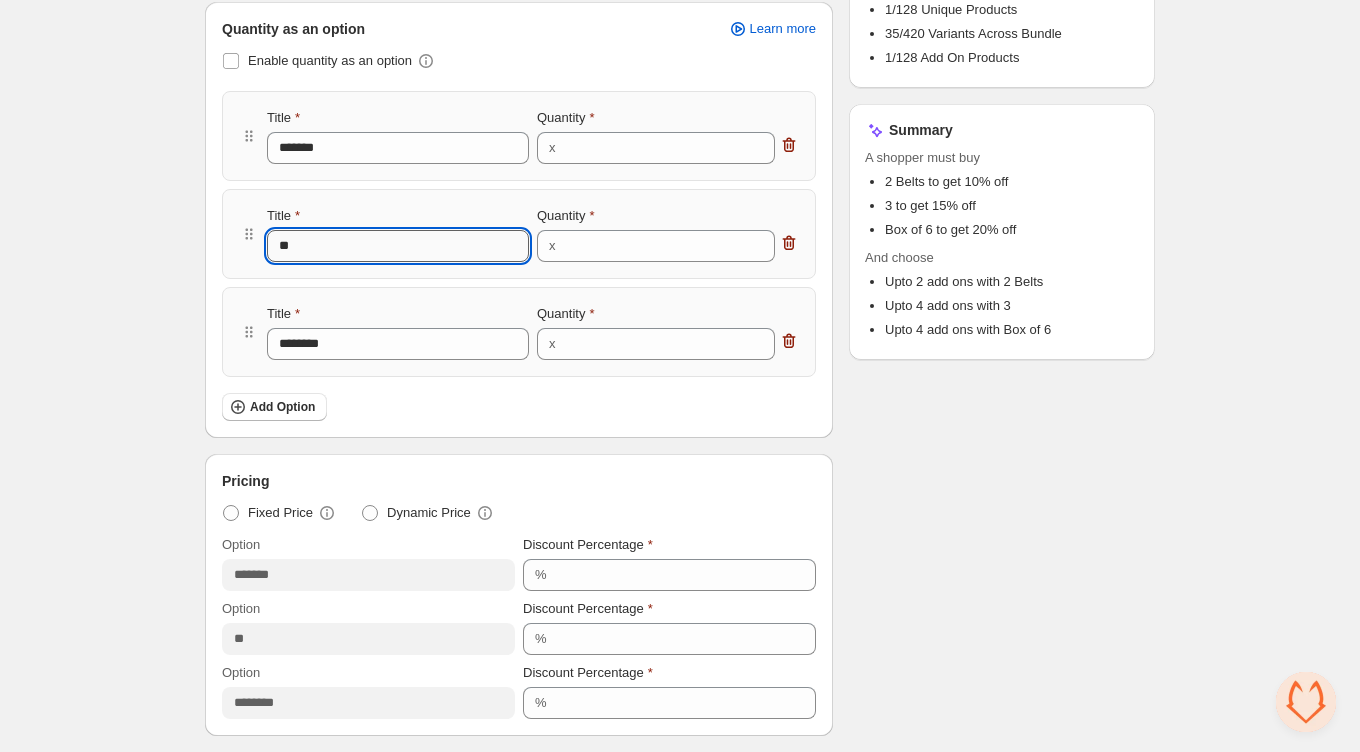 type on "***" 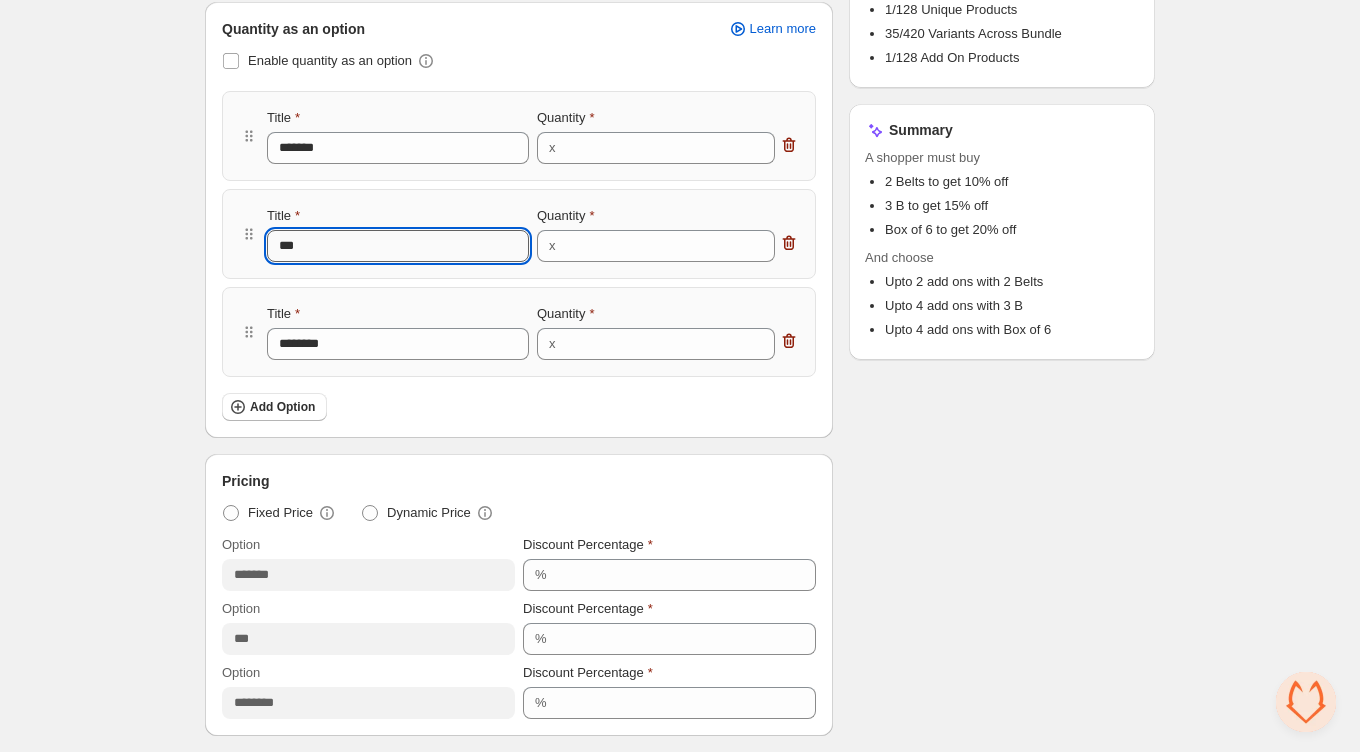 type on "****" 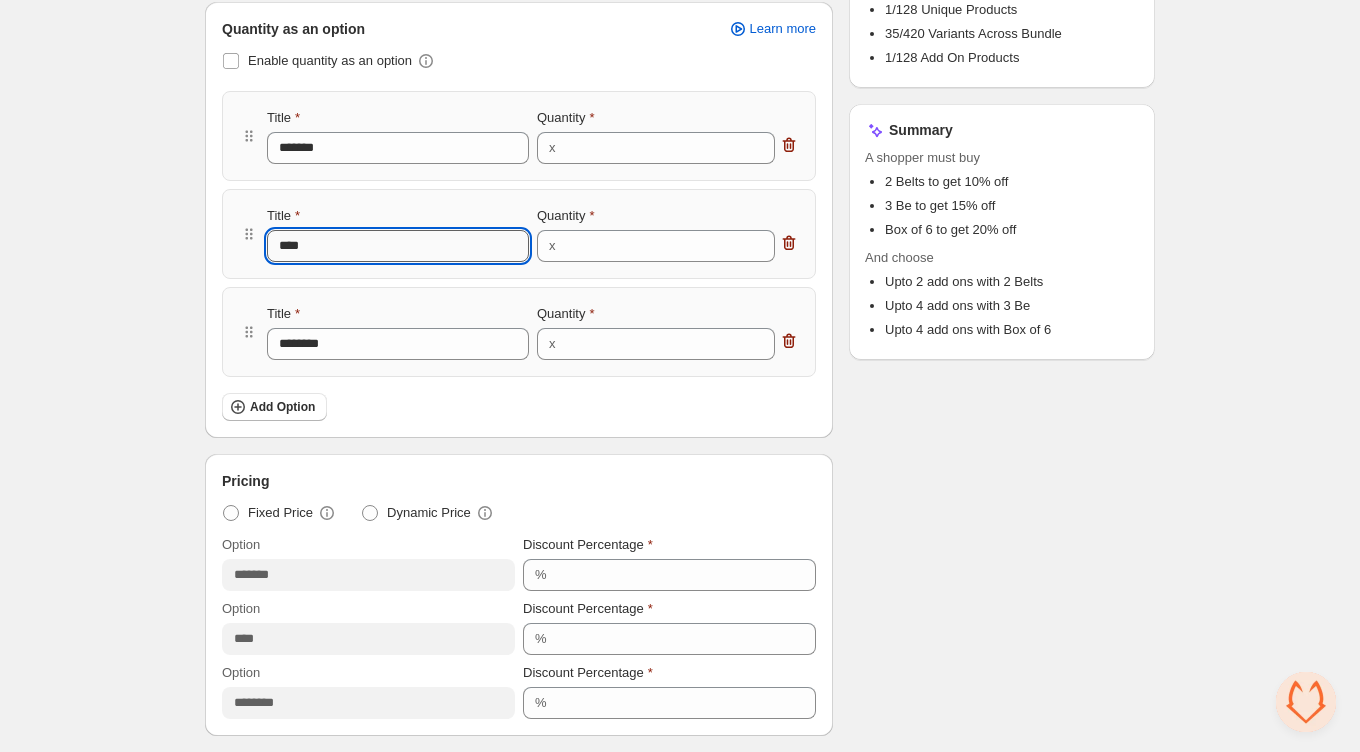 type on "*****" 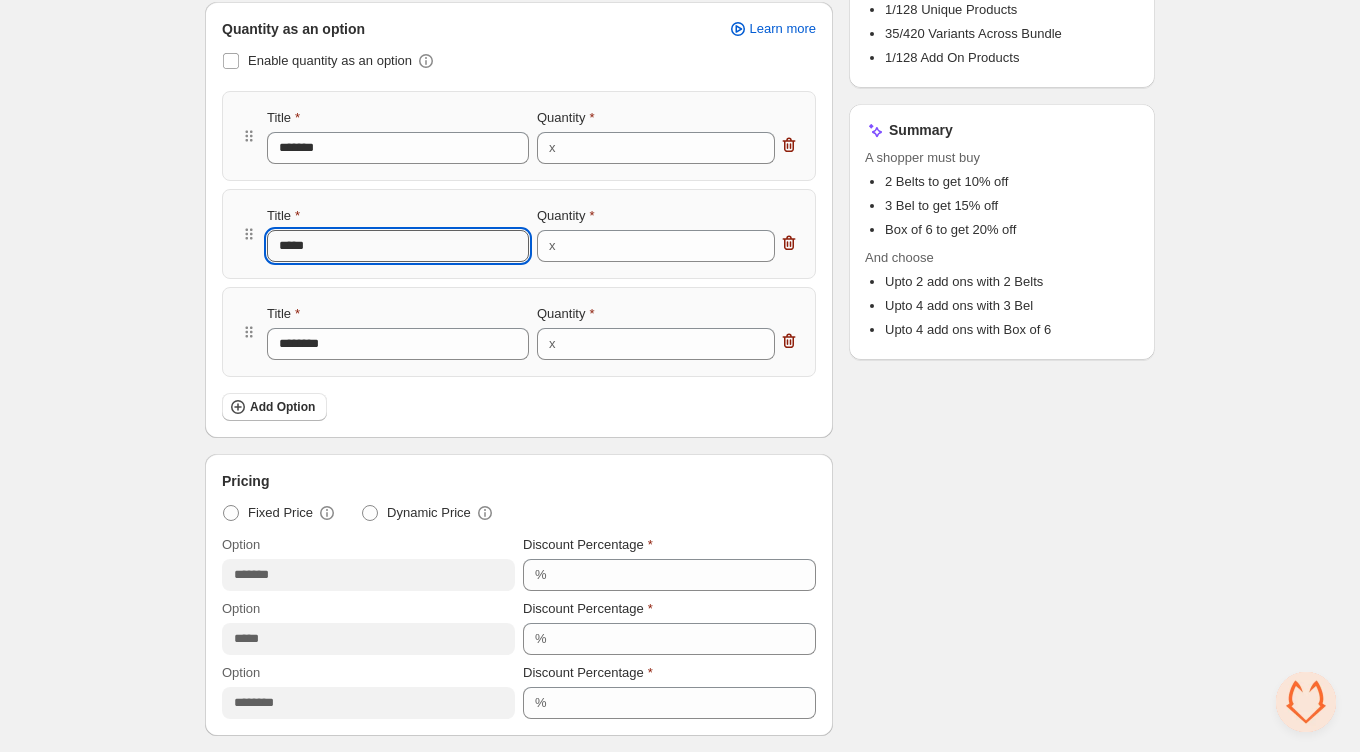 type on "******" 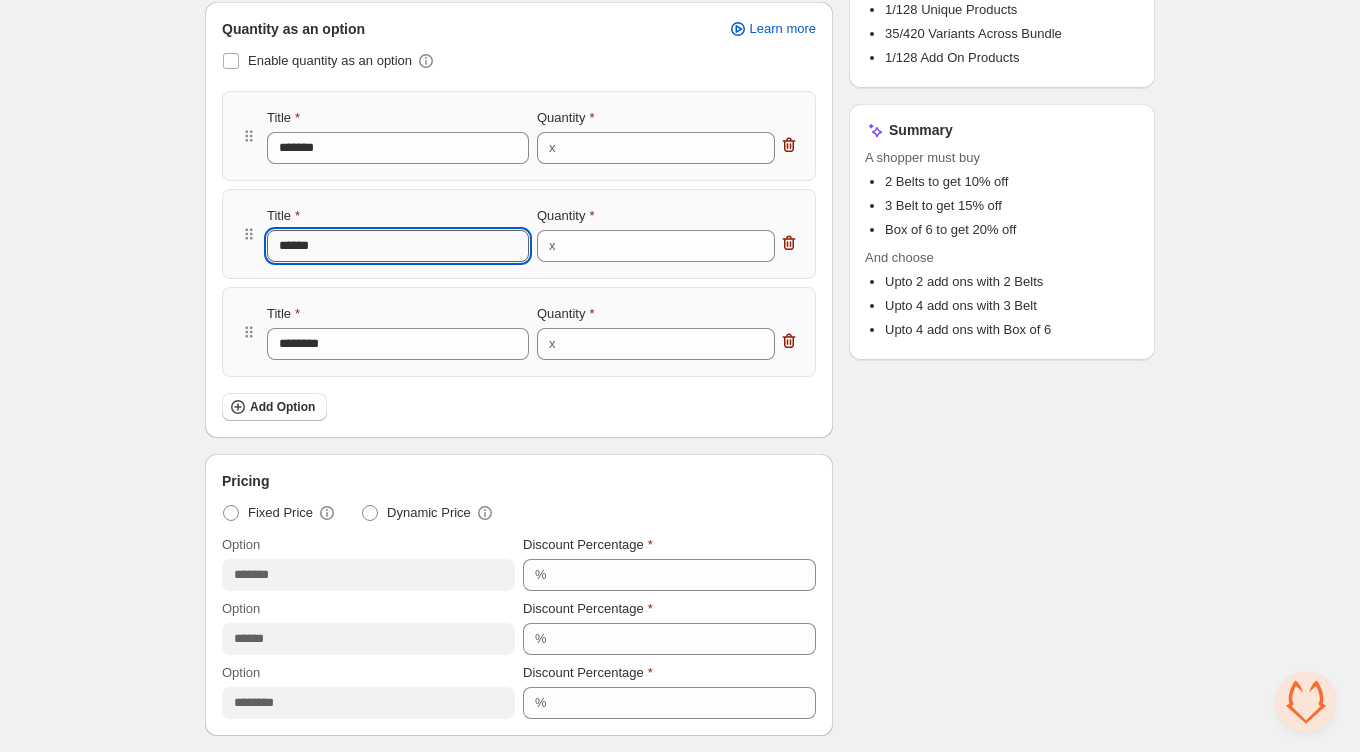 type on "*****" 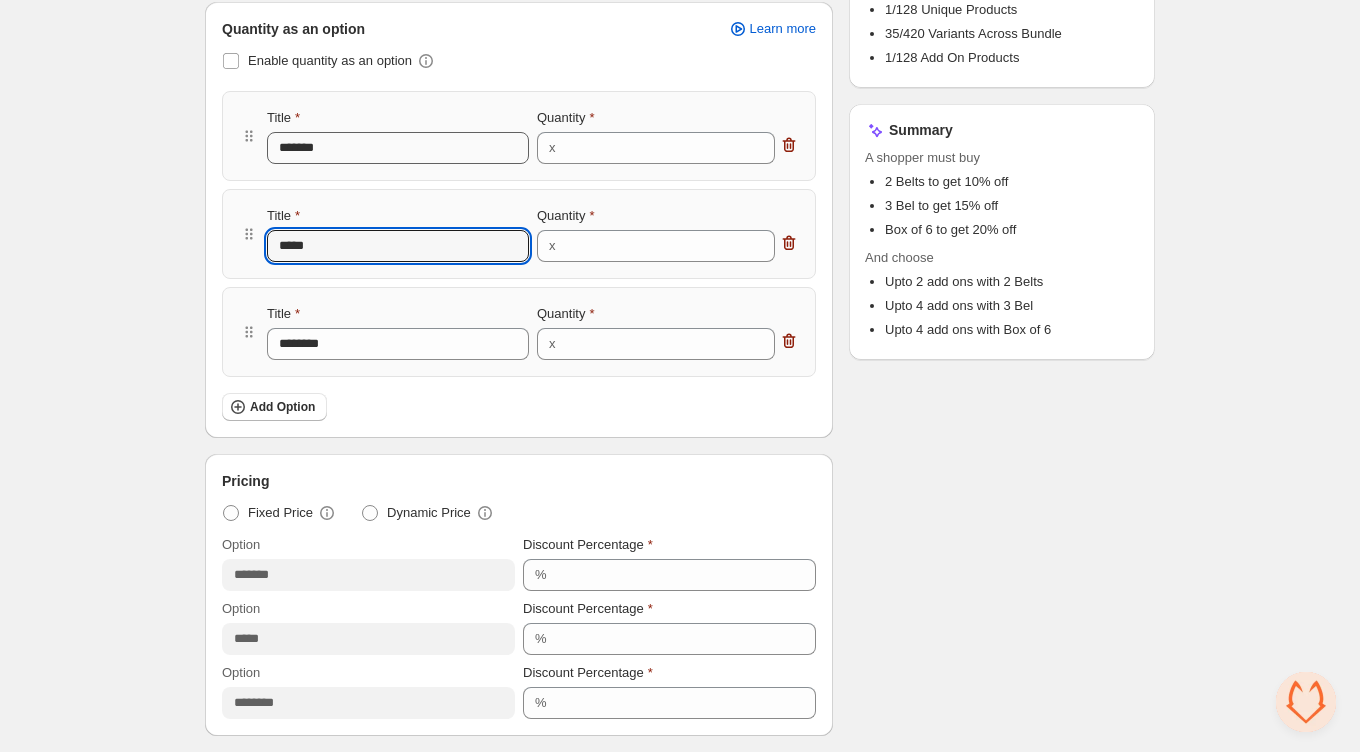 type on "*****" 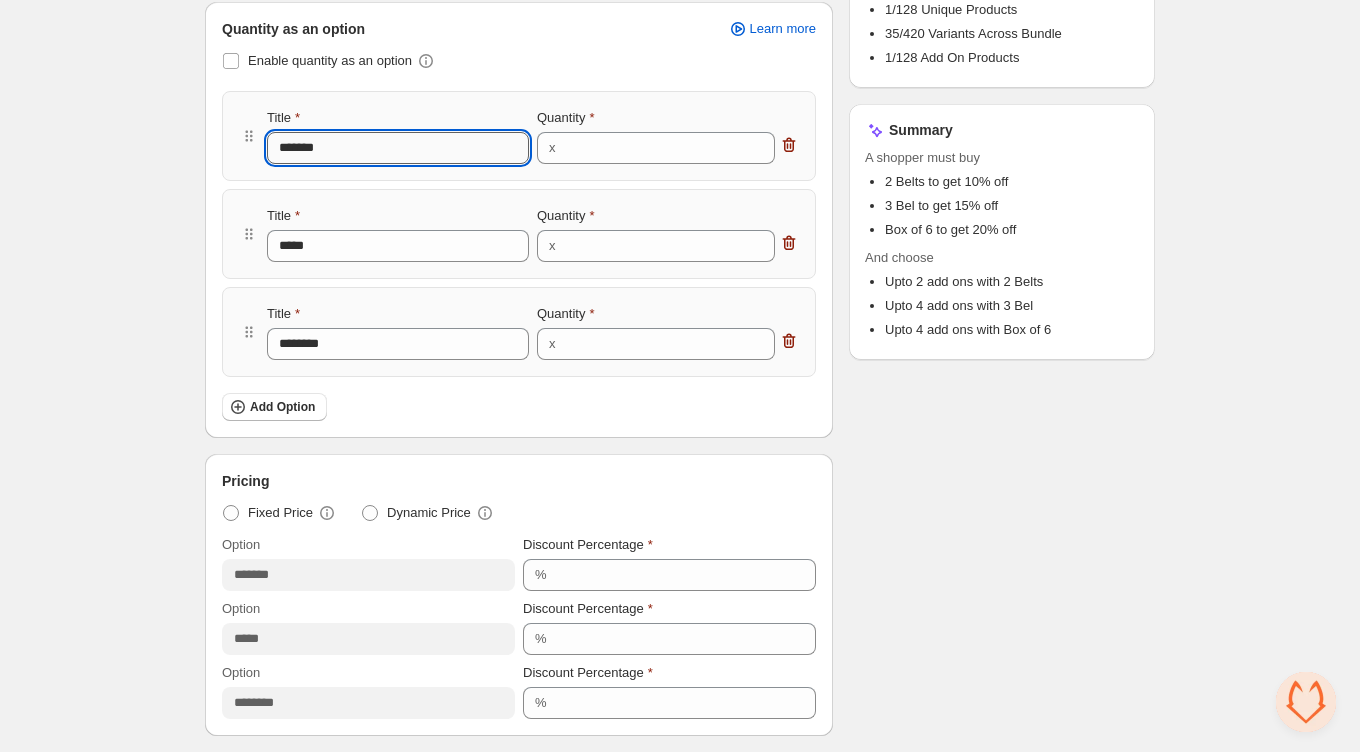 click on "*******" at bounding box center [398, 148] 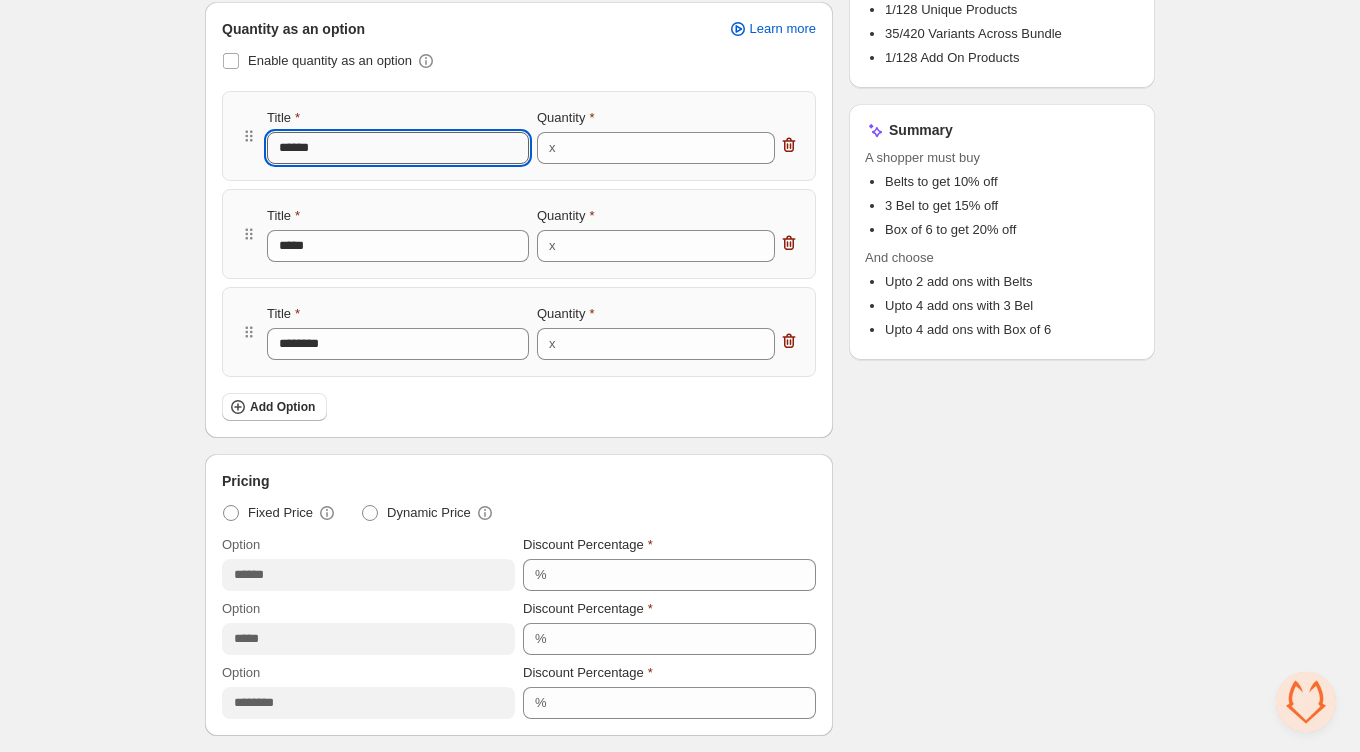 type on "*******" 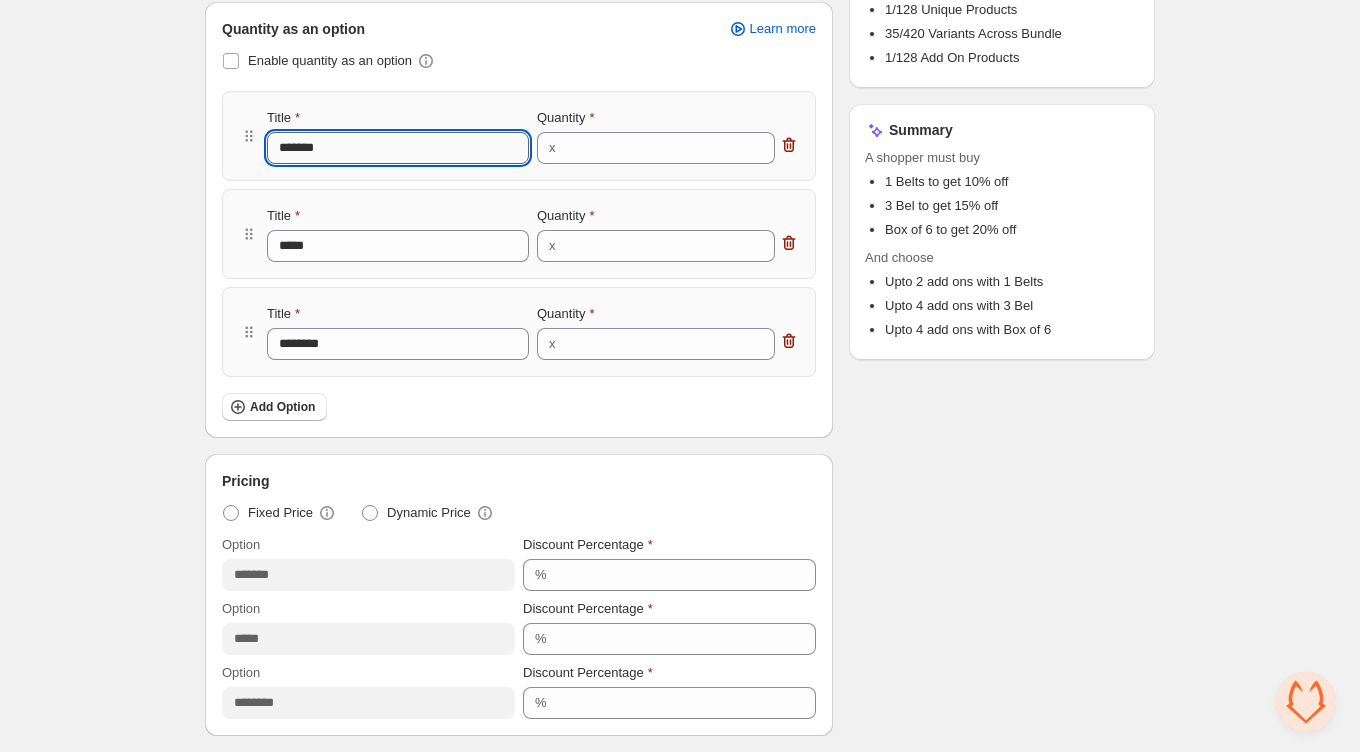 click on "*******" at bounding box center [398, 148] 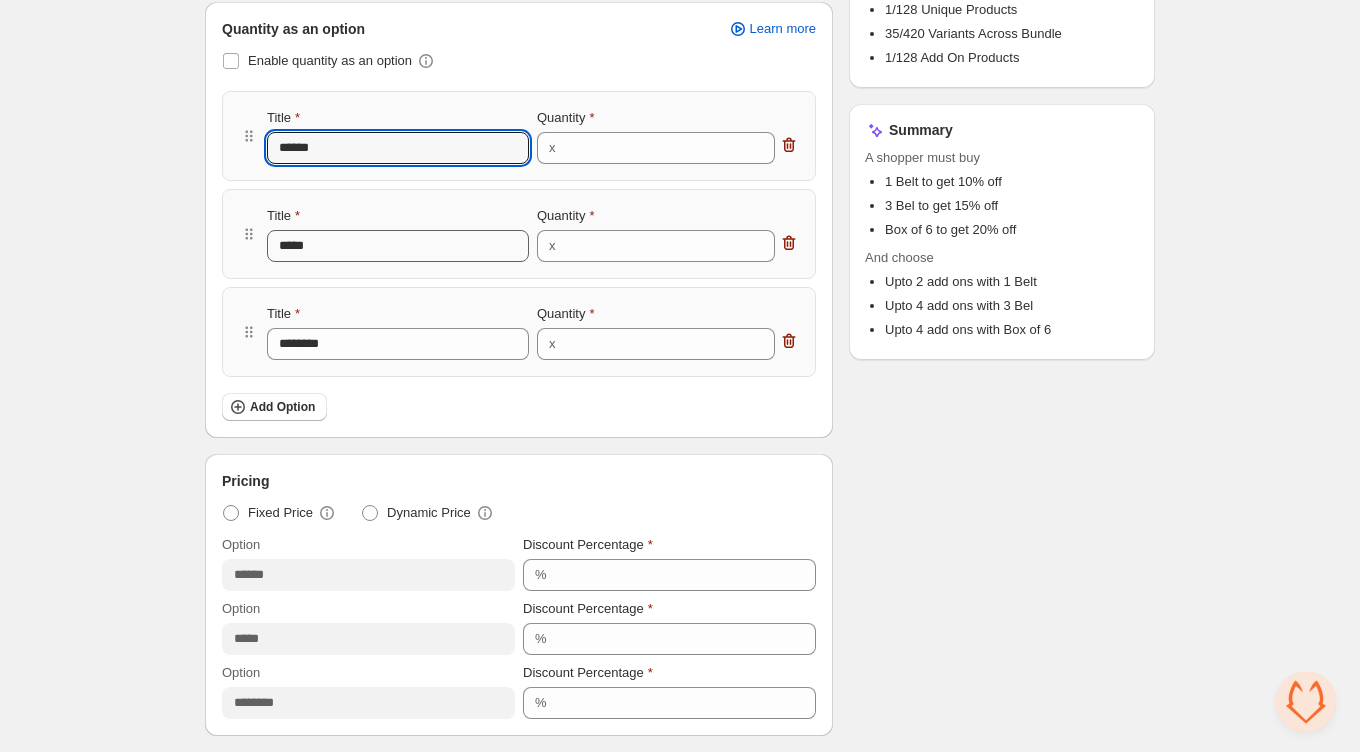 type on "******" 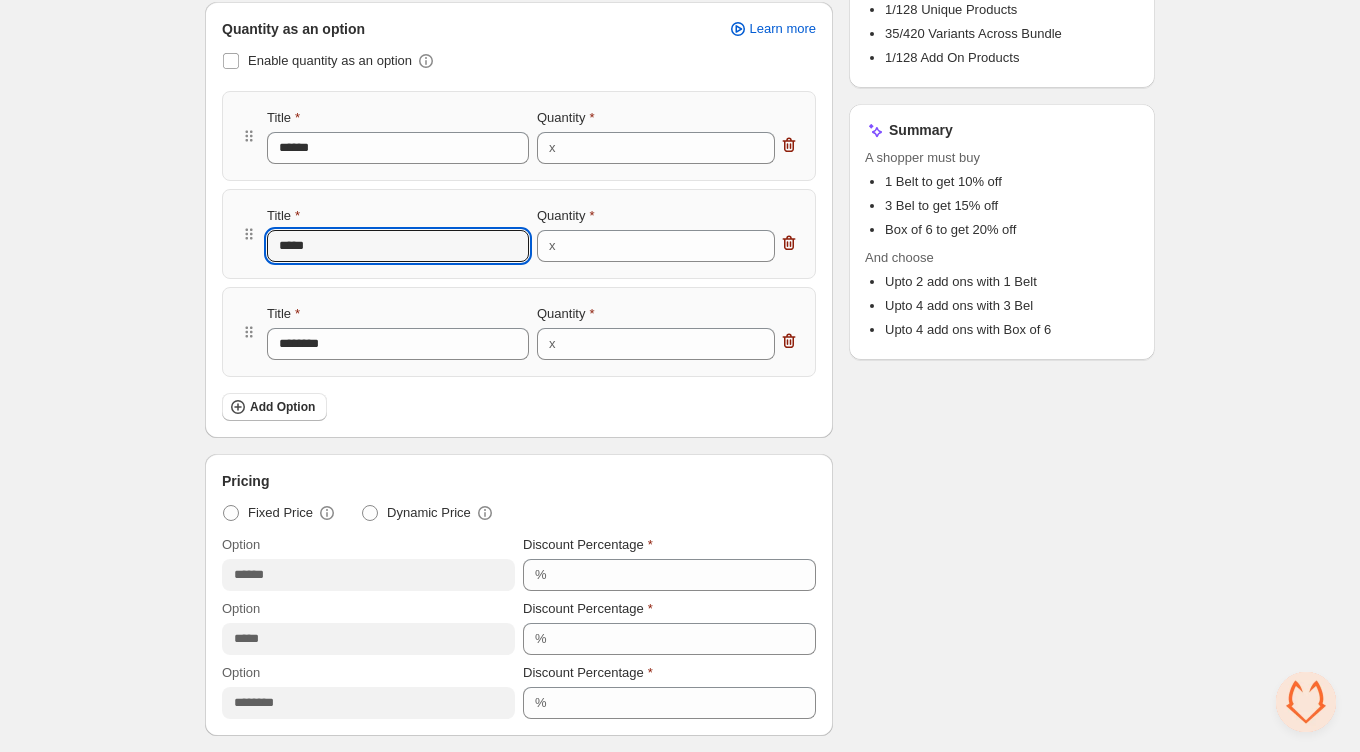 drag, startPoint x: 346, startPoint y: 247, endPoint x: 208, endPoint y: 247, distance: 138 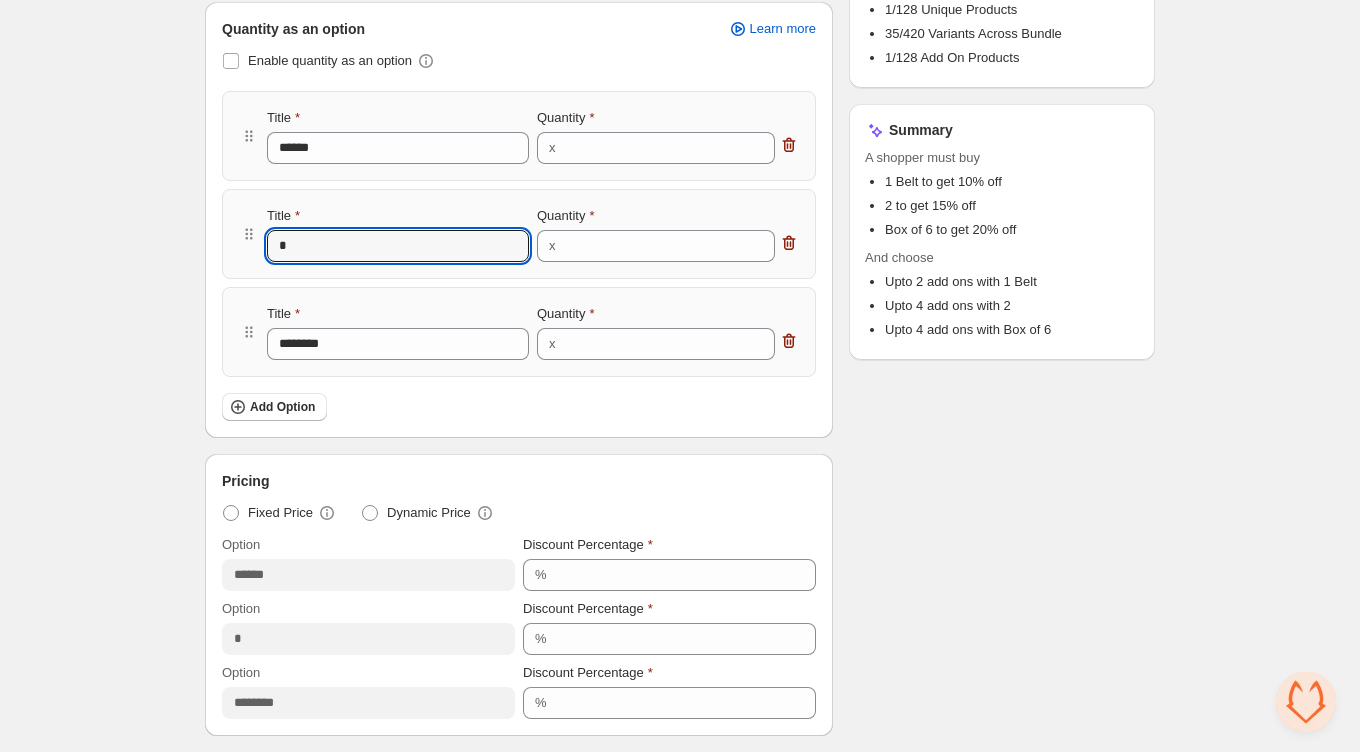 type on "*" 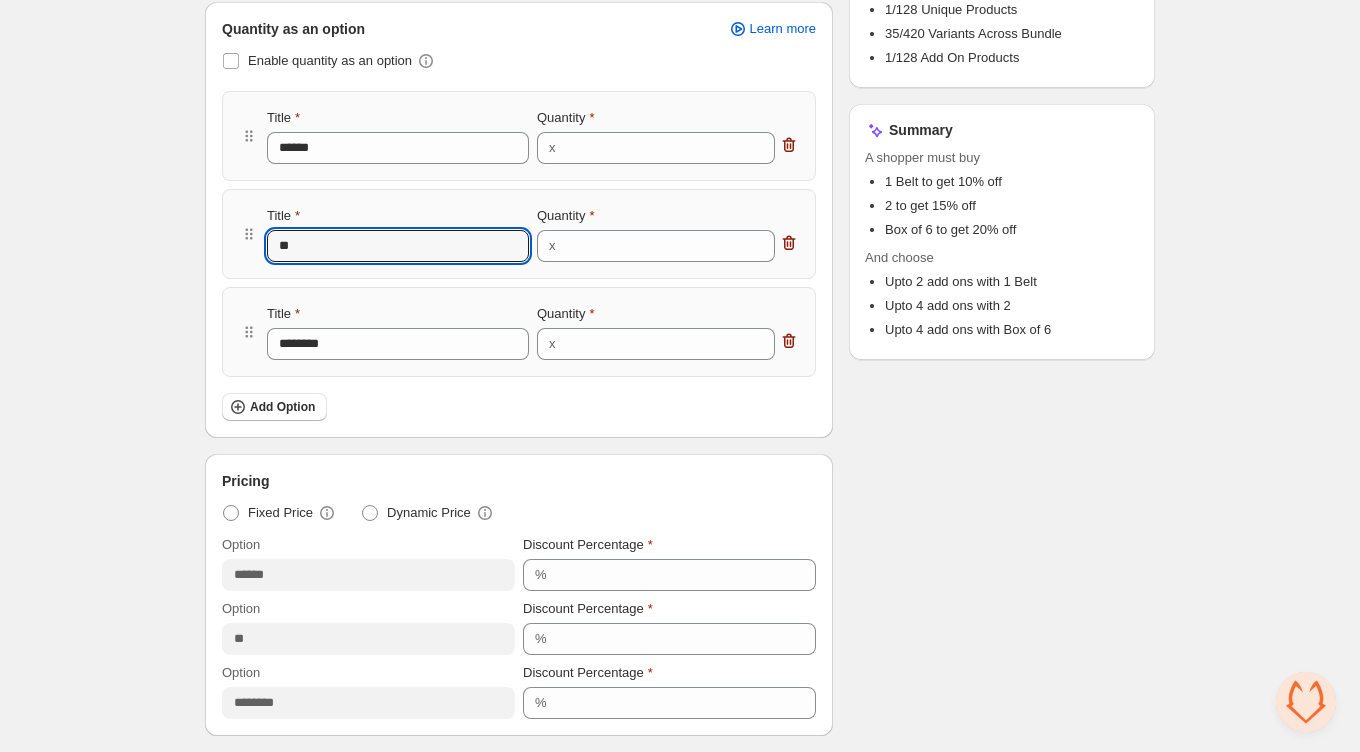 type on "***" 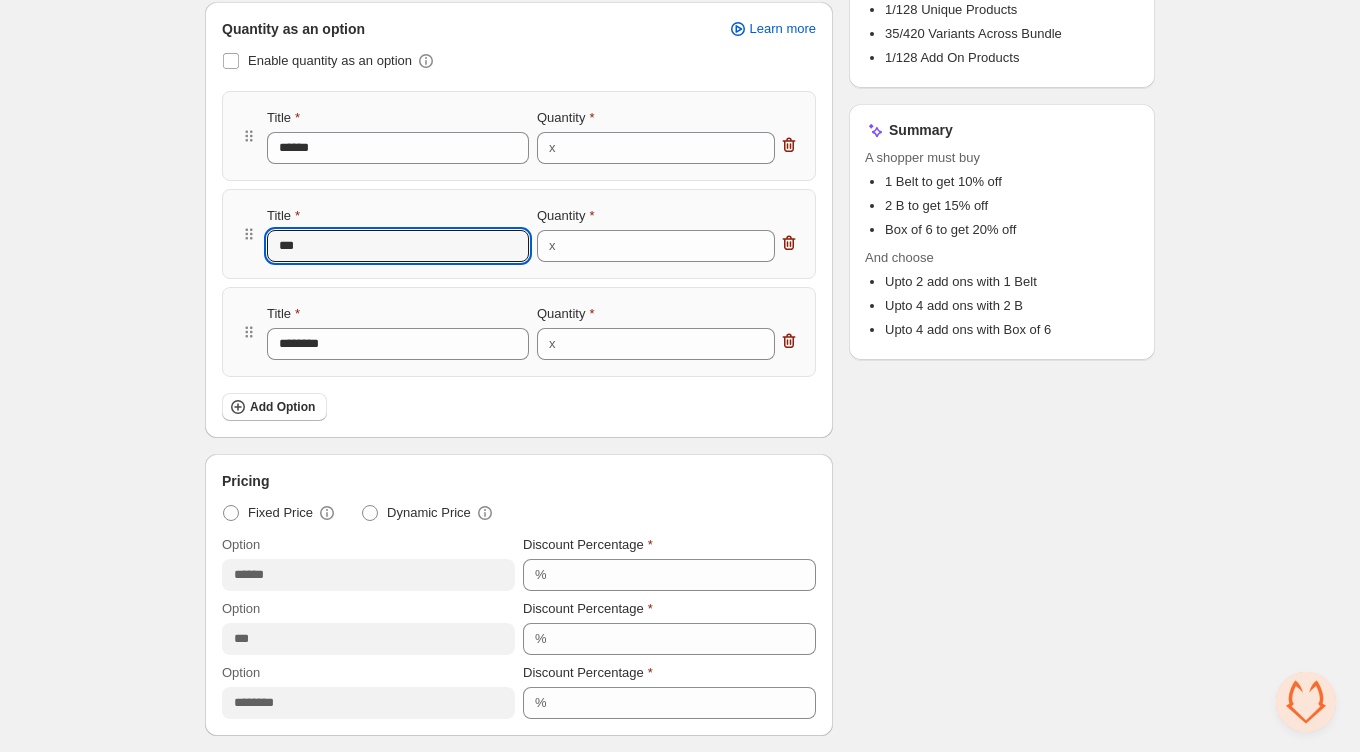 type on "****" 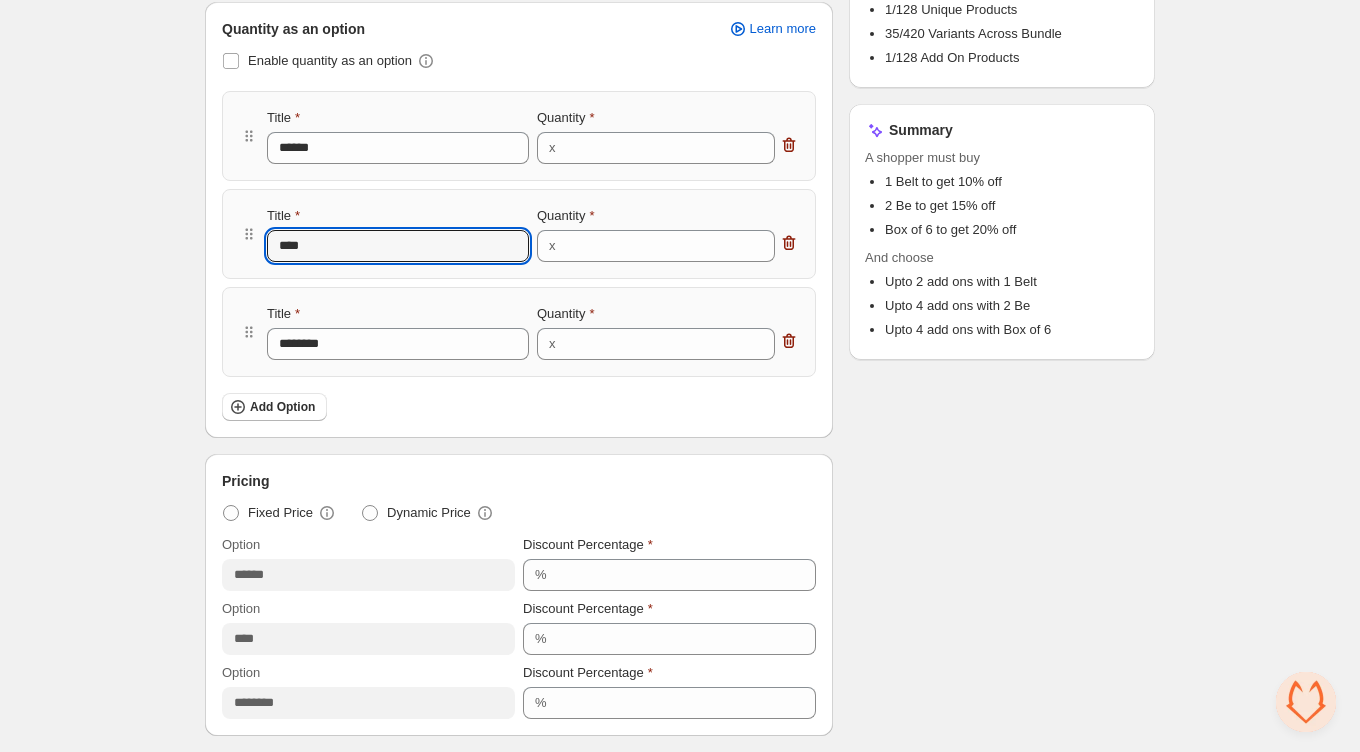 type on "*****" 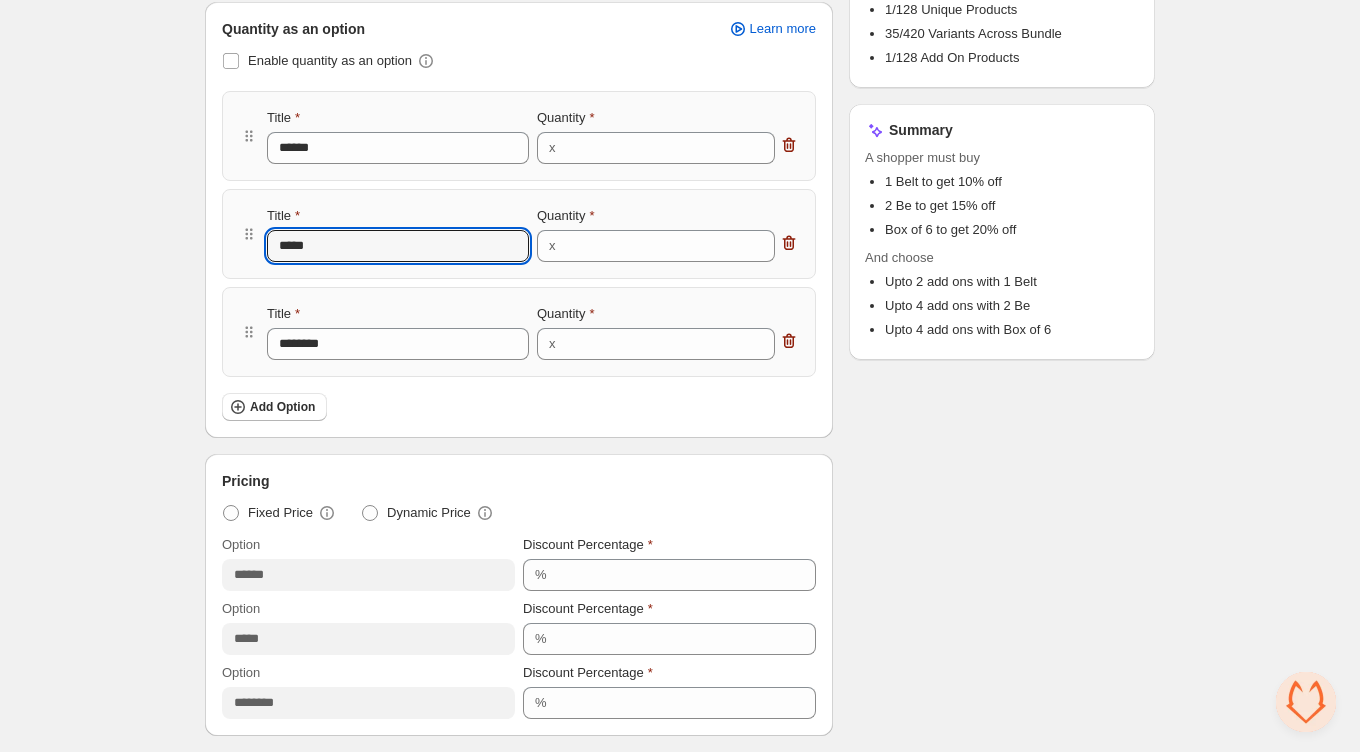 type on "******" 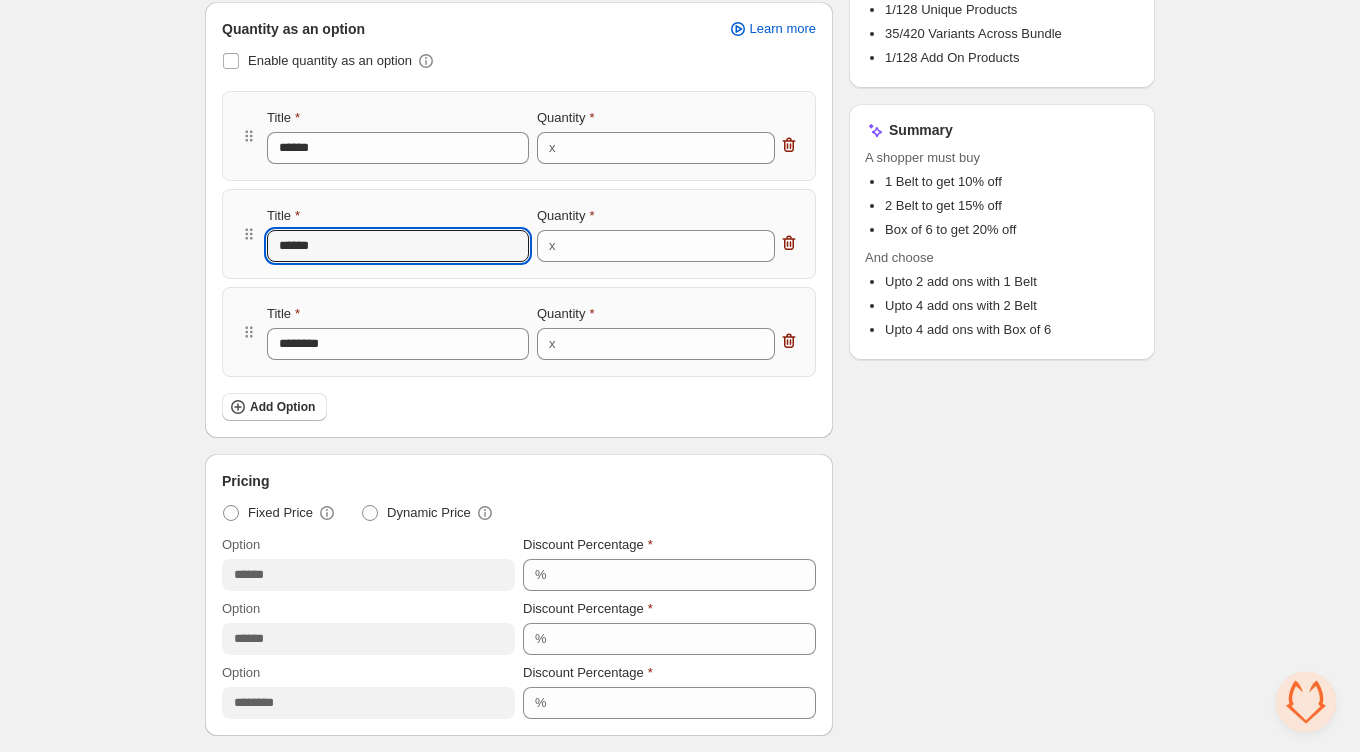 type on "*******" 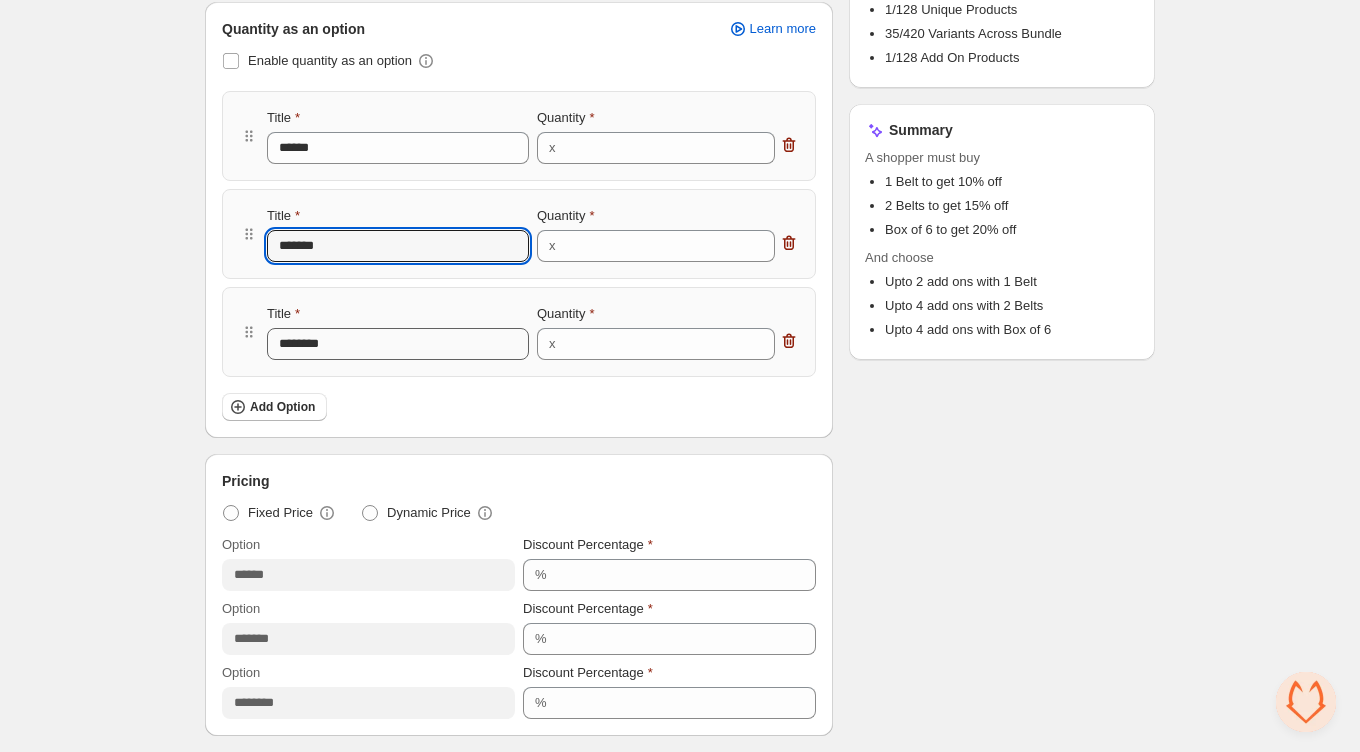 type on "*******" 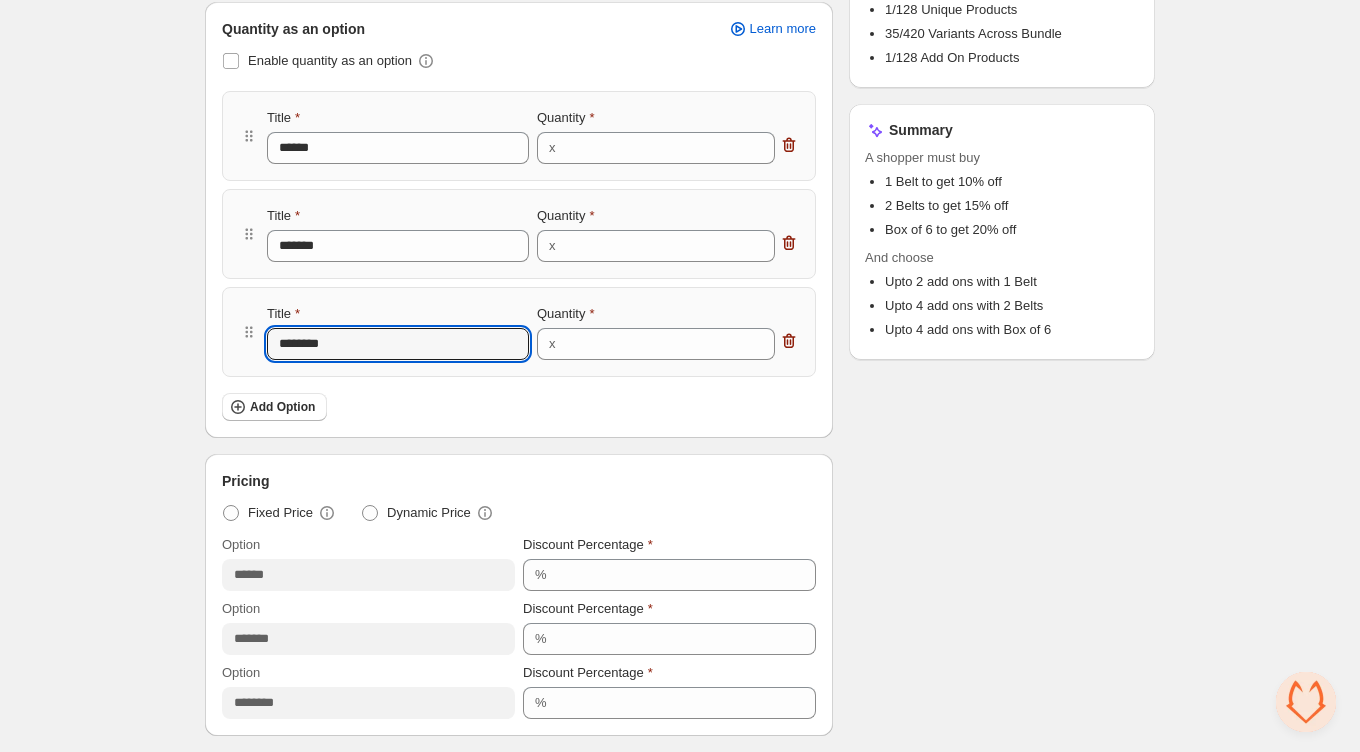 drag, startPoint x: 364, startPoint y: 342, endPoint x: 234, endPoint y: 344, distance: 130.01538 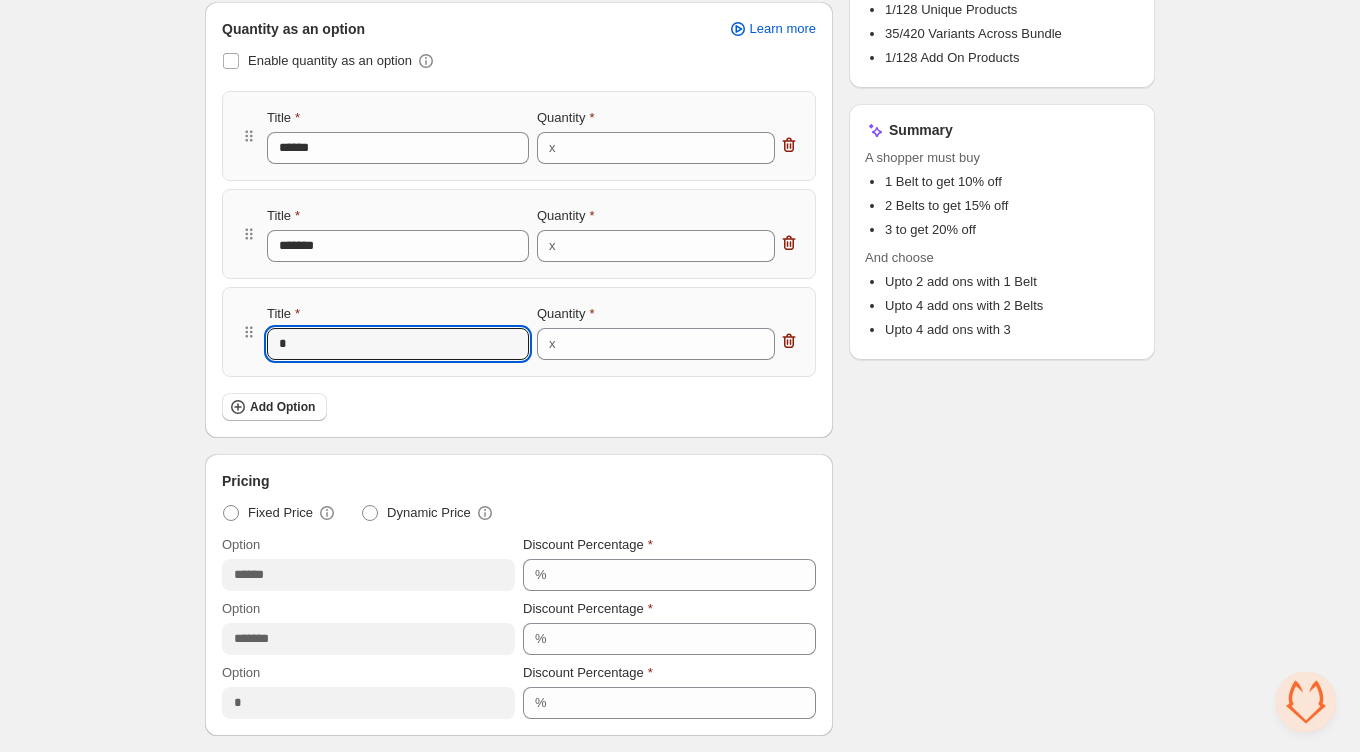 type on "*" 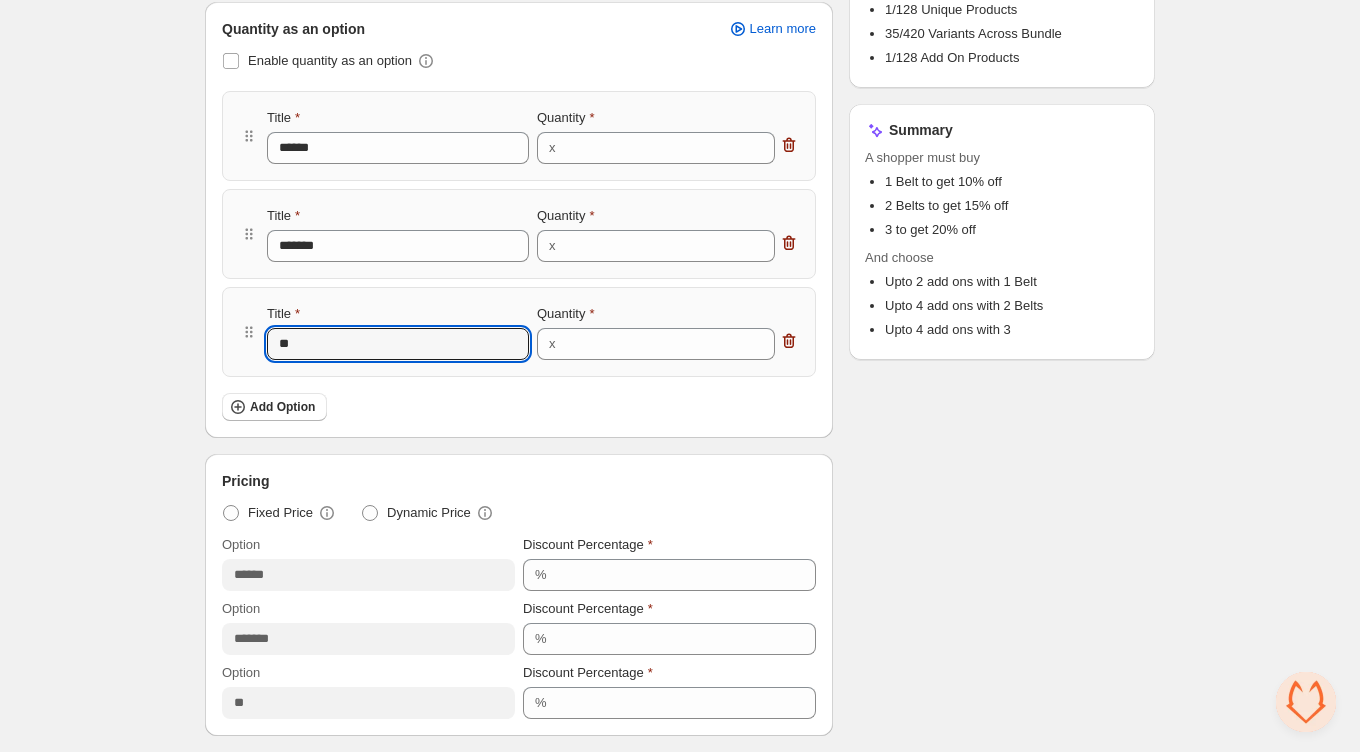 type on "***" 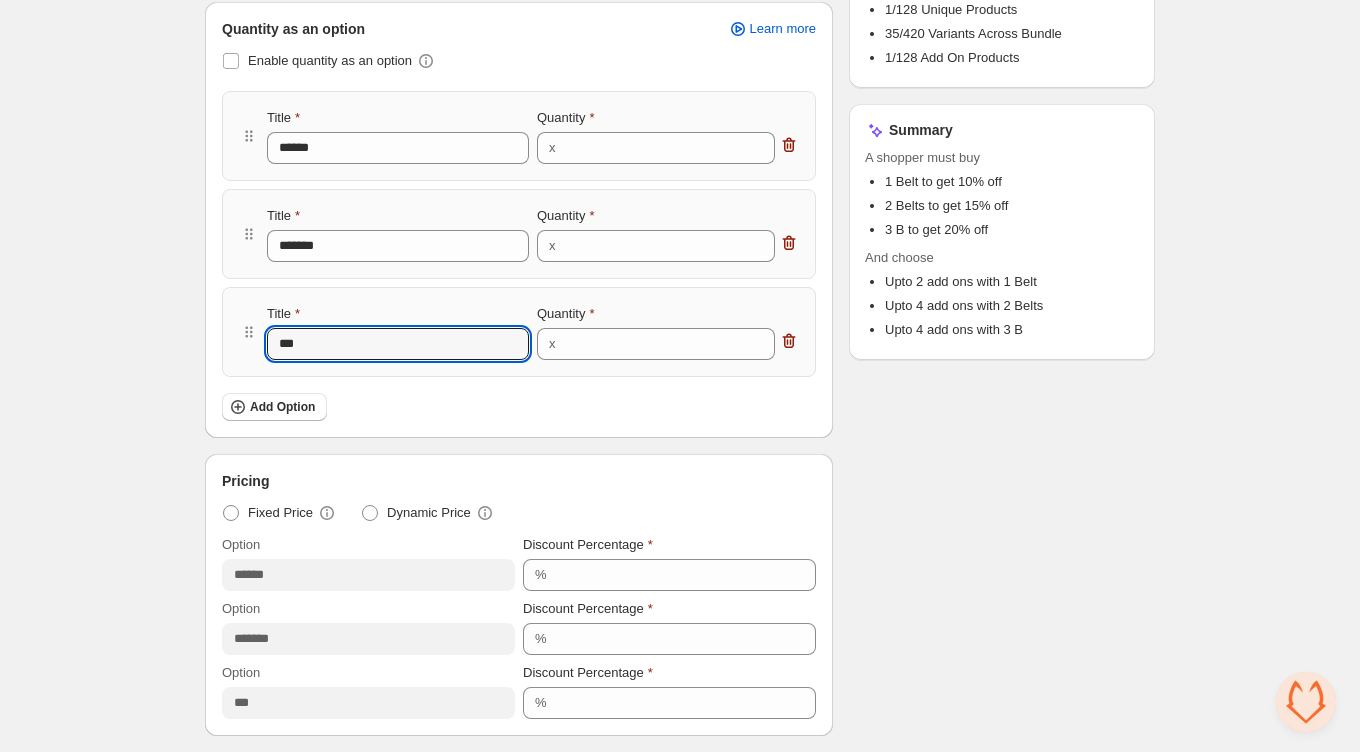 type on "****" 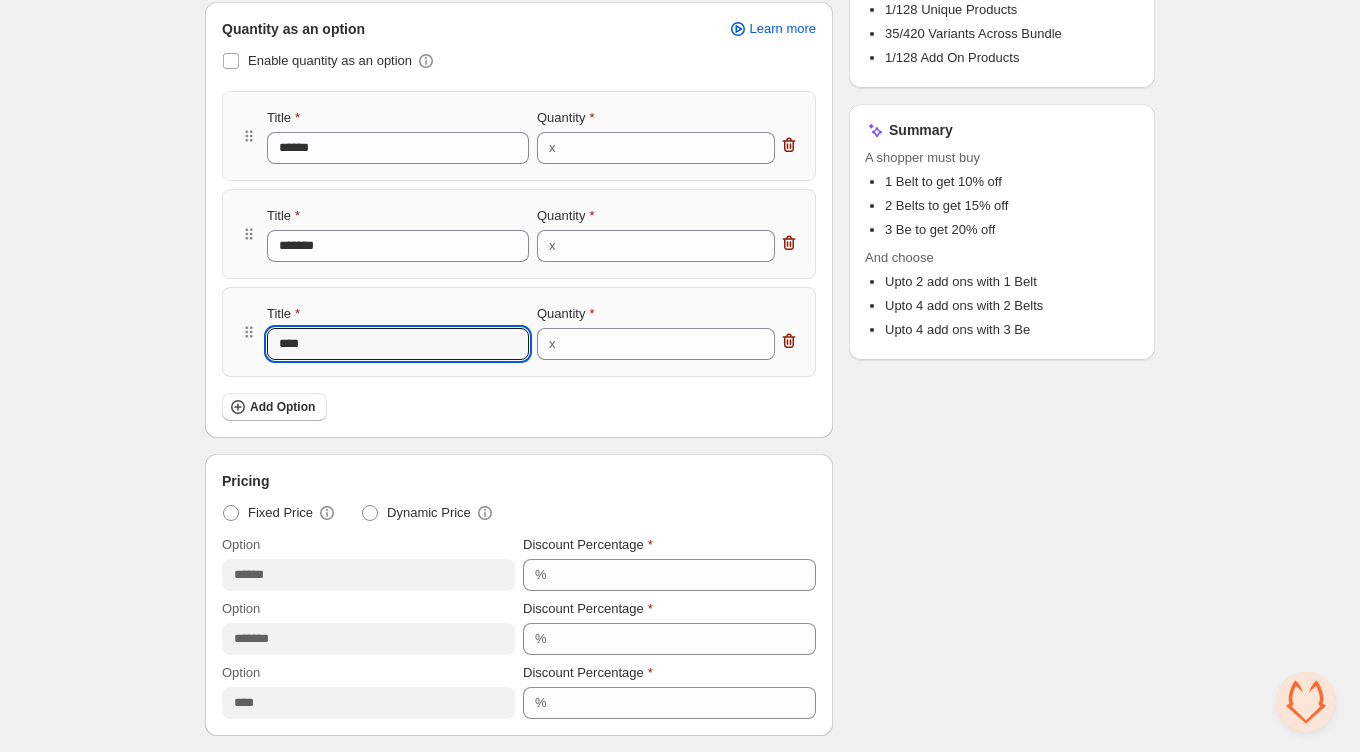 type on "*****" 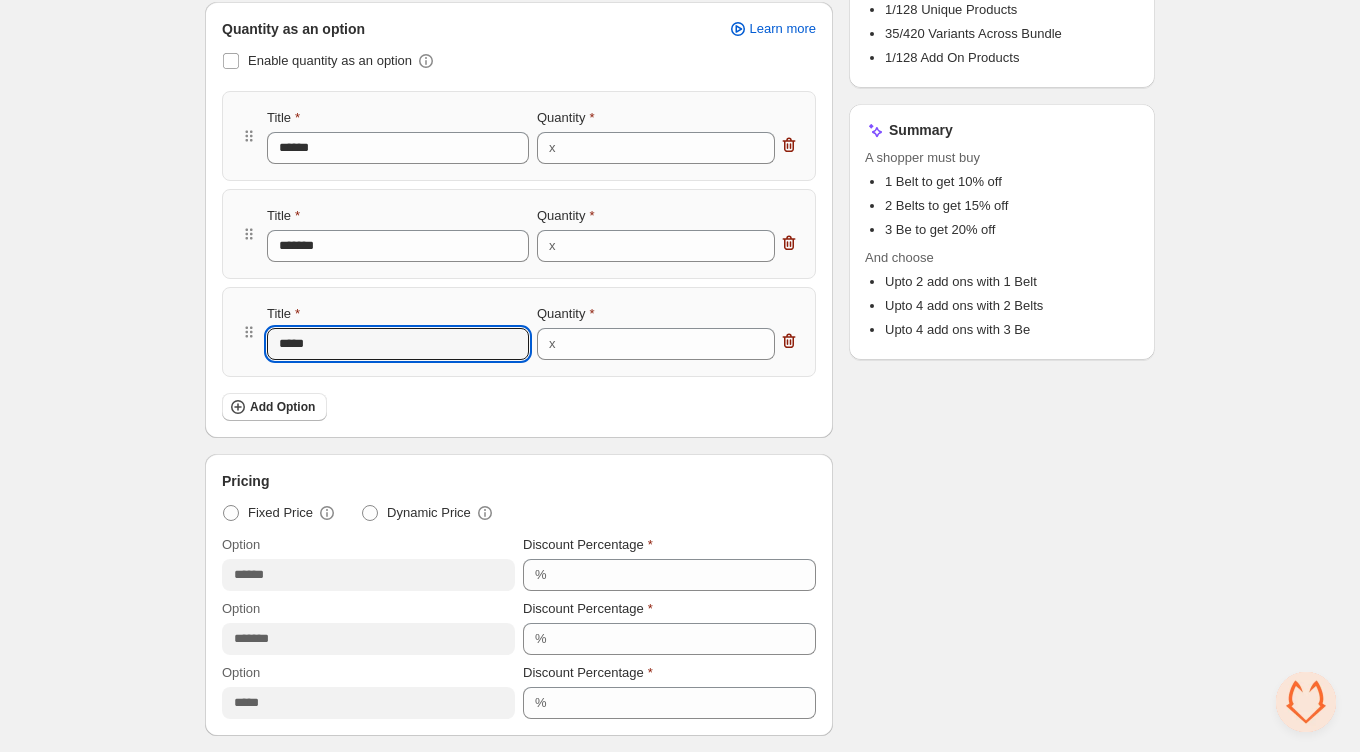 type on "******" 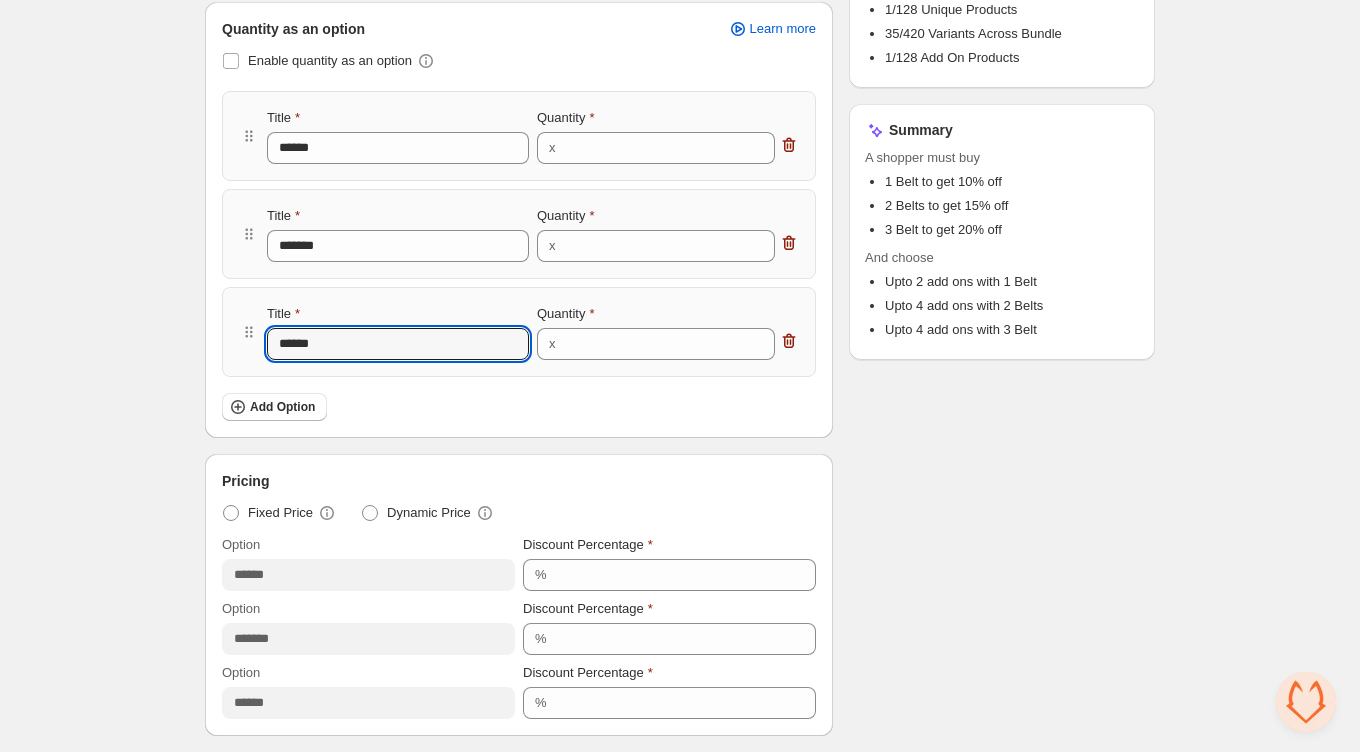 type on "*******" 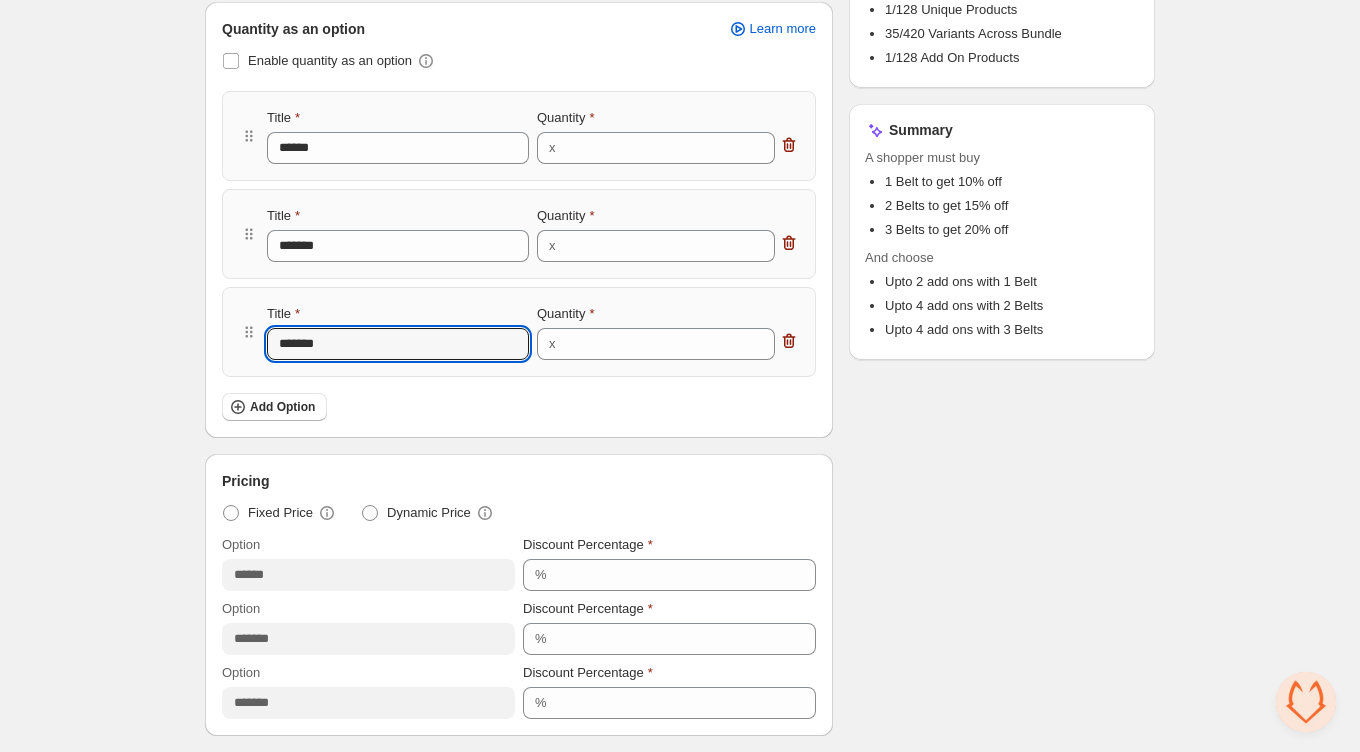 type on "*******" 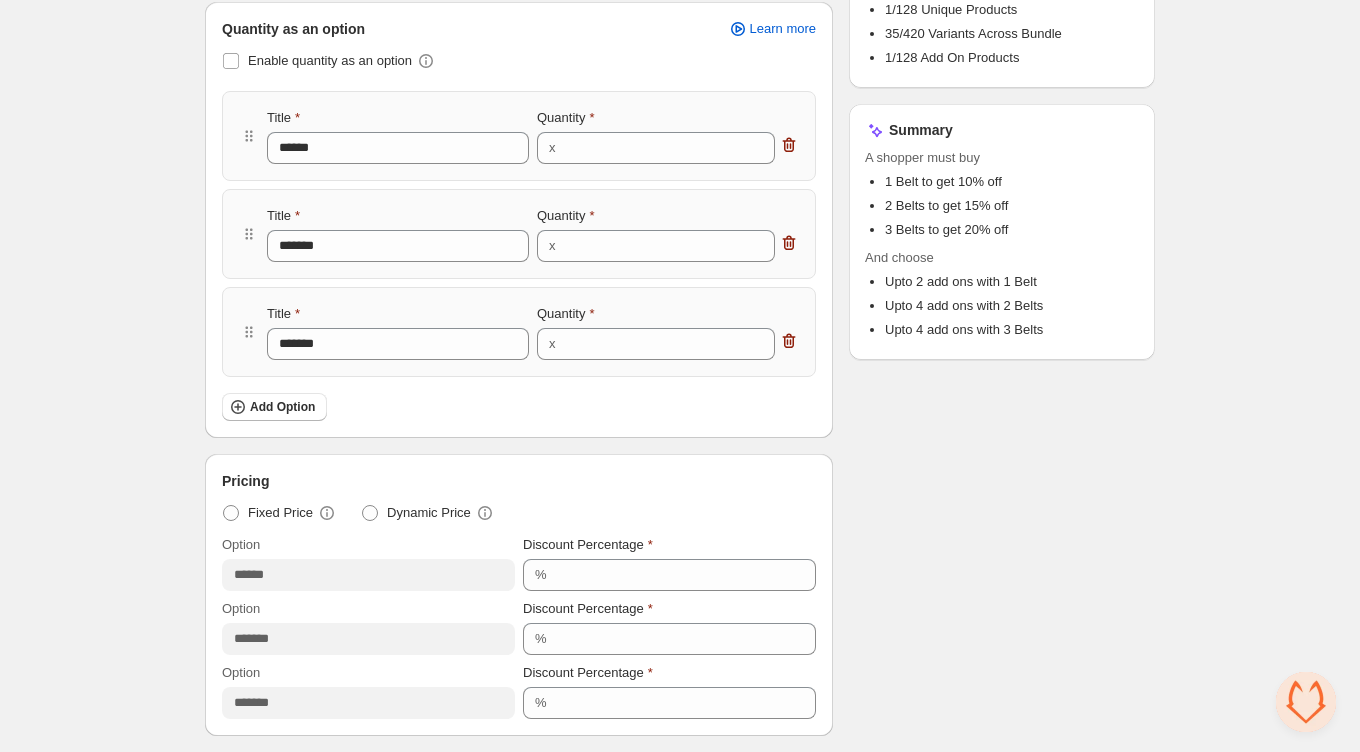 click on "**********" at bounding box center (680, 664) 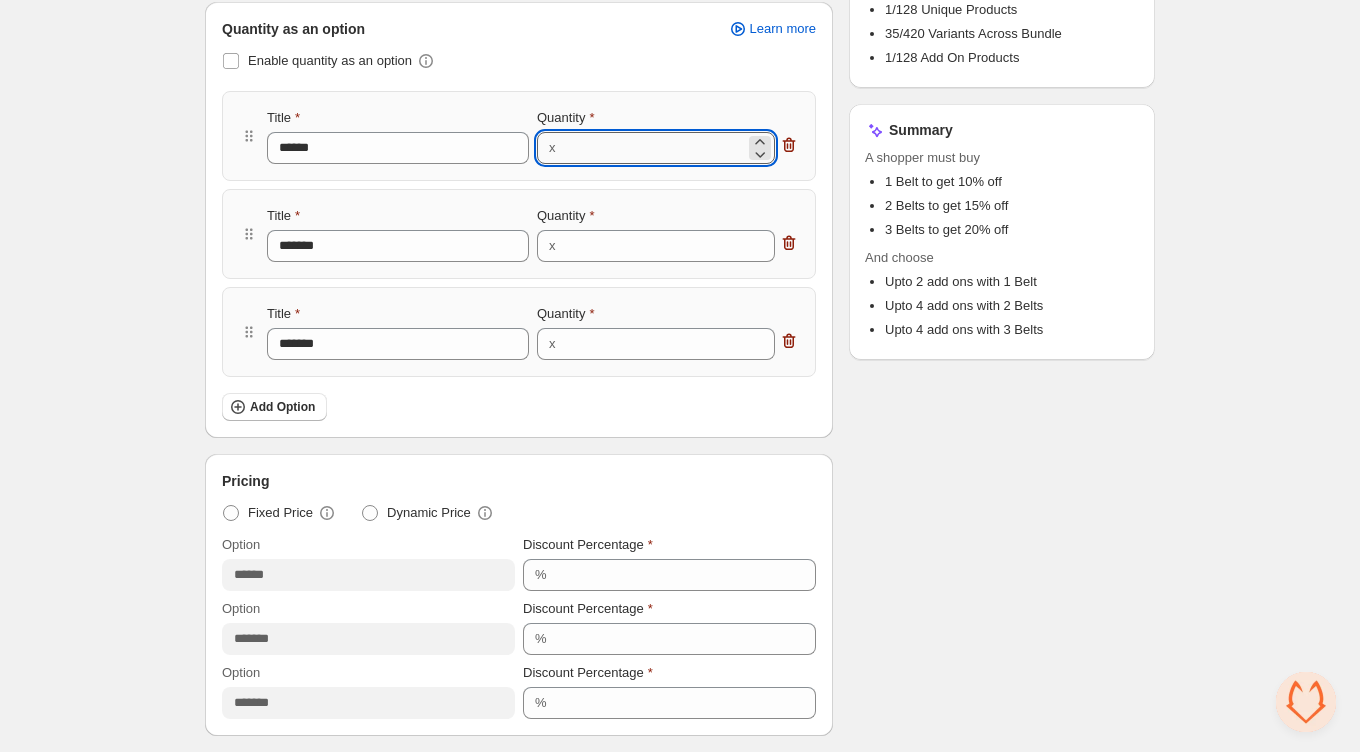click on "*" at bounding box center (654, 148) 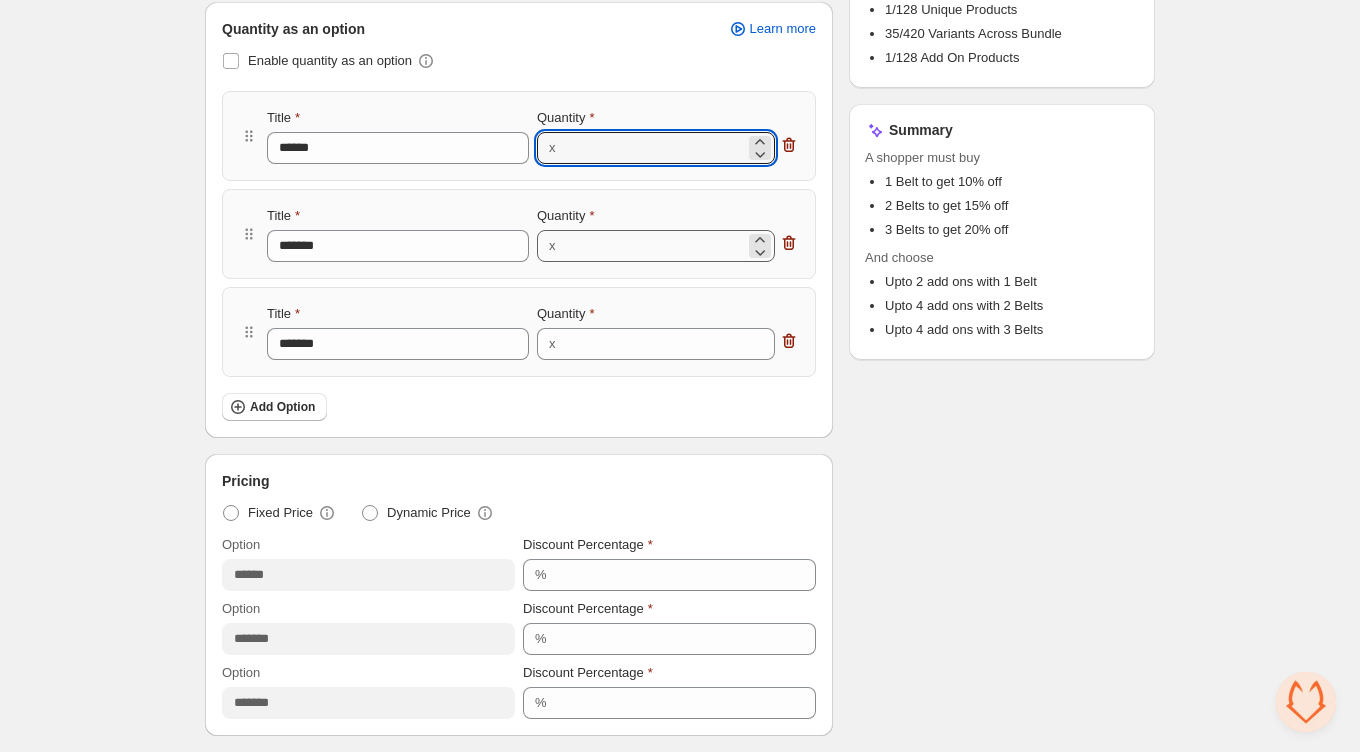 type on "*" 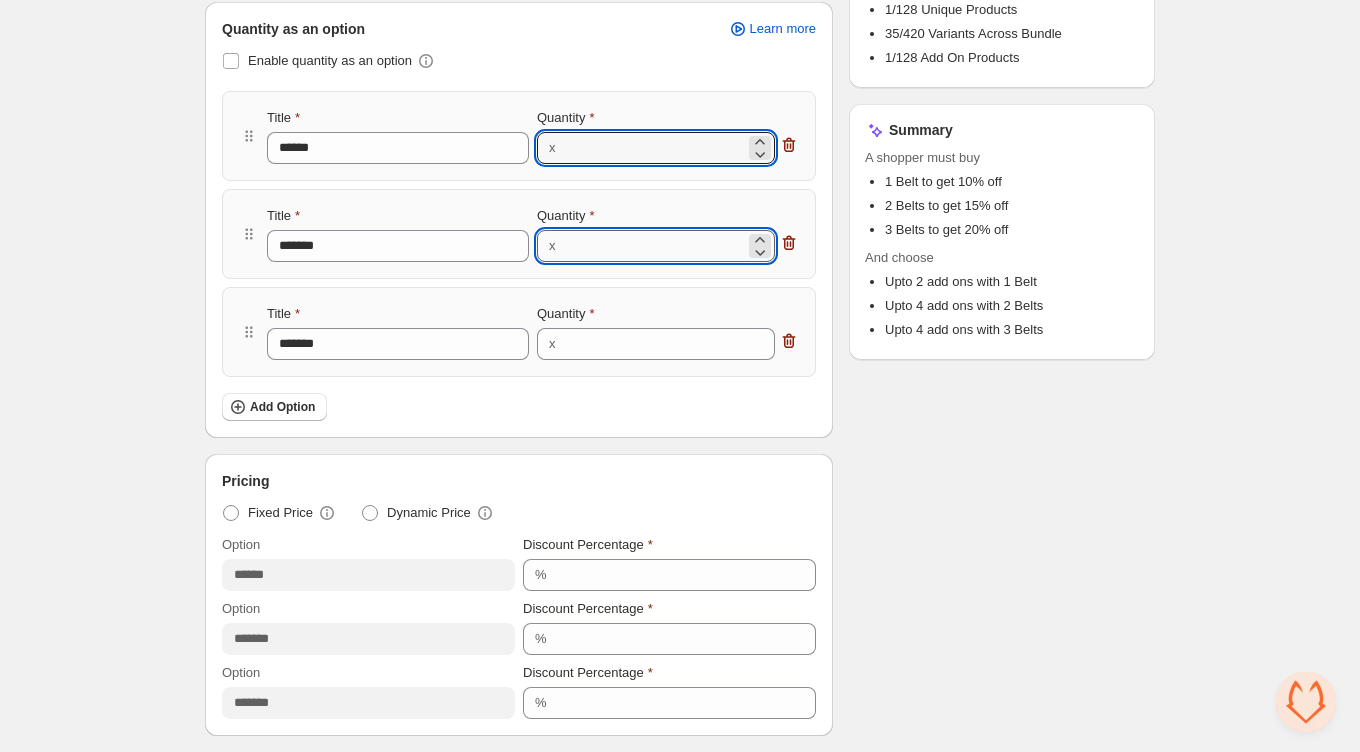 click on "*" at bounding box center [654, 246] 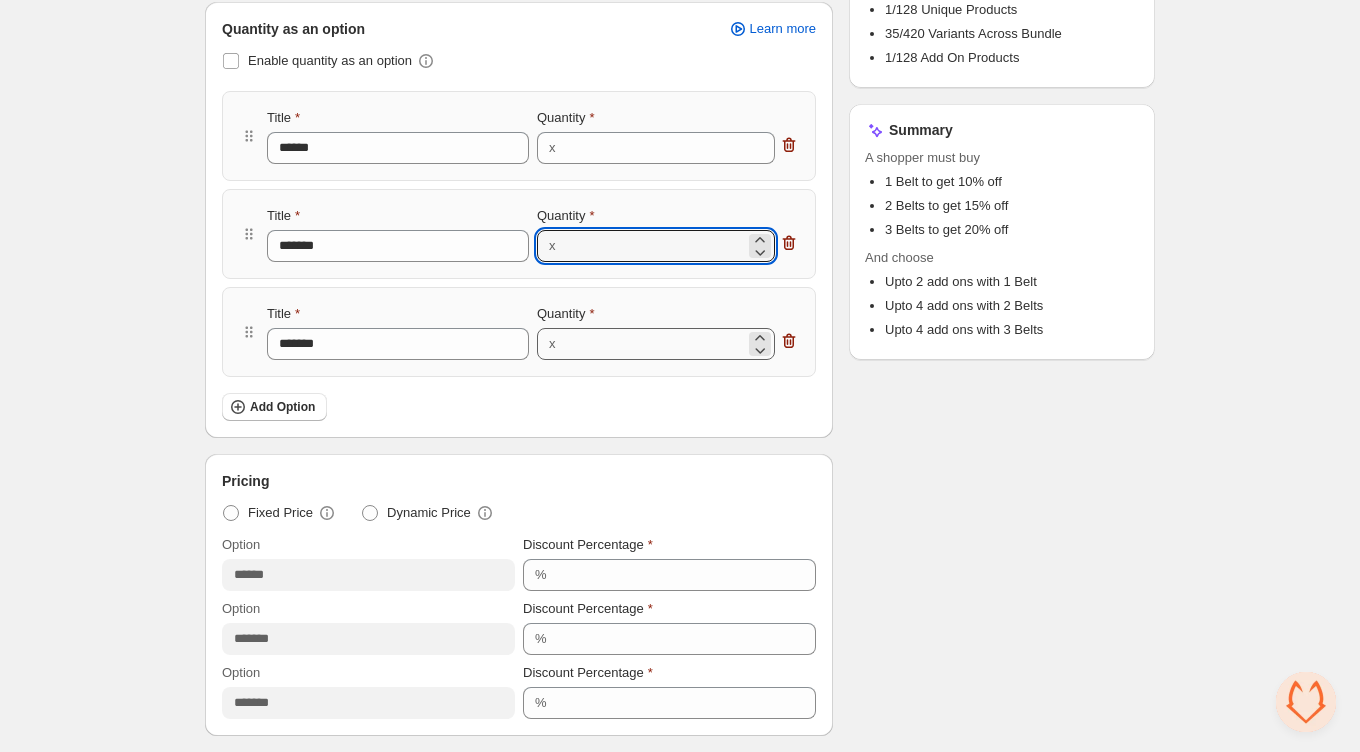type on "*" 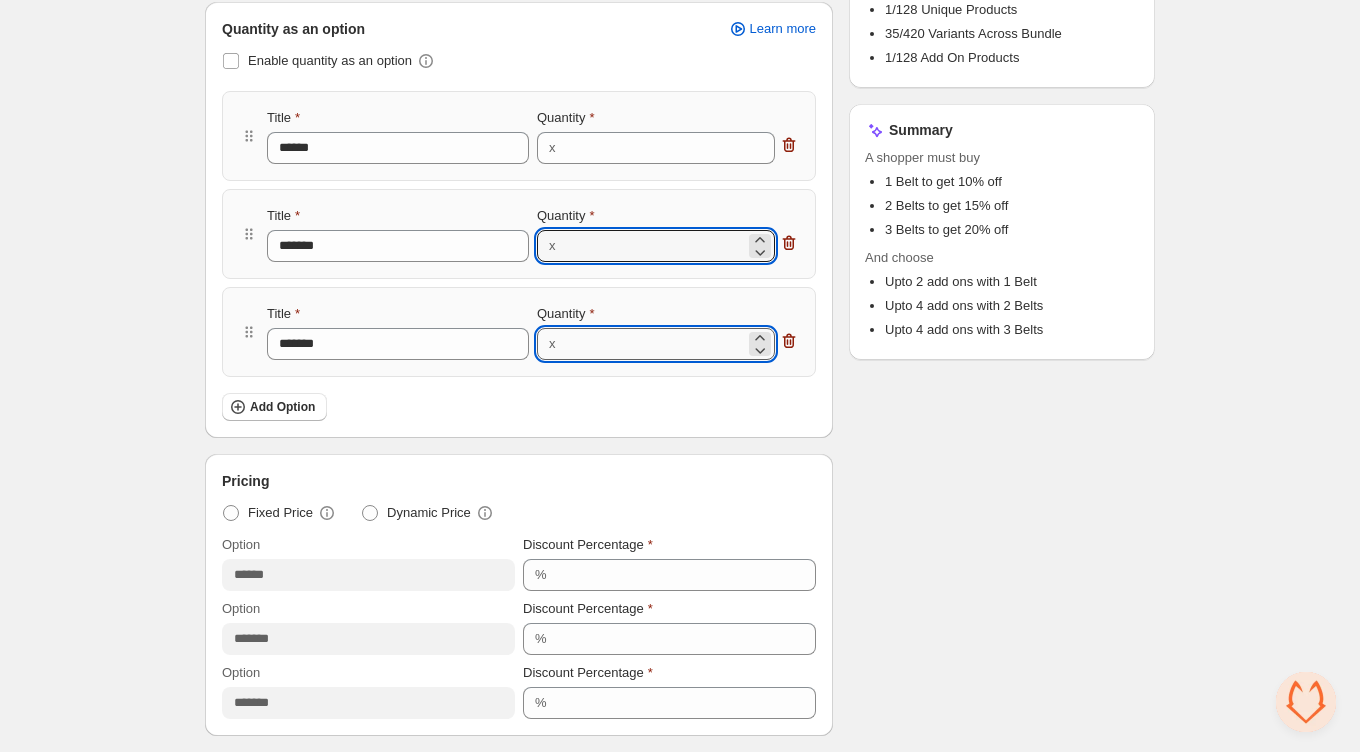 click on "*" at bounding box center (654, 344) 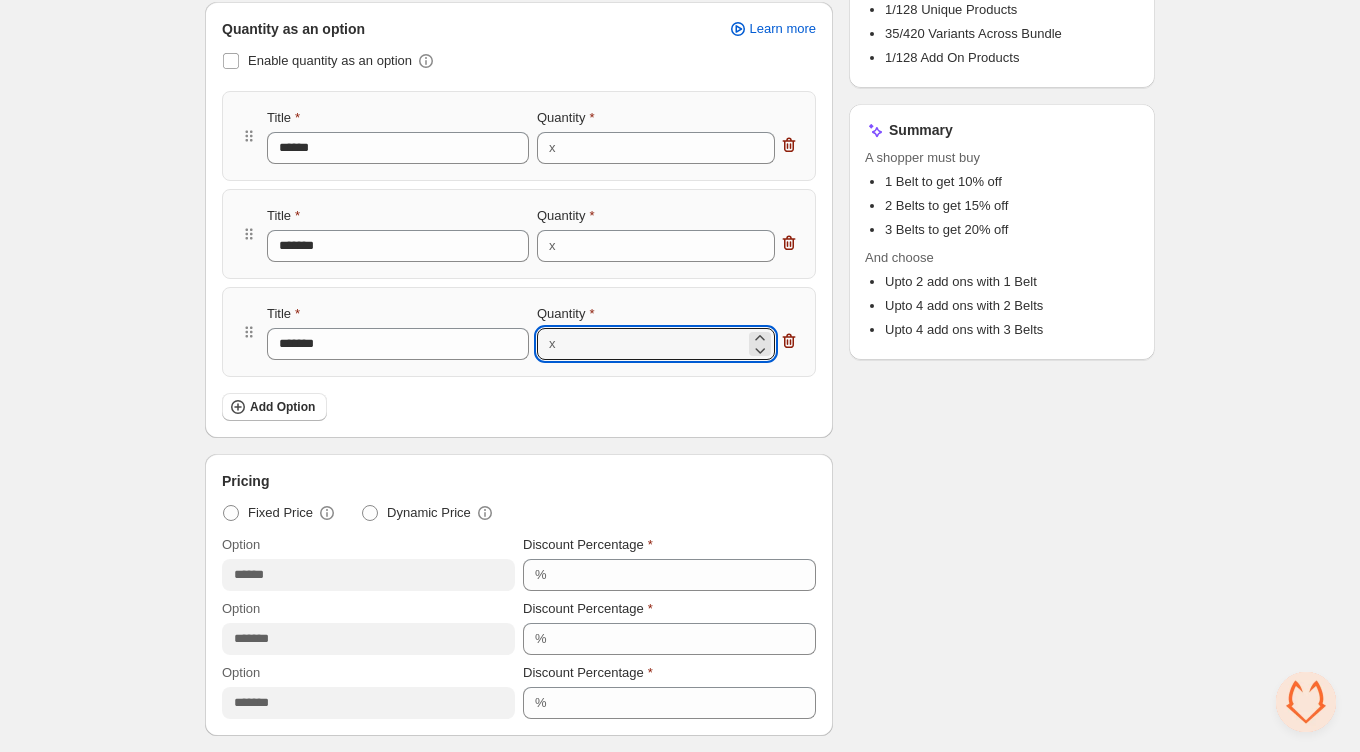 type on "*" 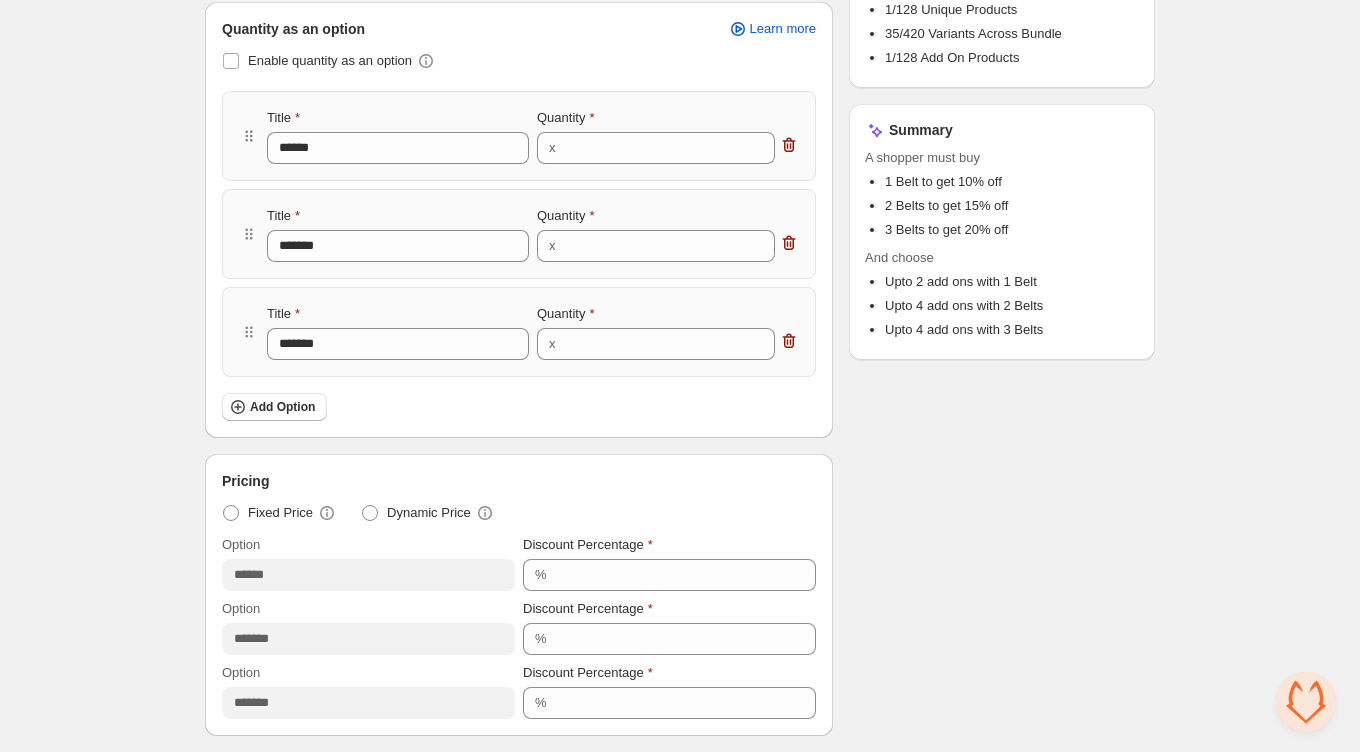 click on "**********" at bounding box center (680, 664) 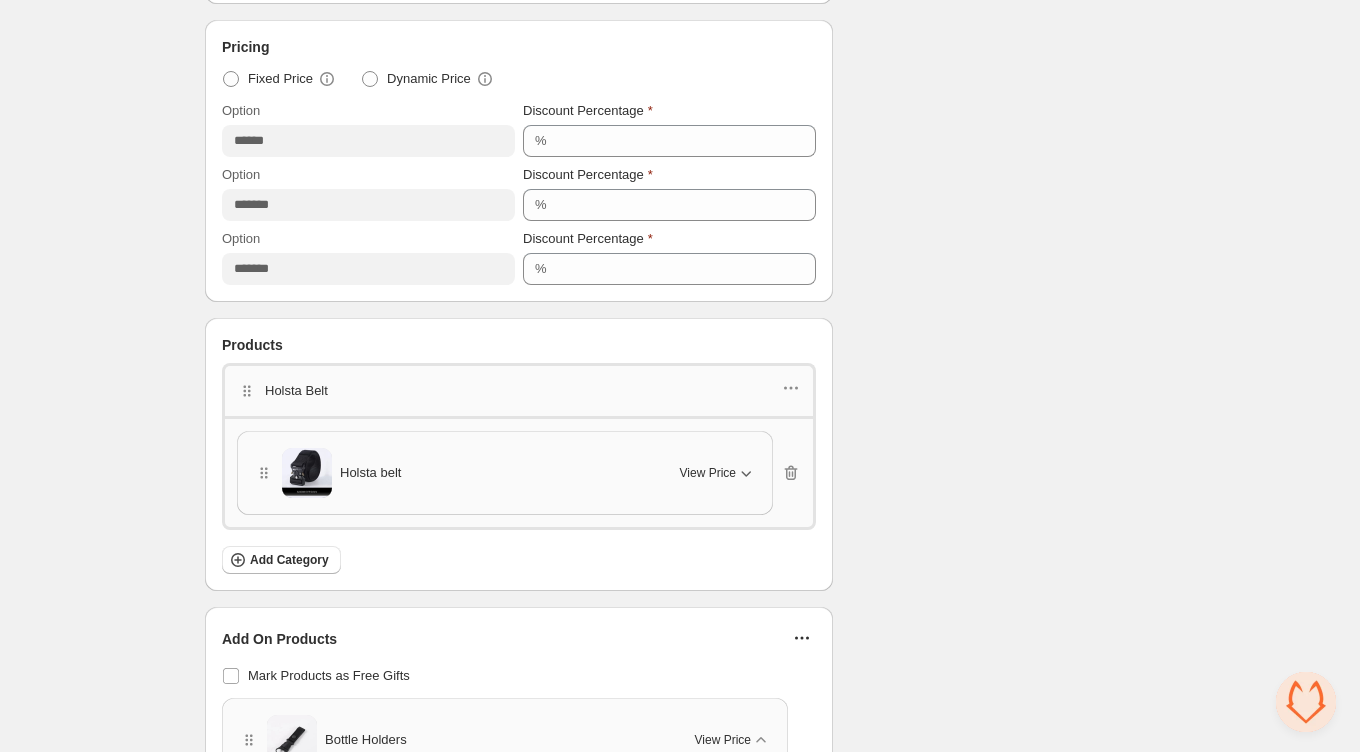 scroll, scrollTop: 781, scrollLeft: 0, axis: vertical 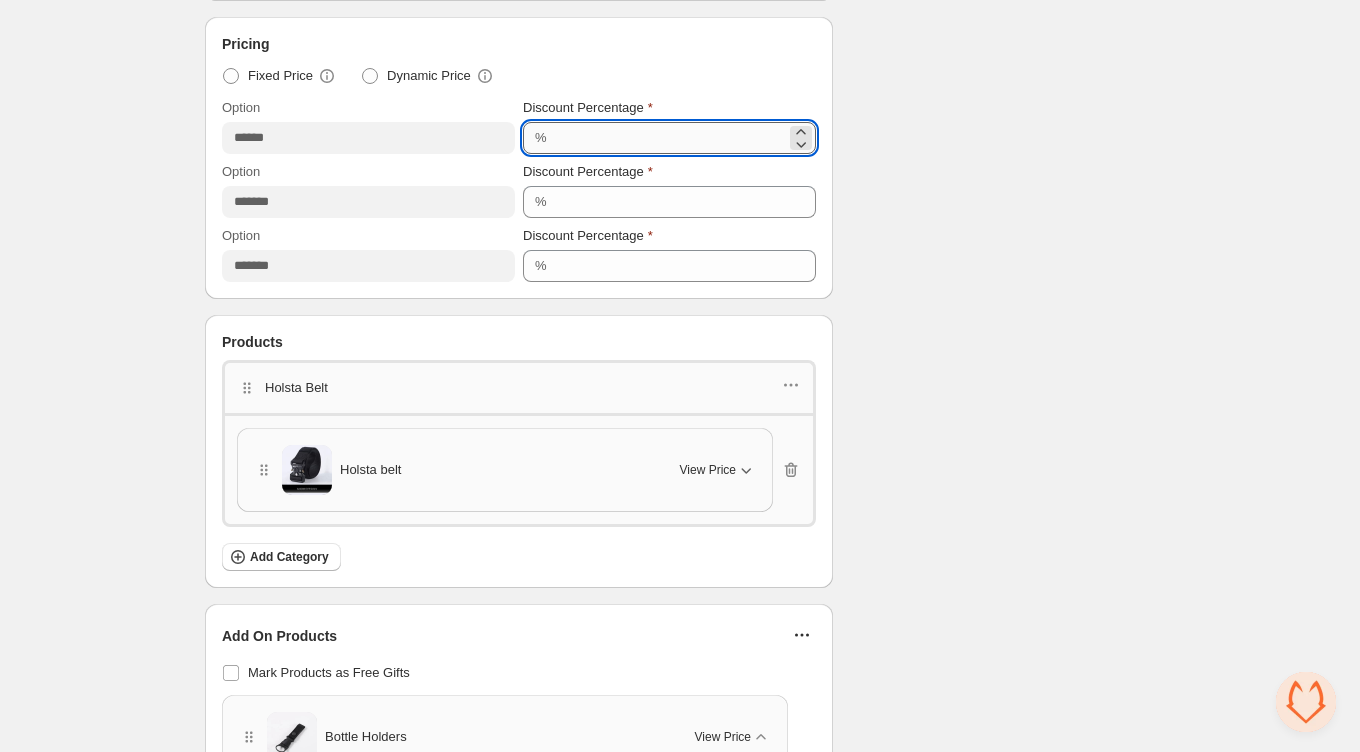 click on "**" at bounding box center [669, 138] 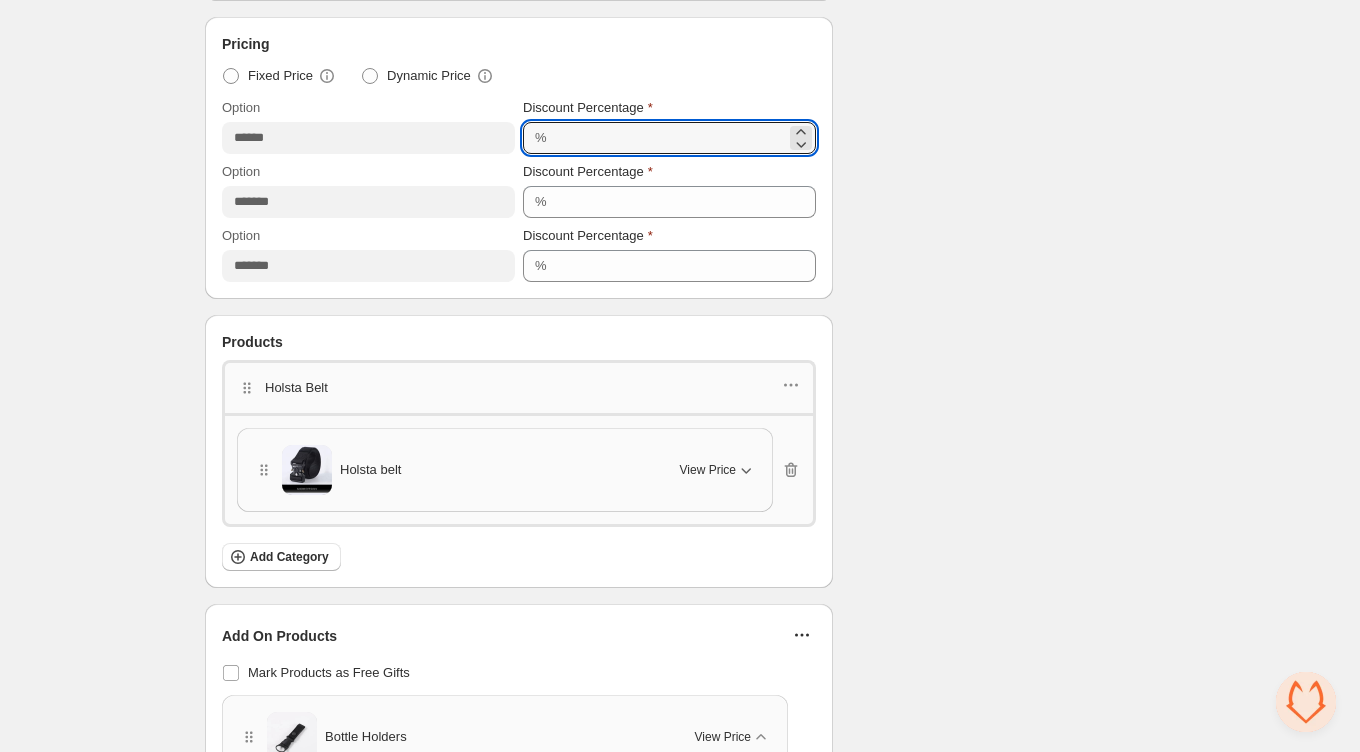drag, startPoint x: 606, startPoint y: 132, endPoint x: 550, endPoint y: 132, distance: 56 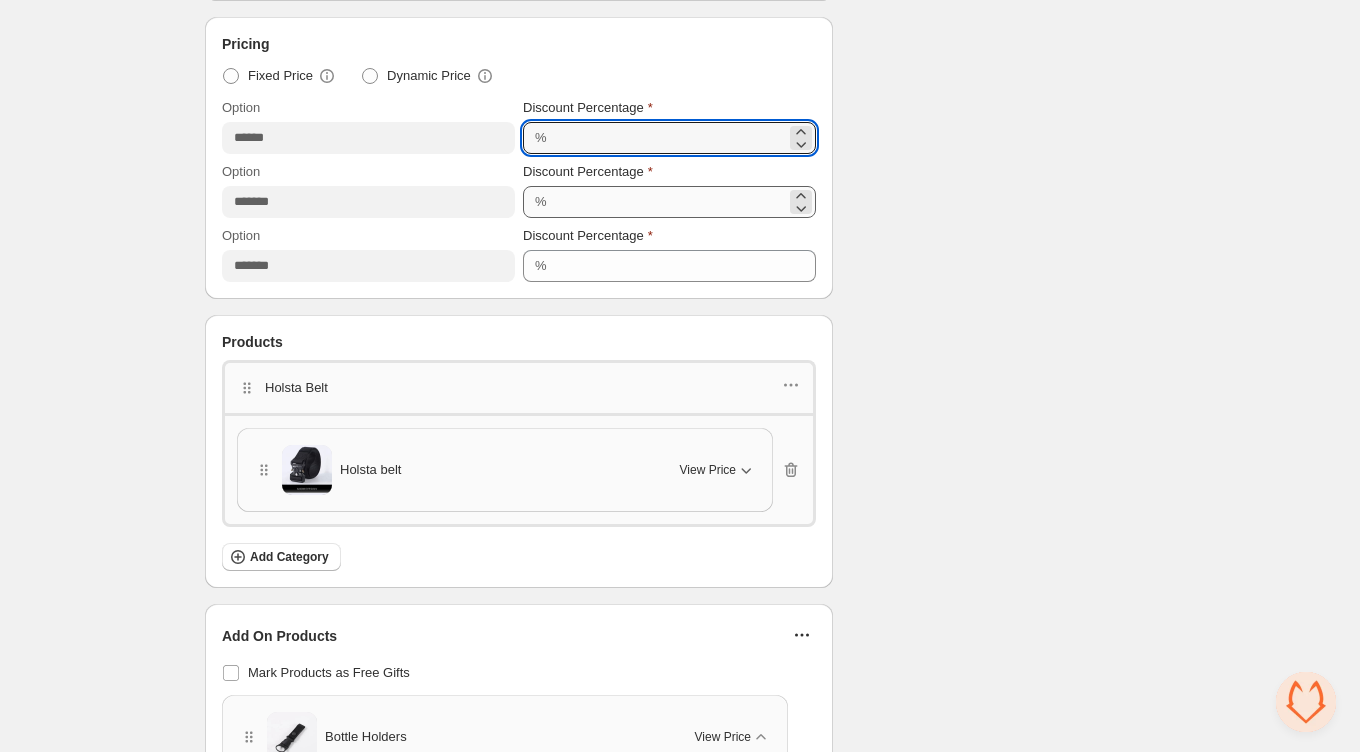 type on "*" 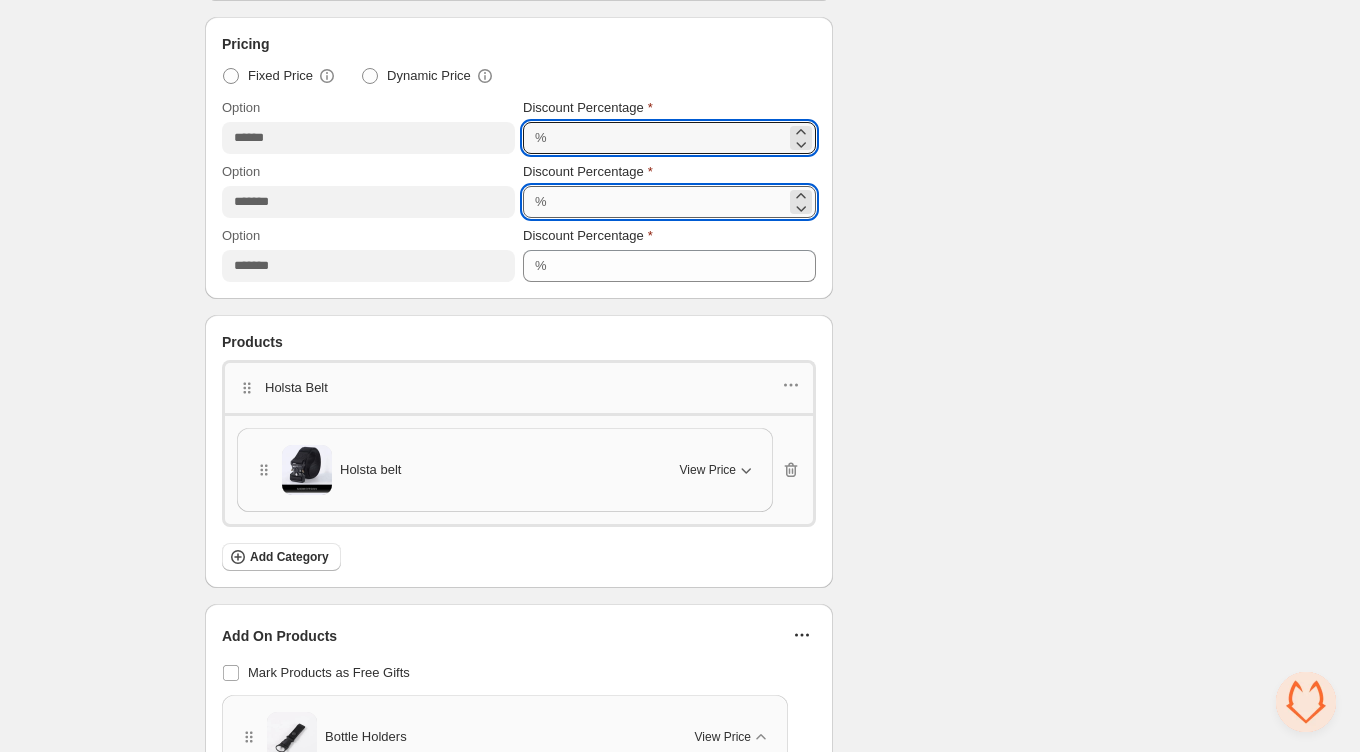 click on "**" at bounding box center (669, 202) 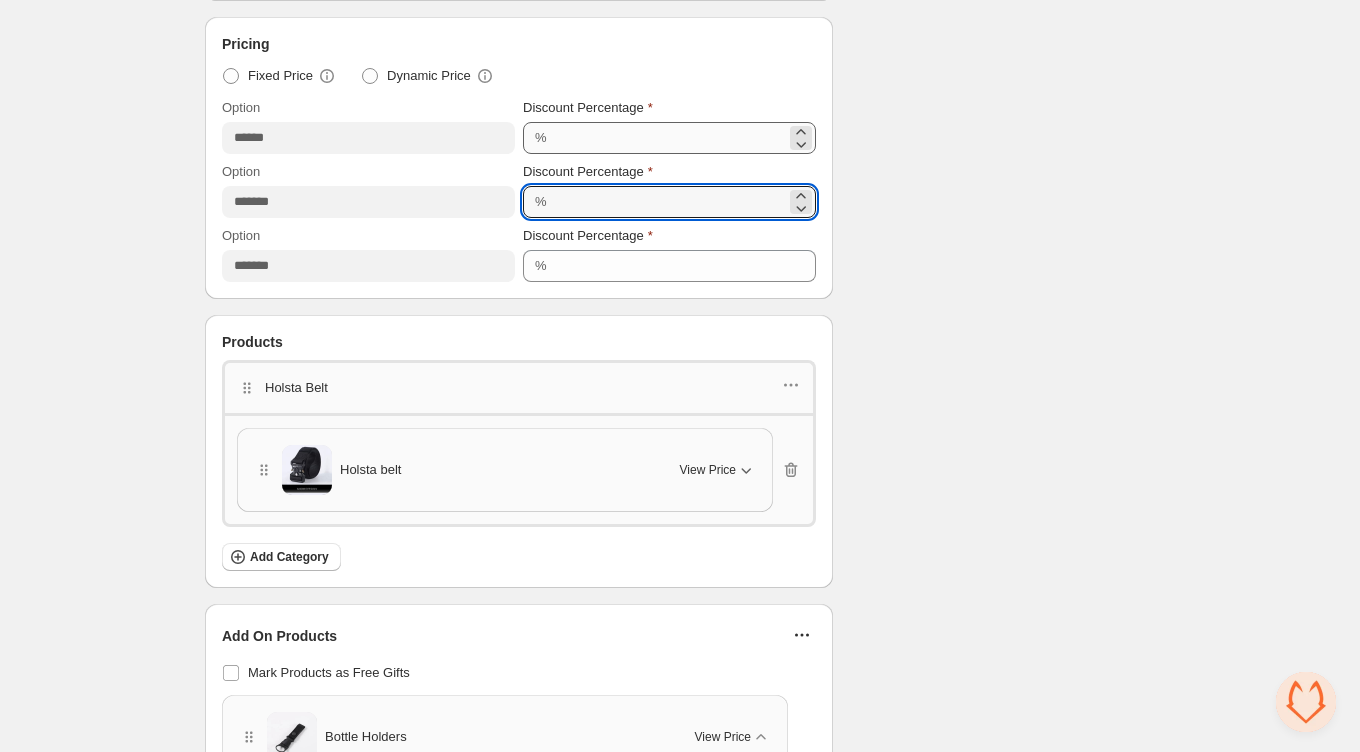 type on "*" 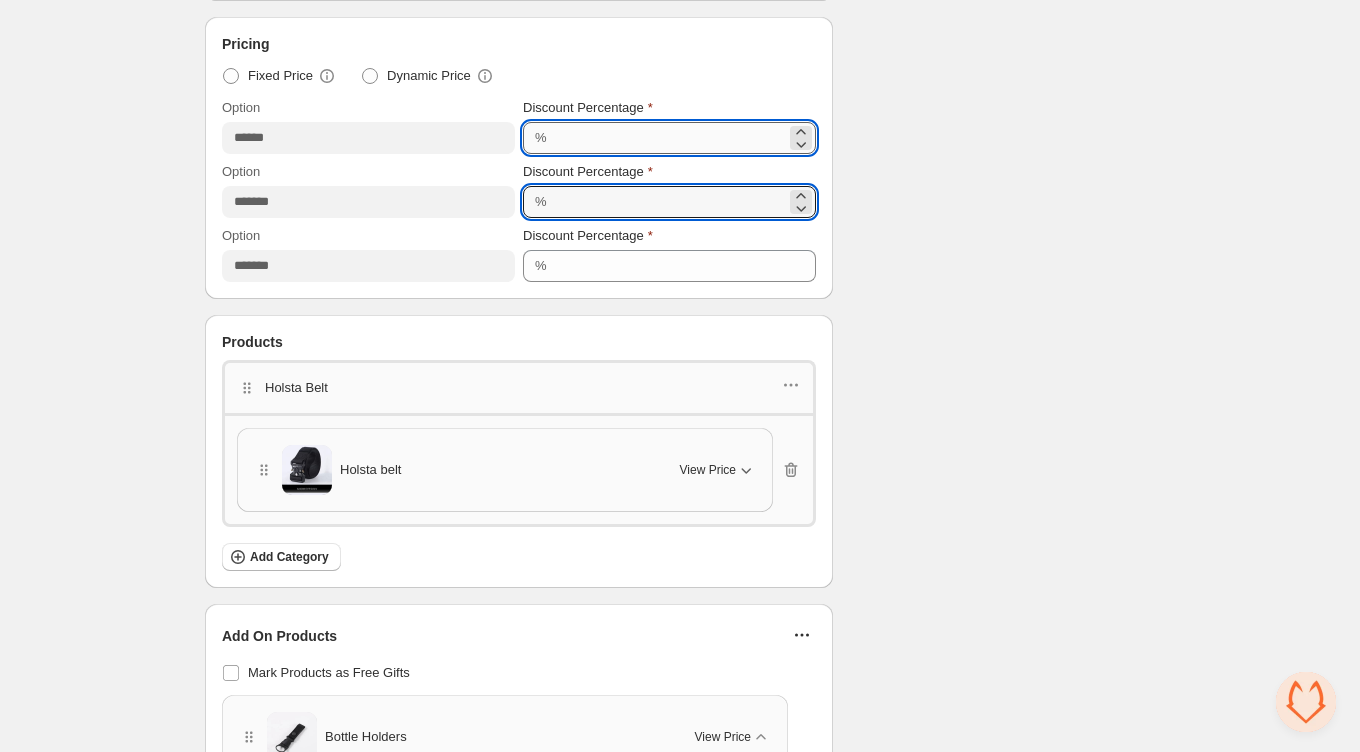 click on "*" at bounding box center (669, 138) 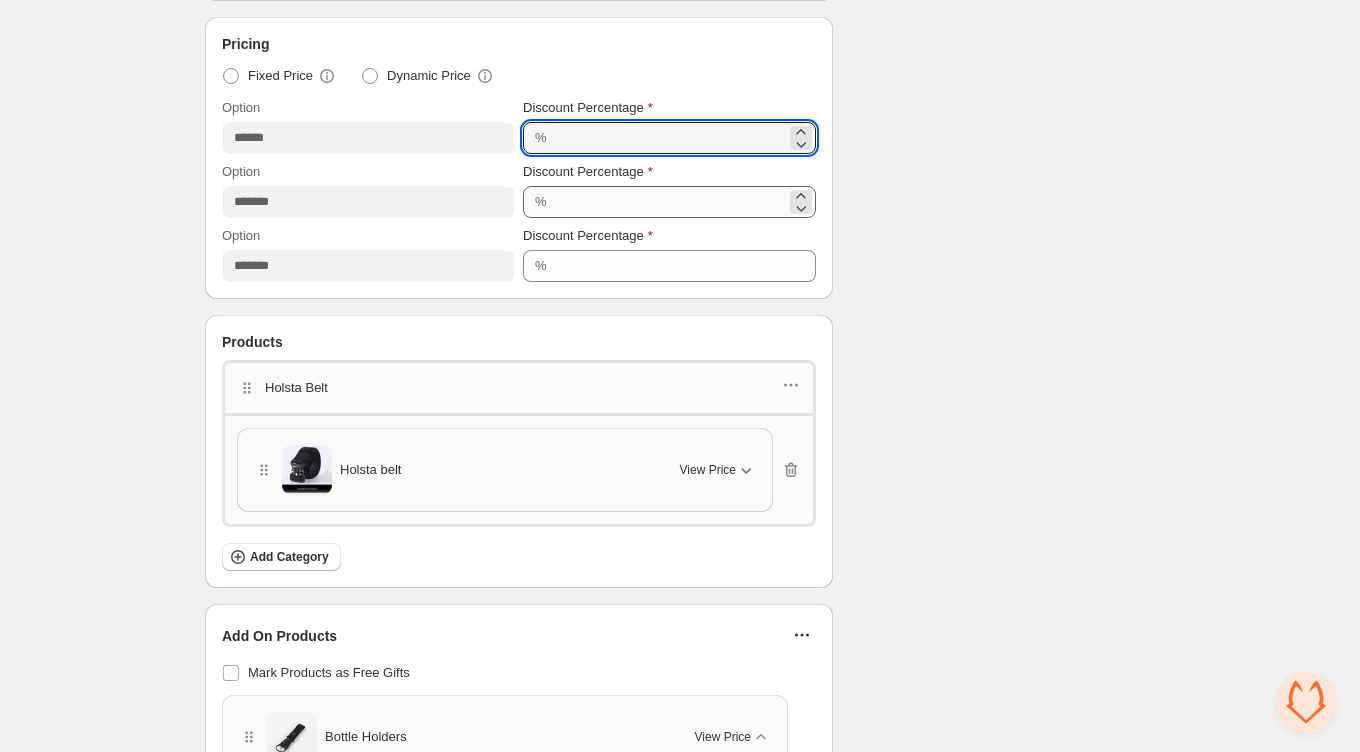 type on "*" 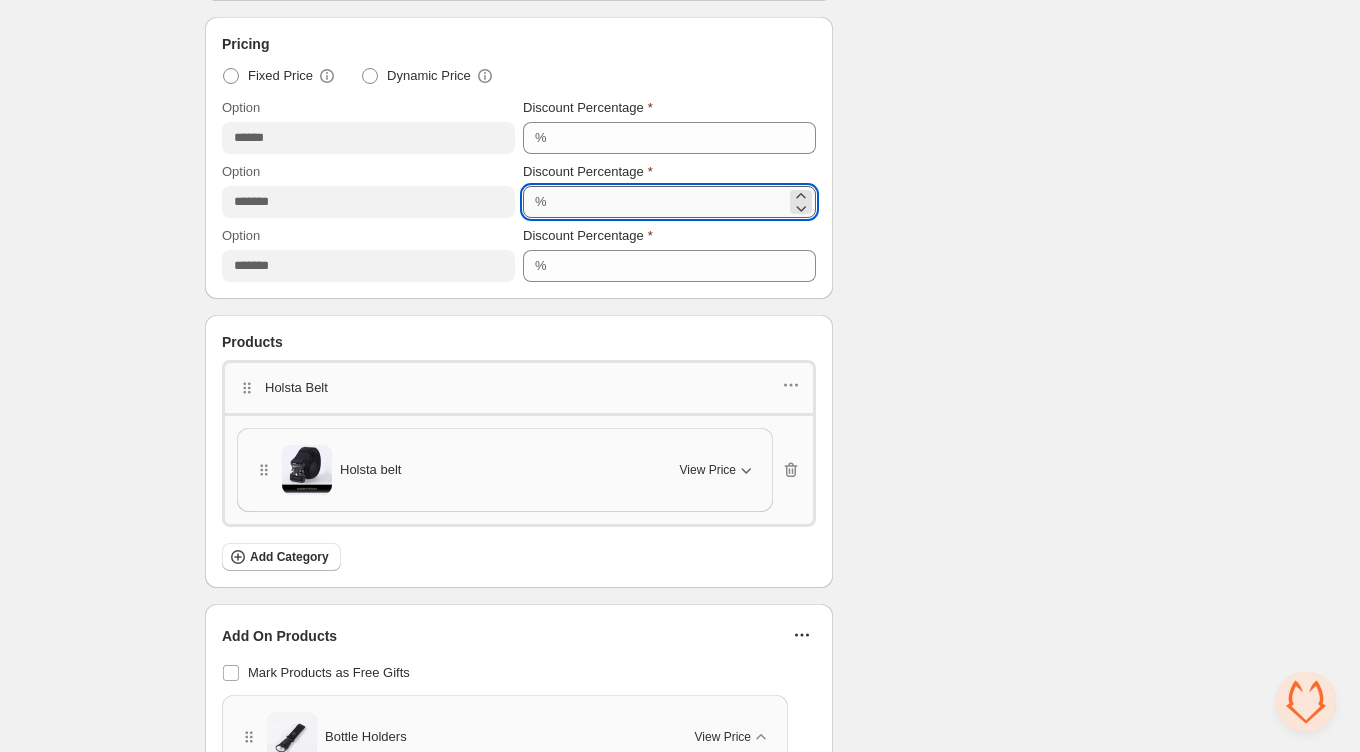 click on "*" at bounding box center [669, 202] 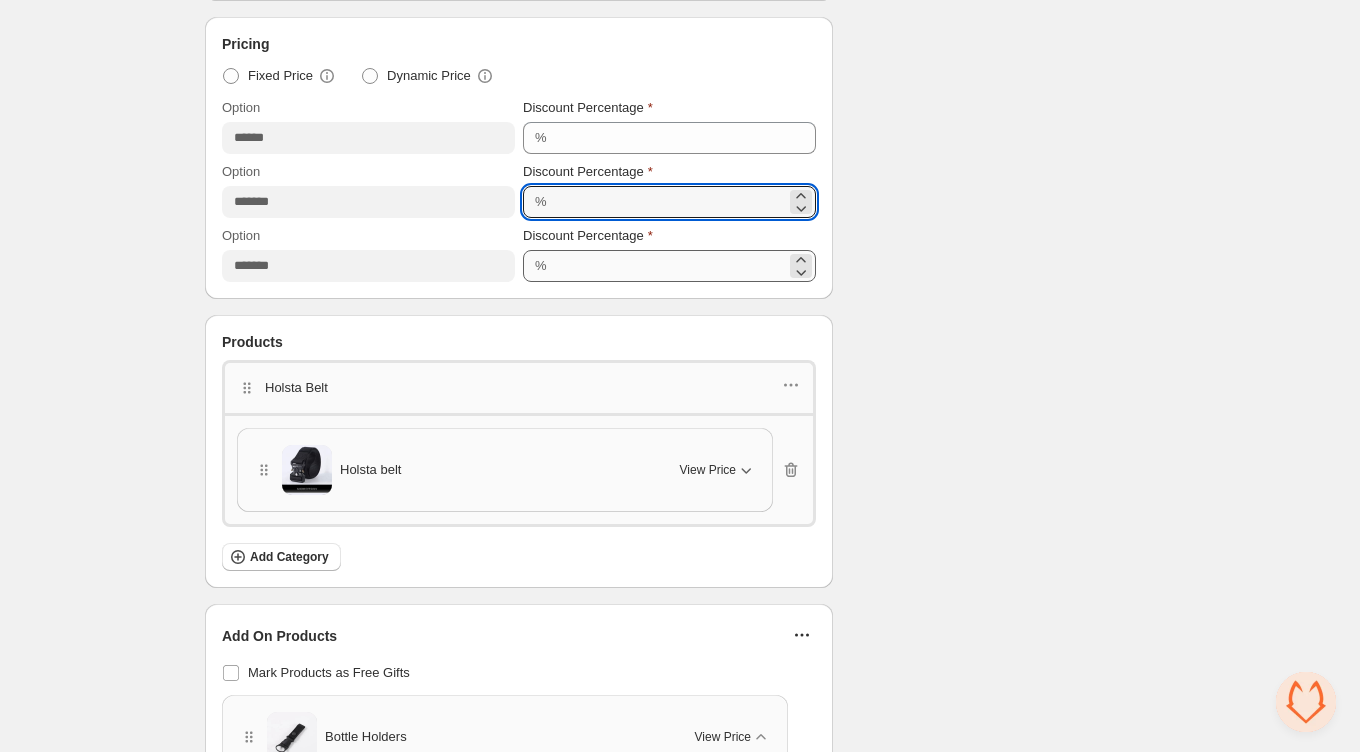 type on "*" 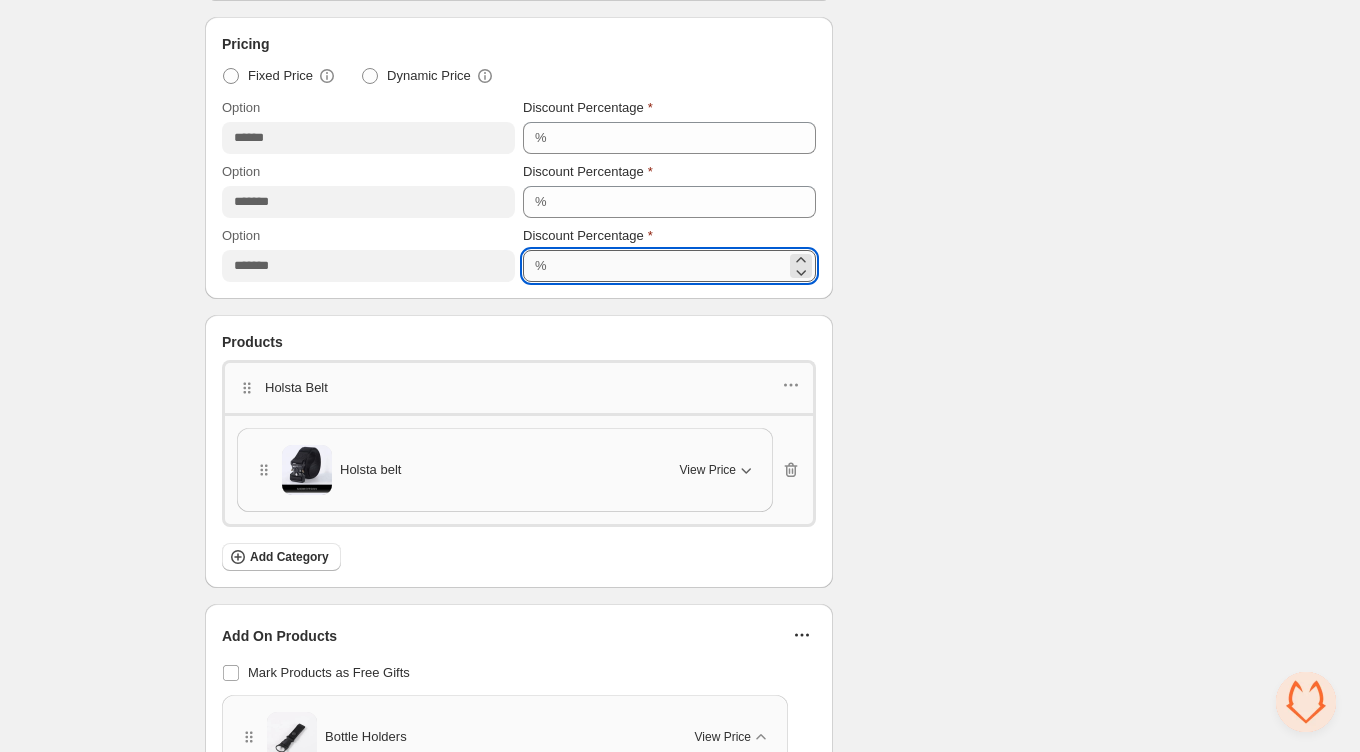 click on "**" at bounding box center (669, 266) 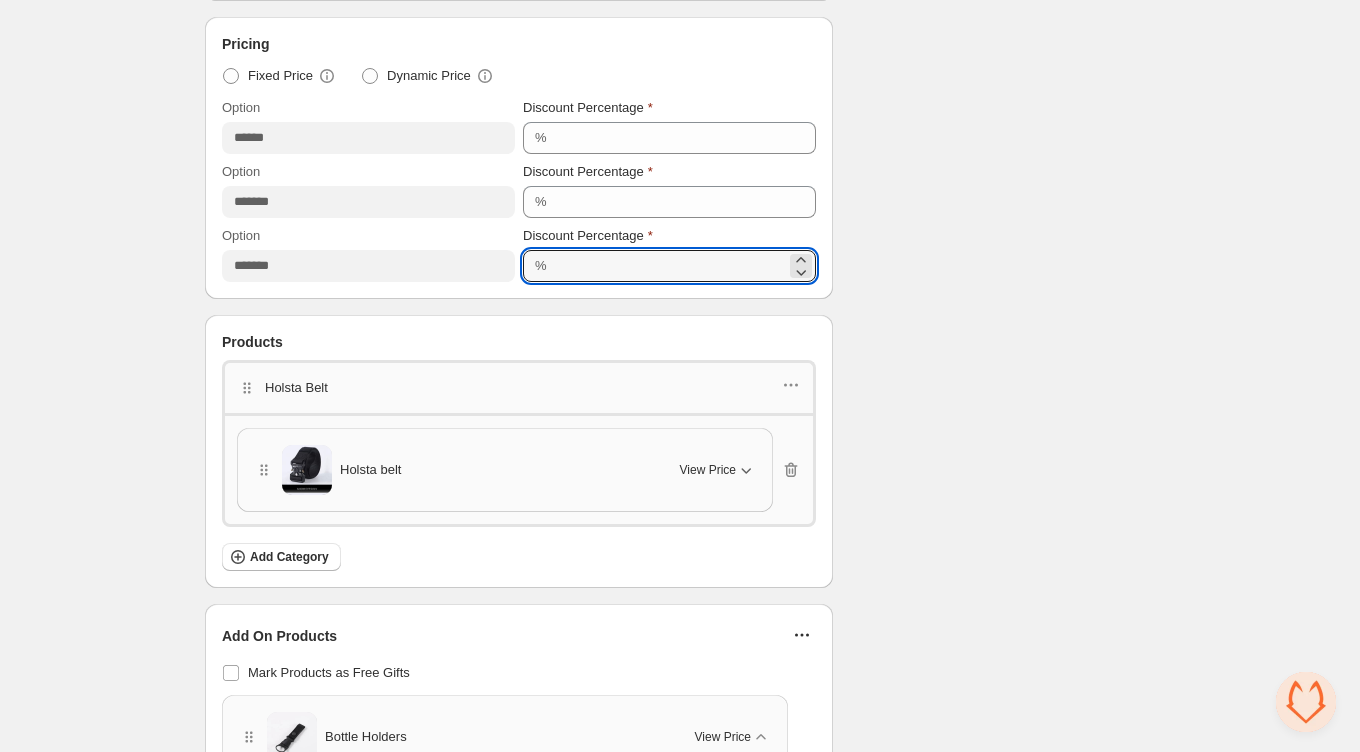 type on "**" 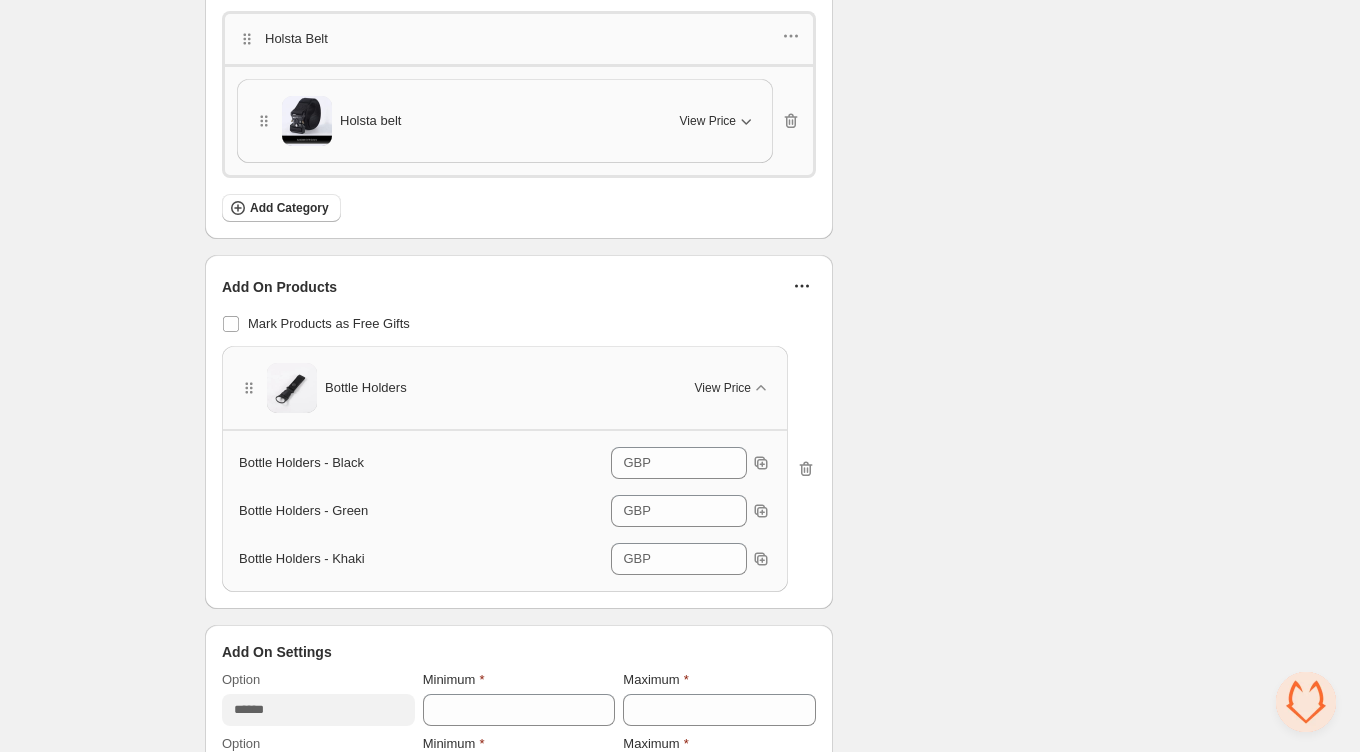 scroll, scrollTop: 1255, scrollLeft: 0, axis: vertical 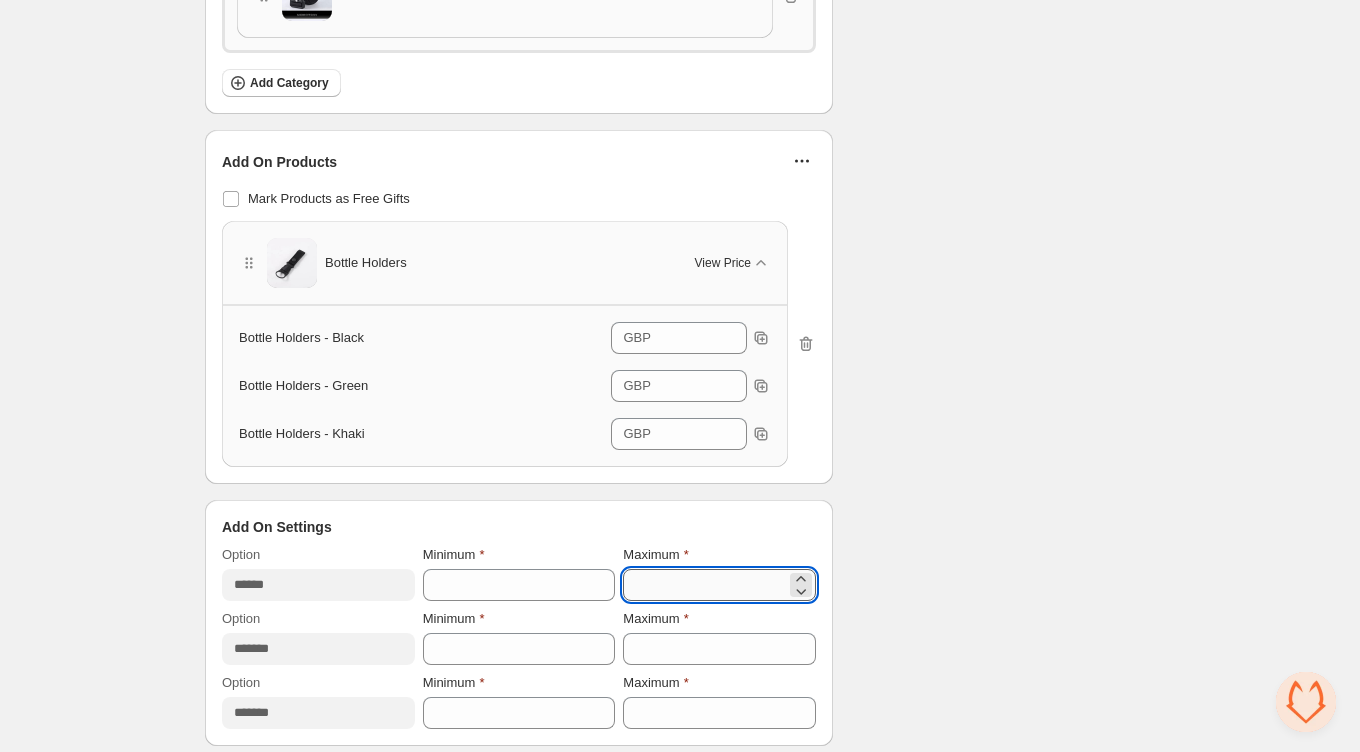 click on "*" at bounding box center (704, 585) 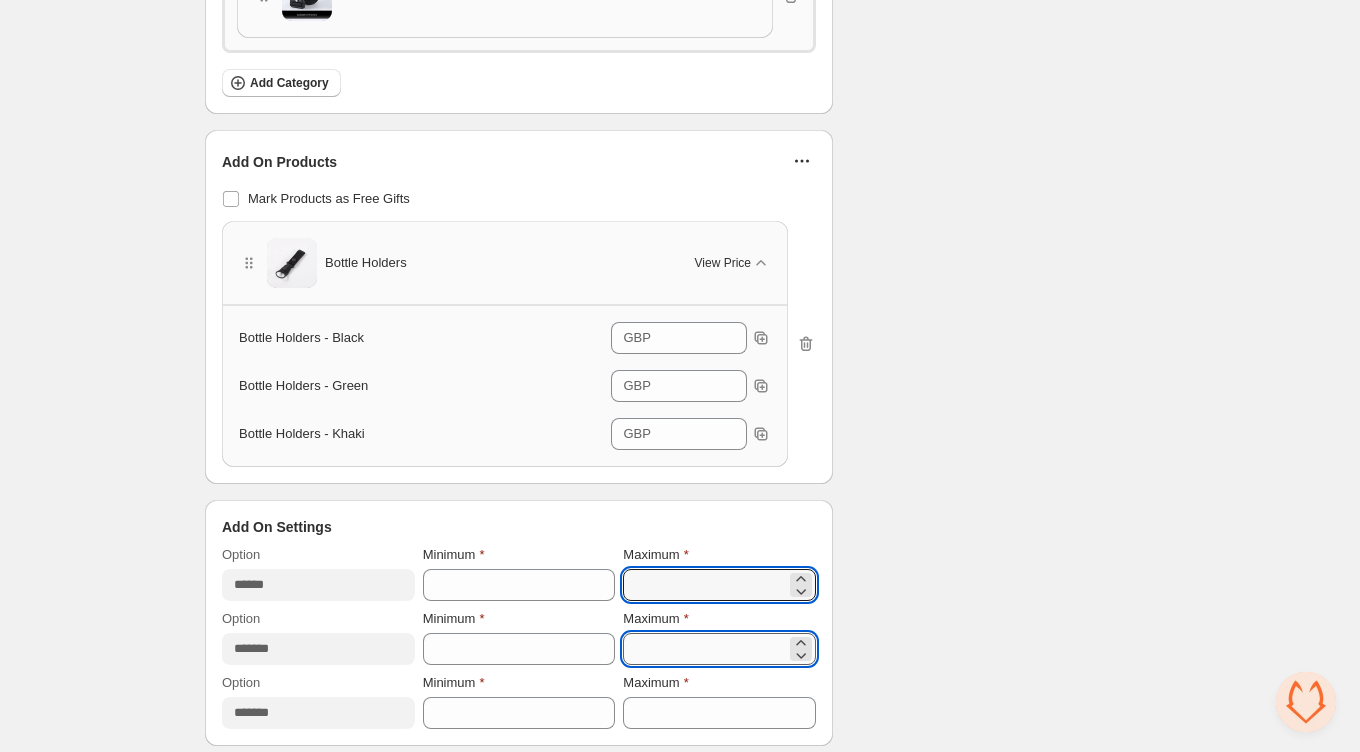 click on "*" at bounding box center (704, 649) 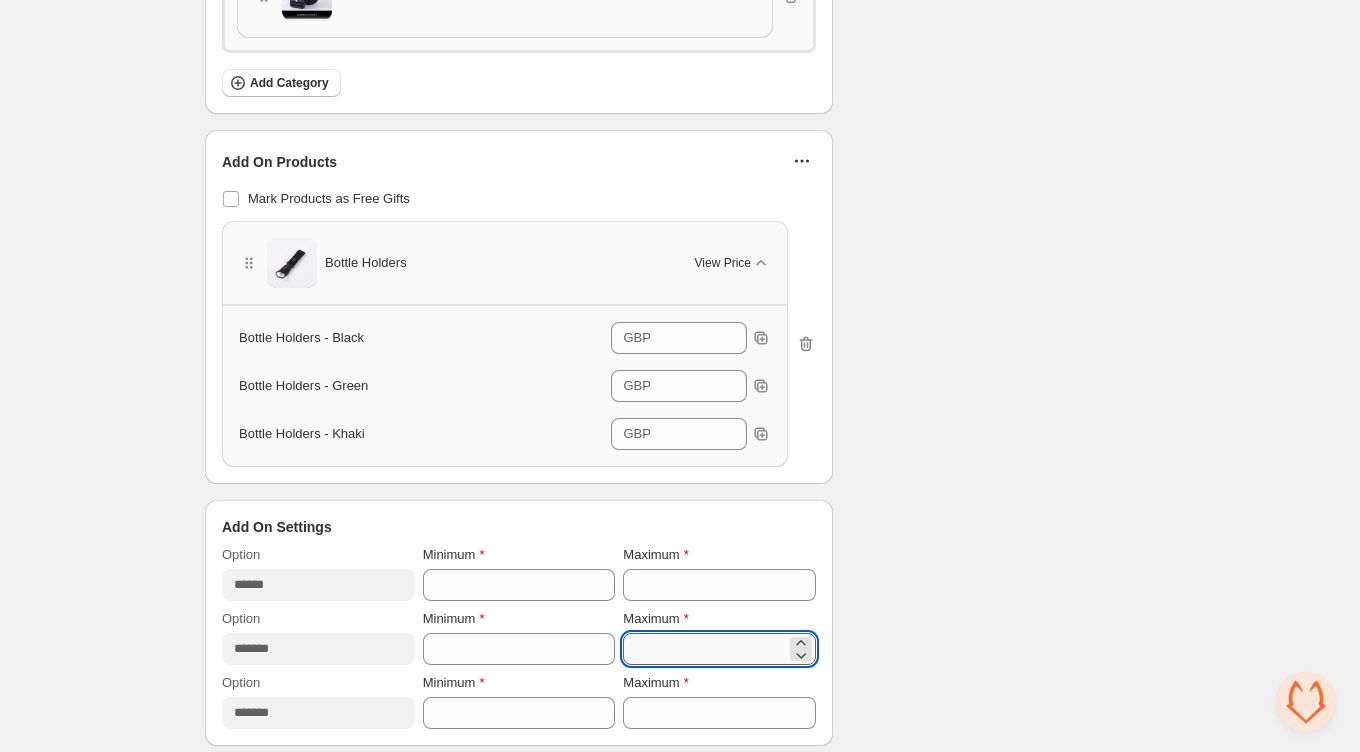 type on "*" 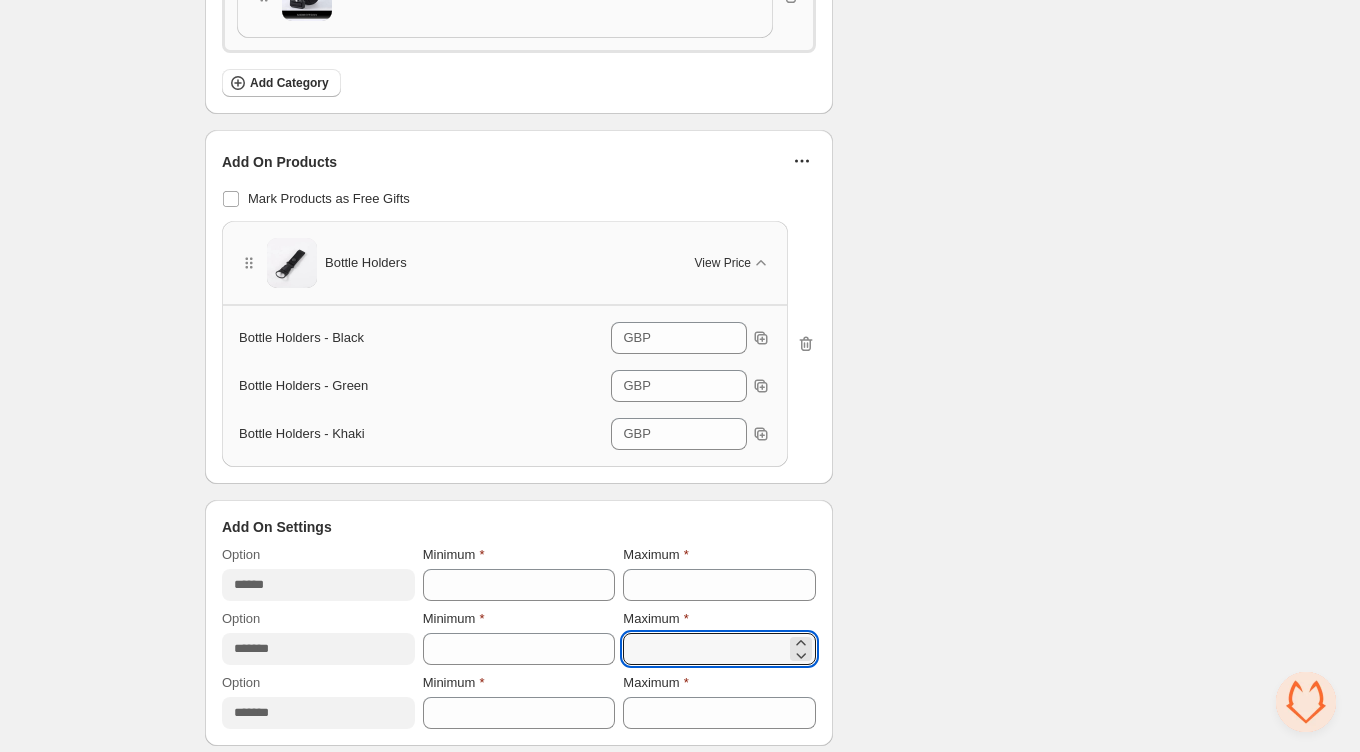 type on "*" 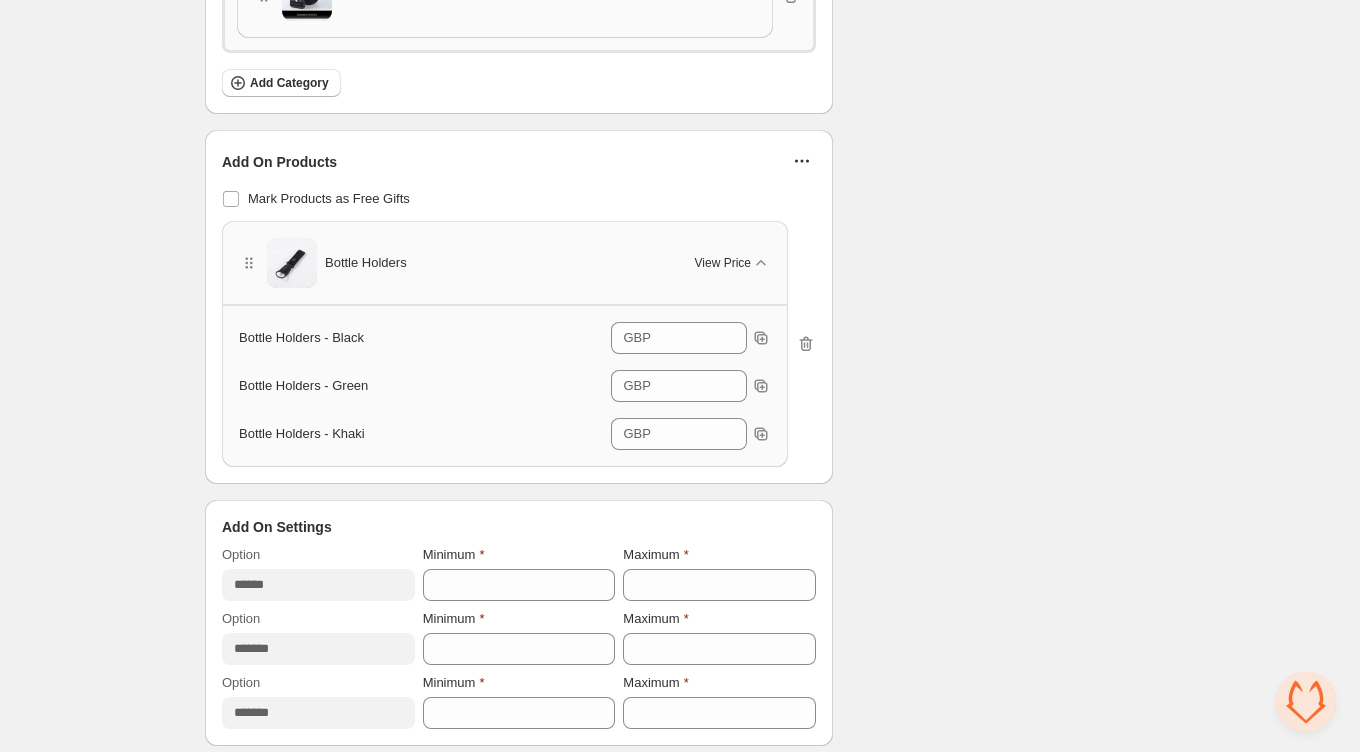 click on "Maximum" at bounding box center (719, 555) 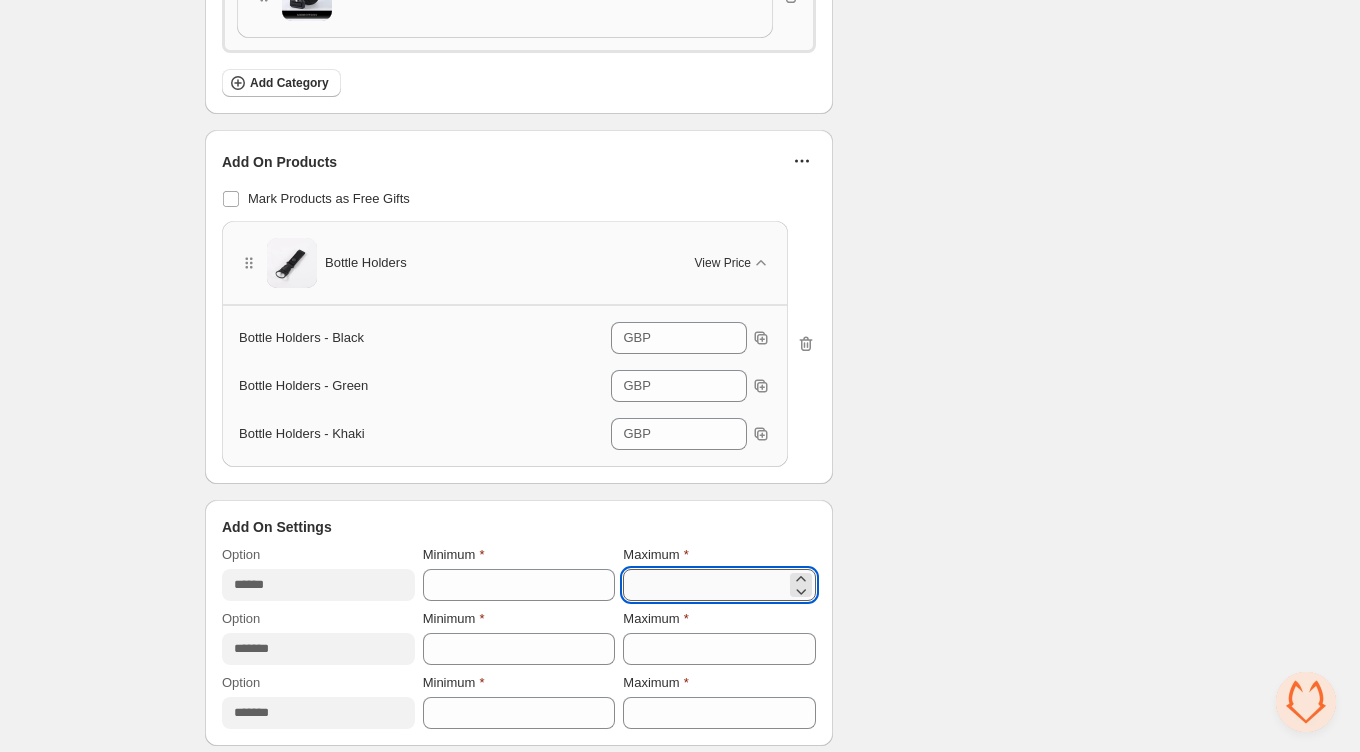 click on "*" at bounding box center [704, 585] 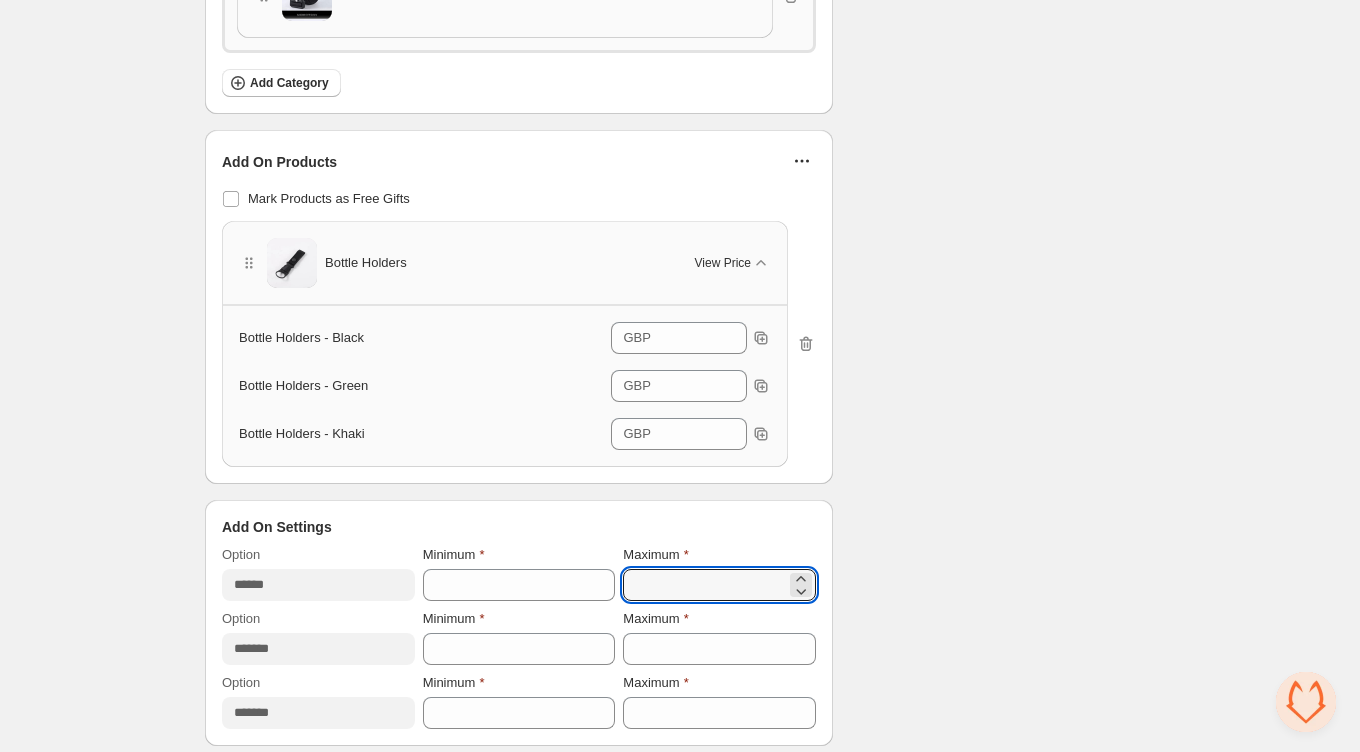 type on "*" 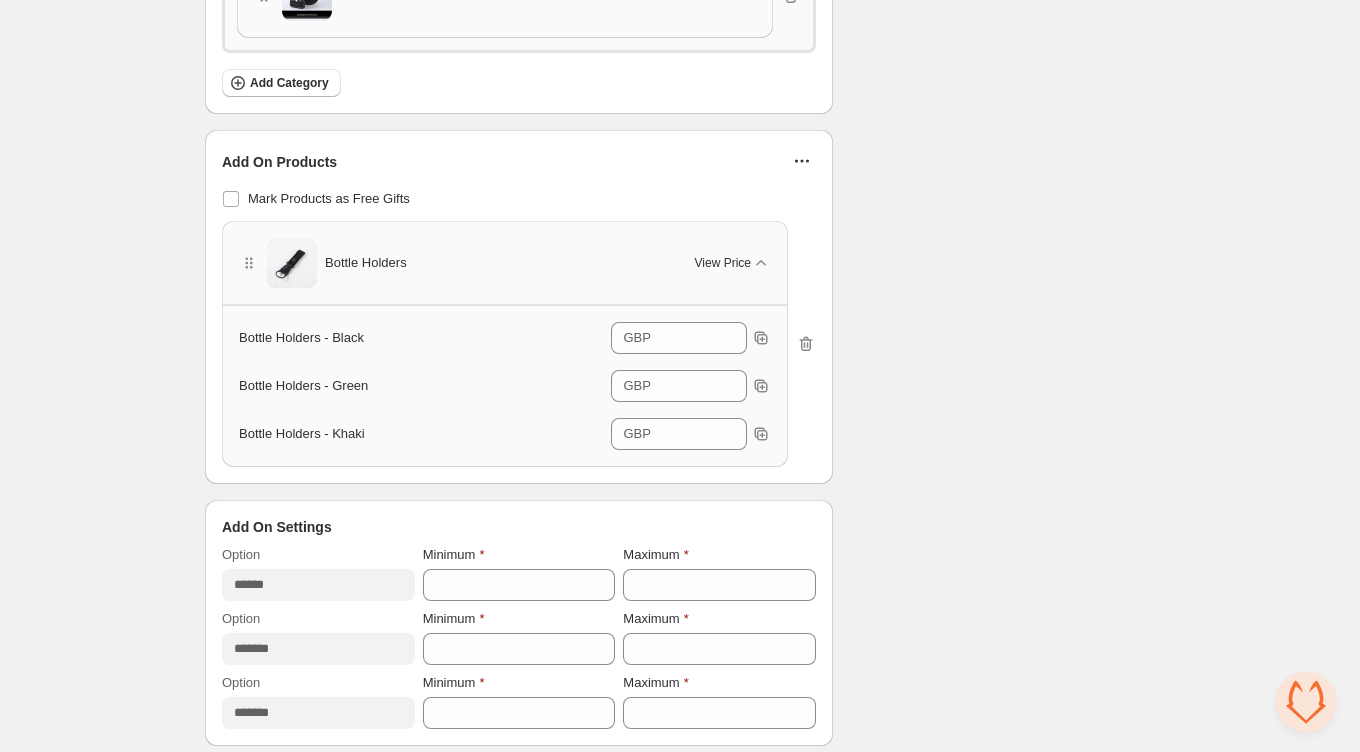 click on "Checklist Status To change the bundle's status, please do so on Bundle's Shopify product page after saving the bundle Bundle Limits 1/128 Unique Products 35/420 Variants Across Bundle 1/128 Add On Products Summary A shopper must buy 1 Belt to get 0% off 2 Belts to get 5% off 3 Belts to get 10% off And choose An add on with 1 Belt Upto 2 add ons with 2 Belts Upto 4 add ons with 3 Belts" at bounding box center [1002, -205] 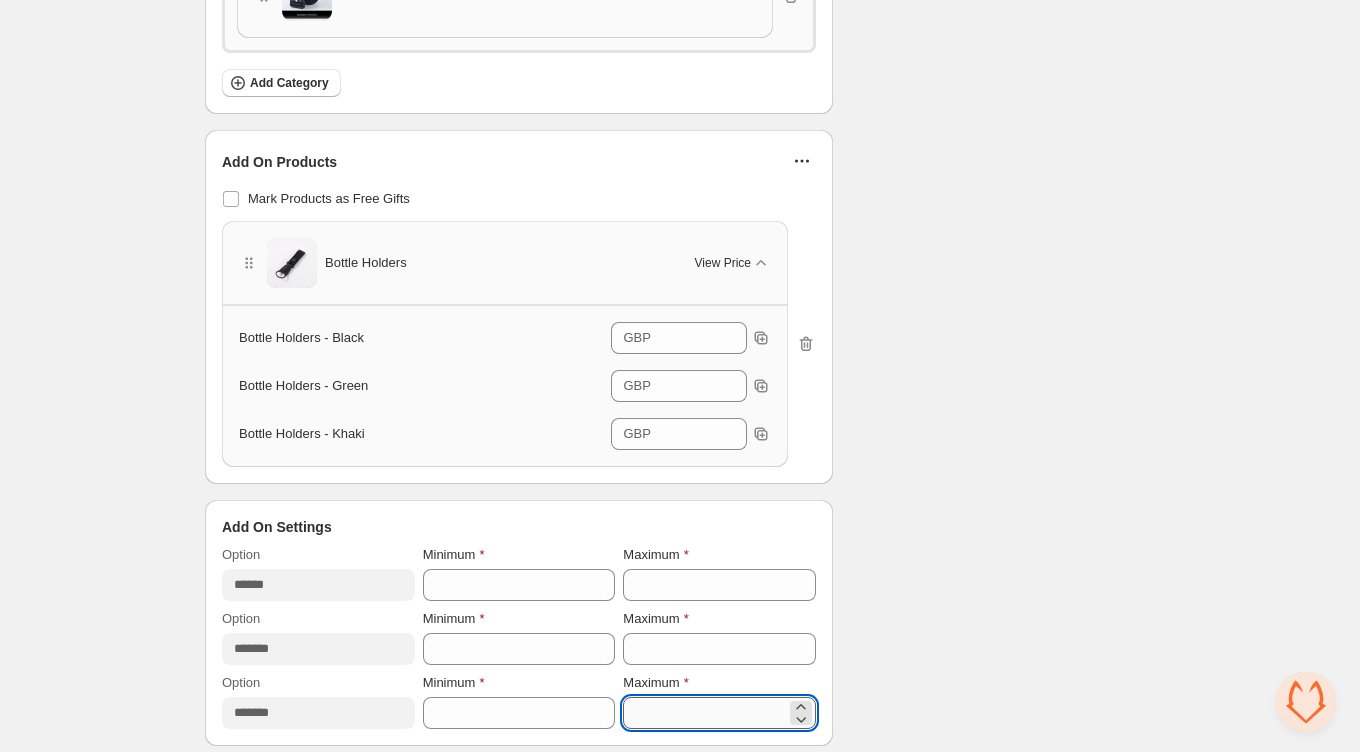 click on "*" at bounding box center [704, 713] 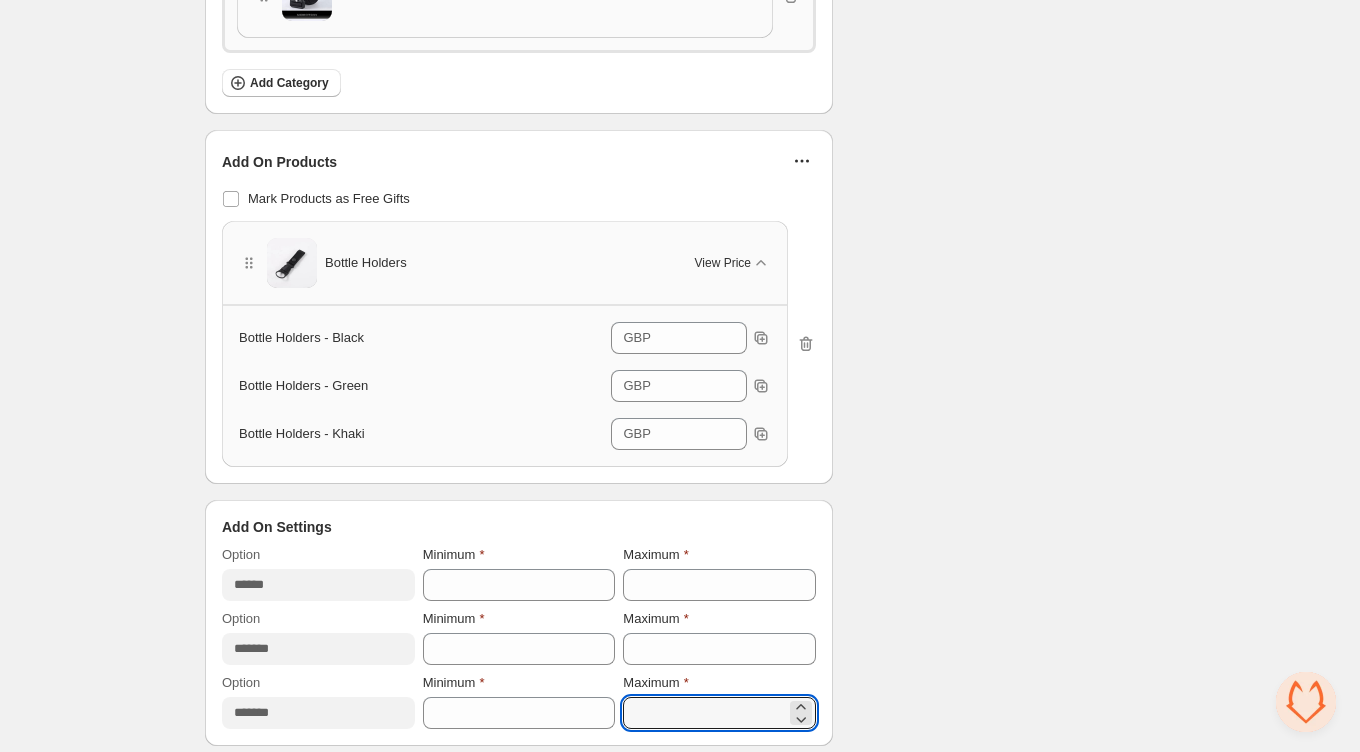 type on "*" 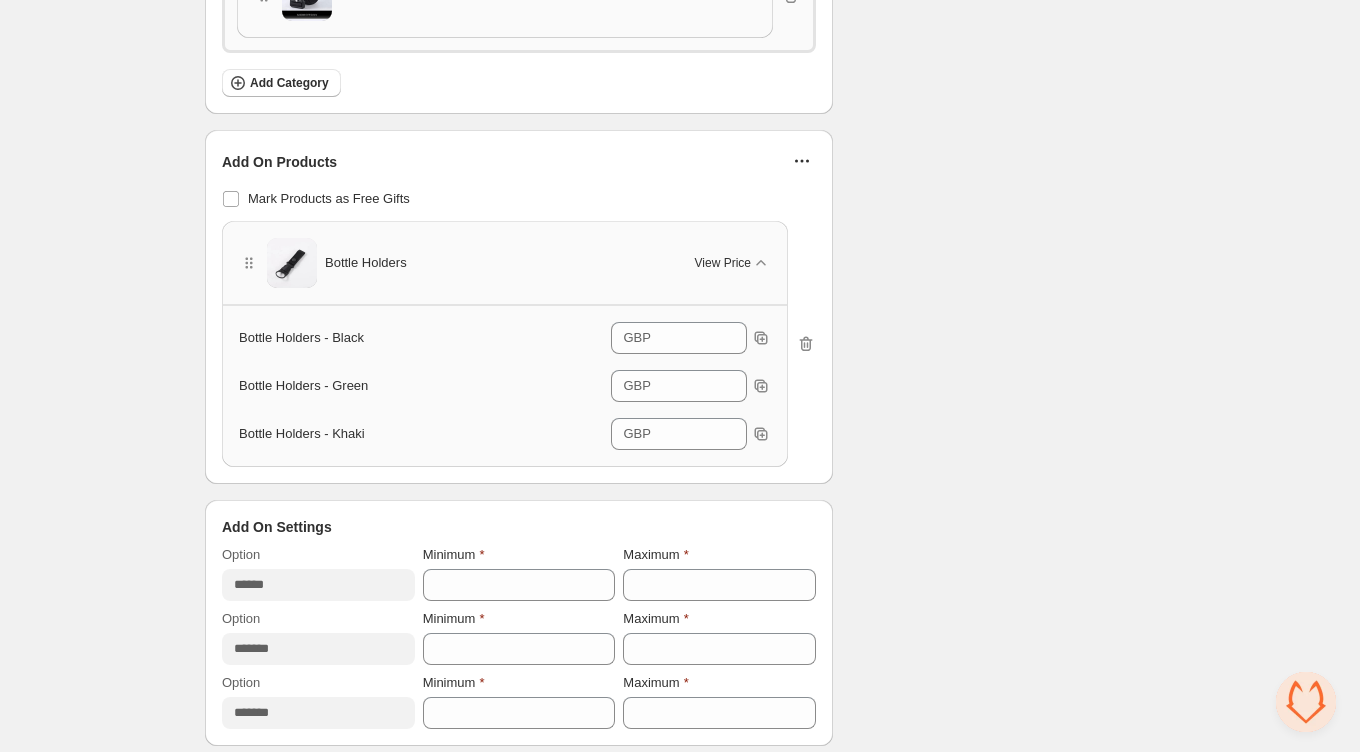 click on "Checklist Status To change the bundle's status, please do so on Bundle's Shopify product page after saving the bundle Bundle Limits 1/128 Unique Products 35/420 Variants Across Bundle 1/128 Add On Products Summary A shopper must buy 1 Belt to get 0% off 2 Belts to get 5% off 3 Belts to get 10% off And choose An add on with 1 Belt Upto 2 add ons with 2 Belts Upto 3 add ons with 3 Belts" at bounding box center (1002, -205) 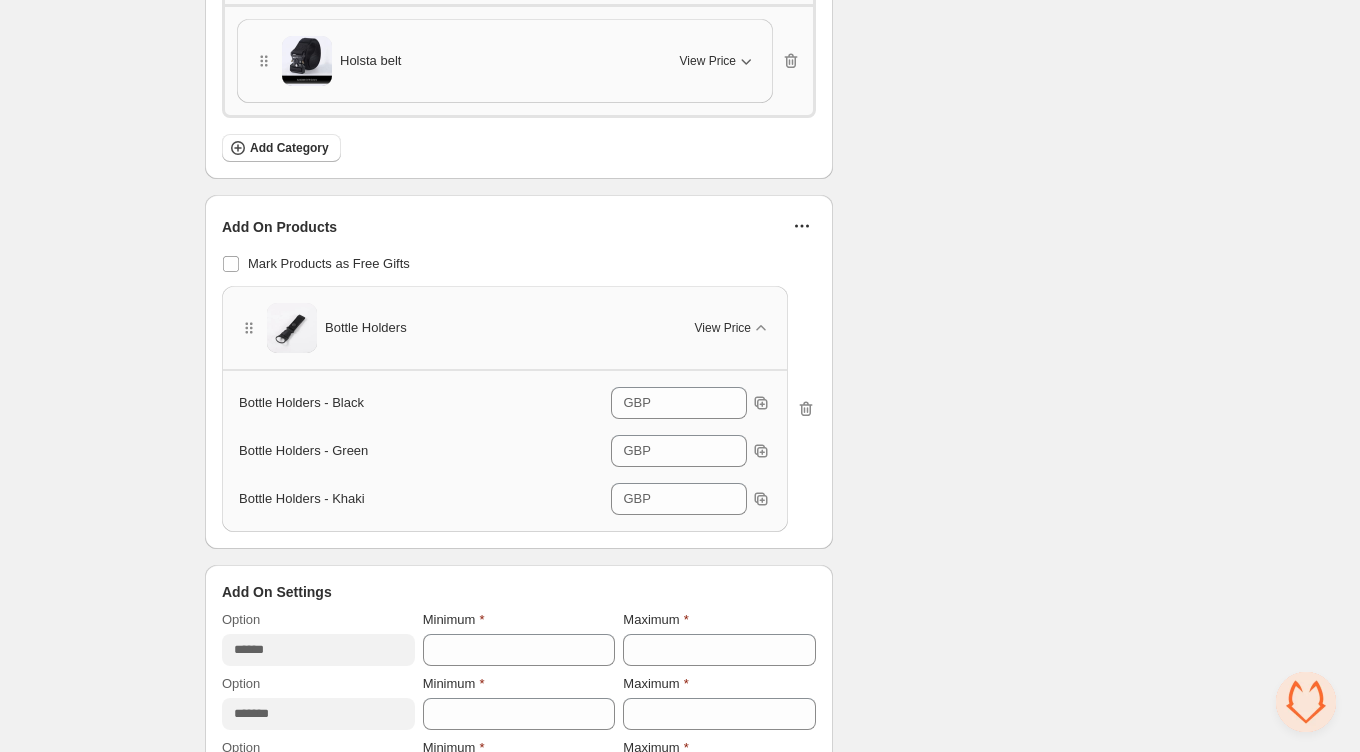 scroll, scrollTop: 1255, scrollLeft: 0, axis: vertical 